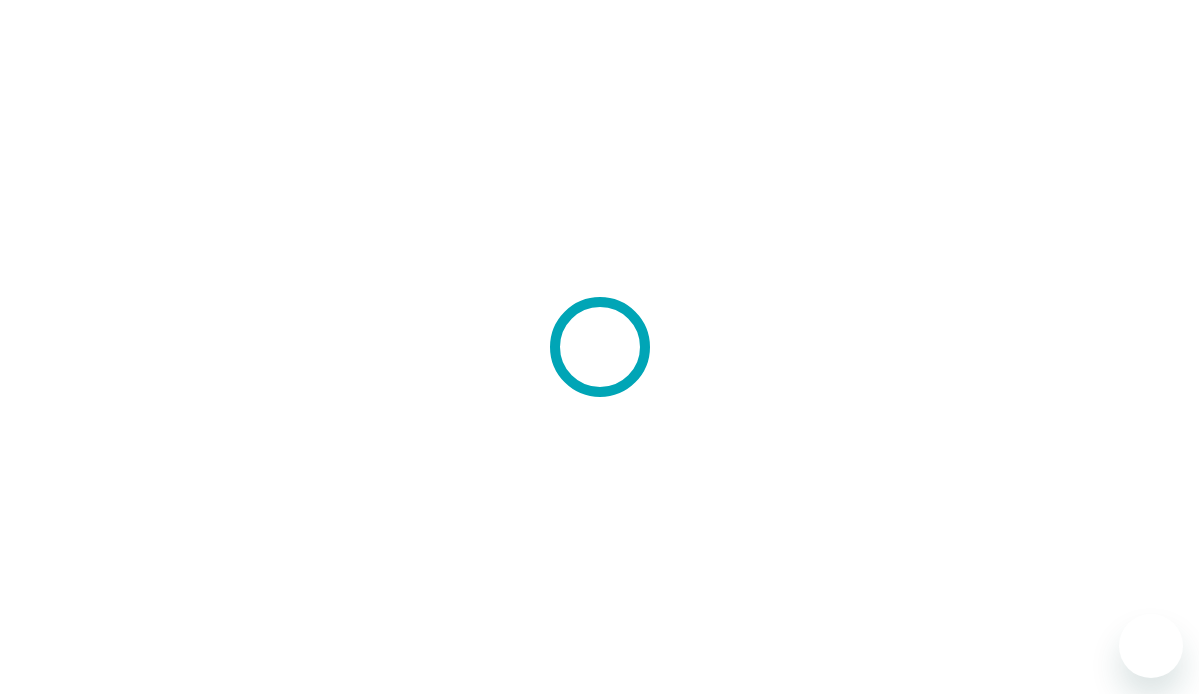 scroll, scrollTop: 0, scrollLeft: 0, axis: both 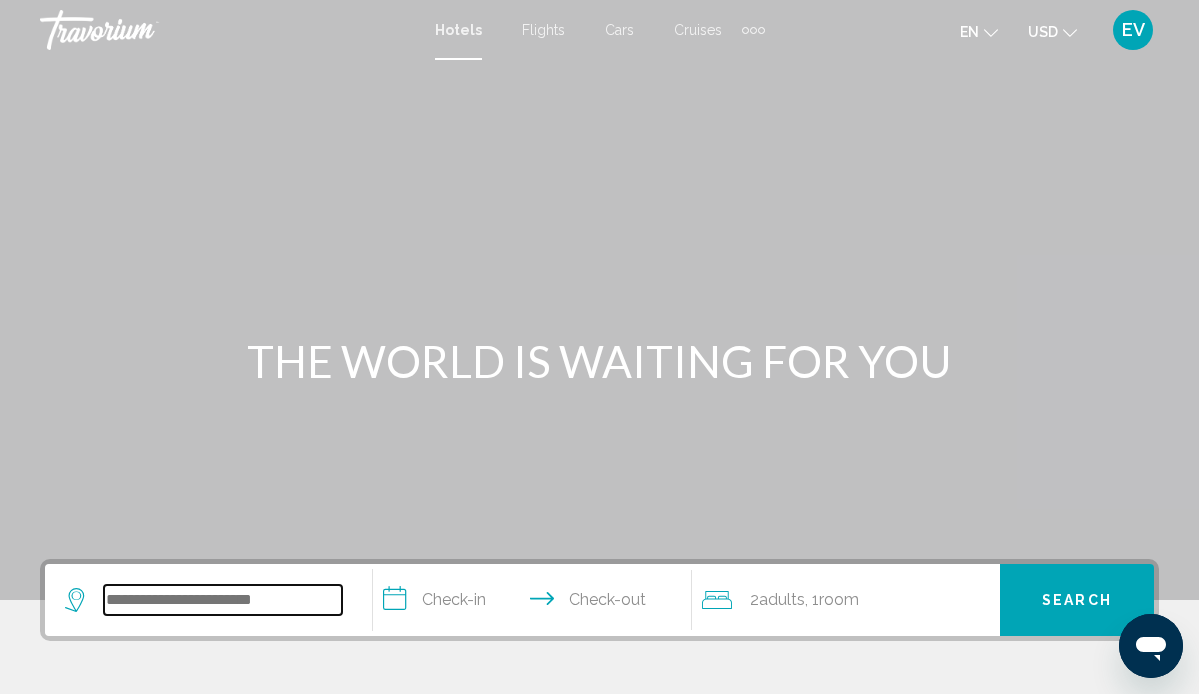 click at bounding box center (223, 600) 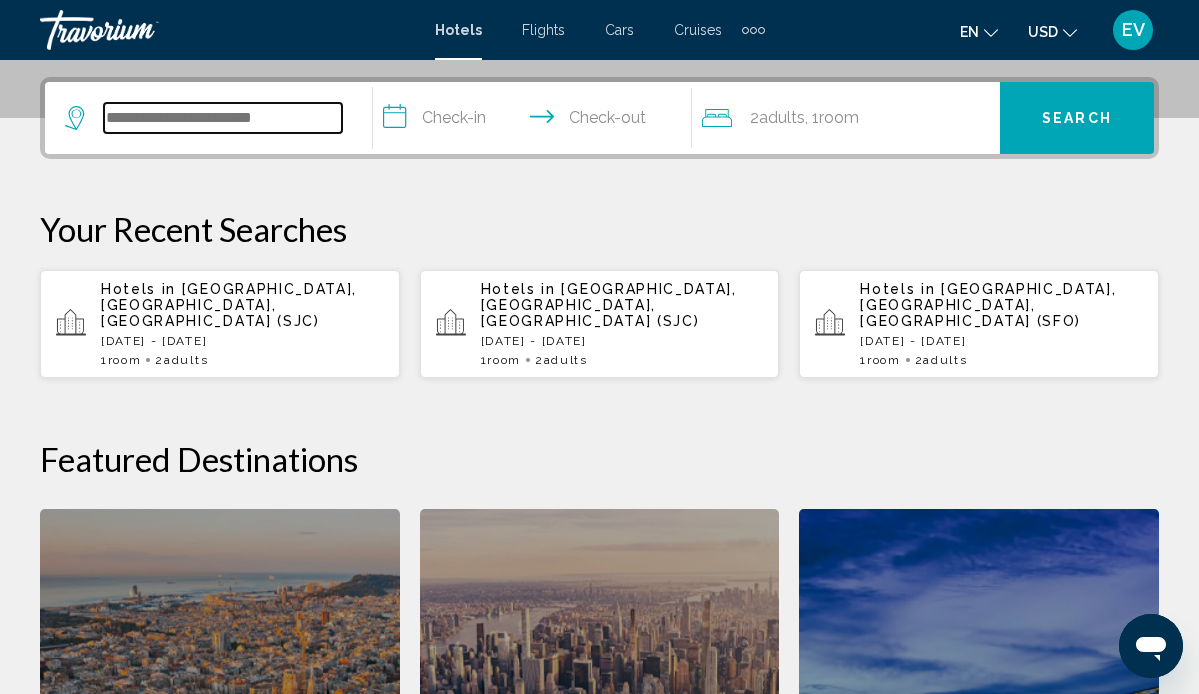 scroll, scrollTop: 494, scrollLeft: 0, axis: vertical 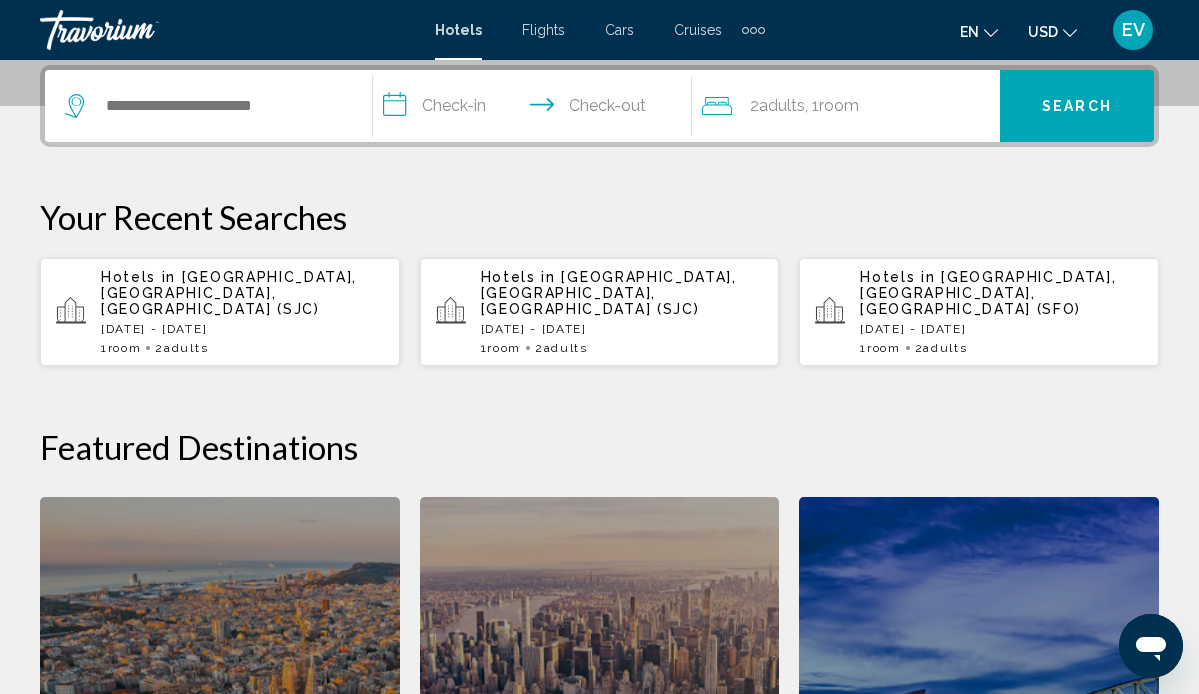 click on "[DATE] - [DATE]" at bounding box center (242, 329) 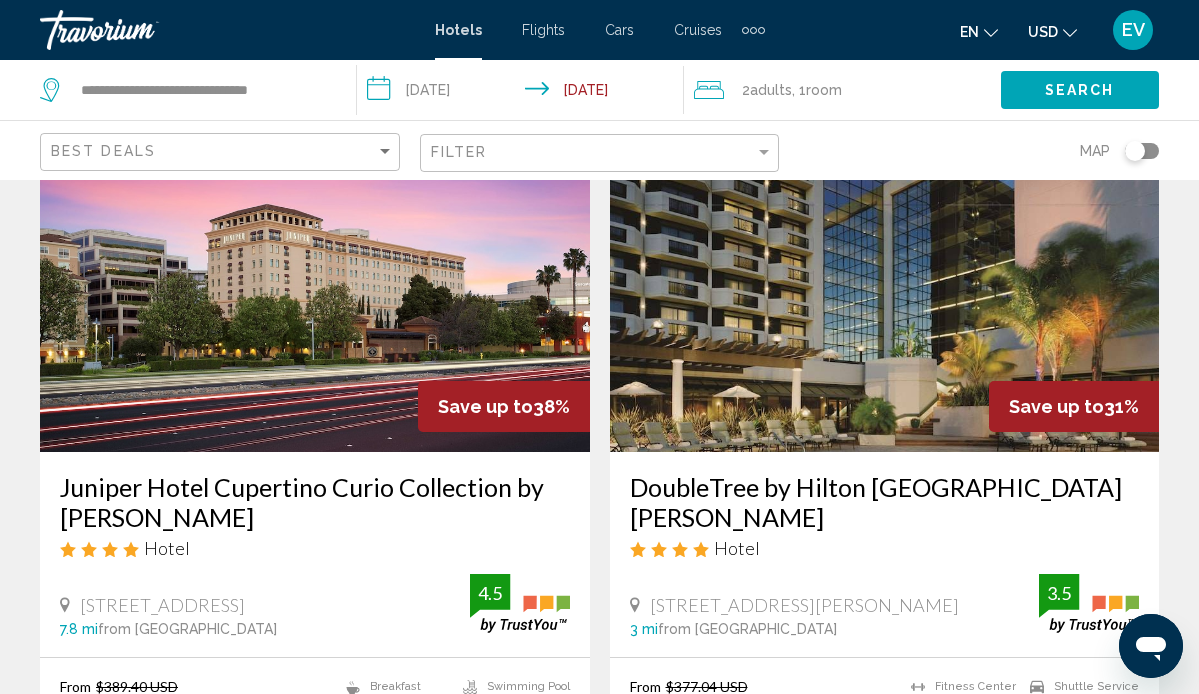scroll, scrollTop: 0, scrollLeft: 0, axis: both 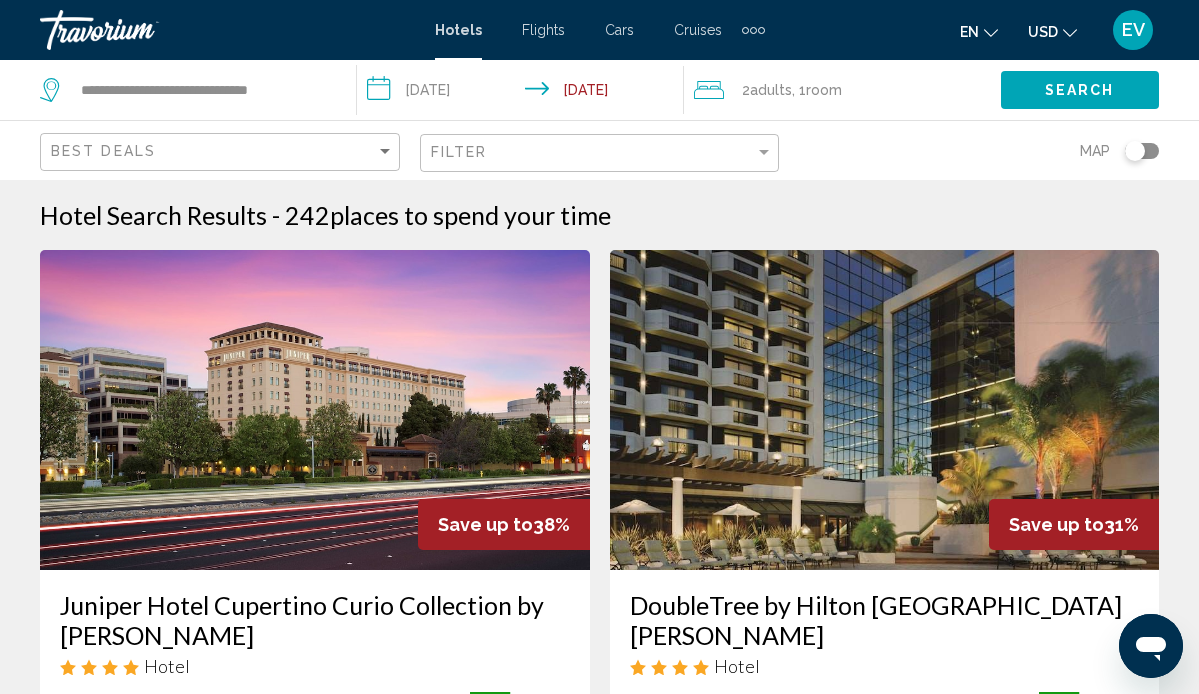 click on "Filter" 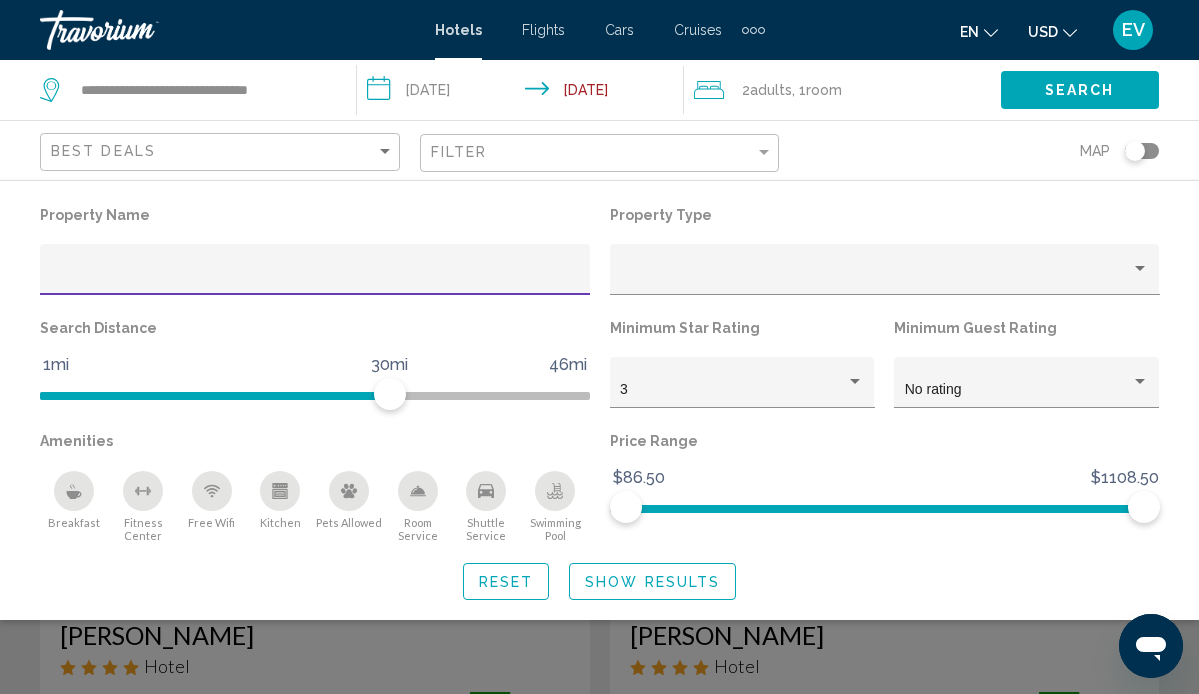 click 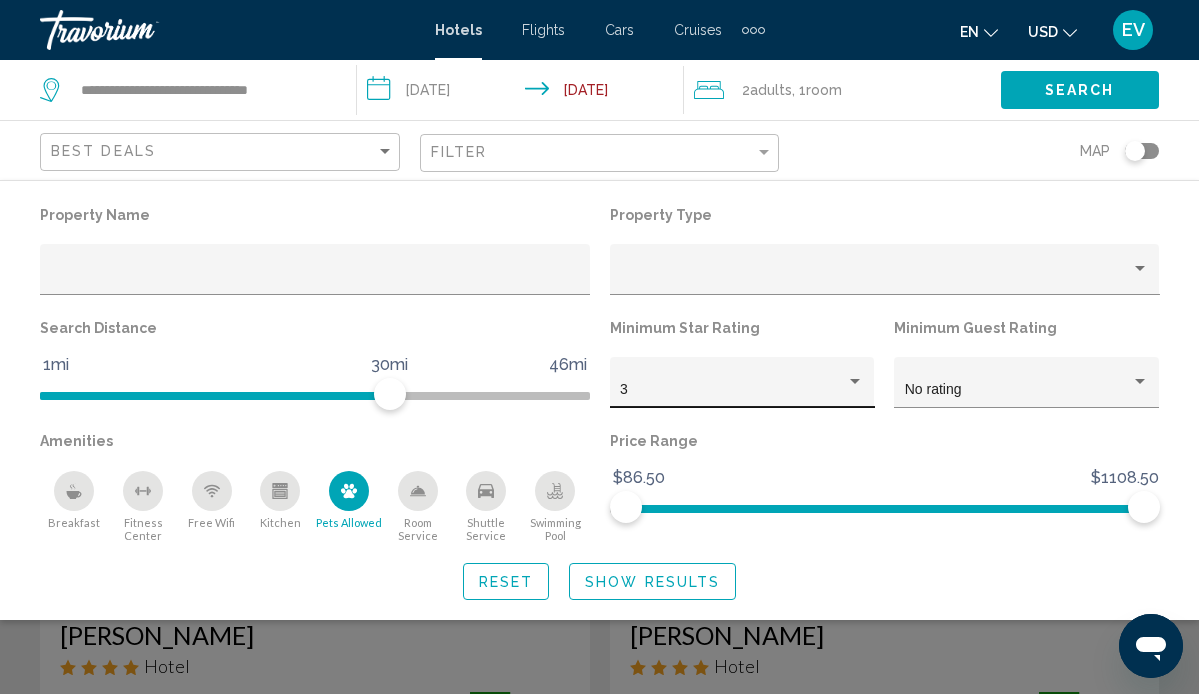 click on "3" 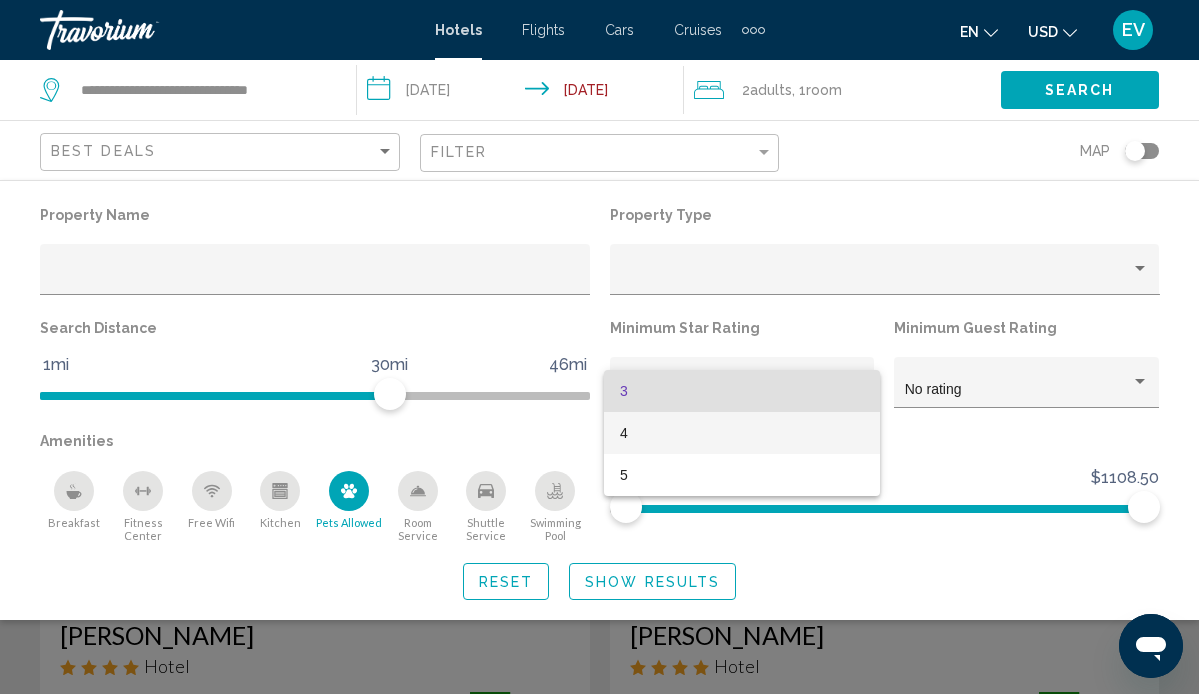click on "4" at bounding box center [742, 433] 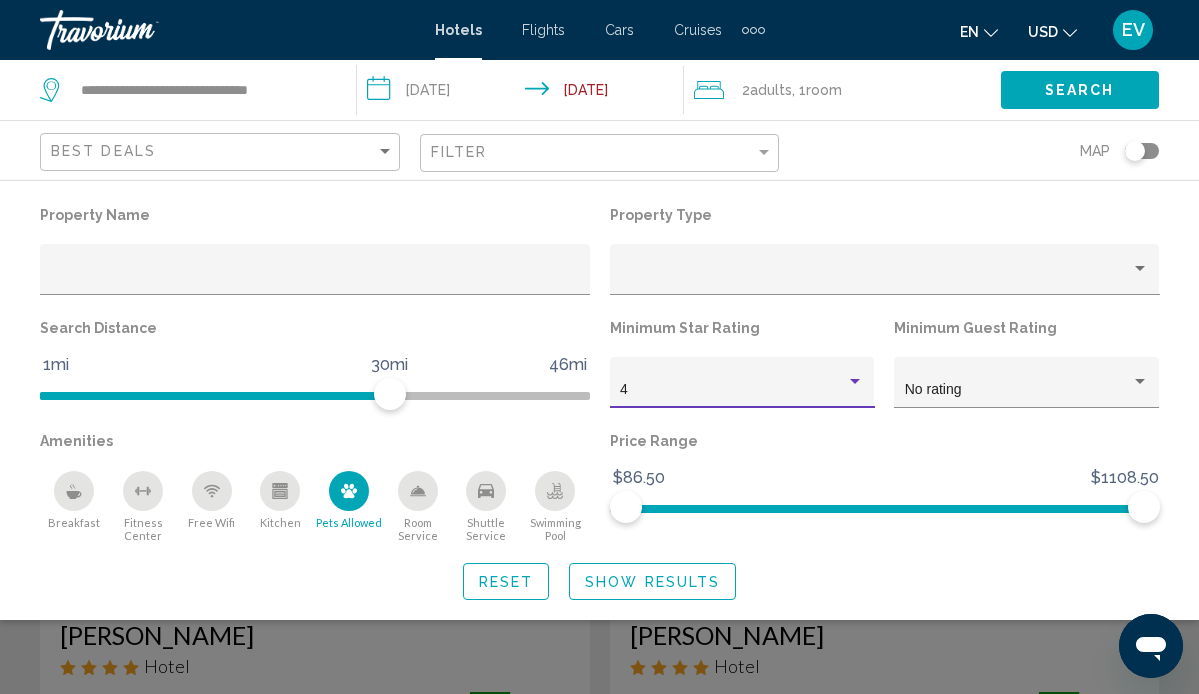 click on "Show Results" 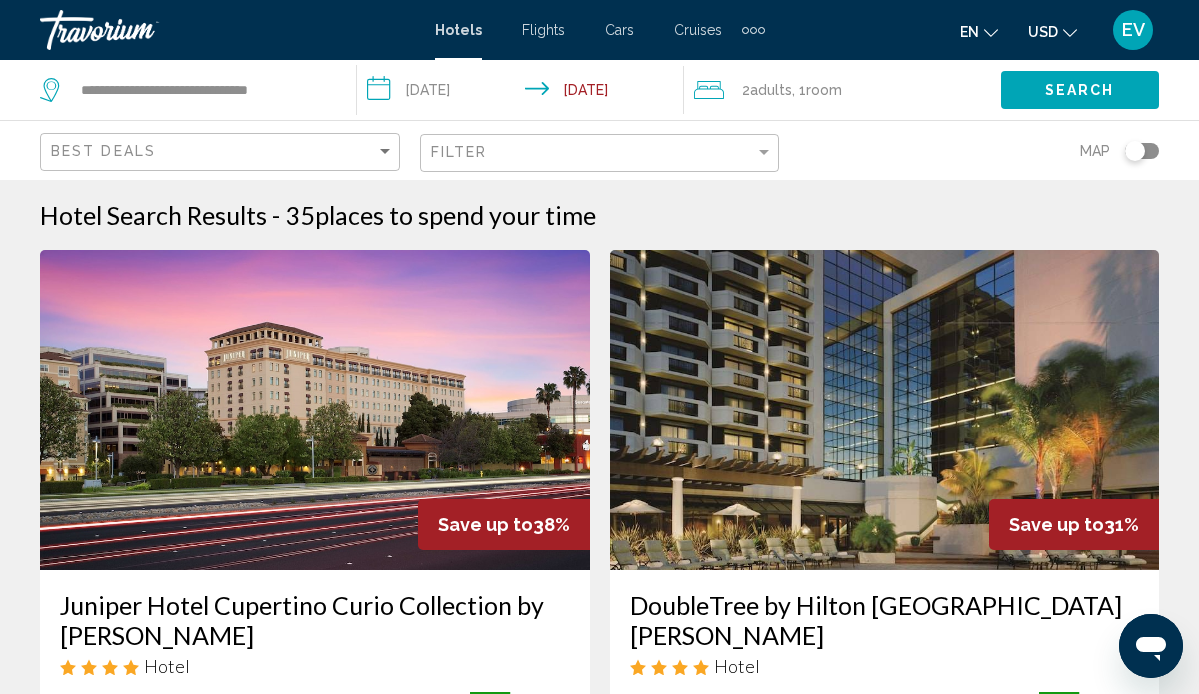 click on "Best Deals" 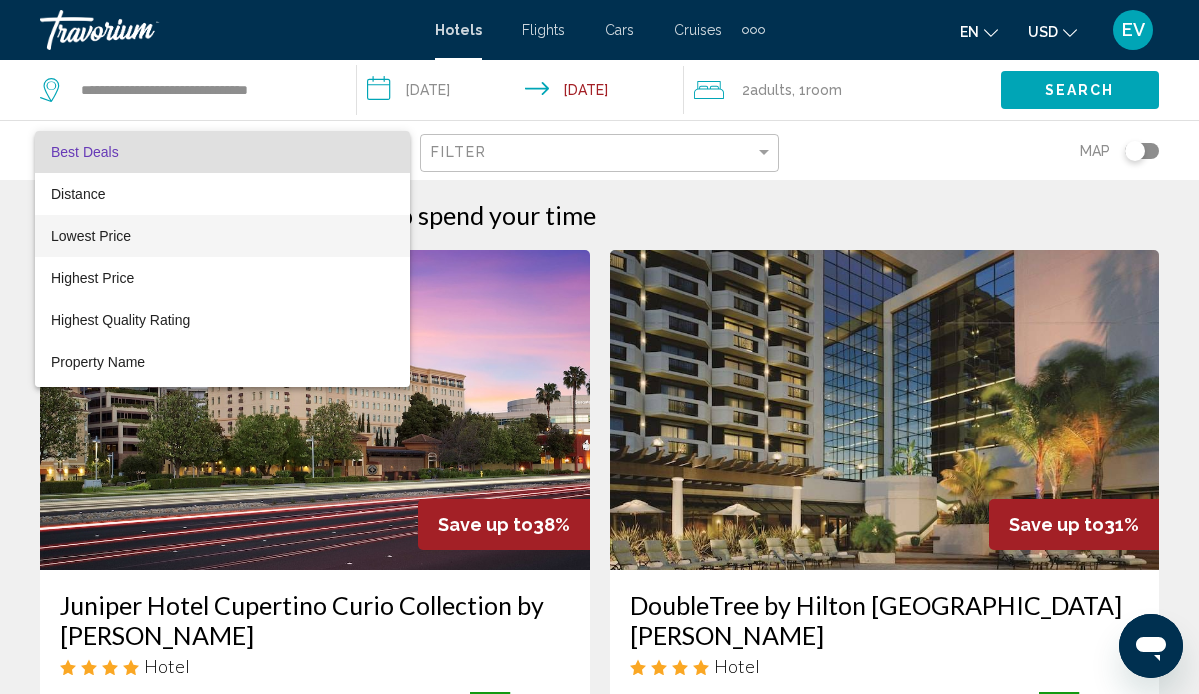click on "Lowest Price" at bounding box center (222, 236) 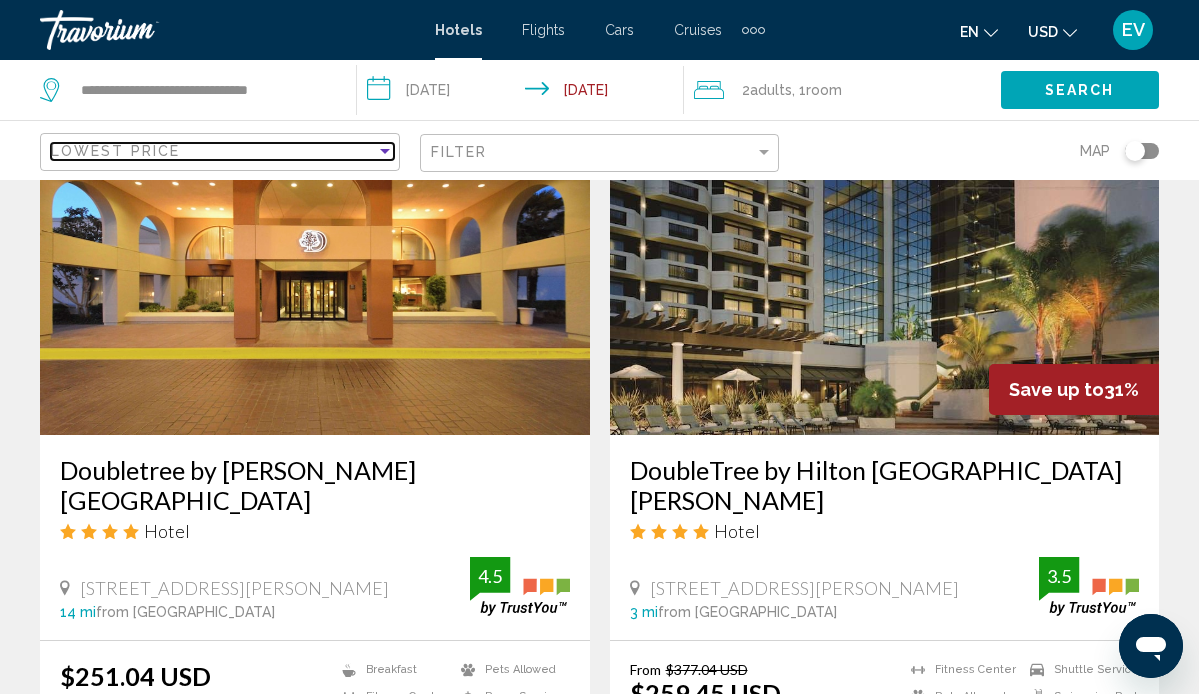 scroll, scrollTop: 2331, scrollLeft: 0, axis: vertical 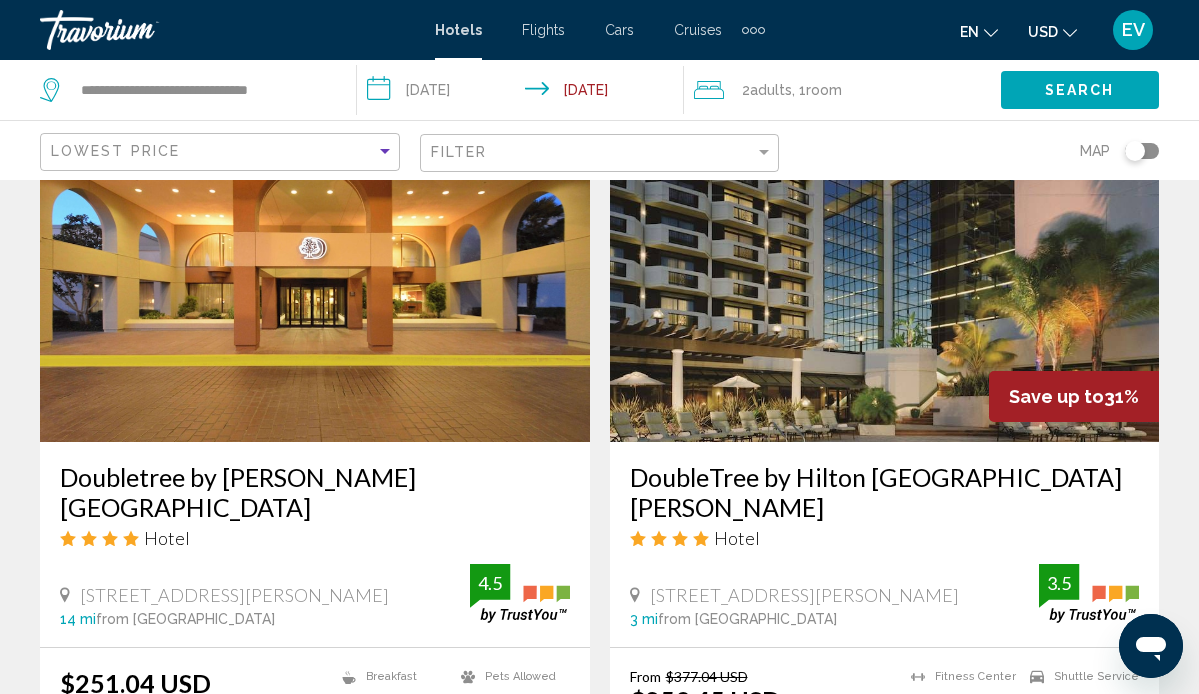 click on "DoubleTree by Hilton [GEOGRAPHIC_DATA][PERSON_NAME]" at bounding box center [885, 492] 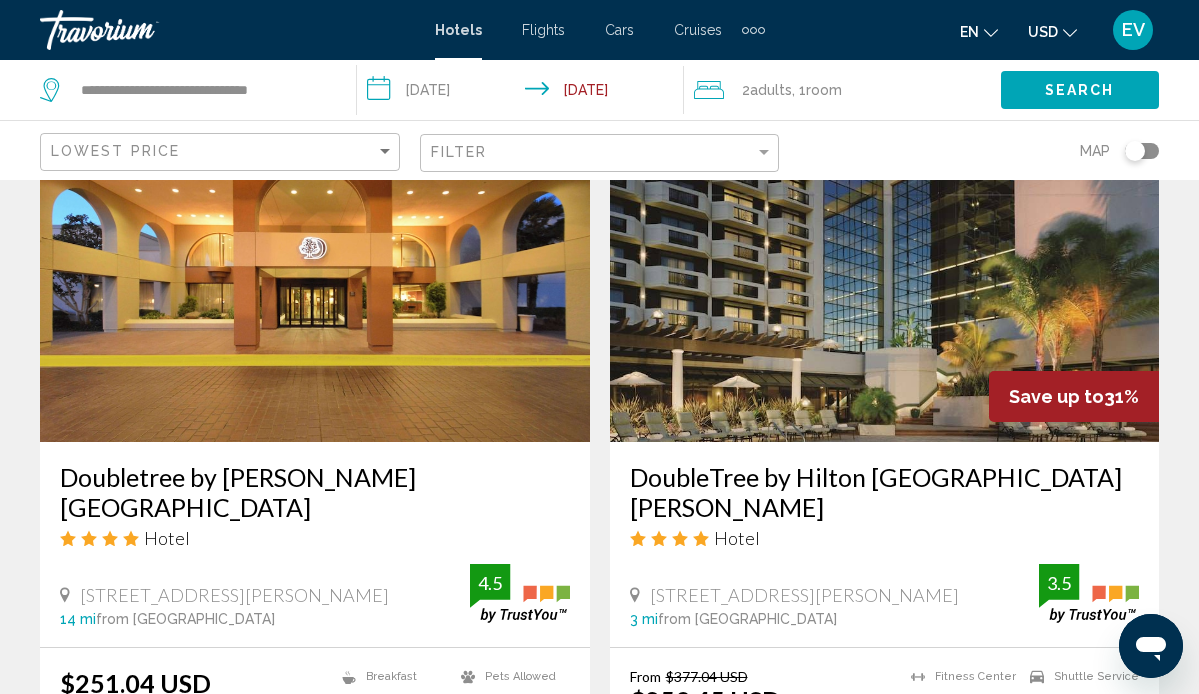 scroll, scrollTop: 188, scrollLeft: 0, axis: vertical 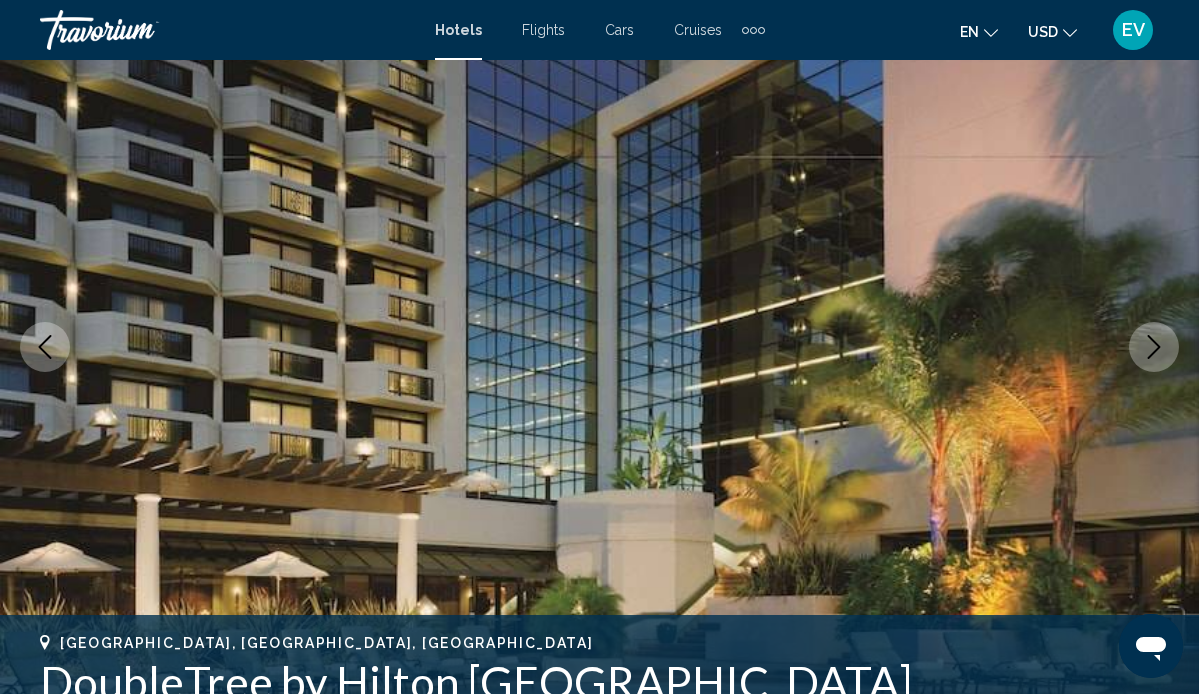 click 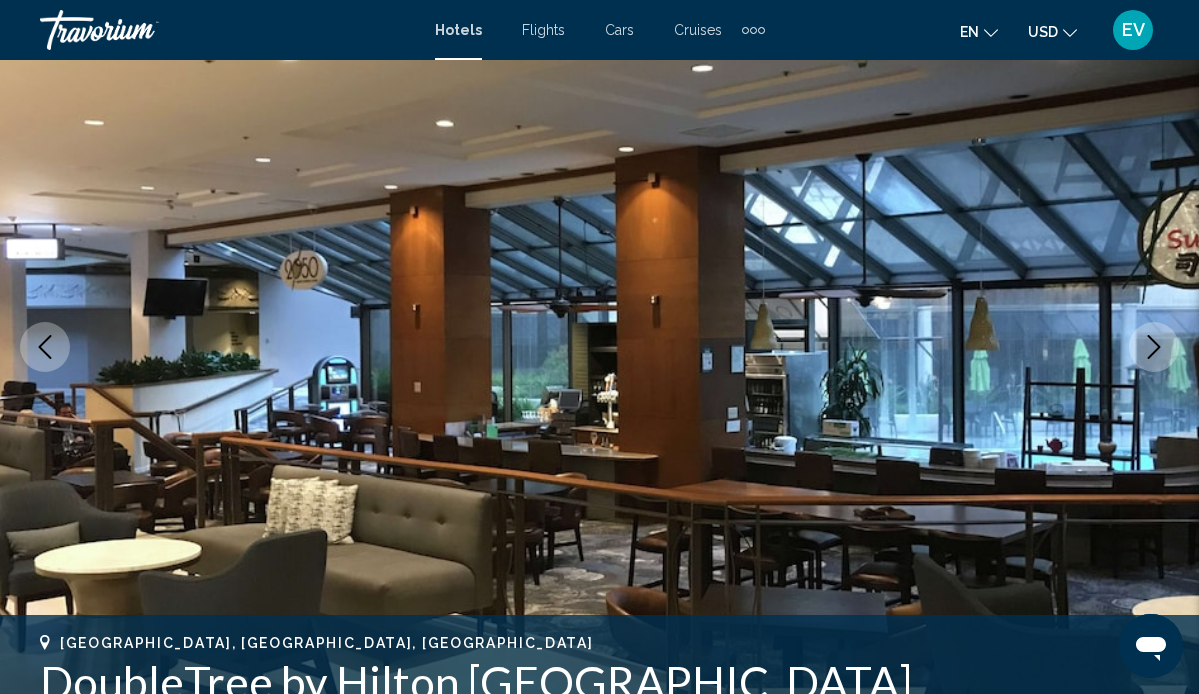 click 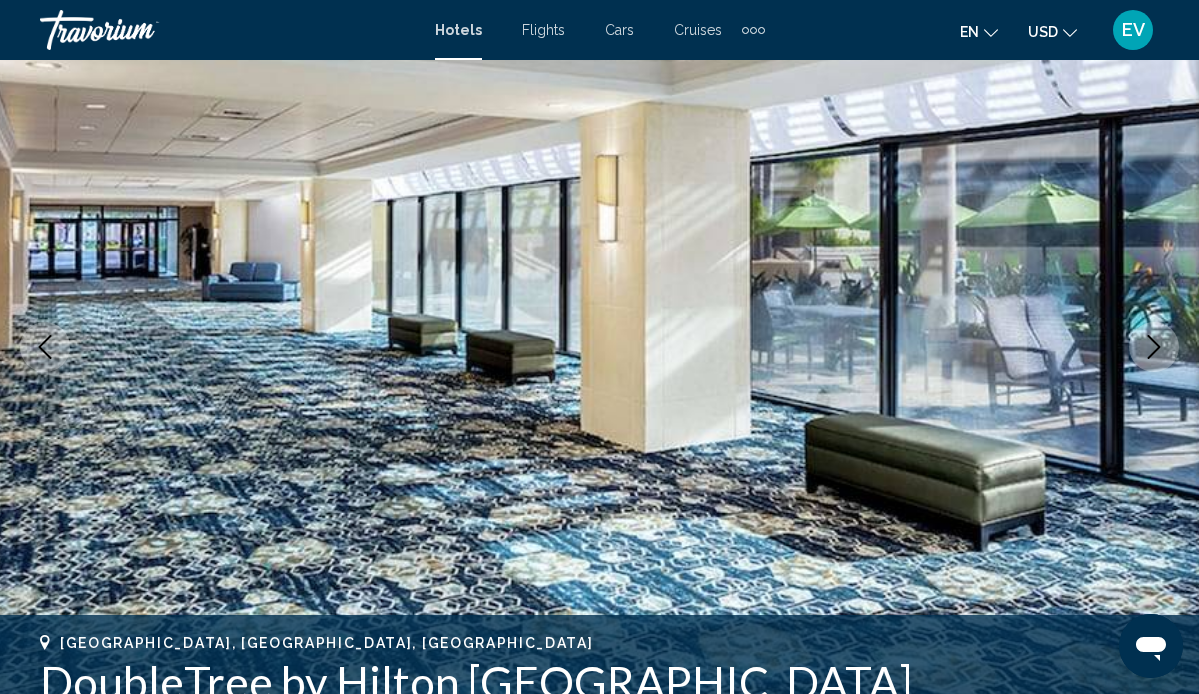 click 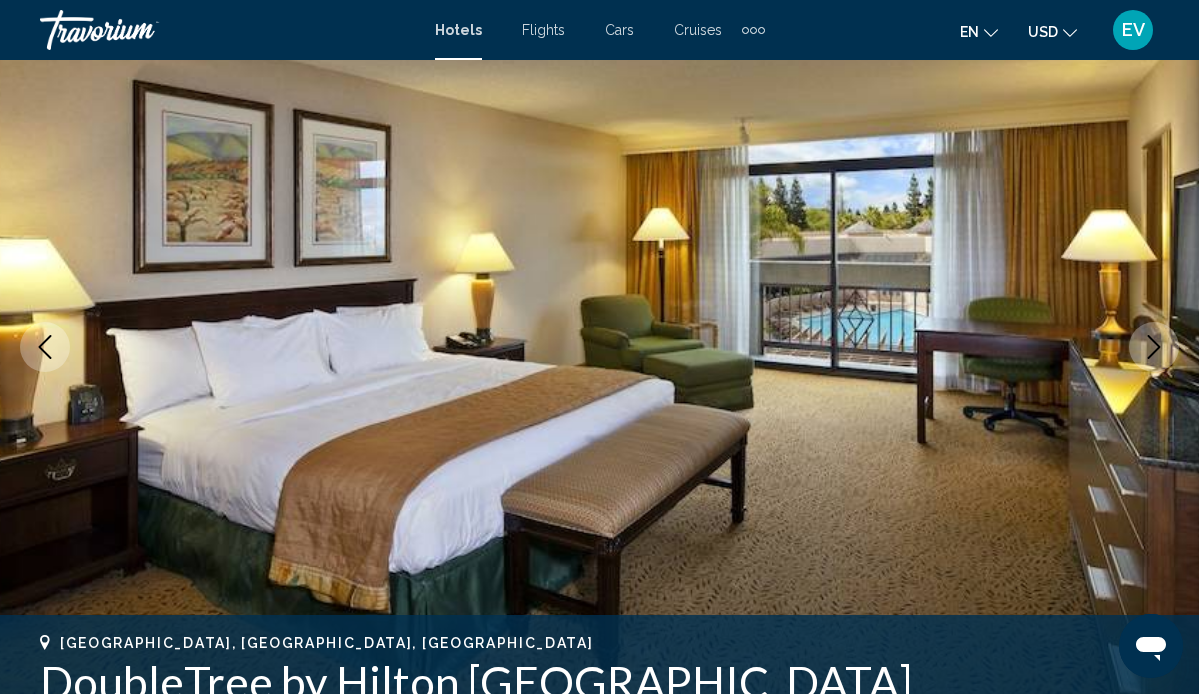 click at bounding box center [45, 347] 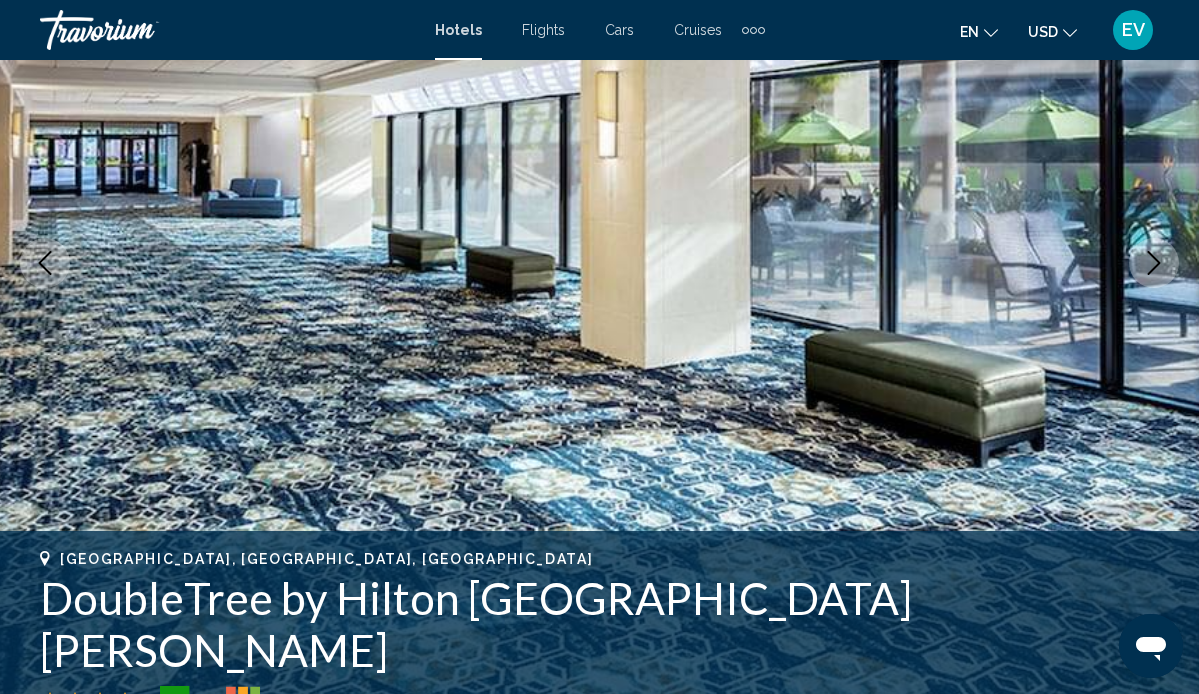 scroll, scrollTop: 307, scrollLeft: 0, axis: vertical 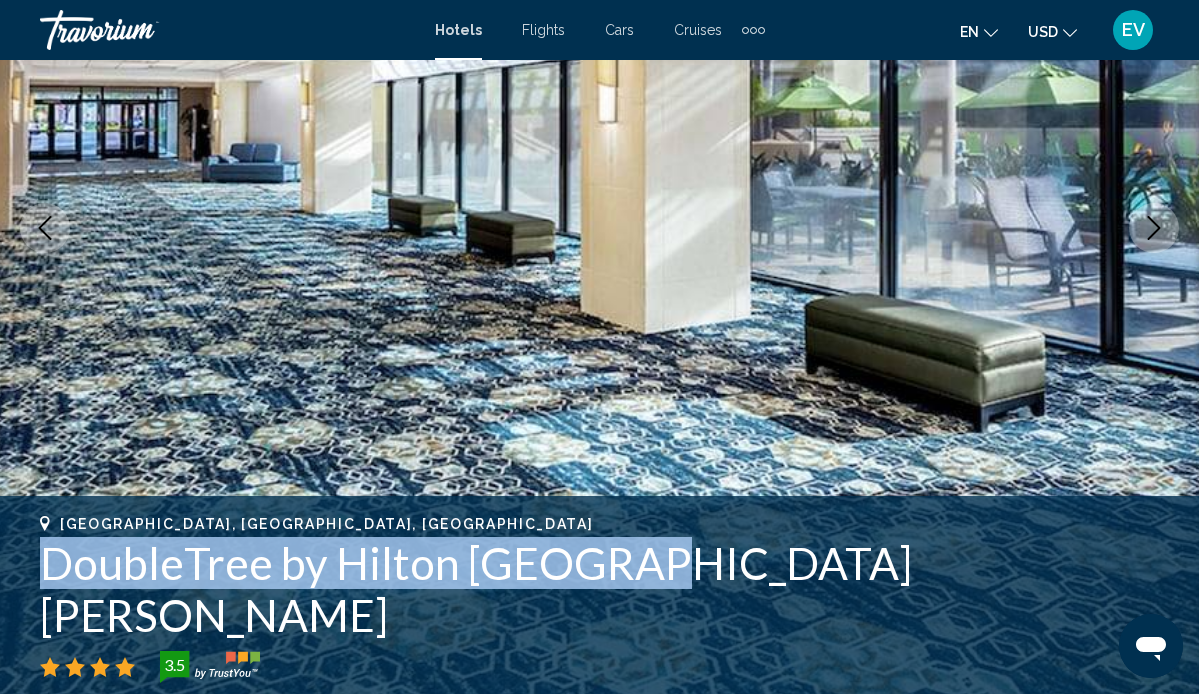 drag, startPoint x: 651, startPoint y: 614, endPoint x: 56, endPoint y: 595, distance: 595.3033 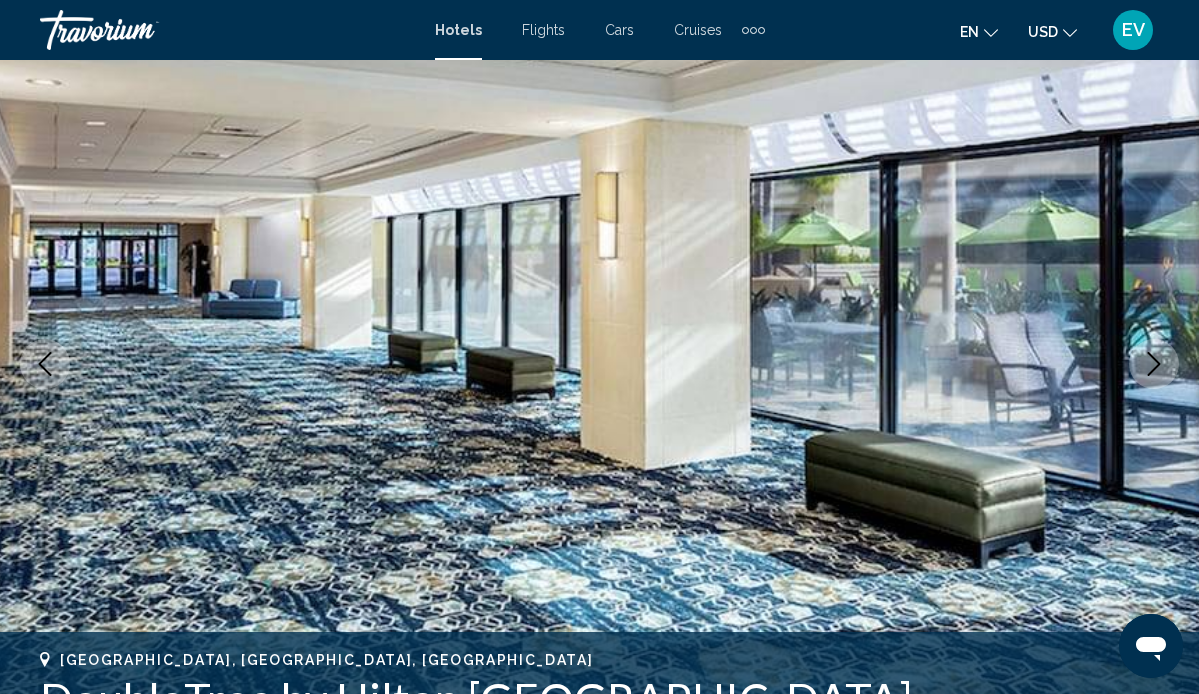 scroll, scrollTop: 163, scrollLeft: 0, axis: vertical 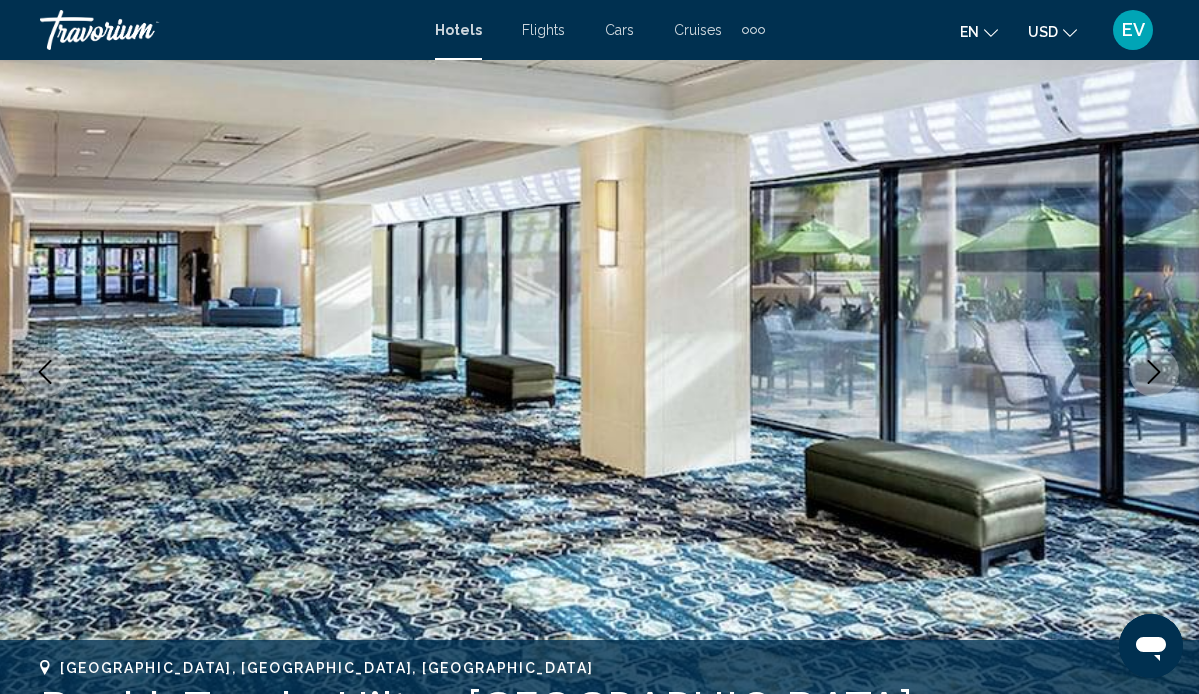 click 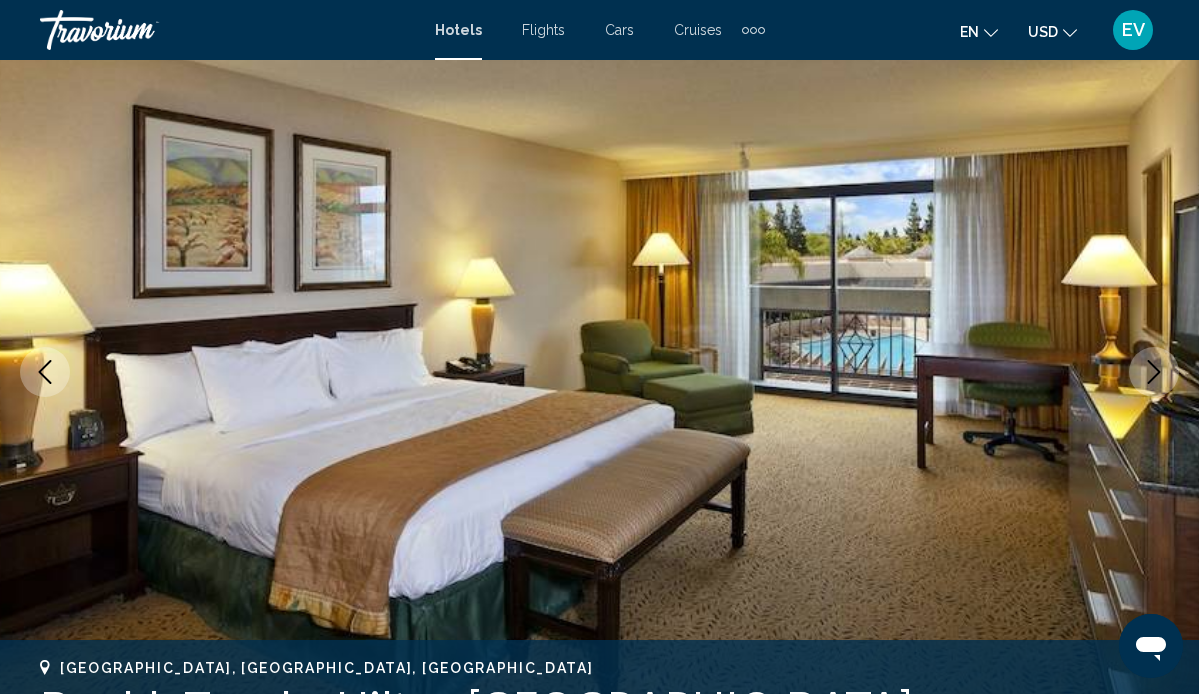 click 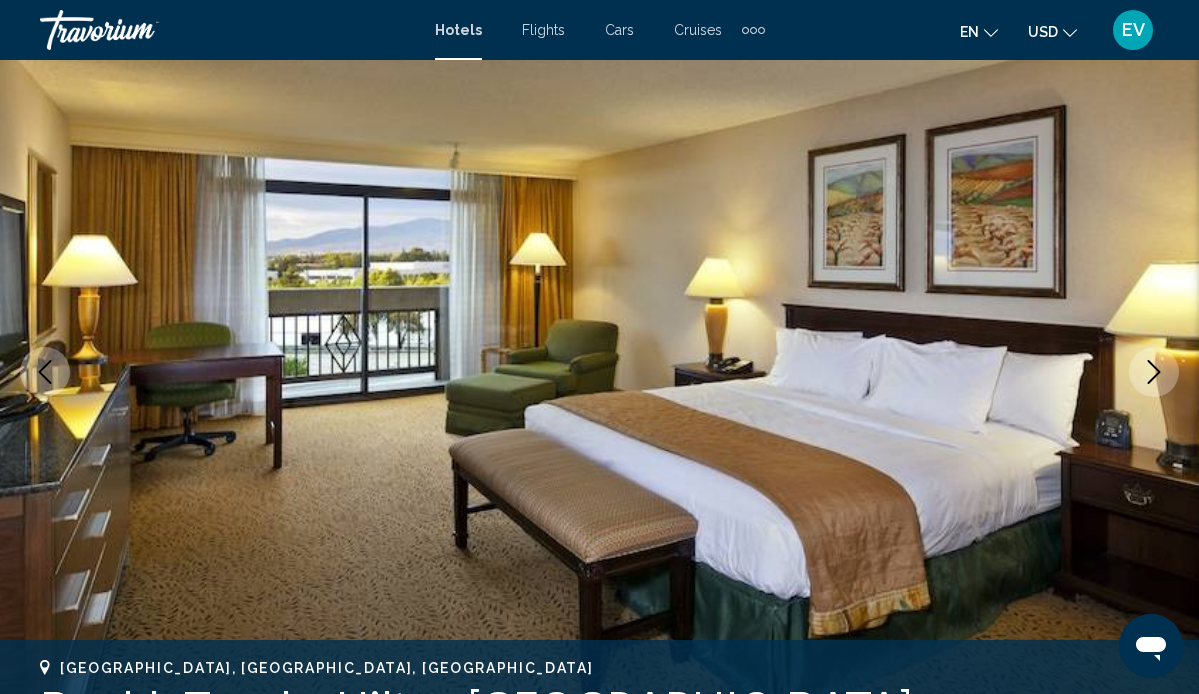 click 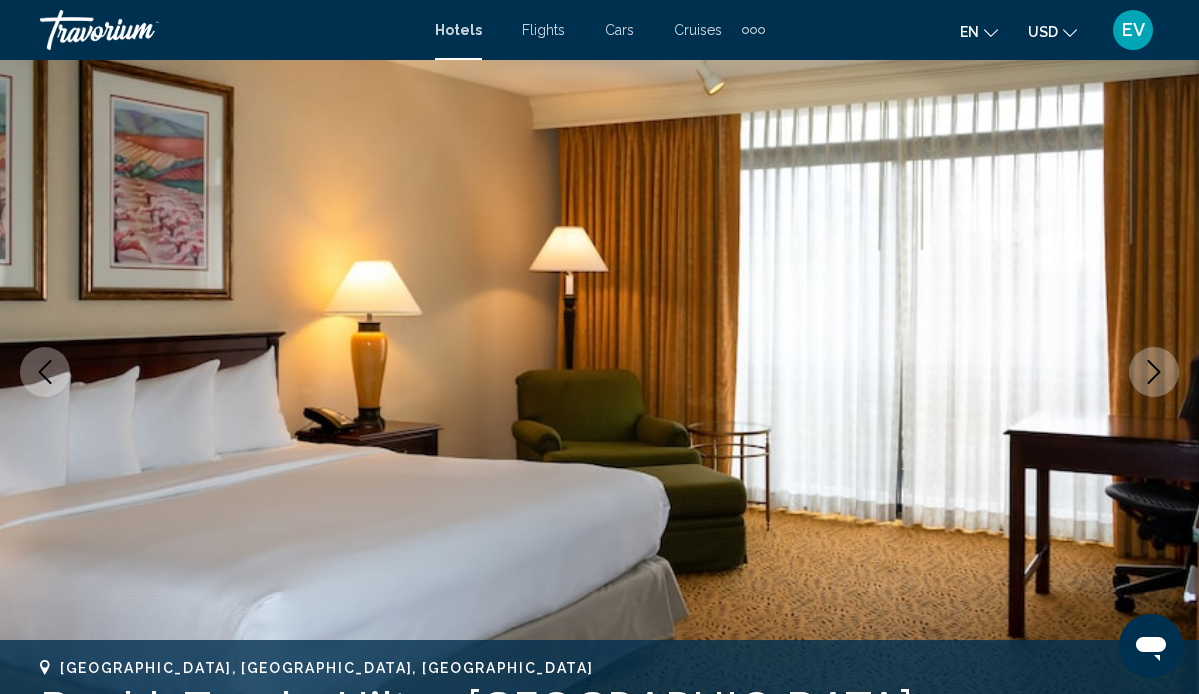 click 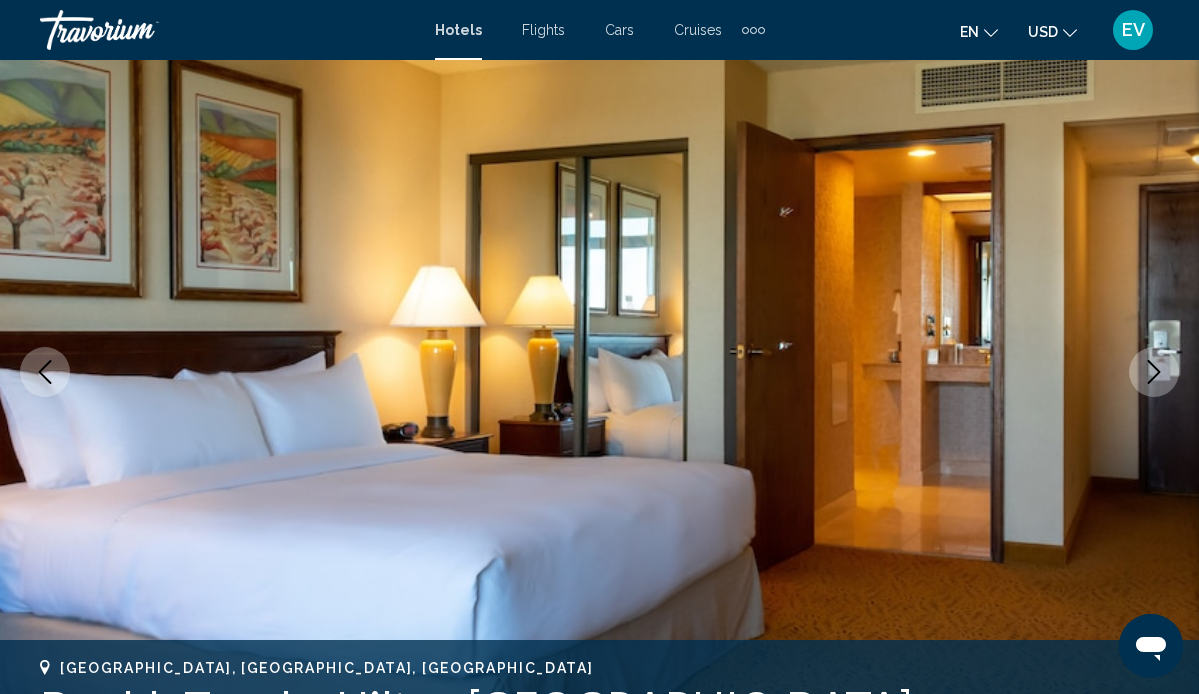 click 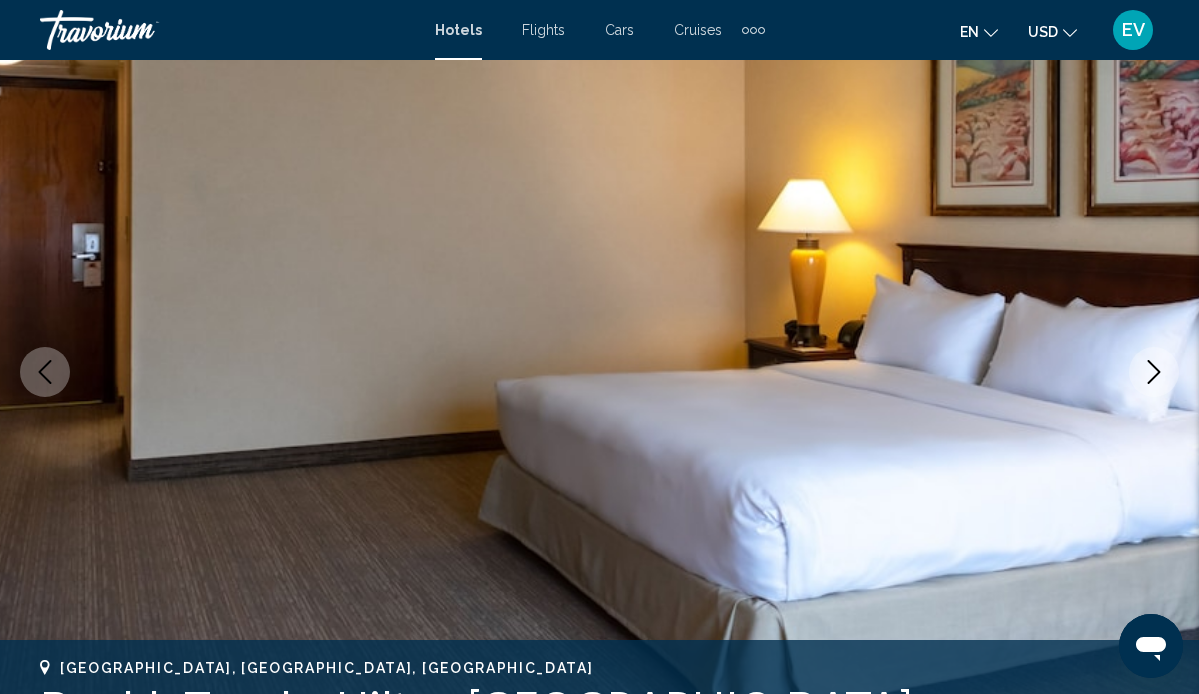 click 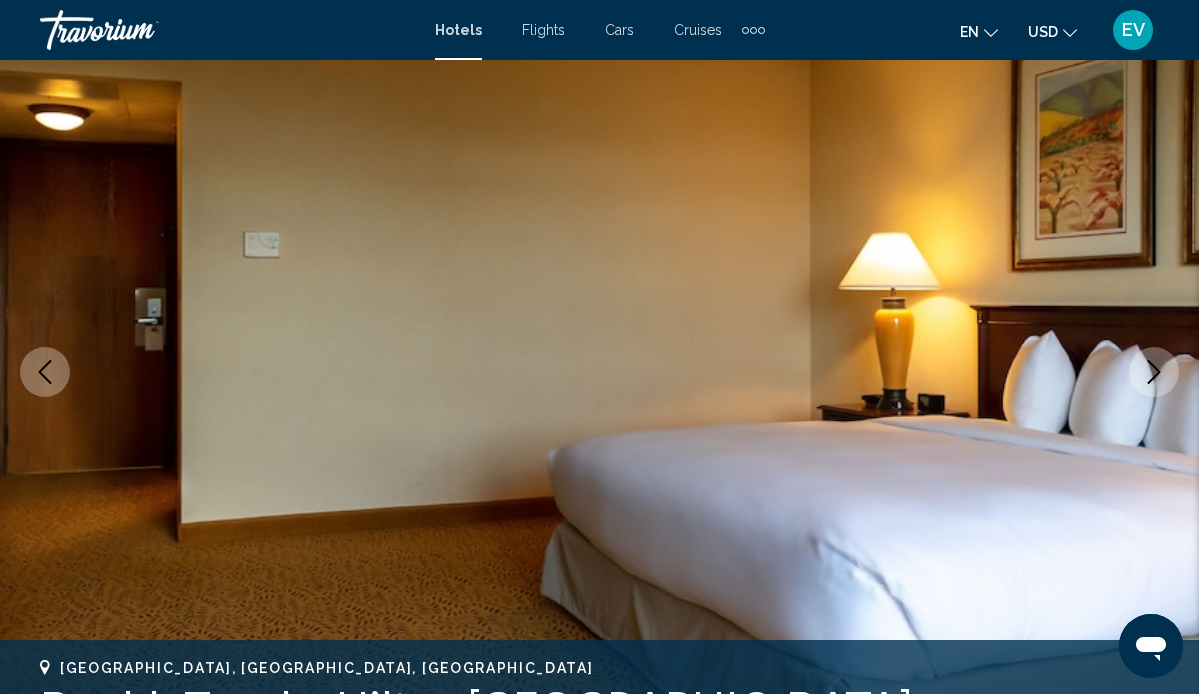 click 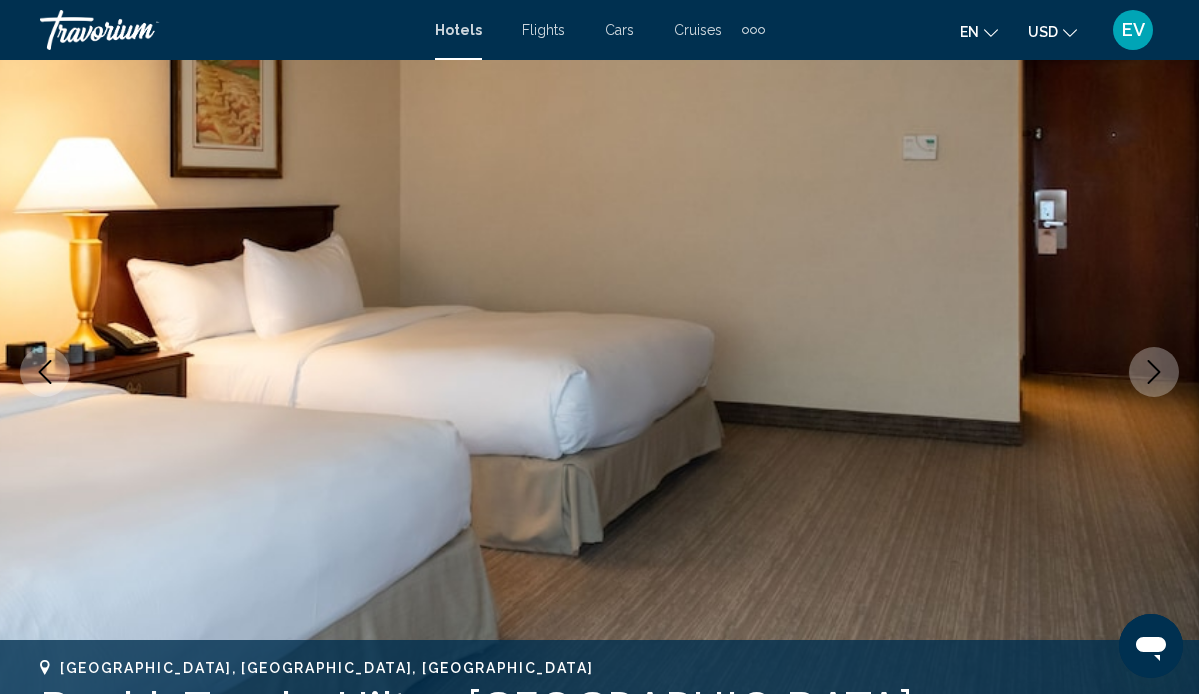 click 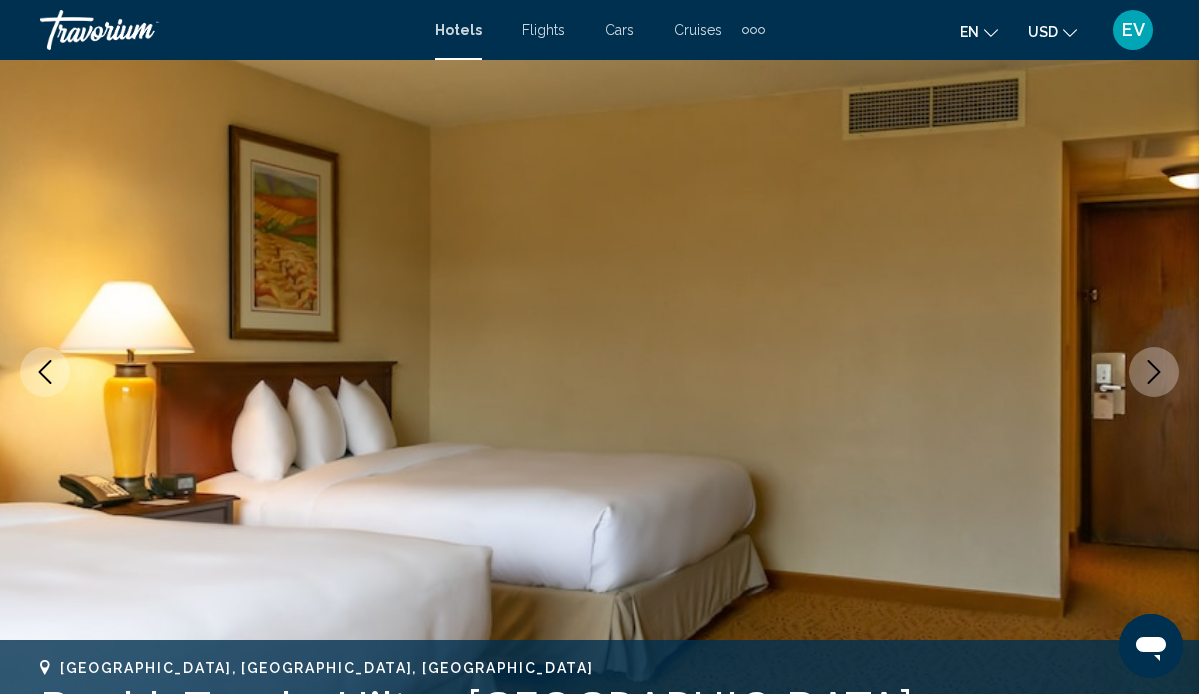 click 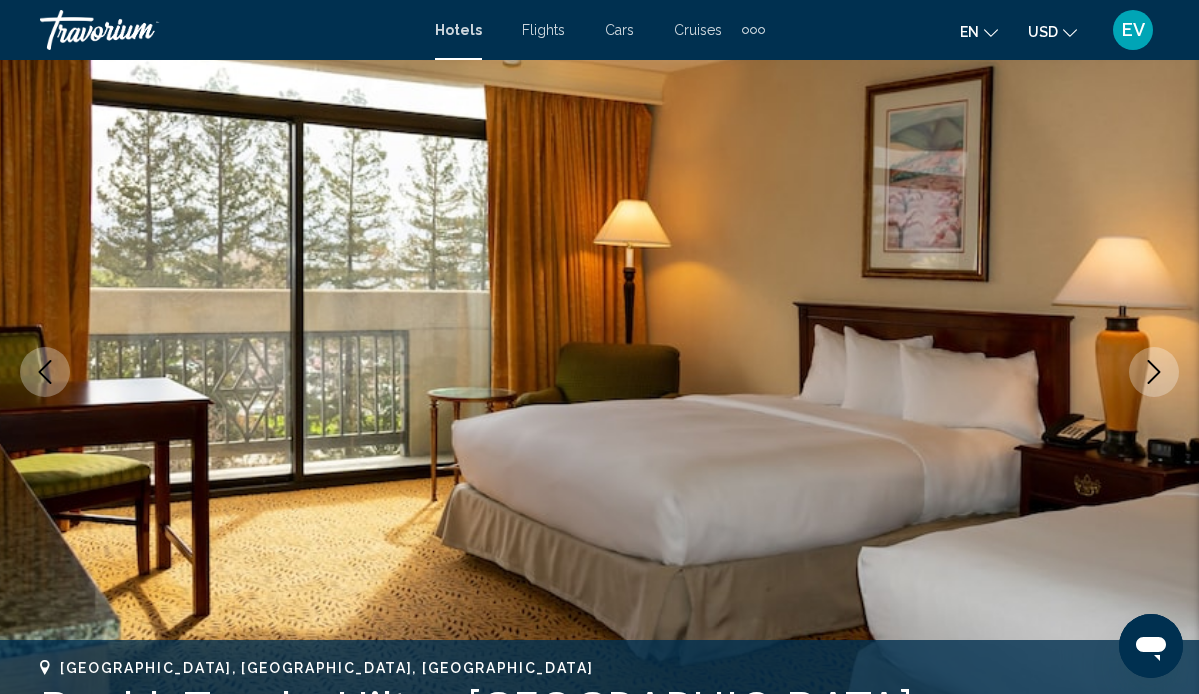 click 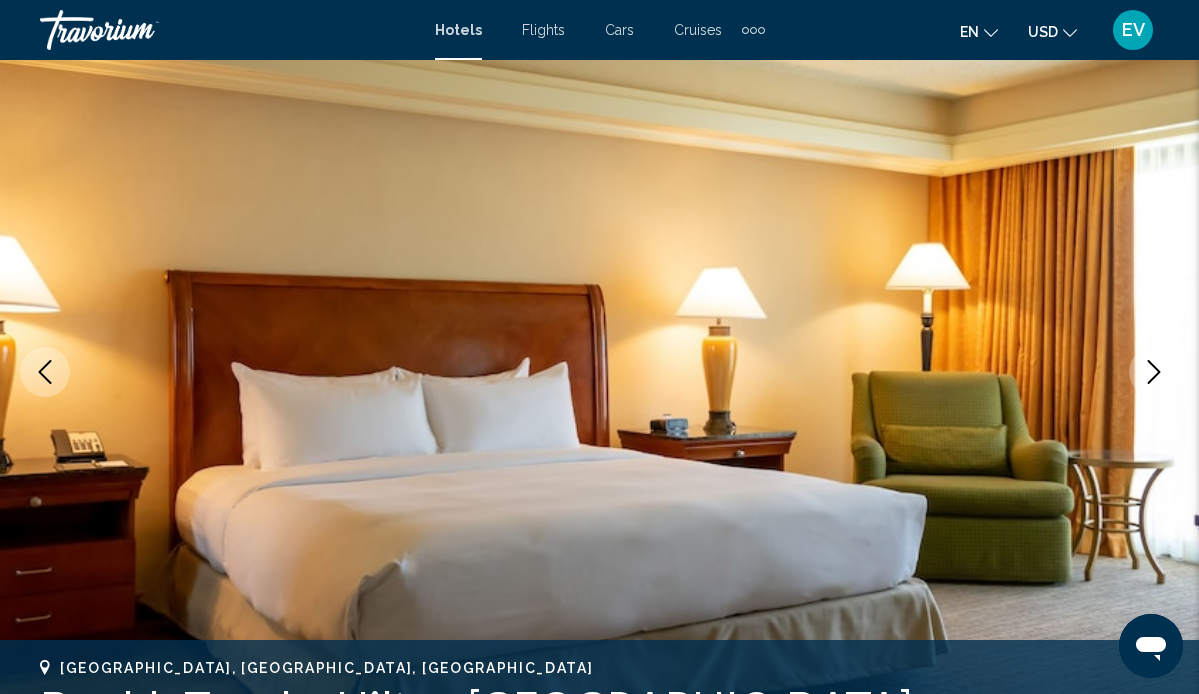 click 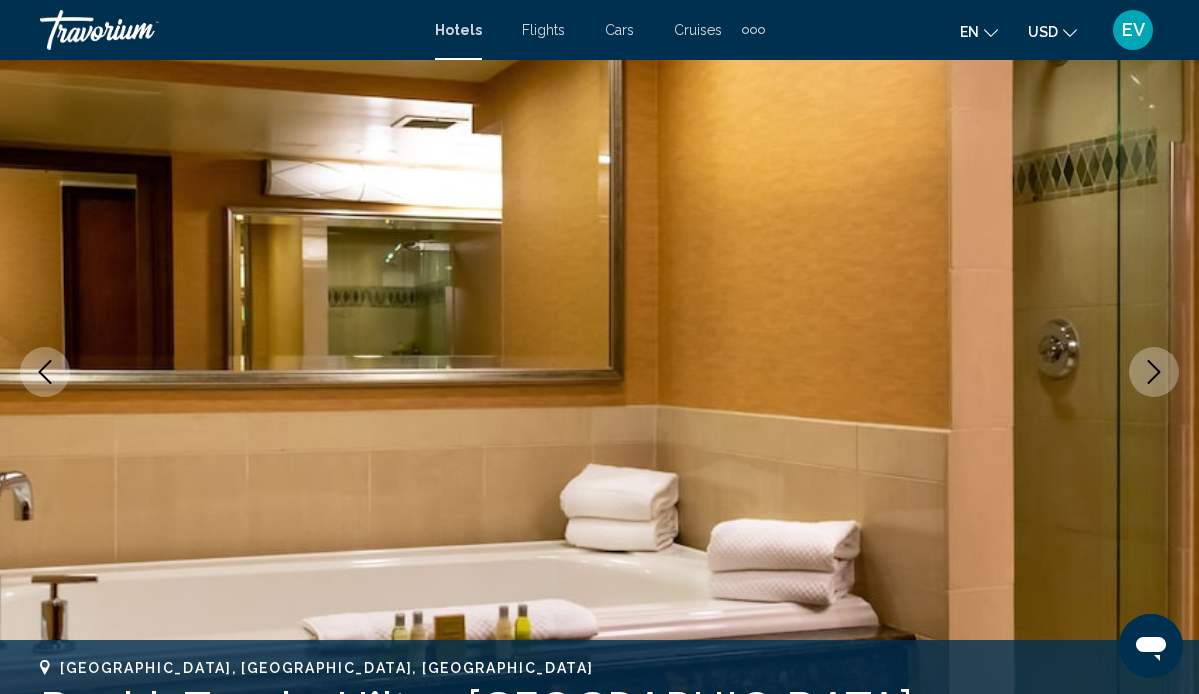 click 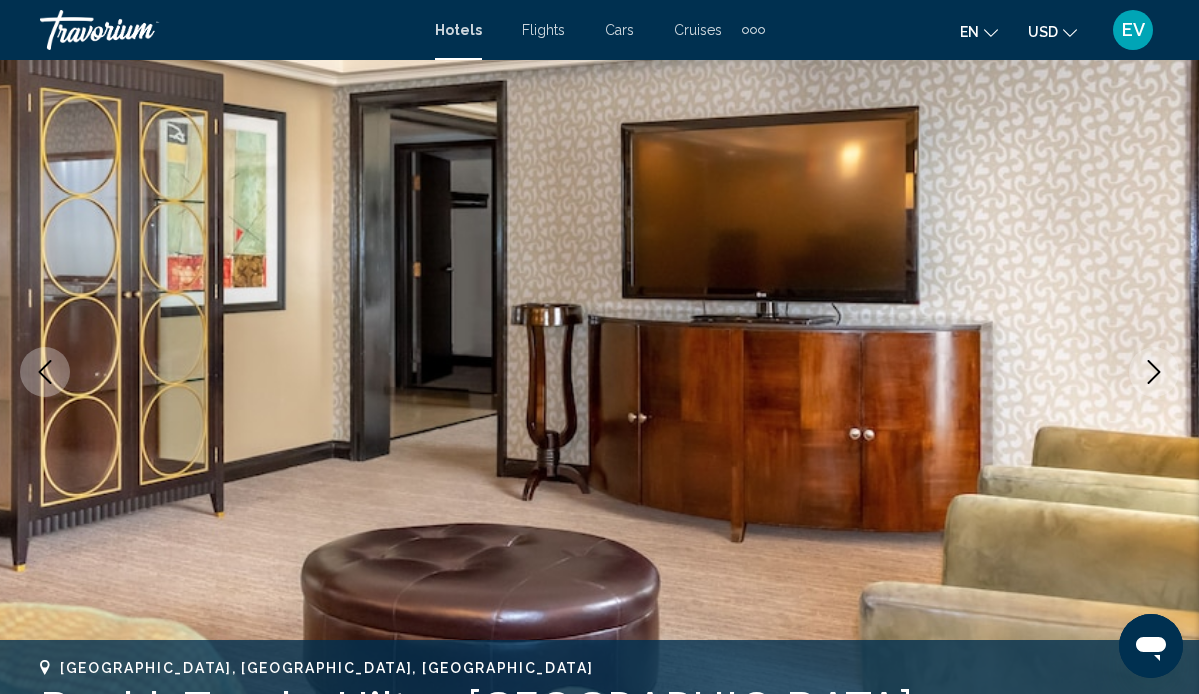click 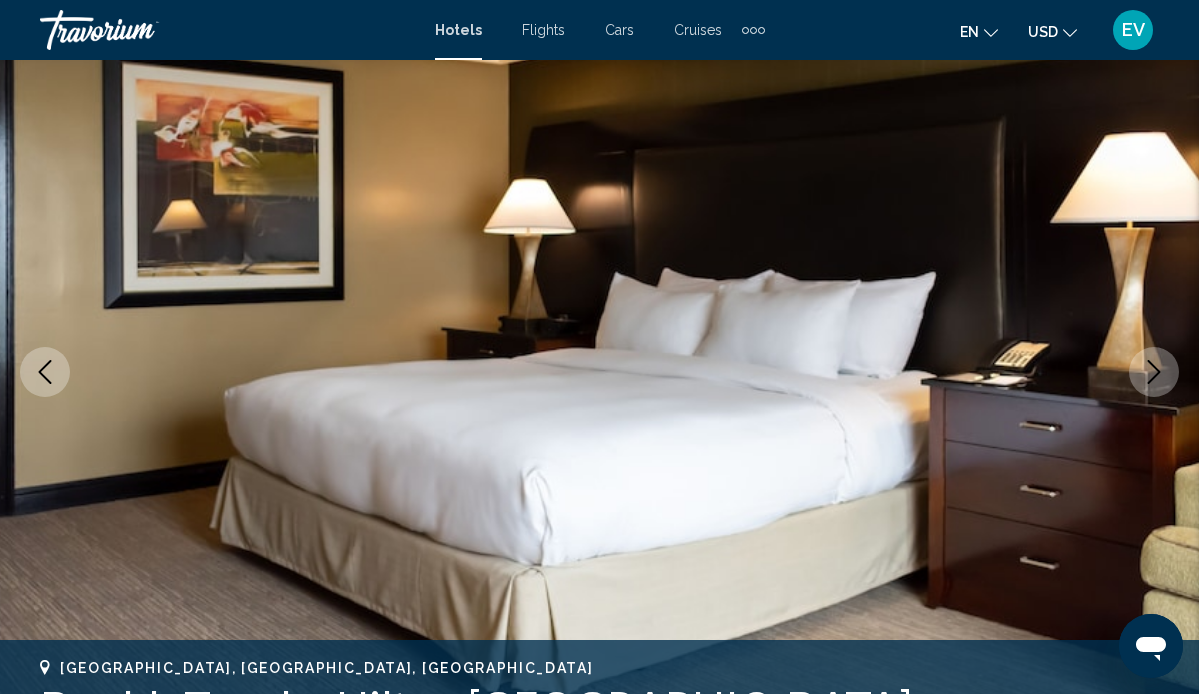 click 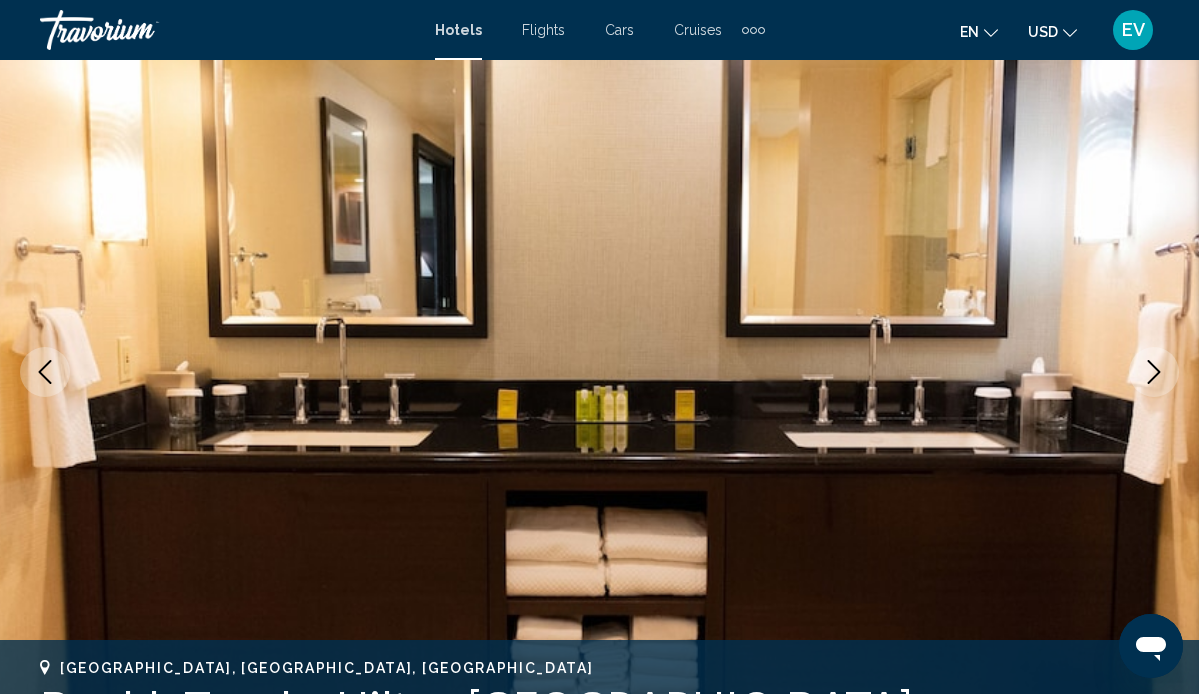 click 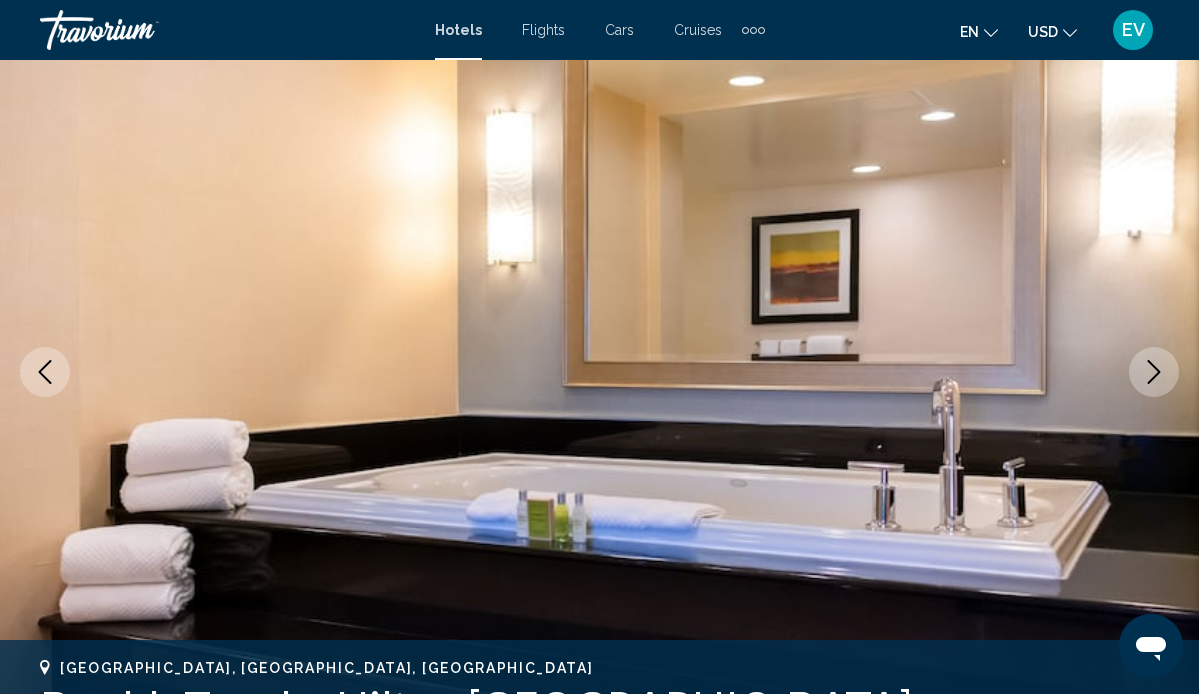 click 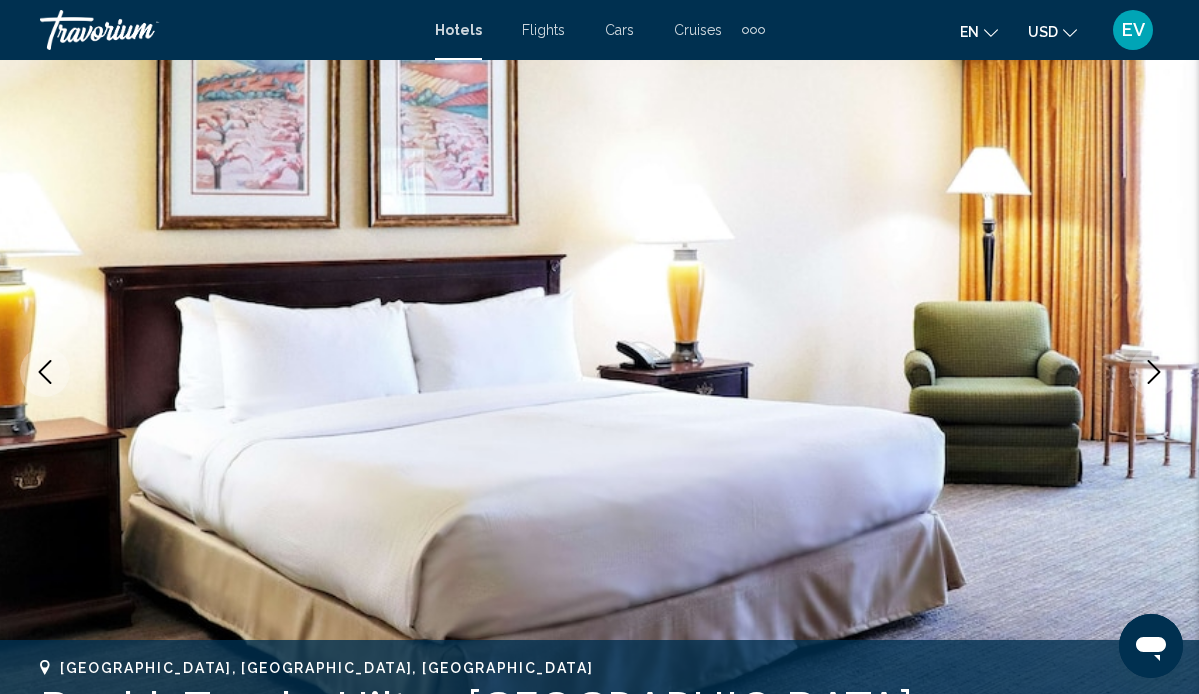 click 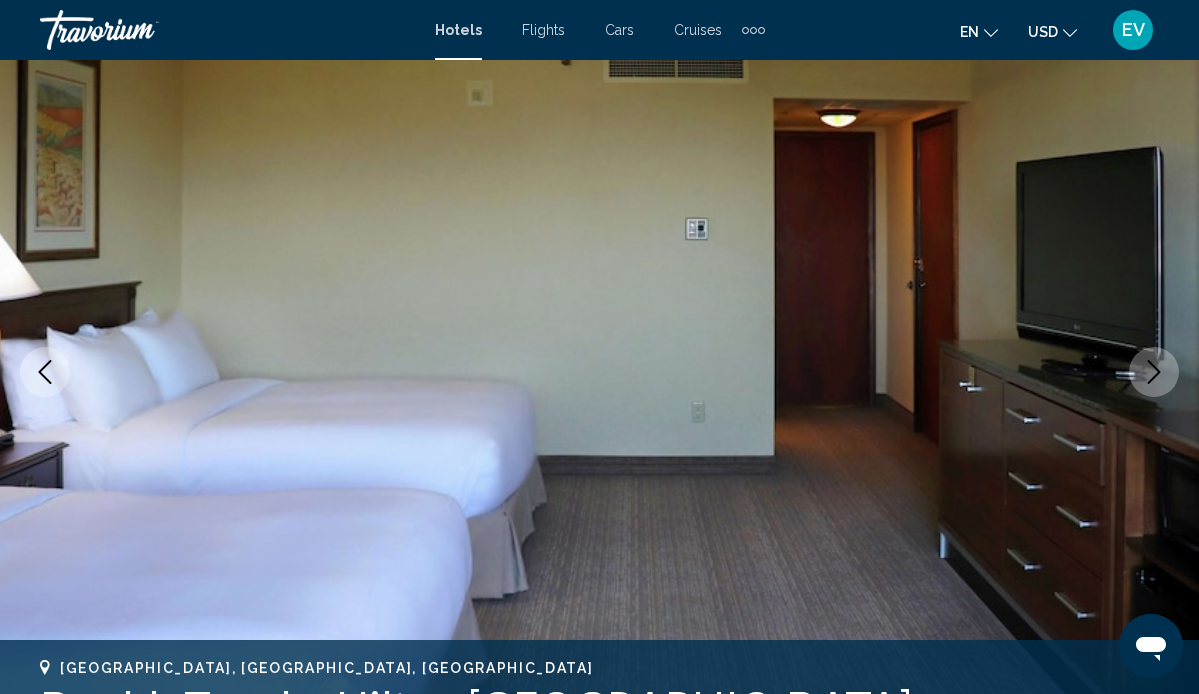 click at bounding box center [1154, 372] 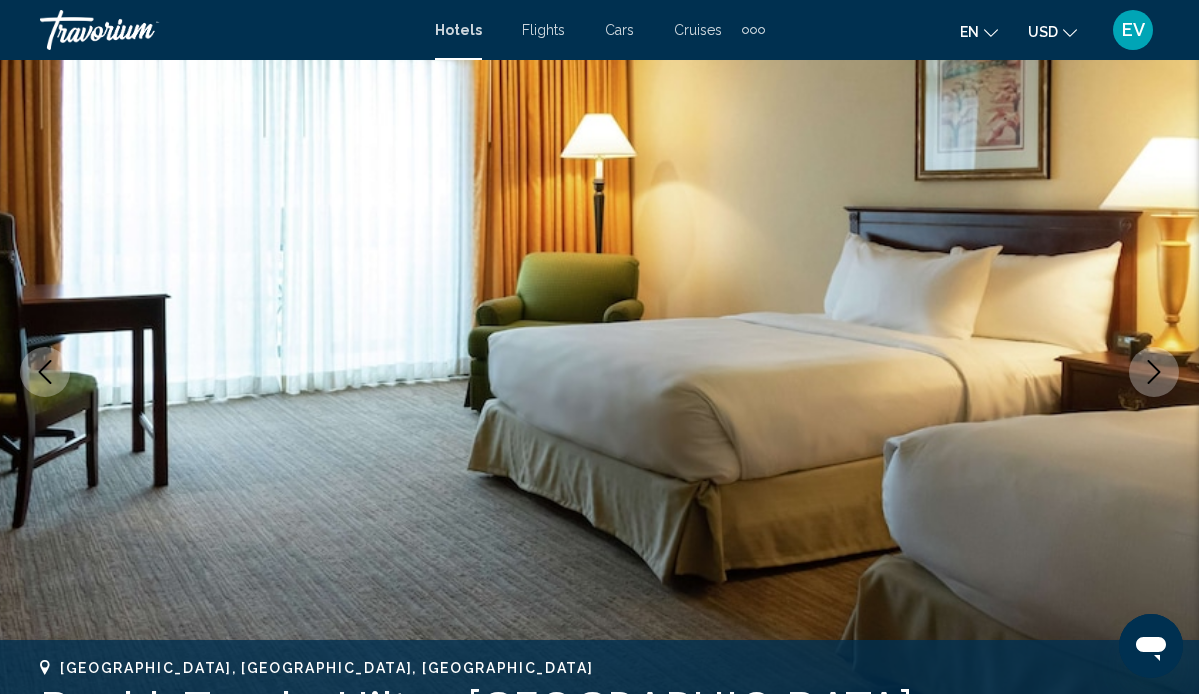 click at bounding box center [1154, 372] 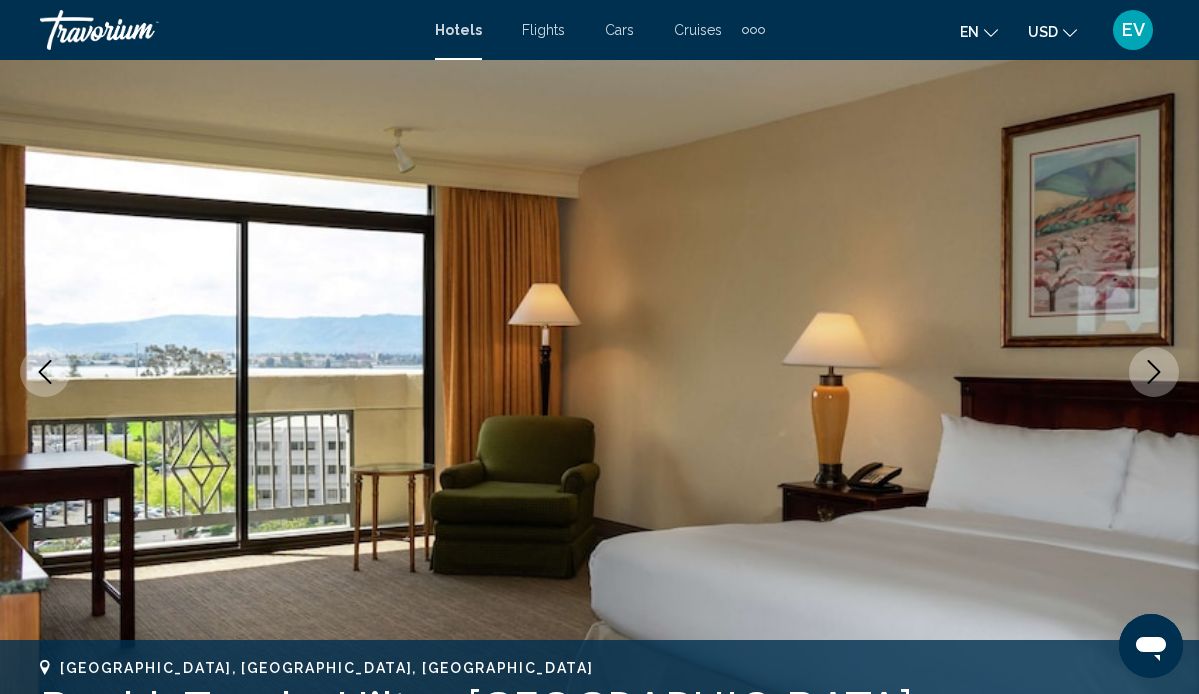 click 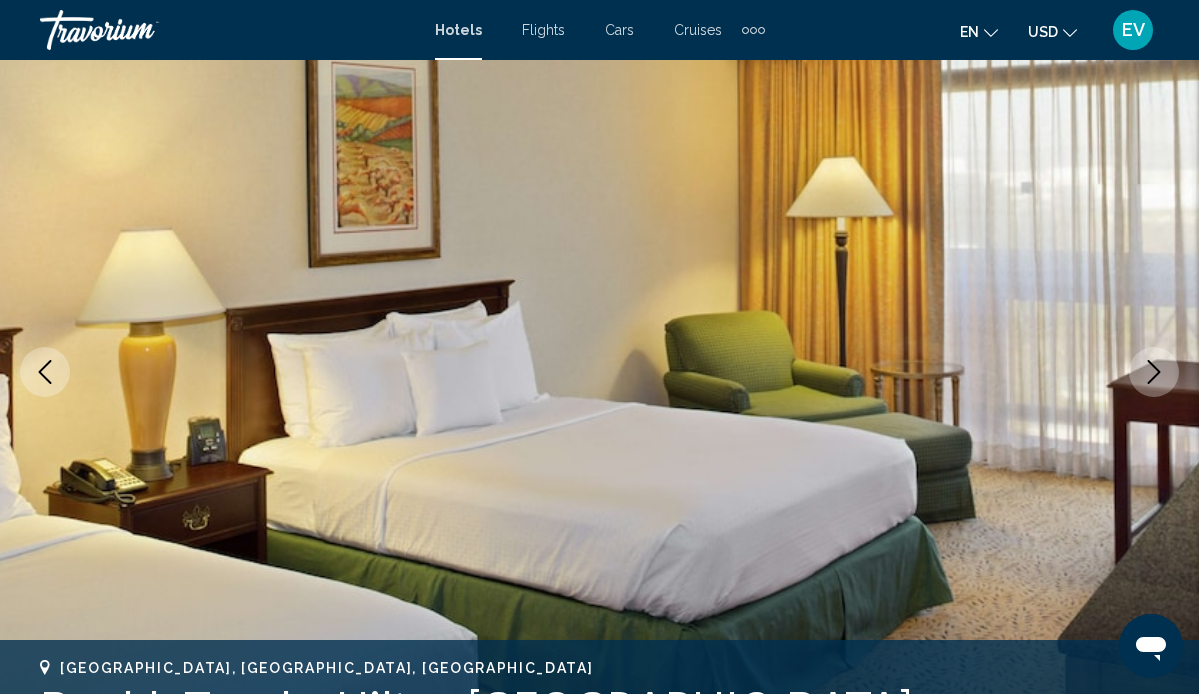 click 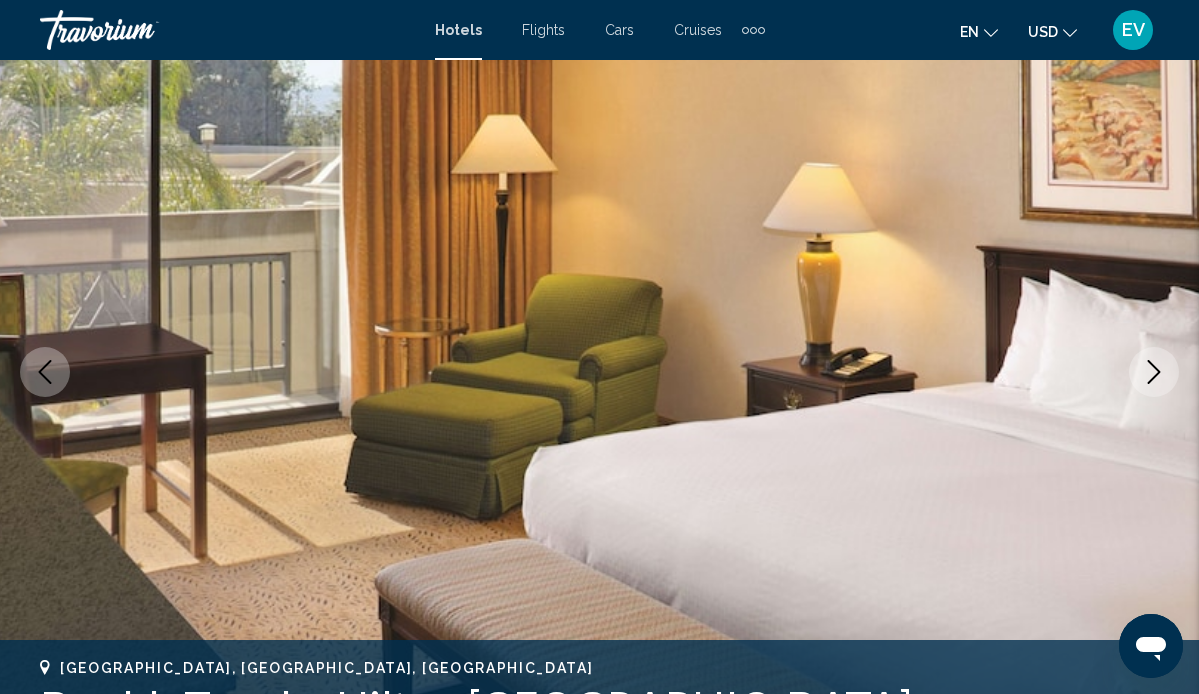 click 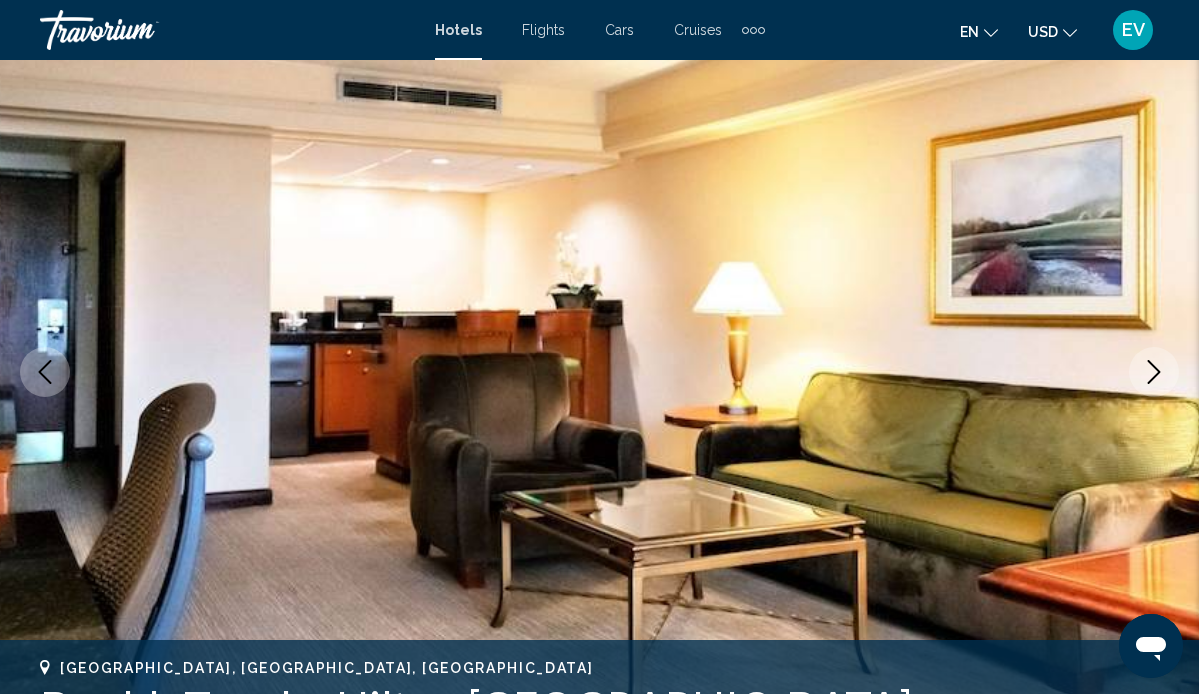click 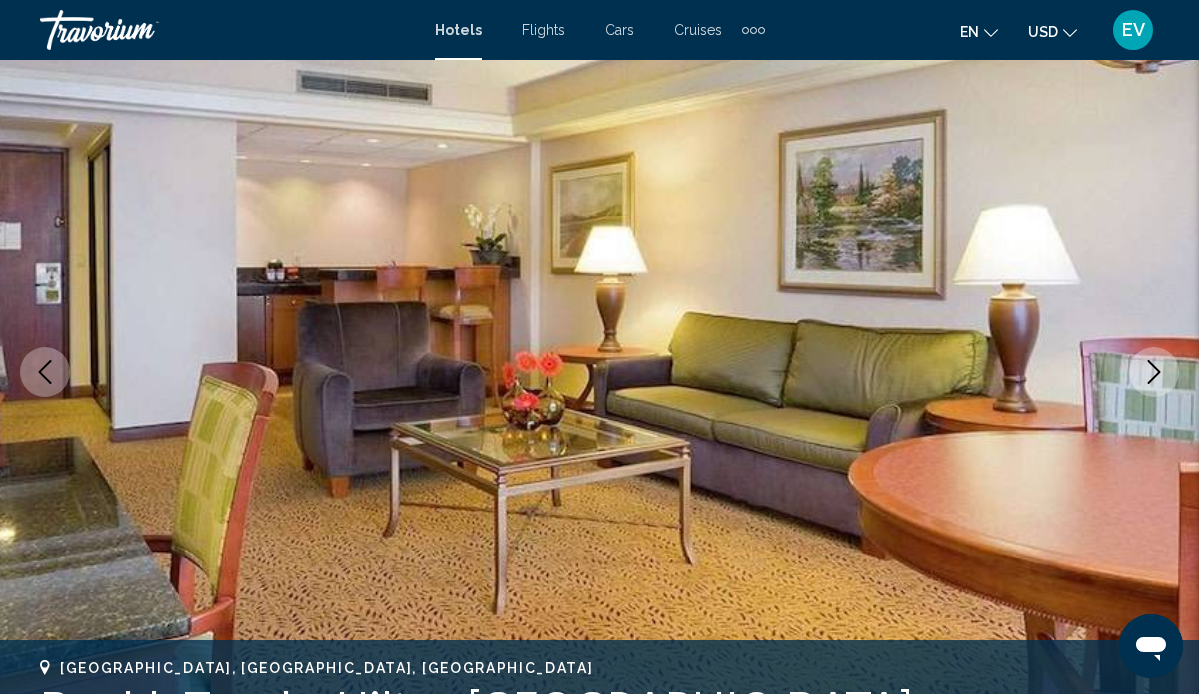 click 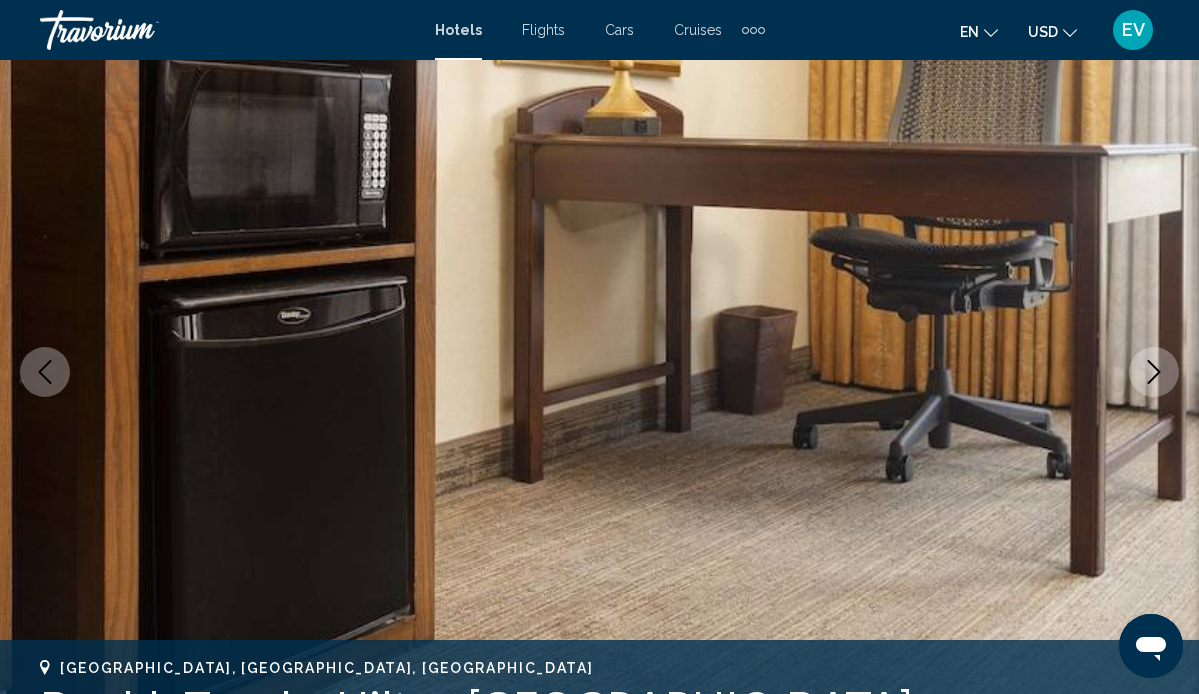 click 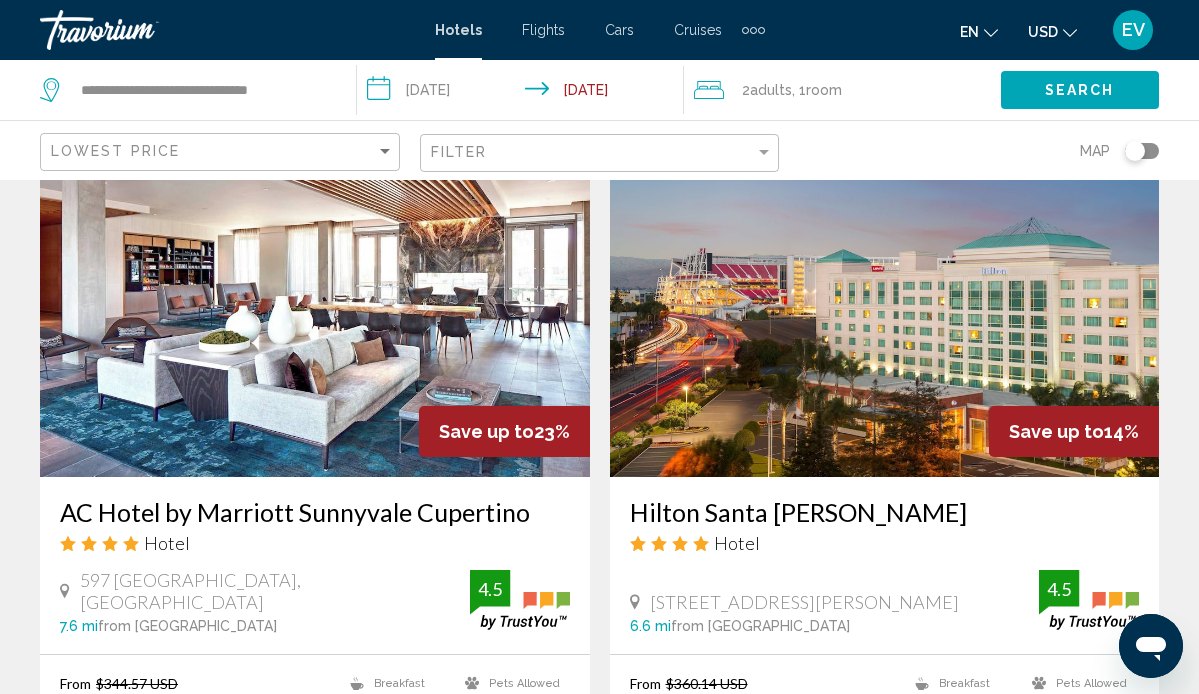 scroll, scrollTop: 3028, scrollLeft: 0, axis: vertical 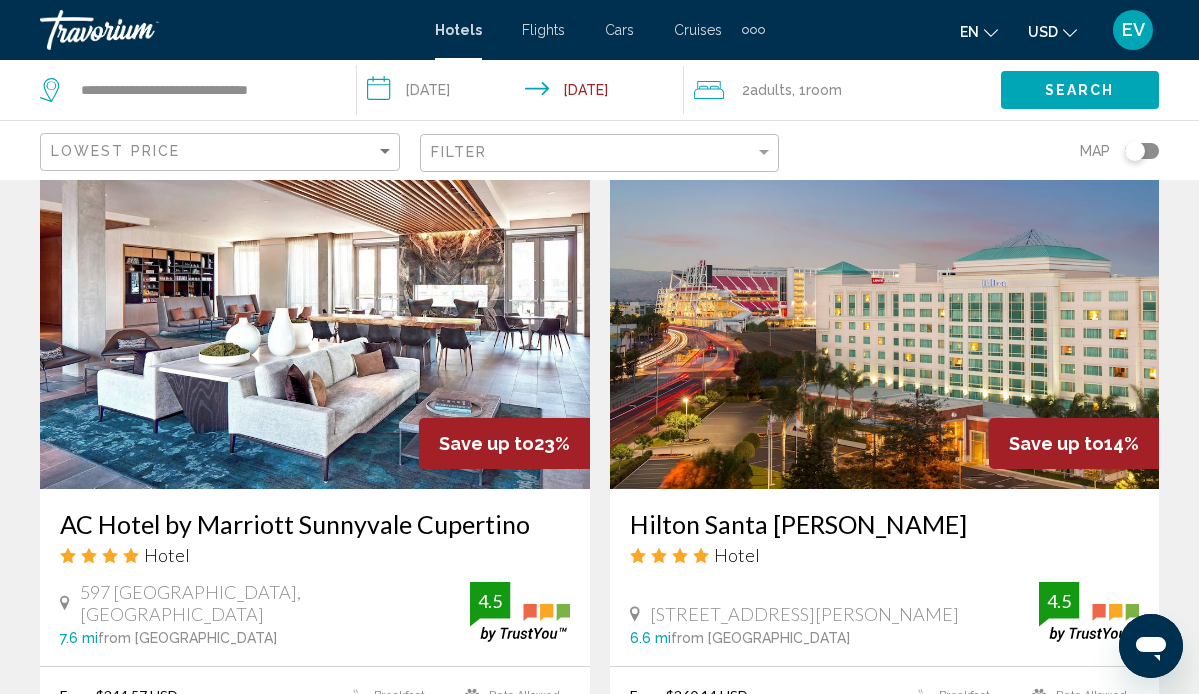 click on "Hilton Santa [PERSON_NAME]" at bounding box center (885, 524) 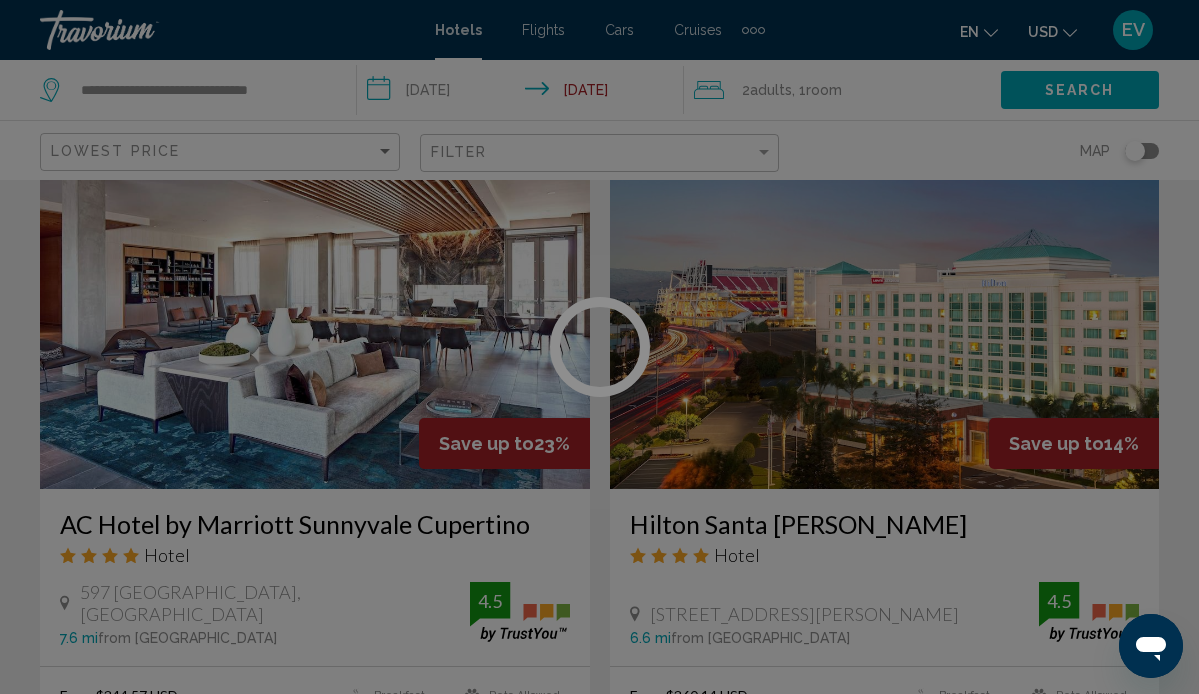scroll, scrollTop: 188, scrollLeft: 0, axis: vertical 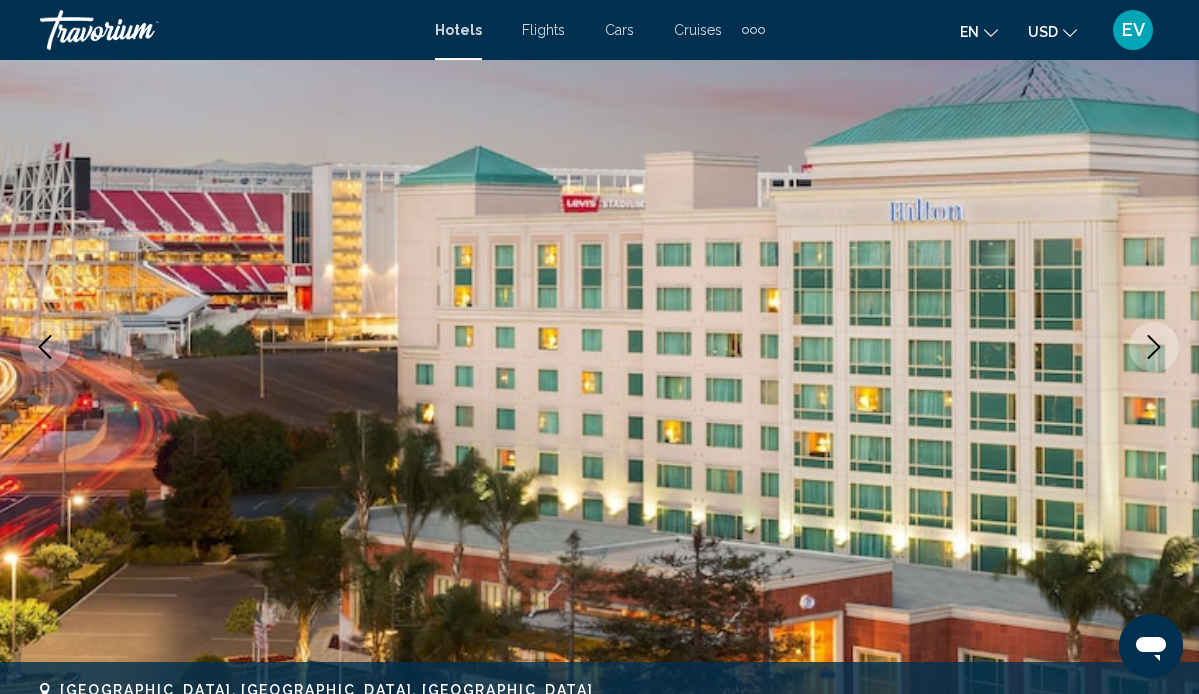 click 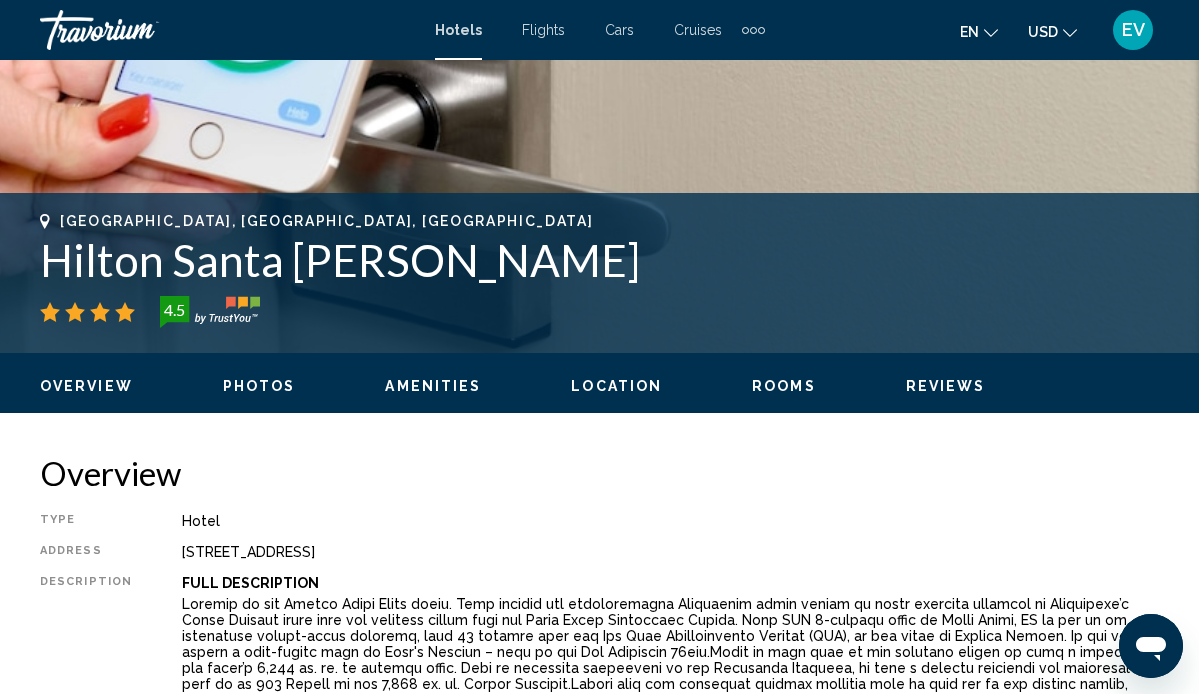 scroll, scrollTop: 96, scrollLeft: 0, axis: vertical 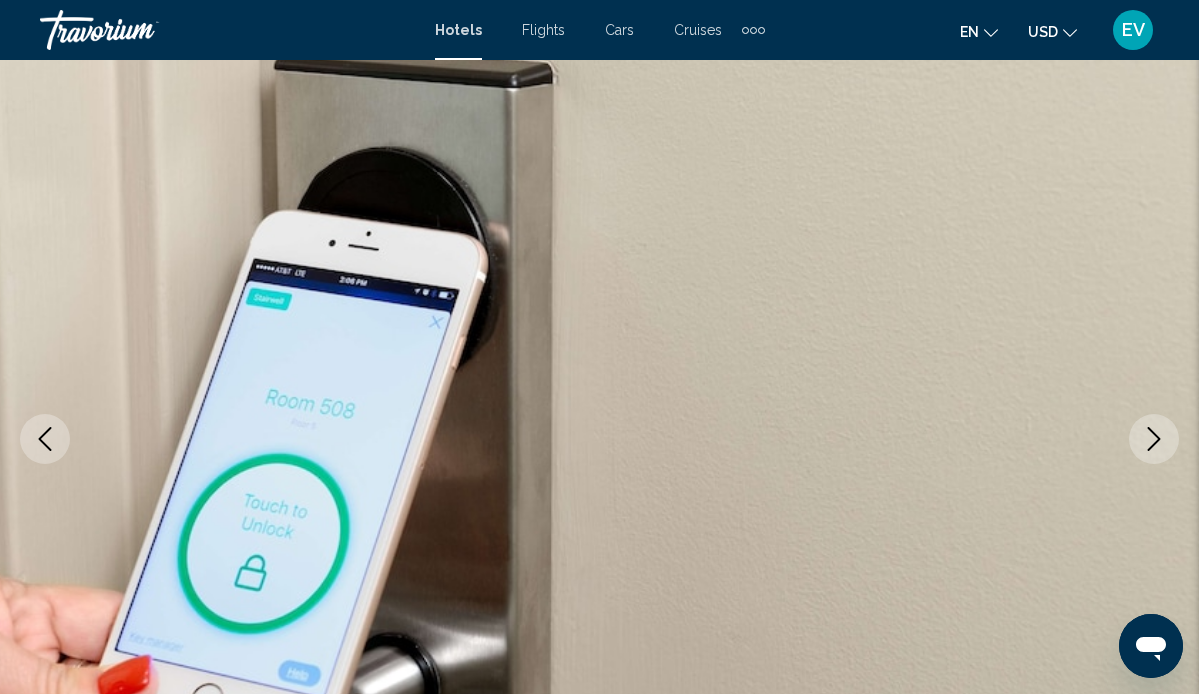 click at bounding box center (1154, 439) 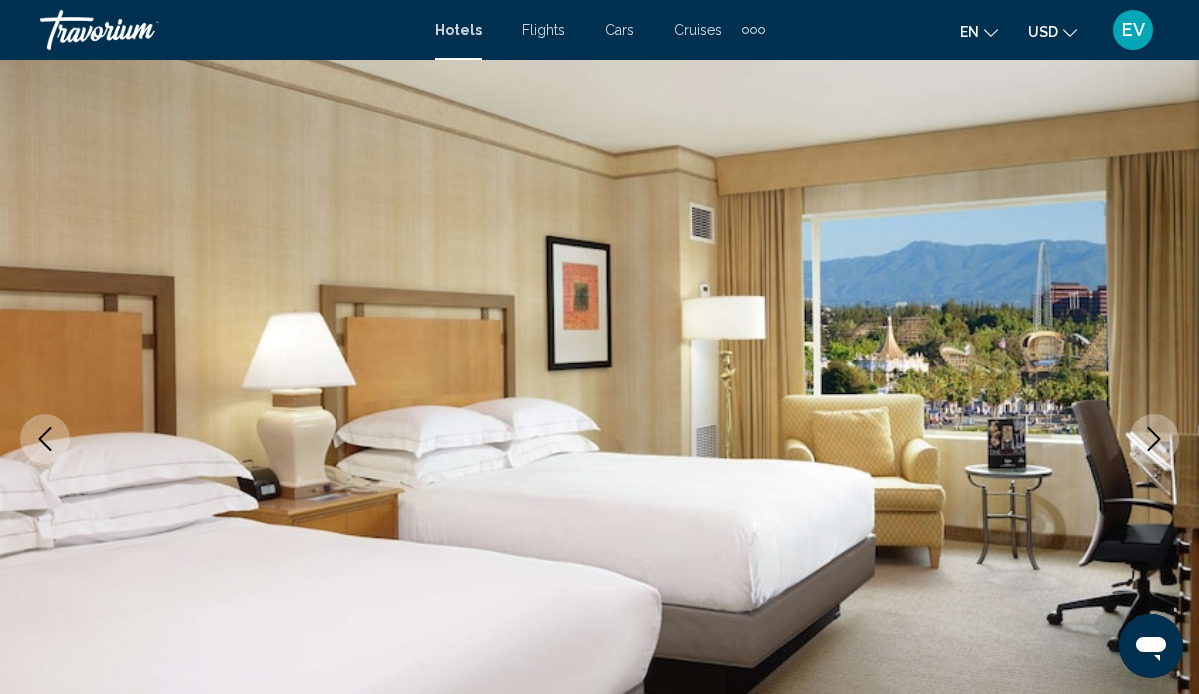 click 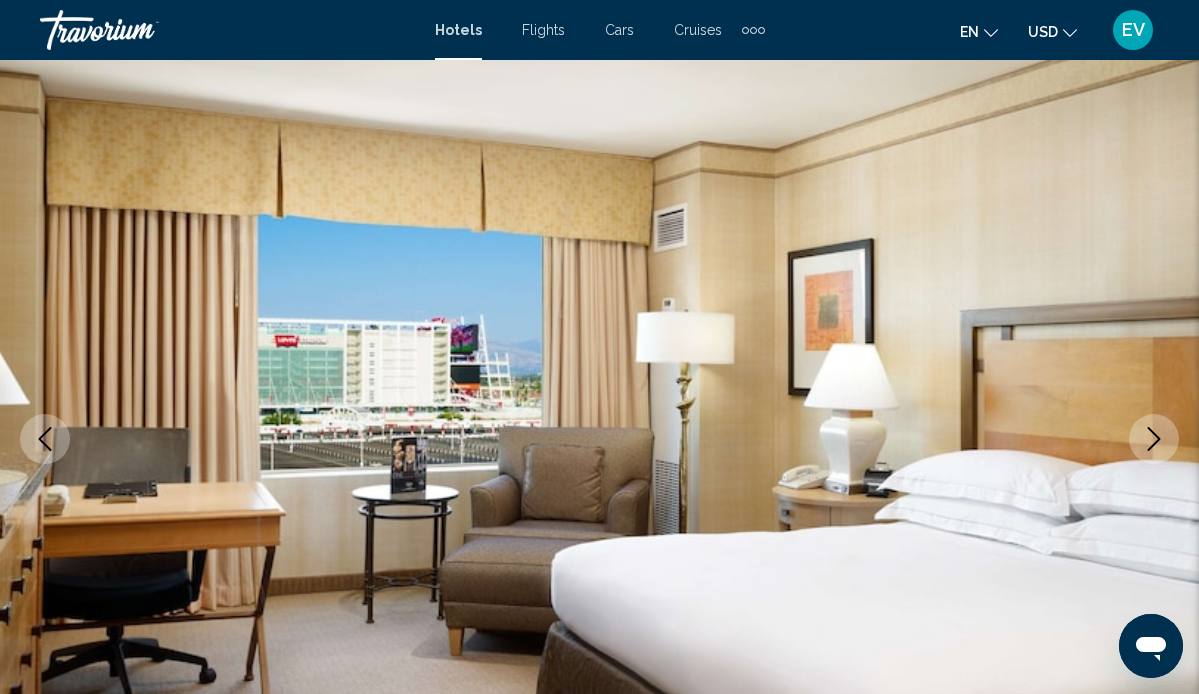 click 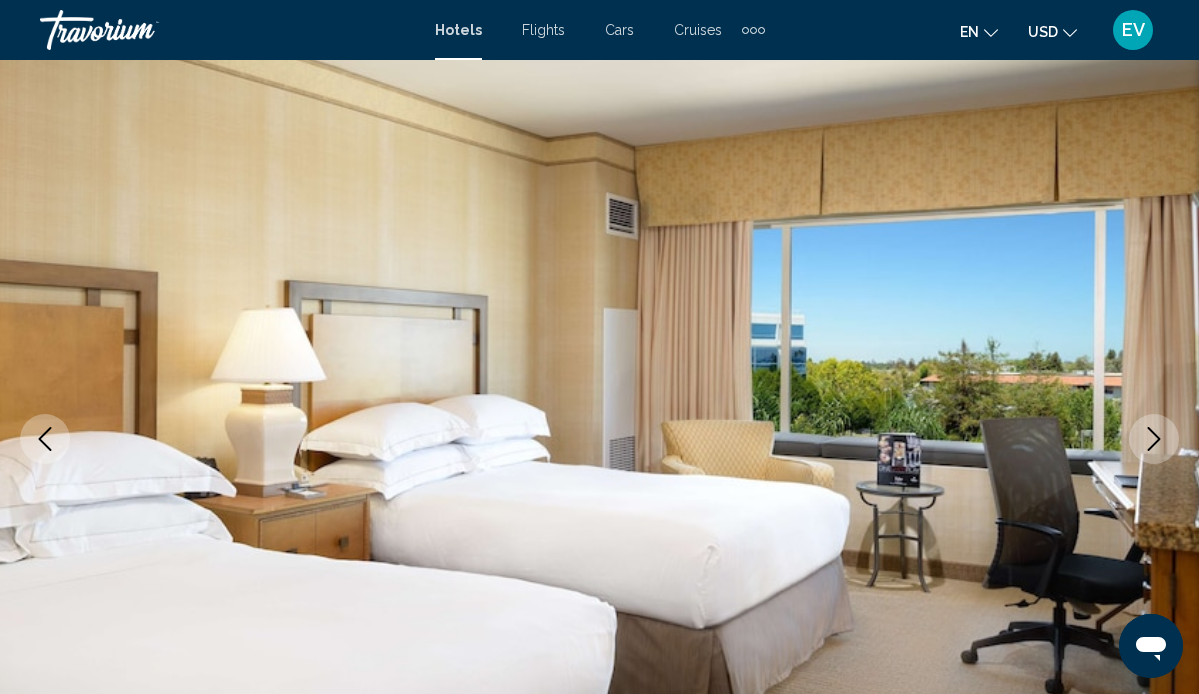click 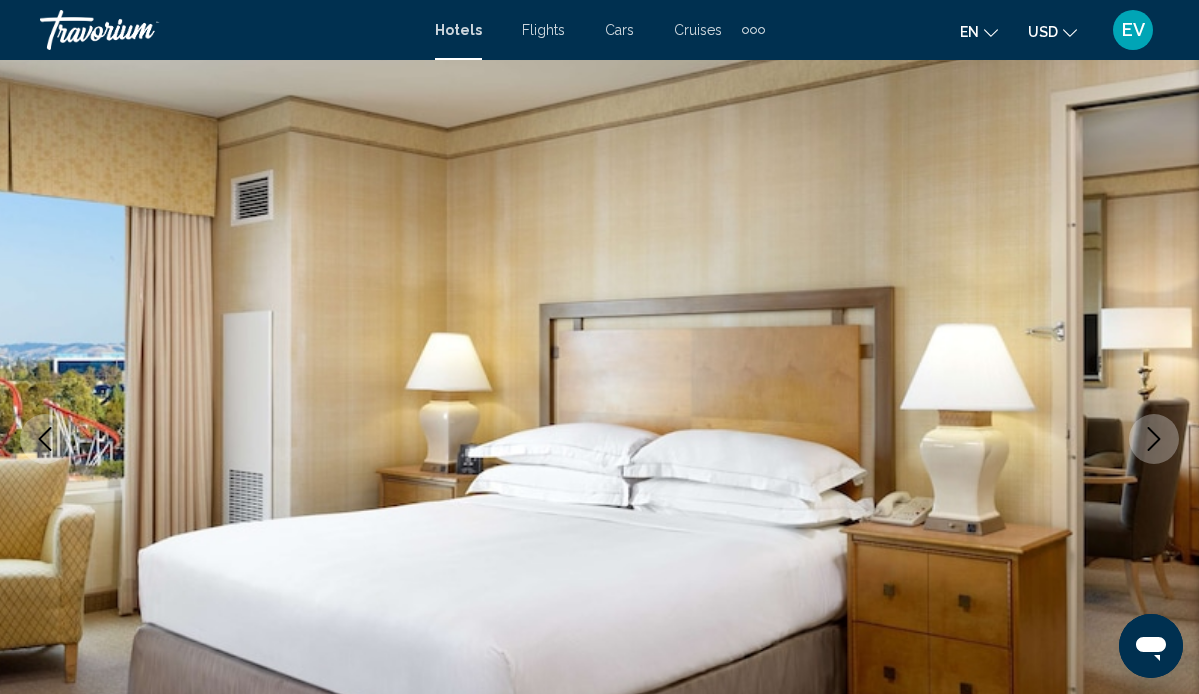 click 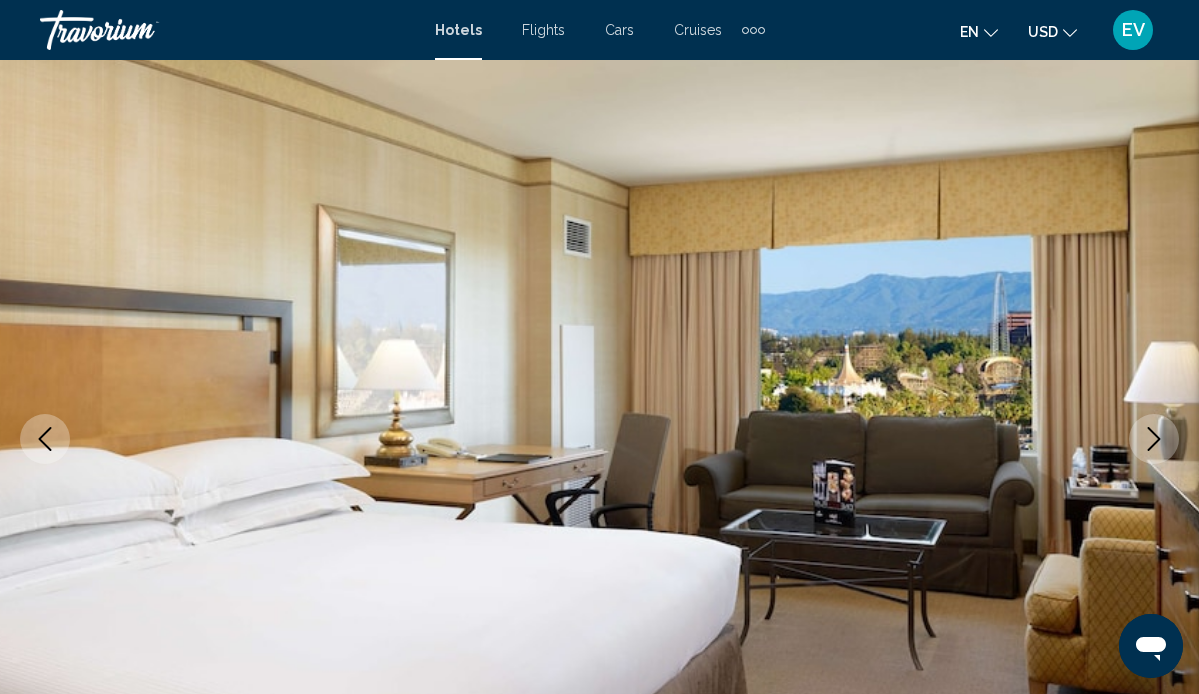 click 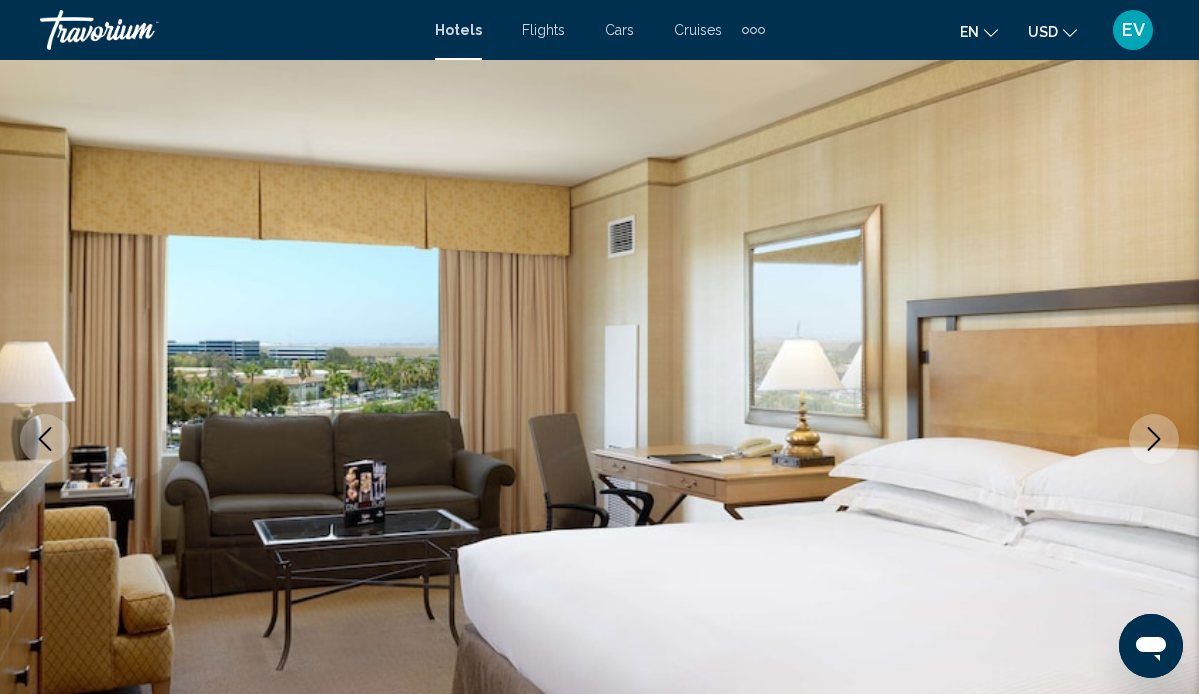click 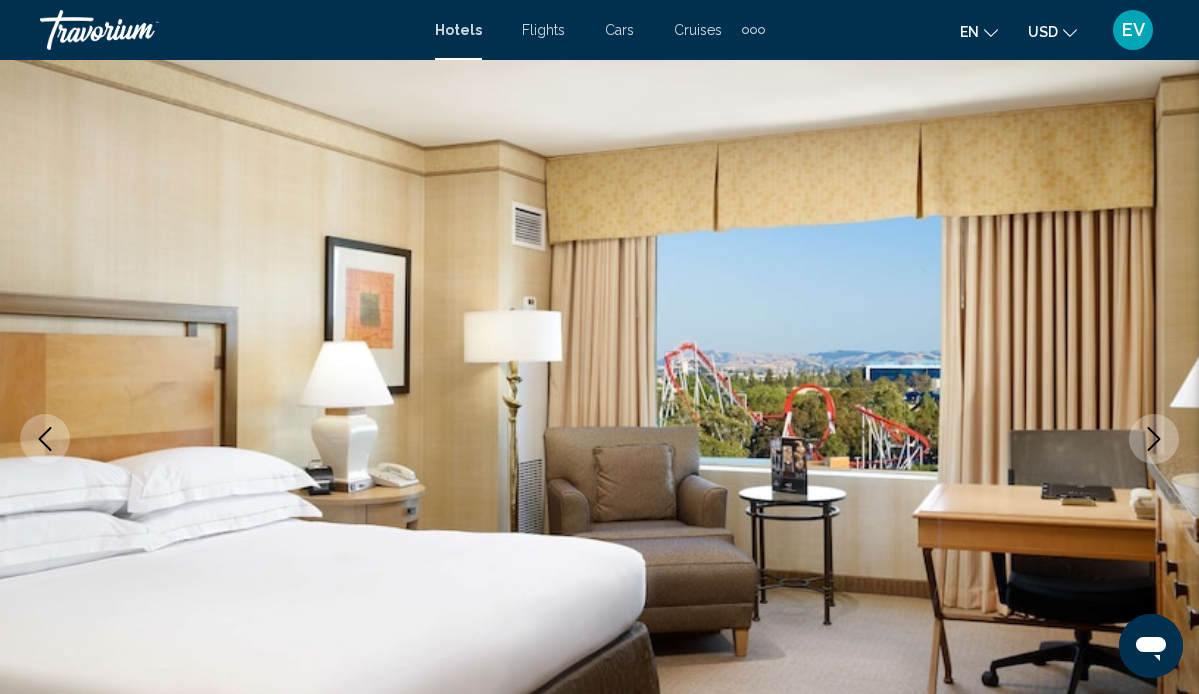 click 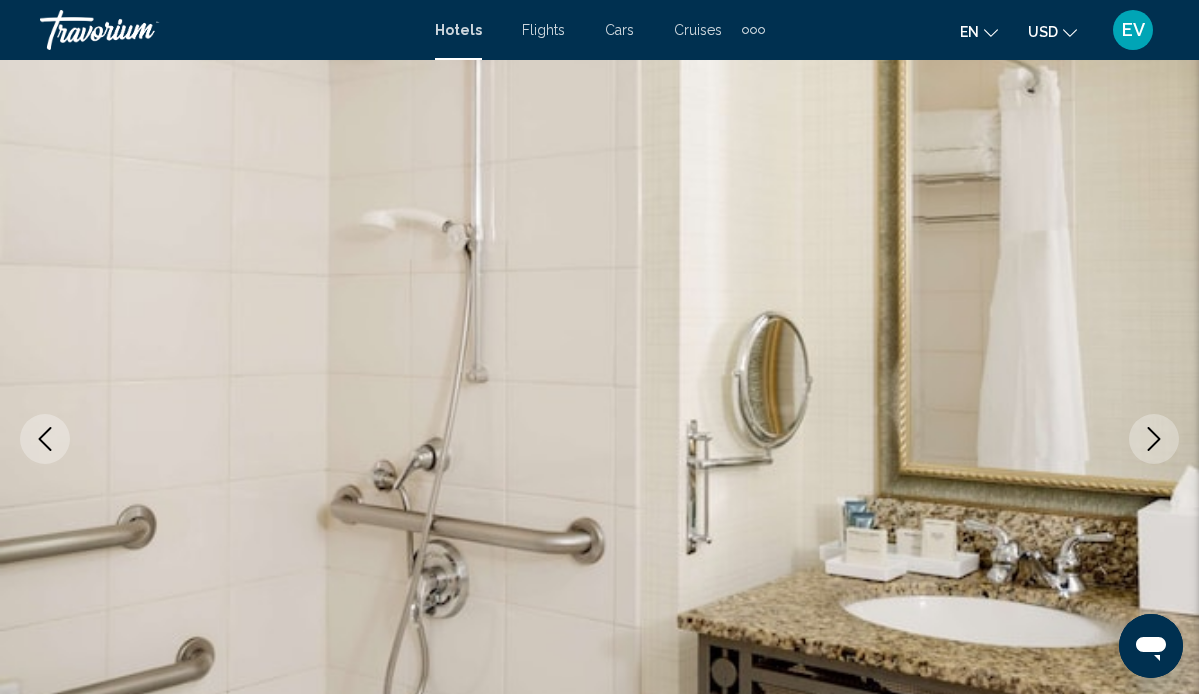click 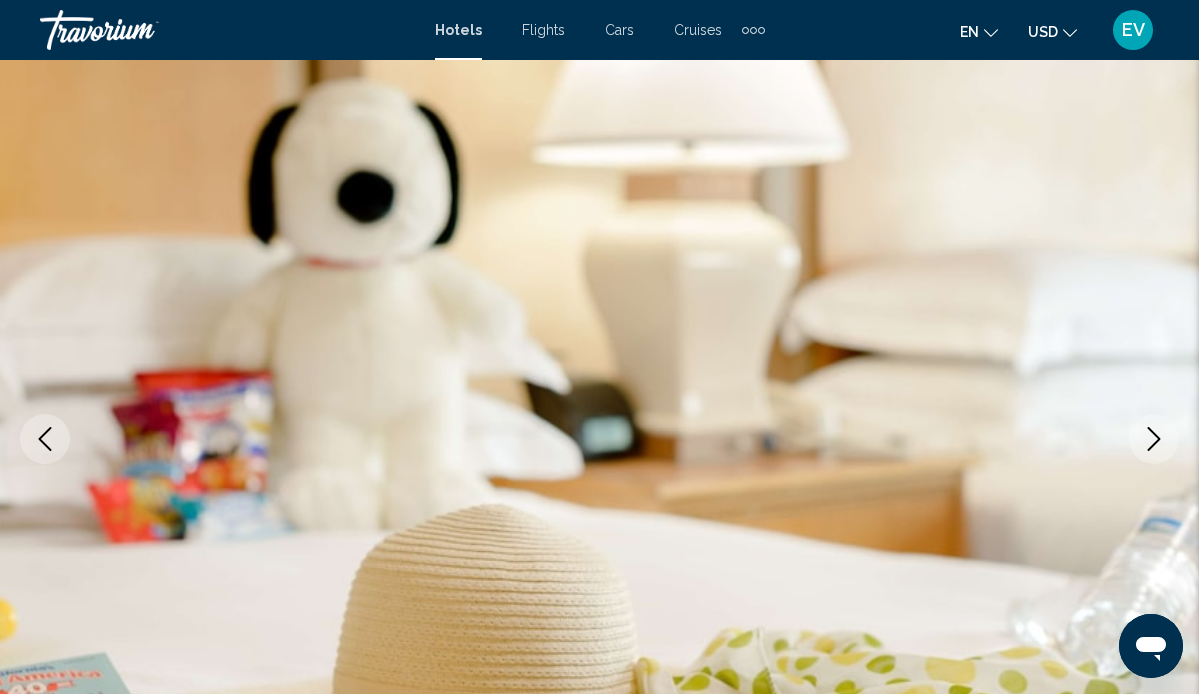 click at bounding box center [45, 439] 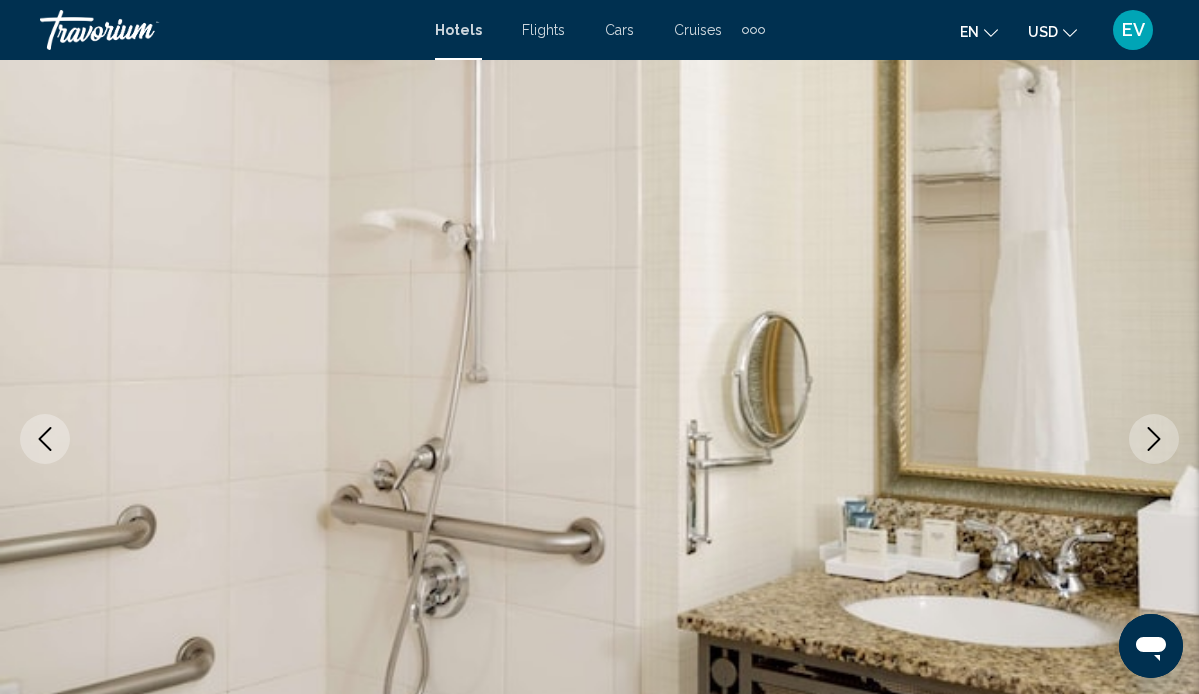 click at bounding box center [45, 439] 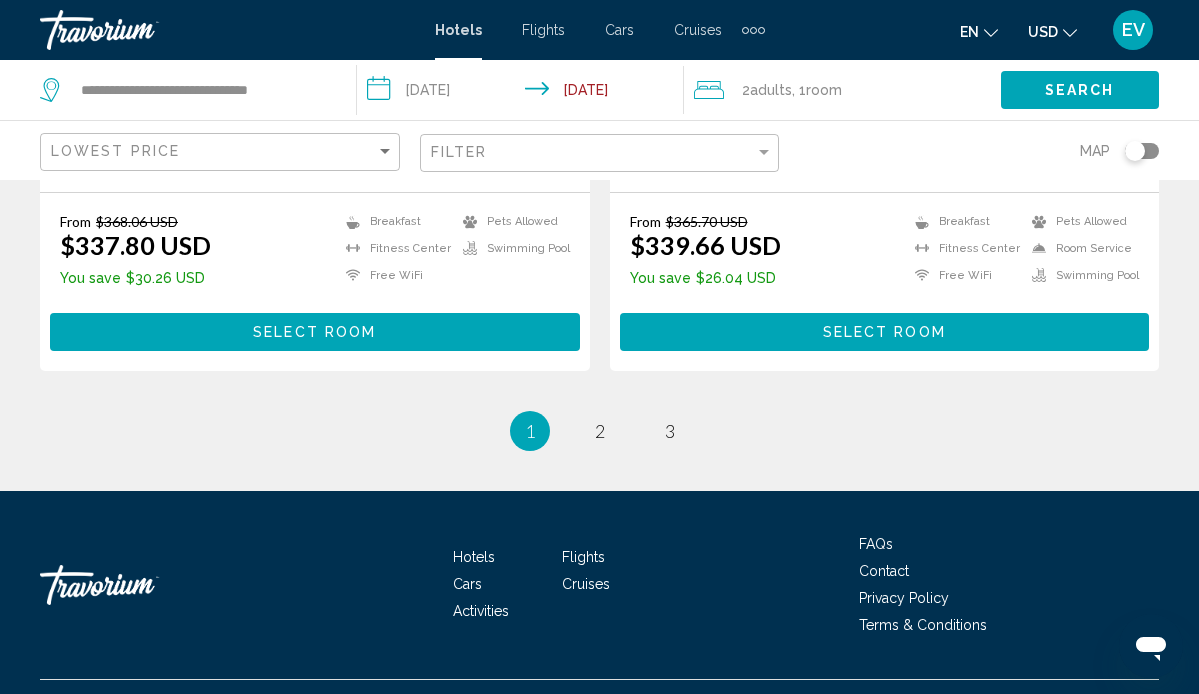 scroll, scrollTop: 4220, scrollLeft: 0, axis: vertical 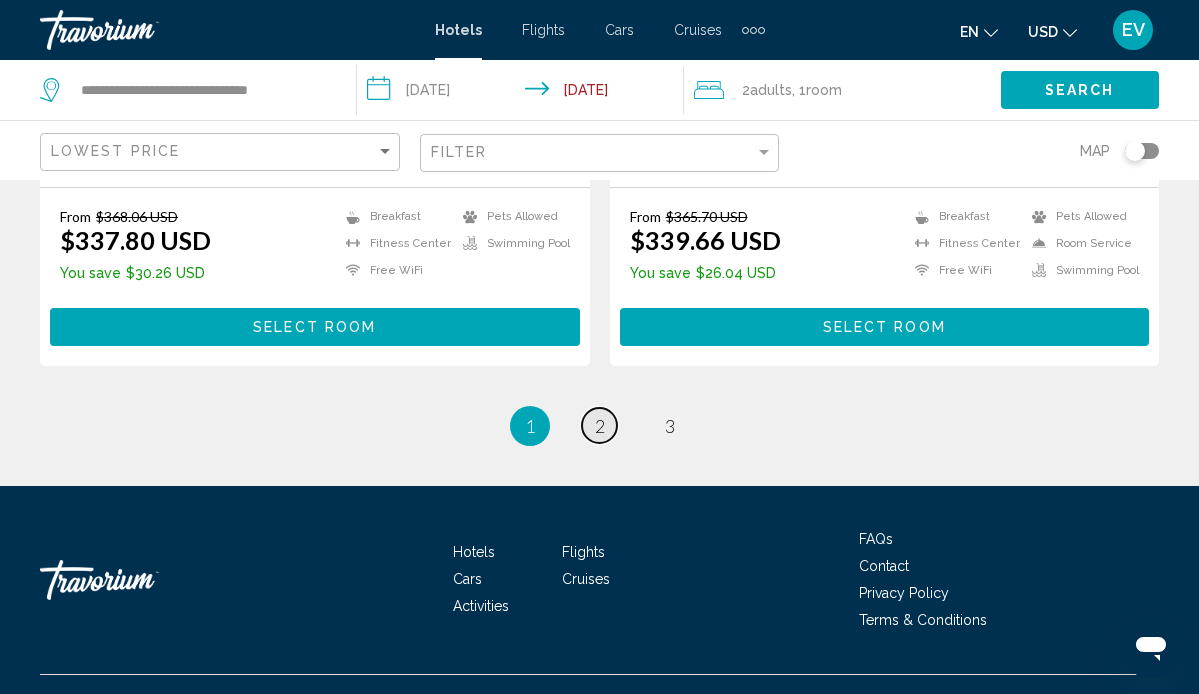 click on "2" at bounding box center [600, 426] 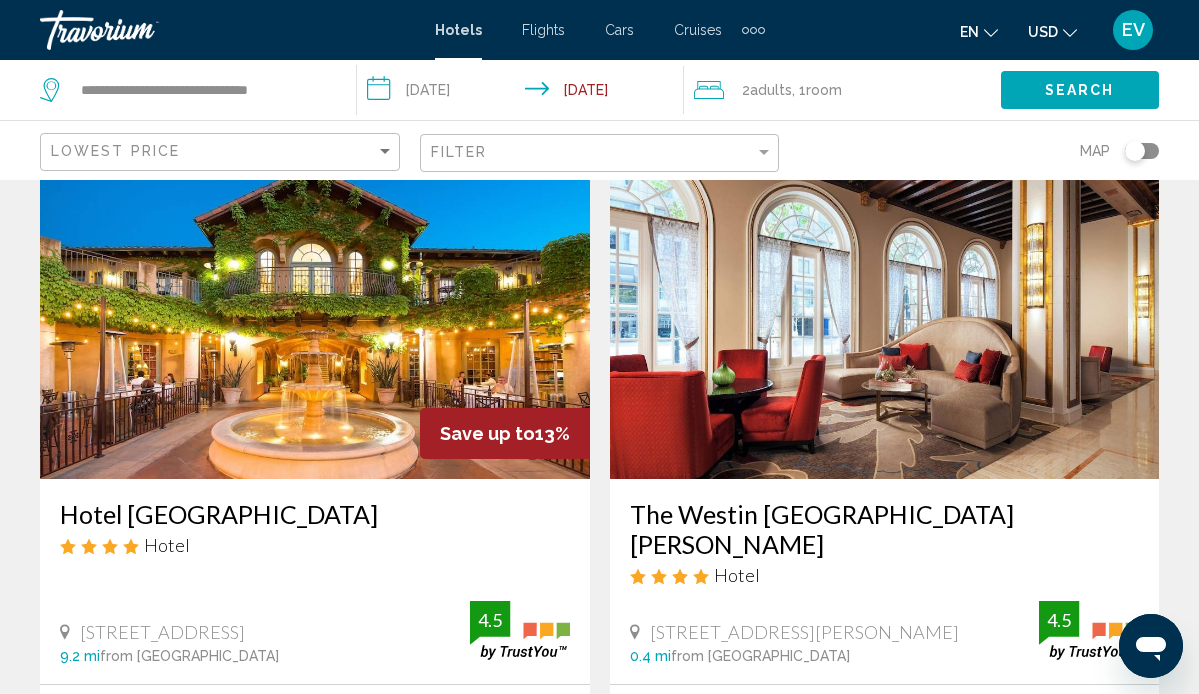 scroll, scrollTop: 86, scrollLeft: 0, axis: vertical 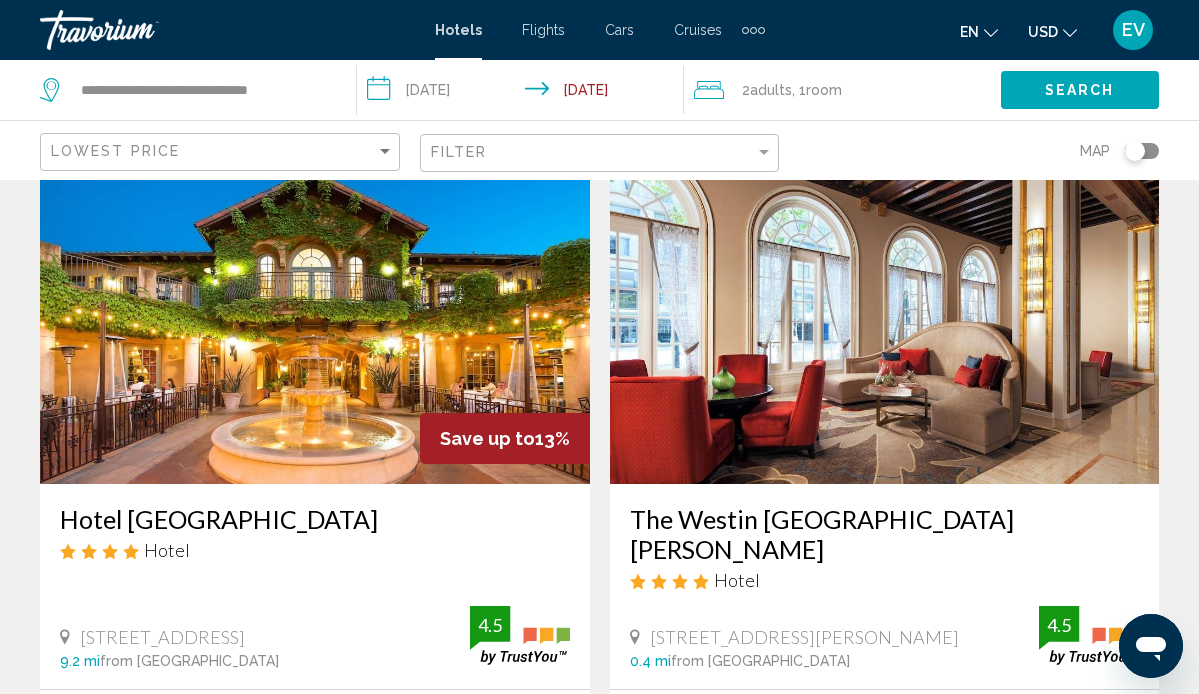 click on "The Westin [GEOGRAPHIC_DATA][PERSON_NAME]" at bounding box center (885, 534) 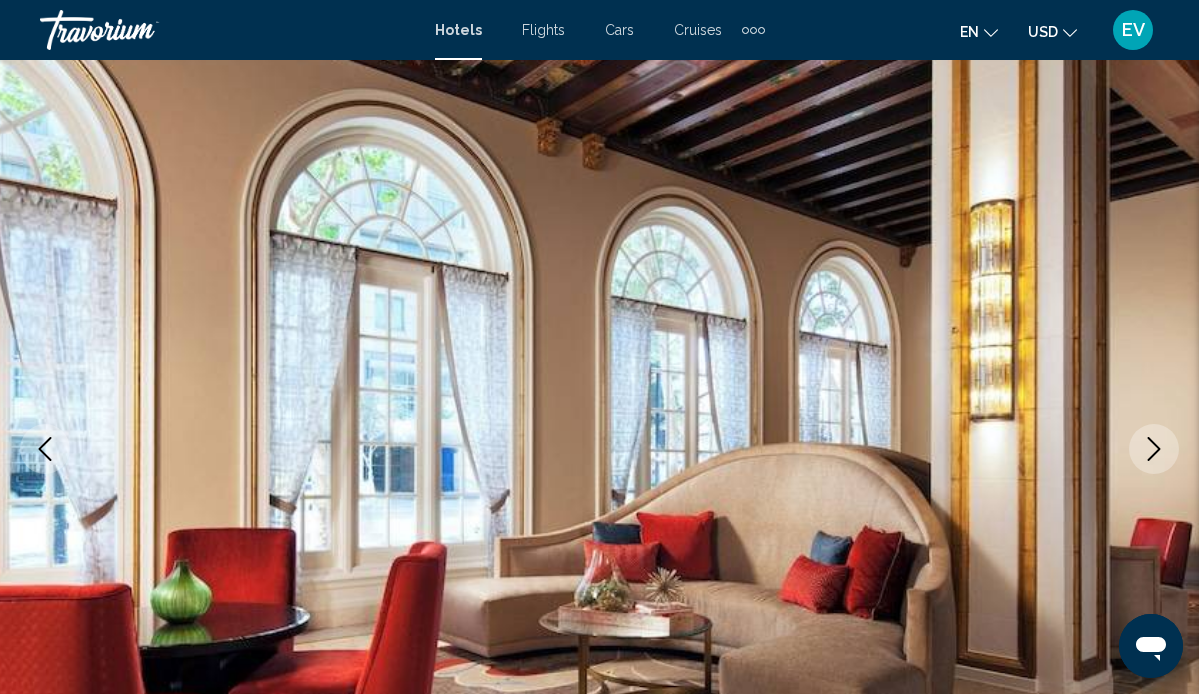 scroll, scrollTop: 188, scrollLeft: 0, axis: vertical 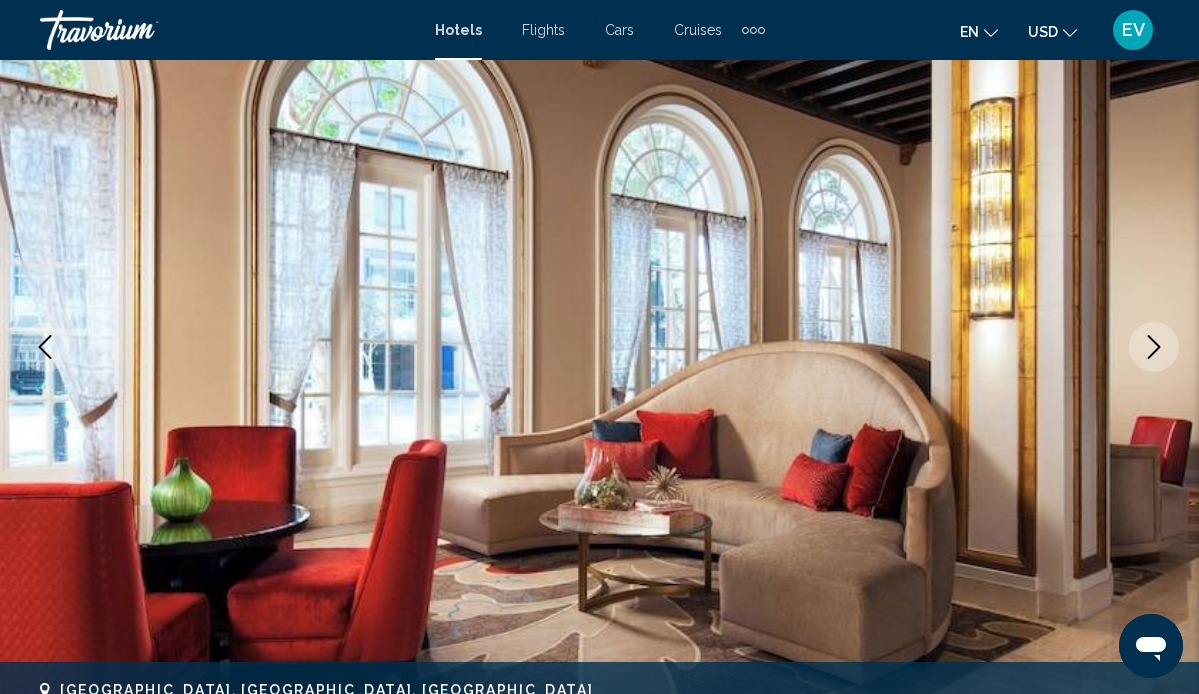 click 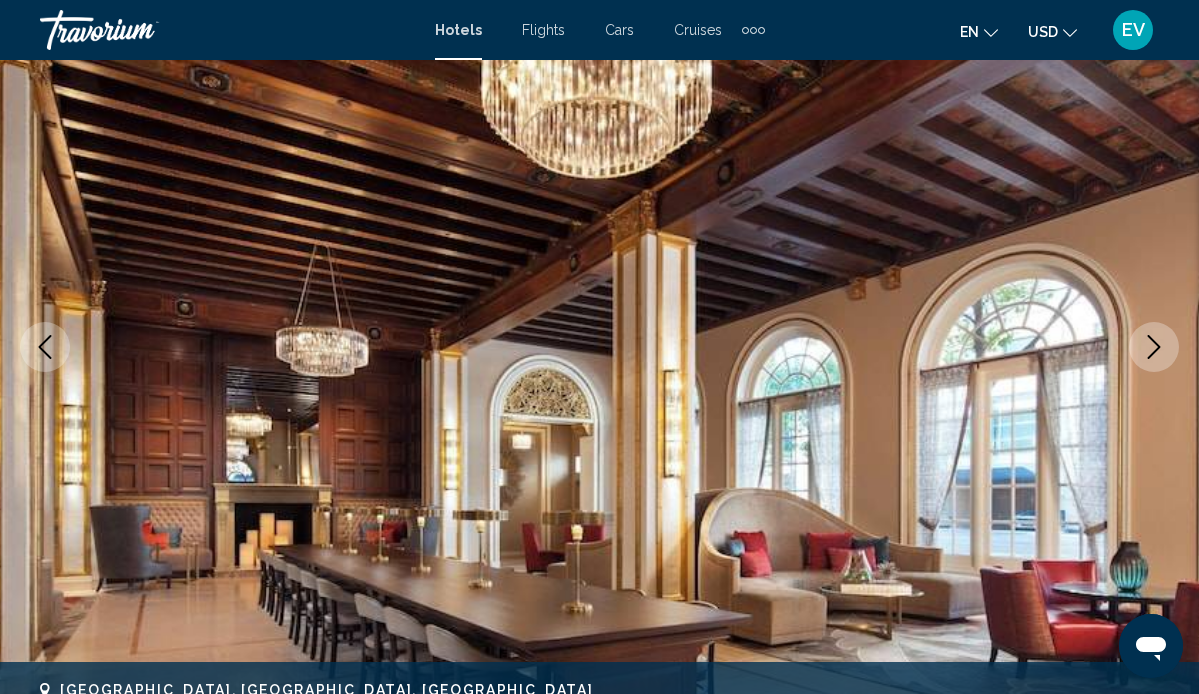 click 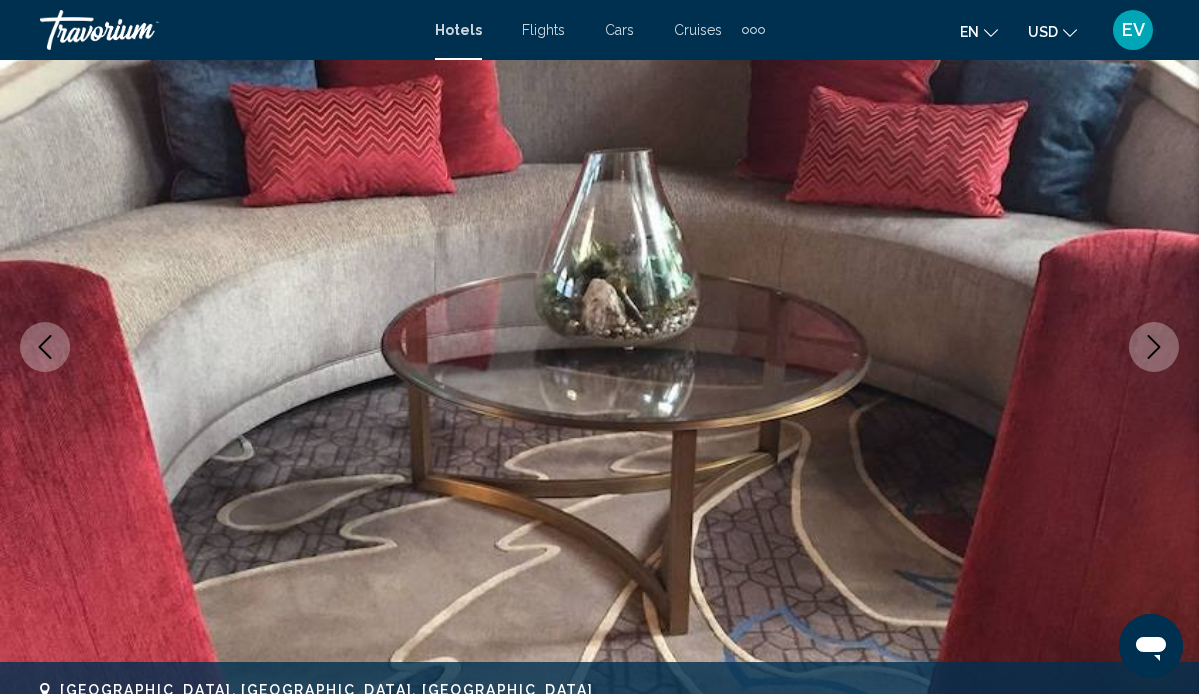 click 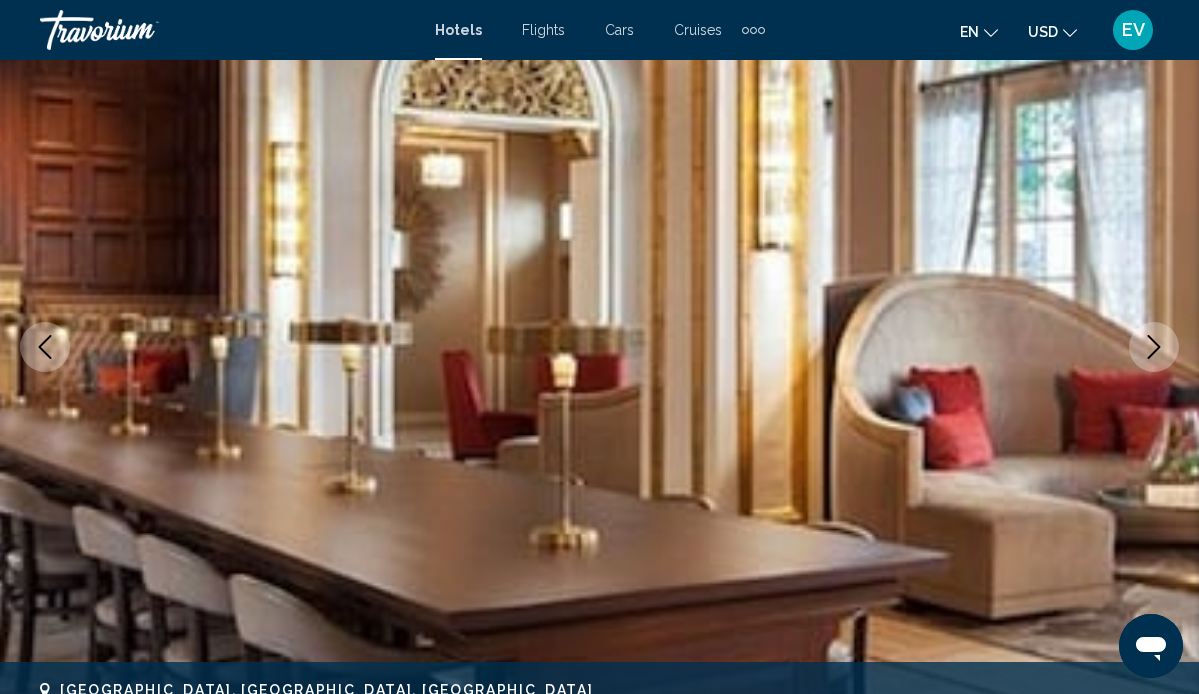 click 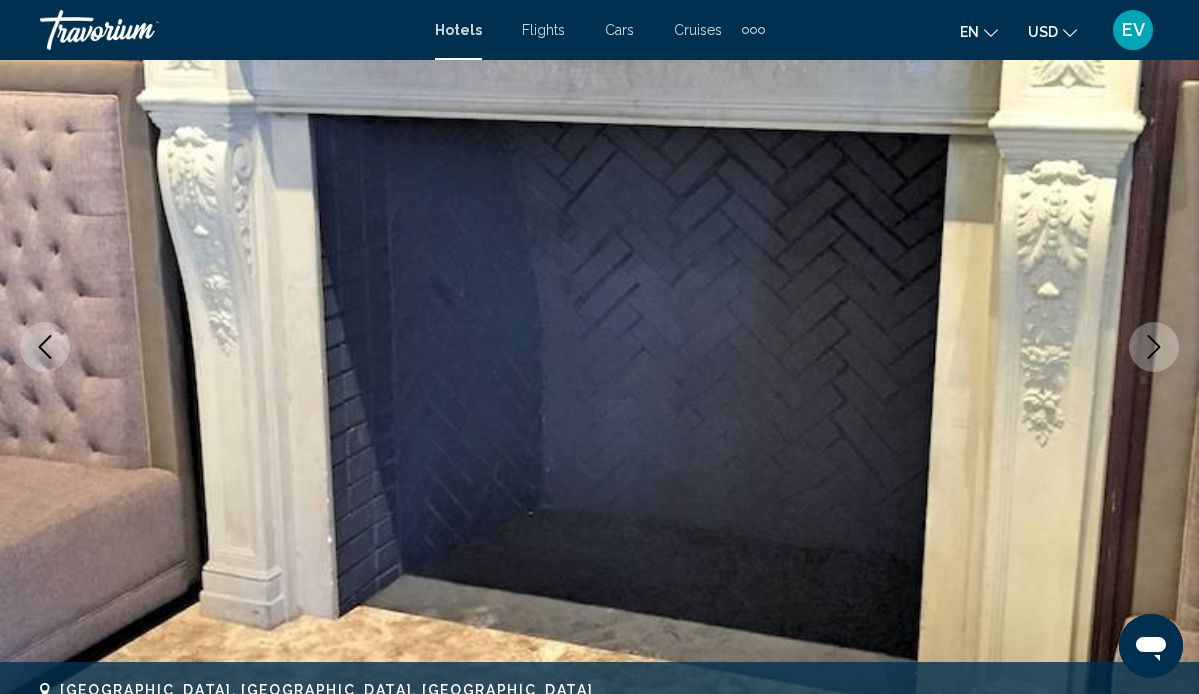 click 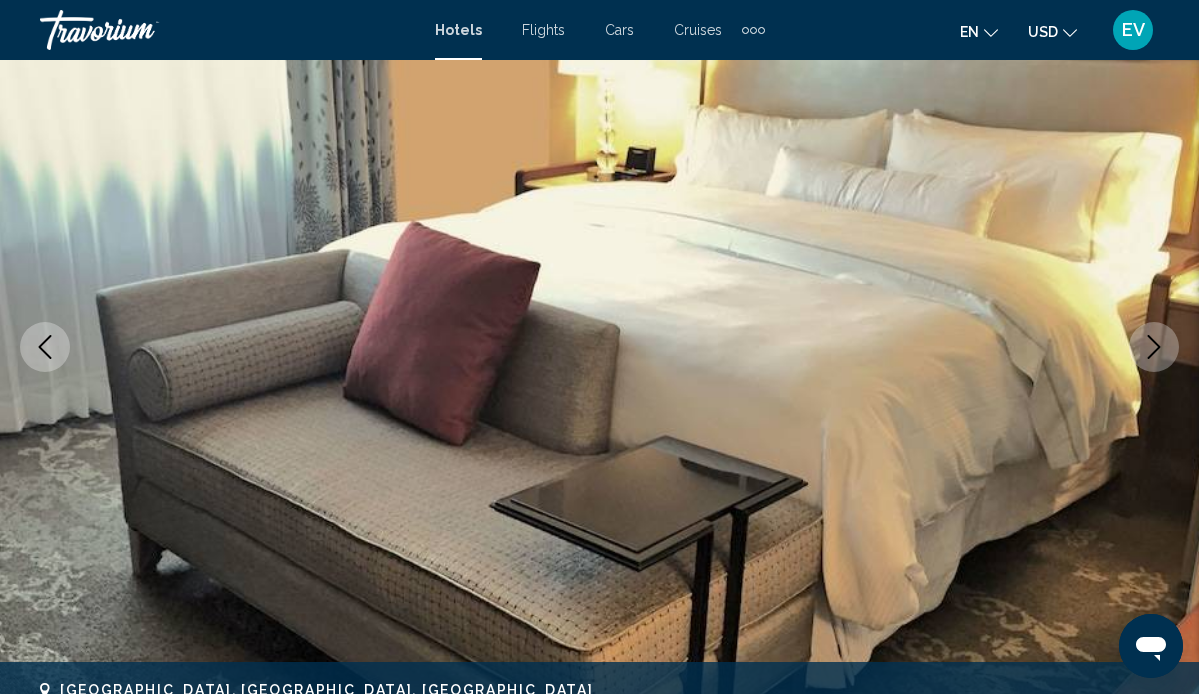 click 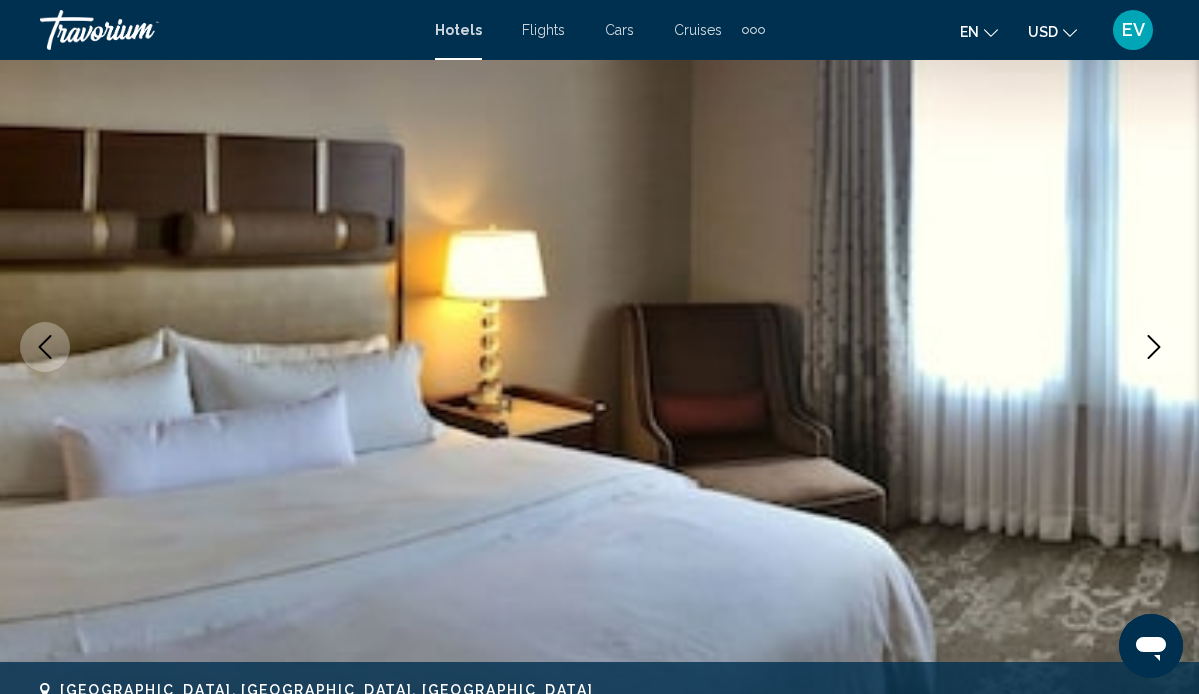 click 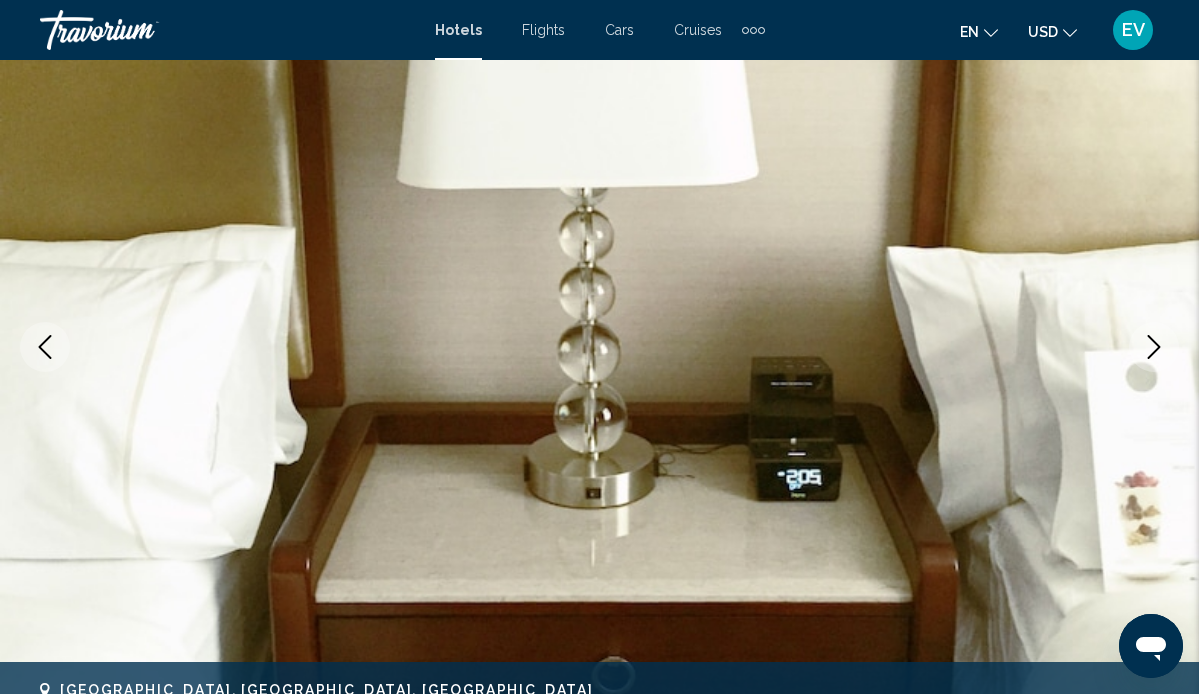 click 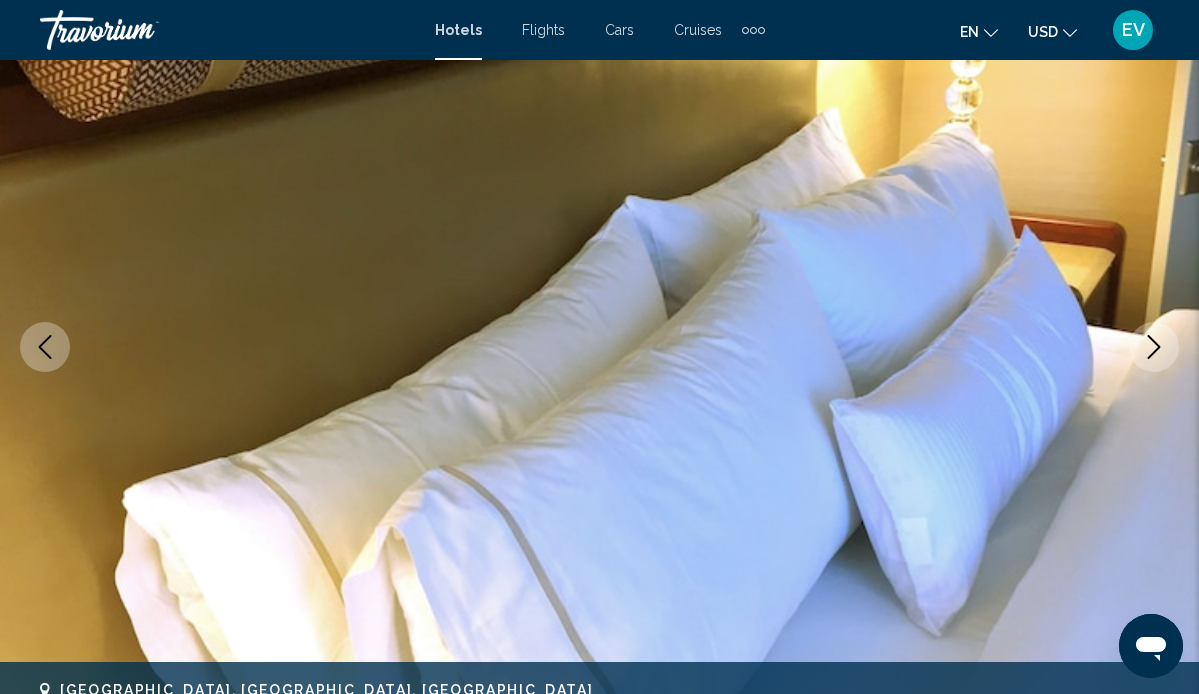 click 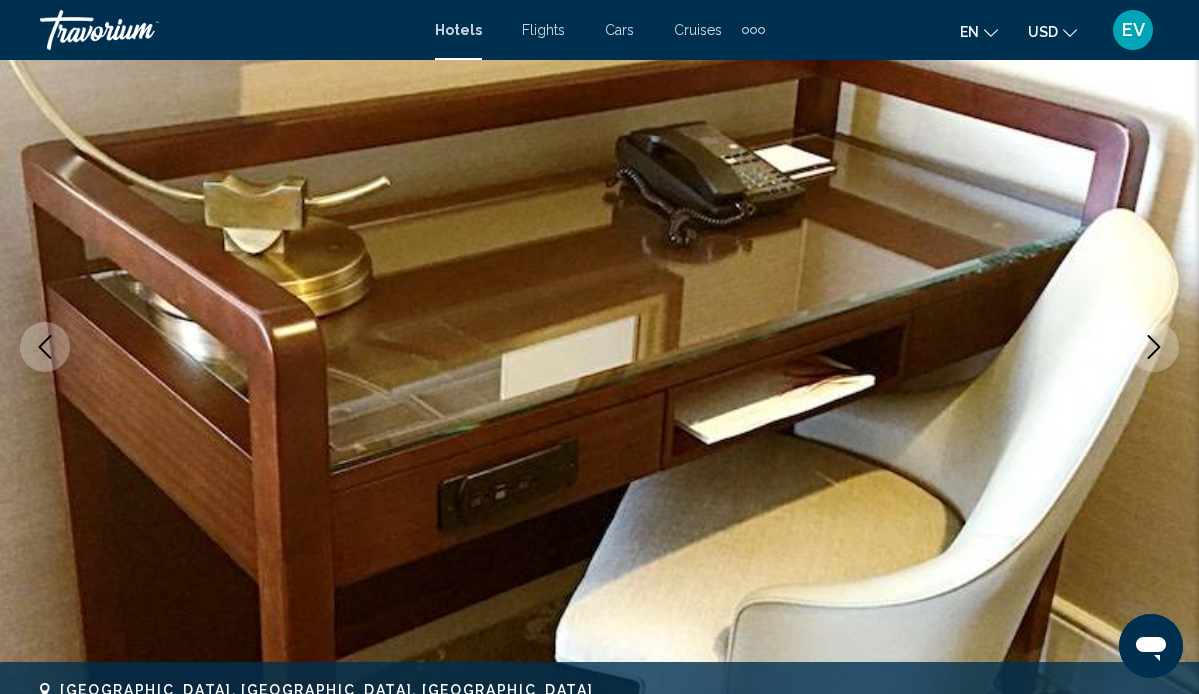 click 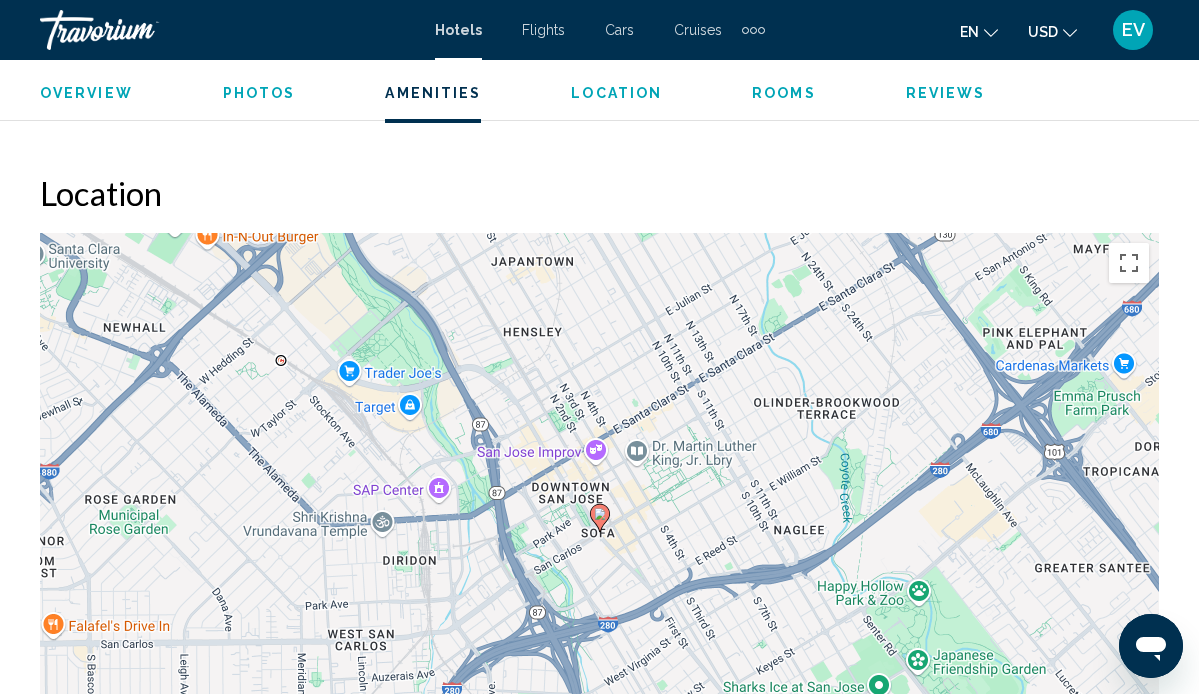 scroll, scrollTop: 2257, scrollLeft: 0, axis: vertical 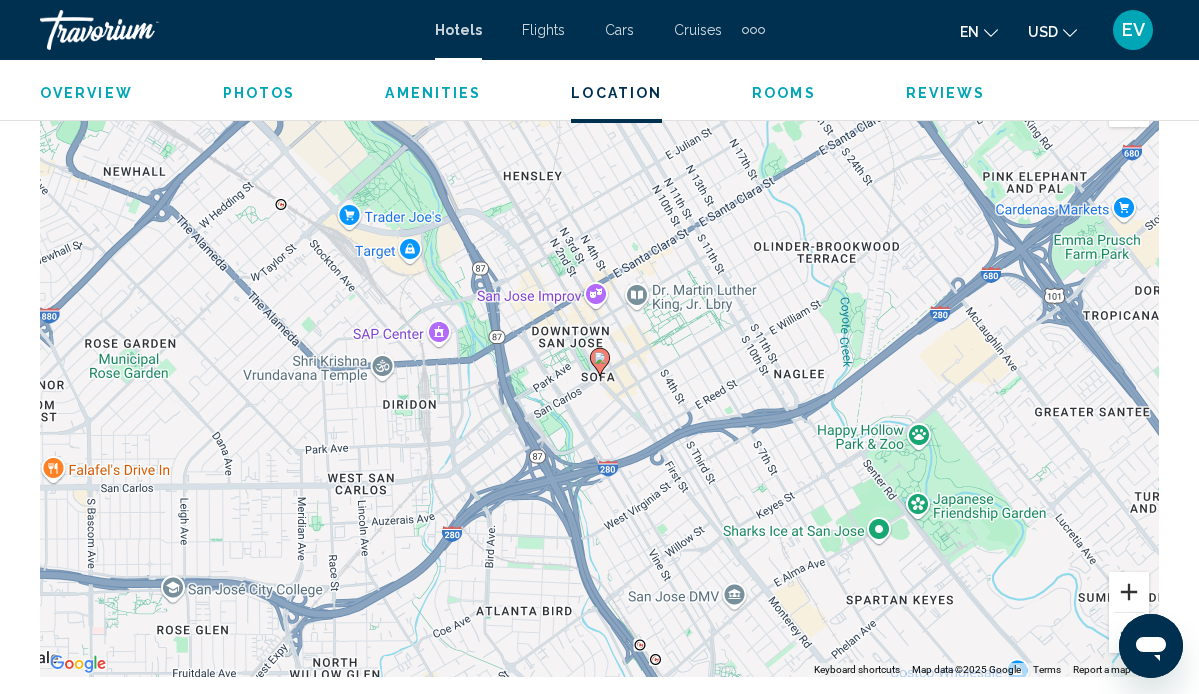 click at bounding box center [1129, 592] 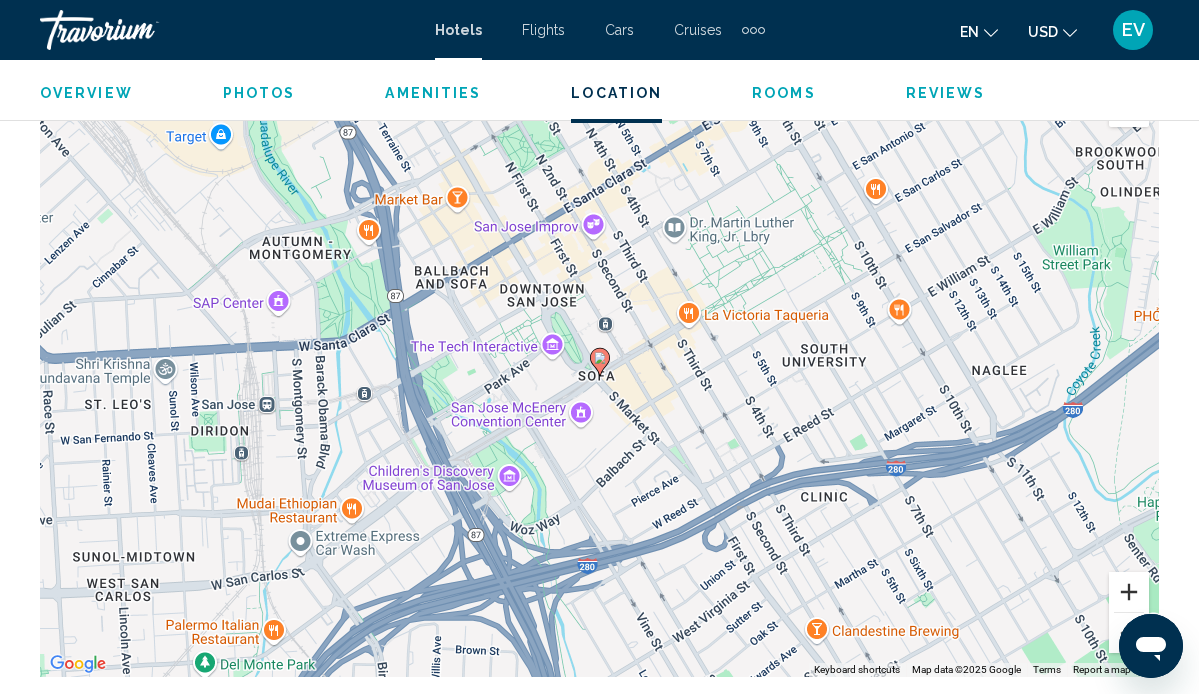 click at bounding box center (1129, 592) 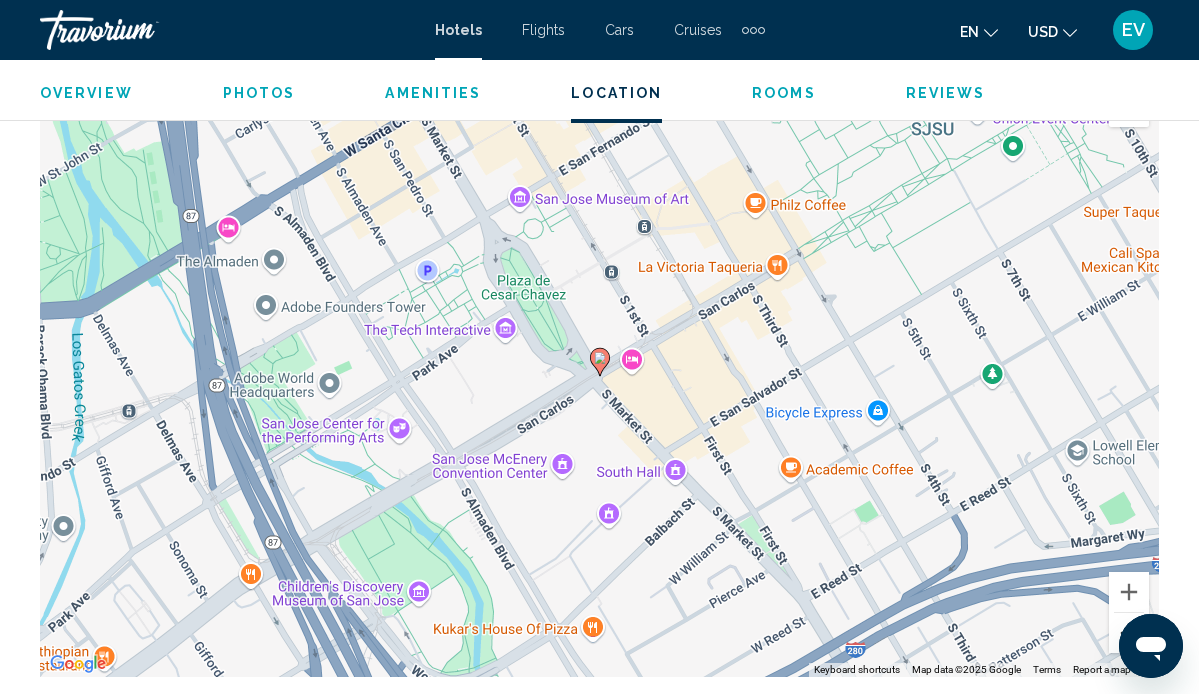 click at bounding box center [1129, 633] 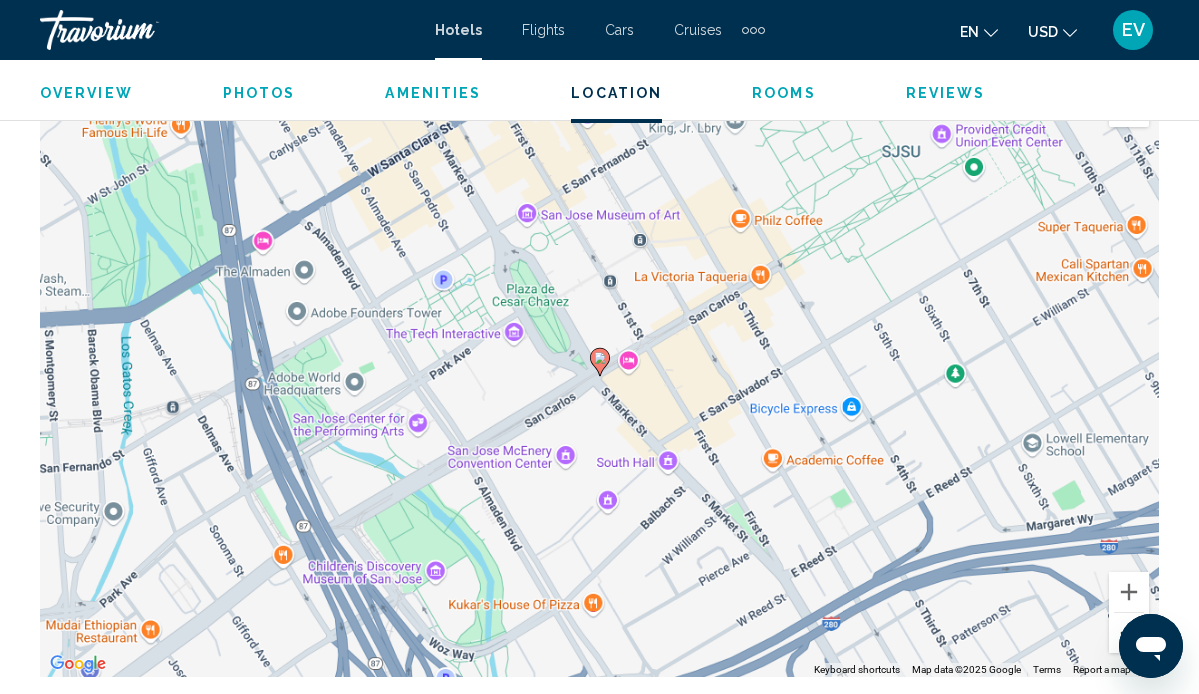 click at bounding box center (1129, 633) 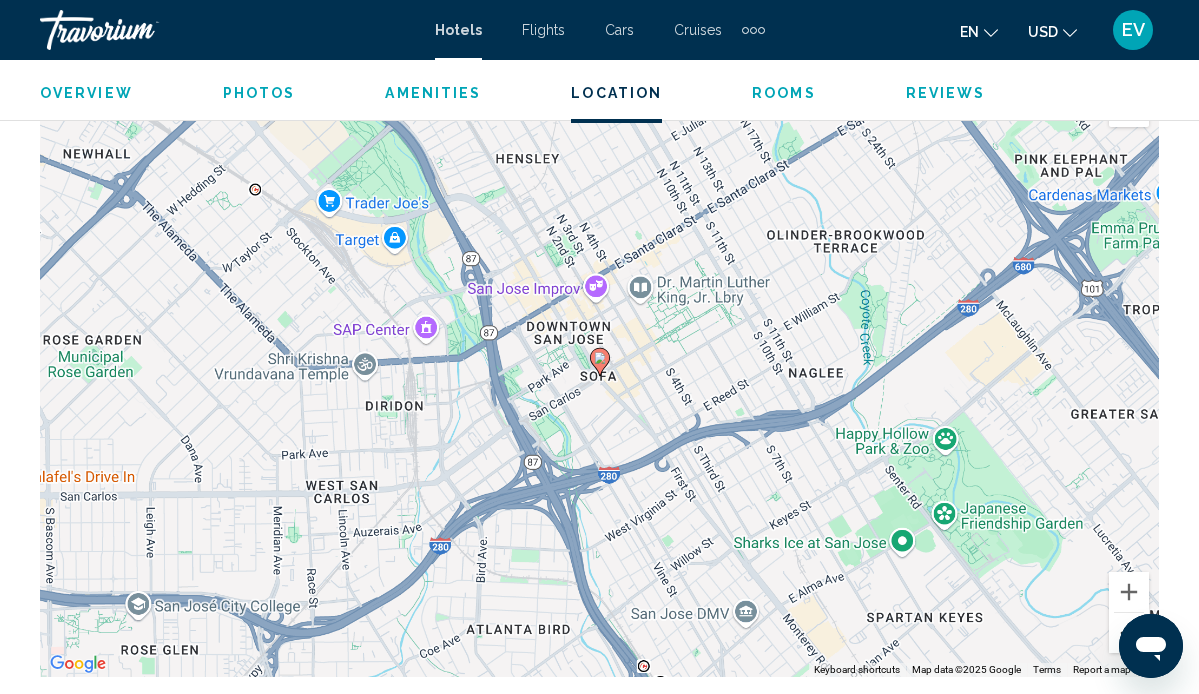 click at bounding box center [1129, 633] 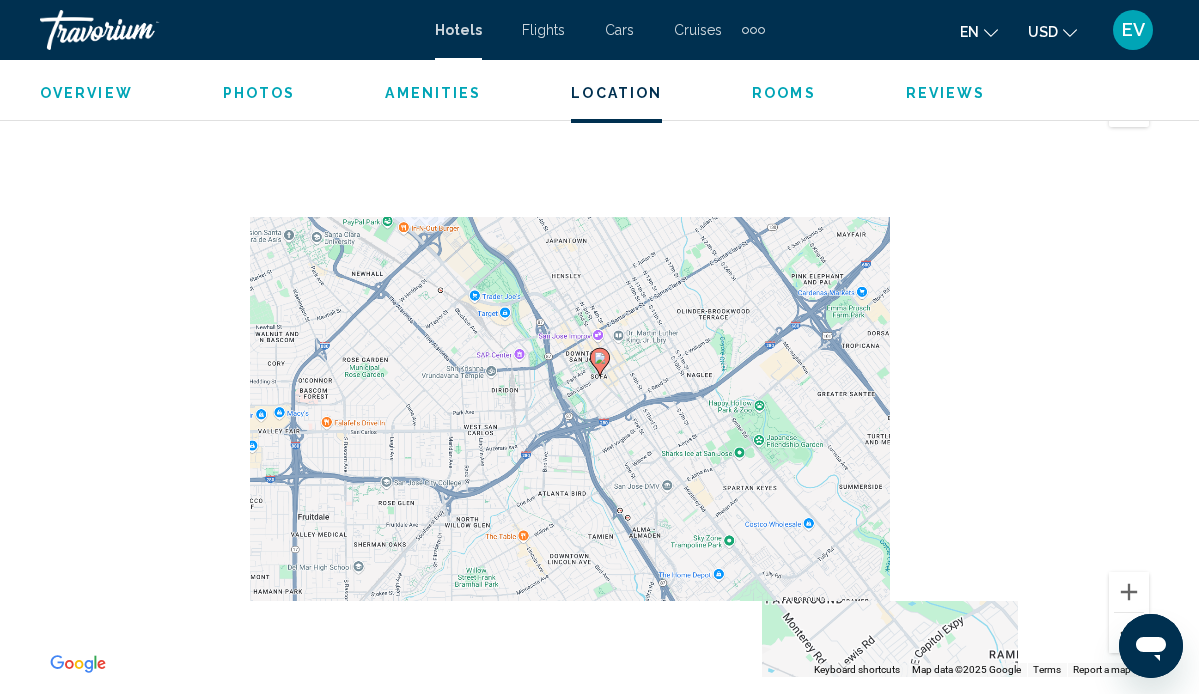 click at bounding box center (1129, 633) 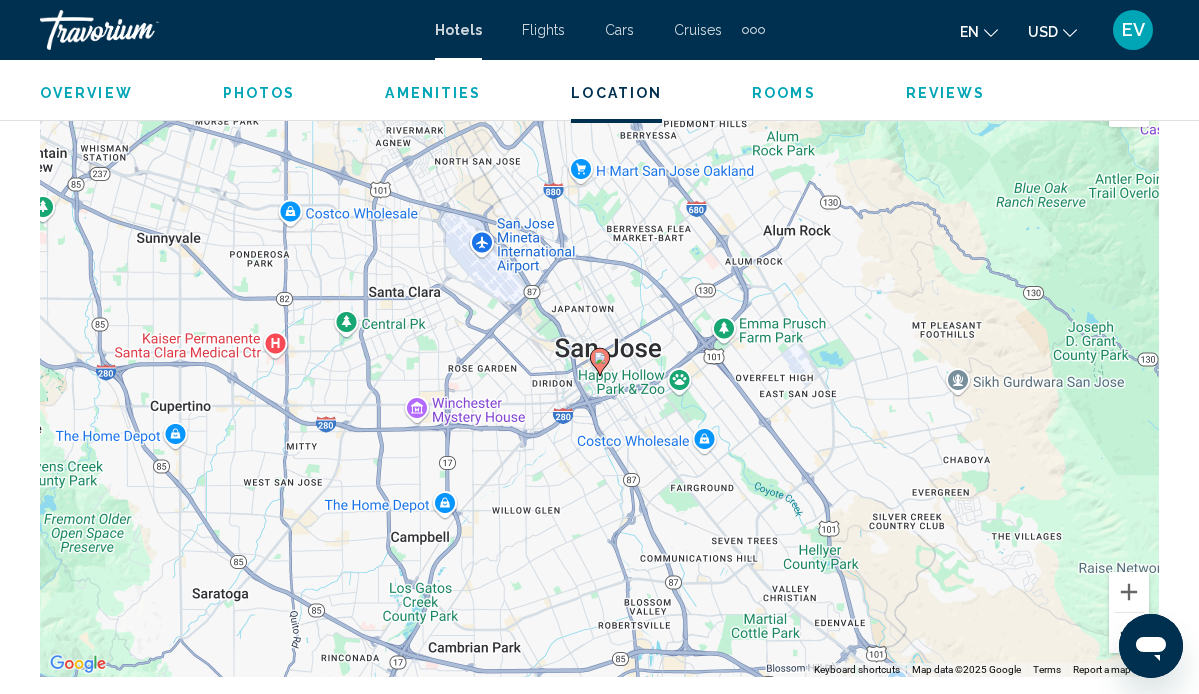 click at bounding box center [1129, 633] 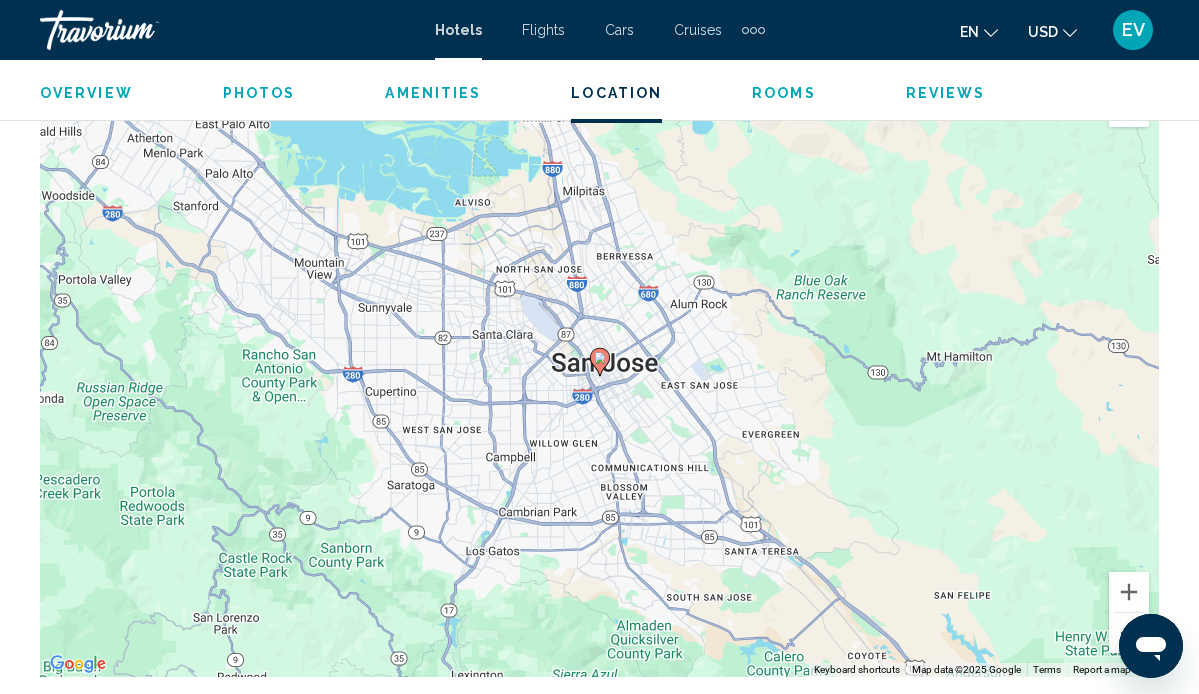 scroll, scrollTop: 0, scrollLeft: 0, axis: both 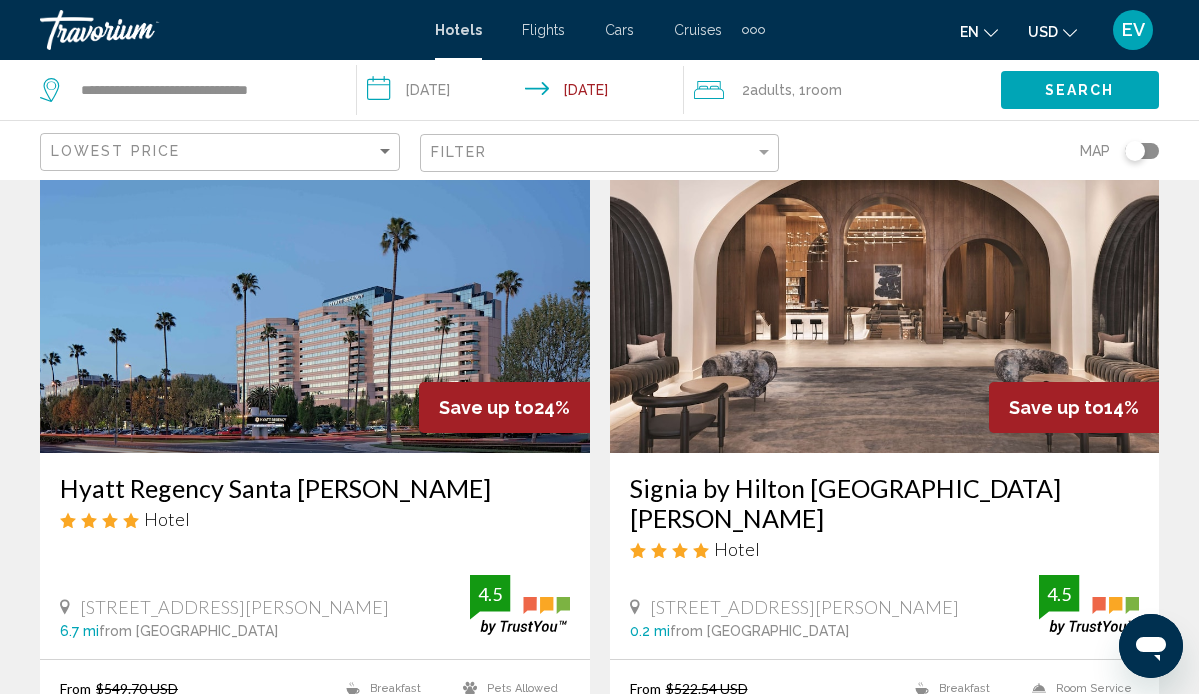 click on "Hyatt Regency Santa [PERSON_NAME]" at bounding box center (315, 488) 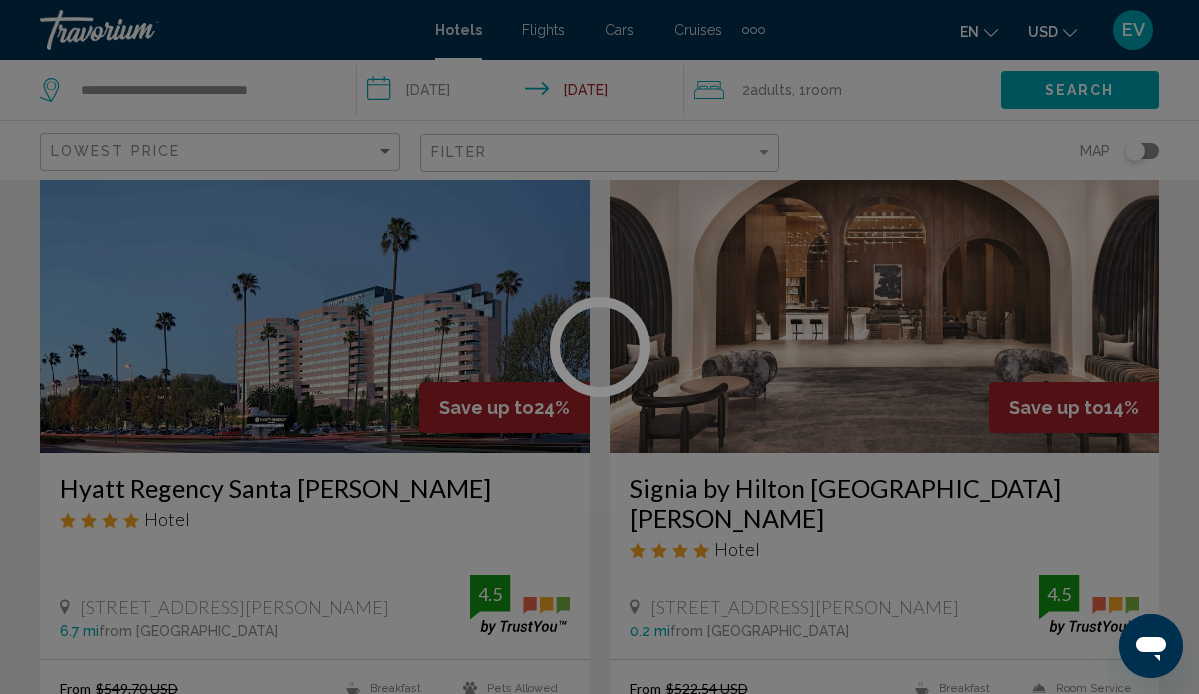 scroll, scrollTop: 188, scrollLeft: 0, axis: vertical 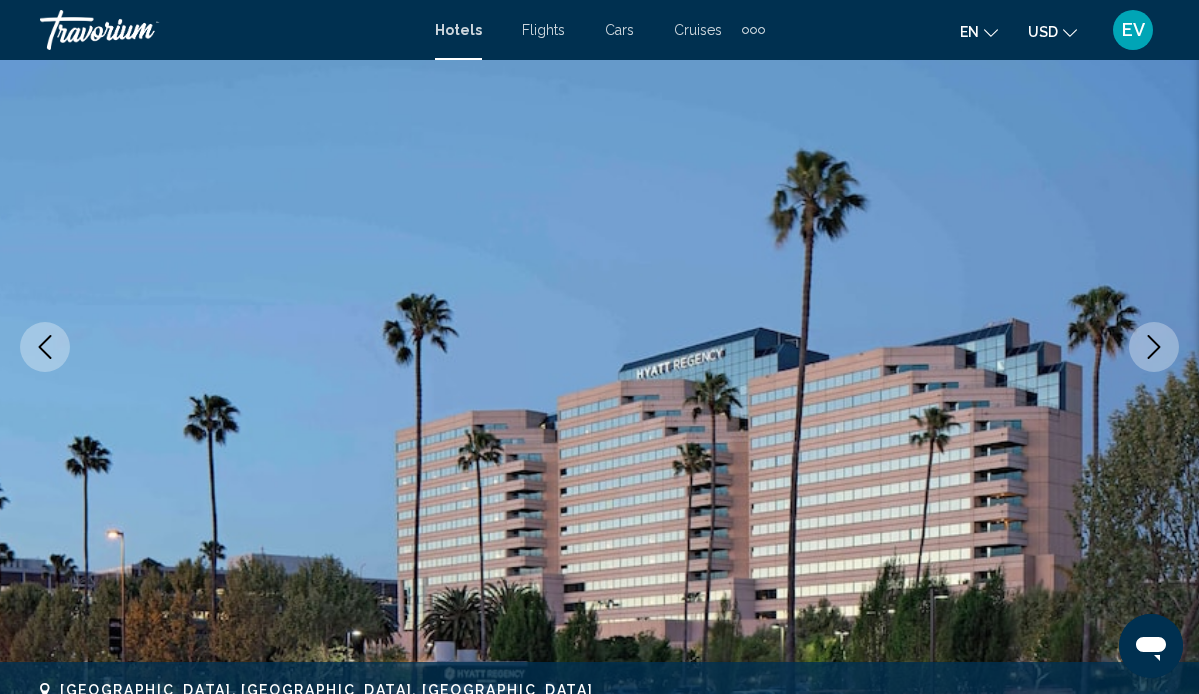 click 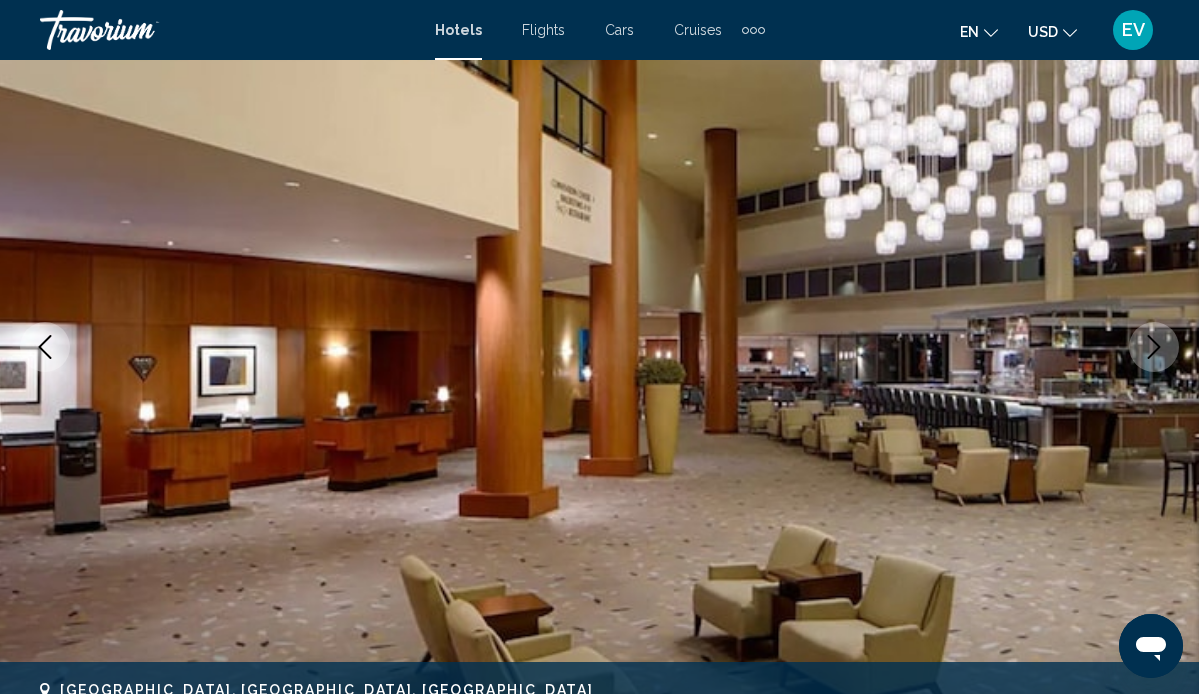 click 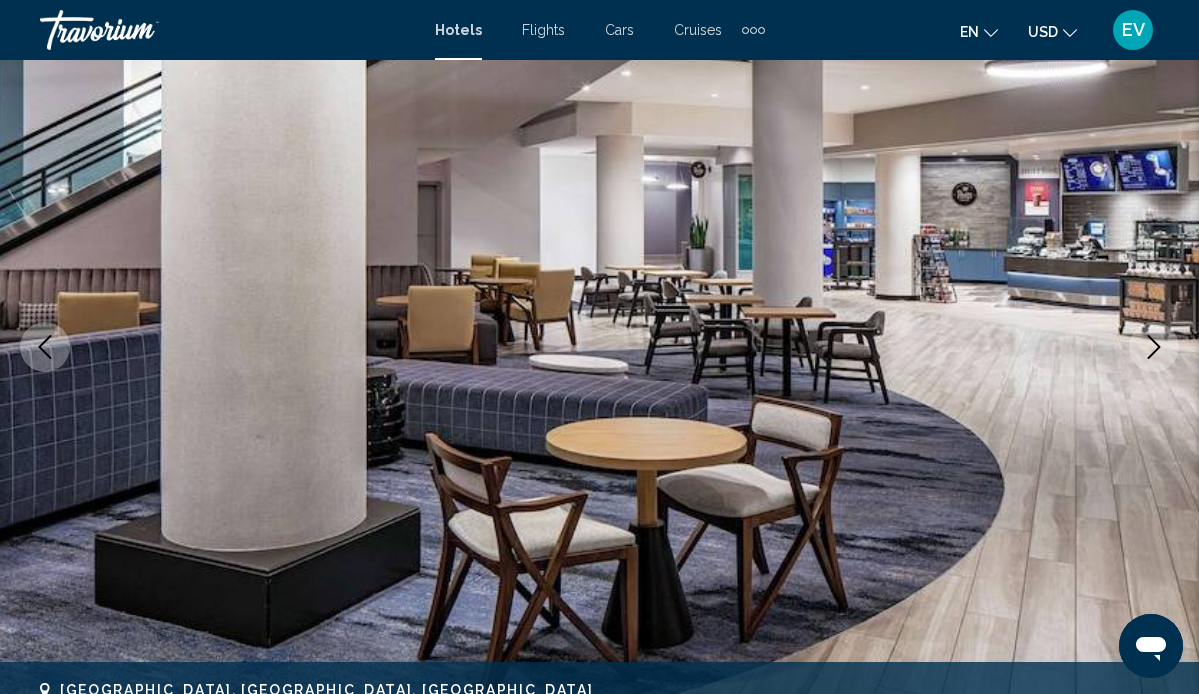 click 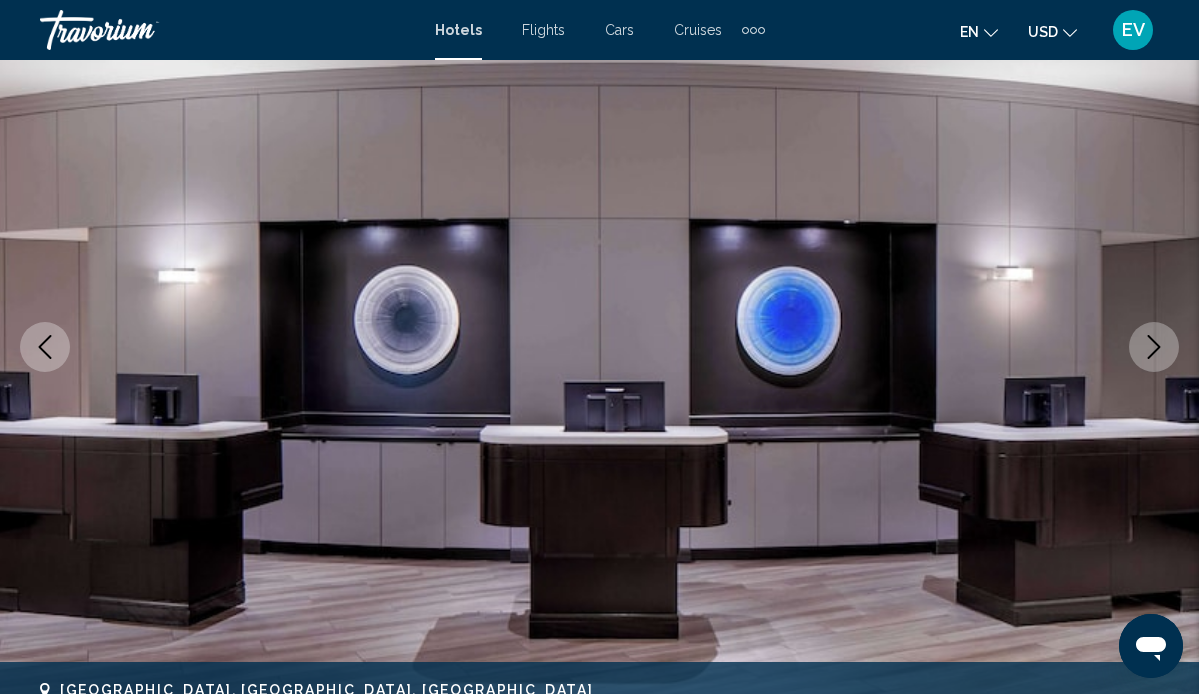 click 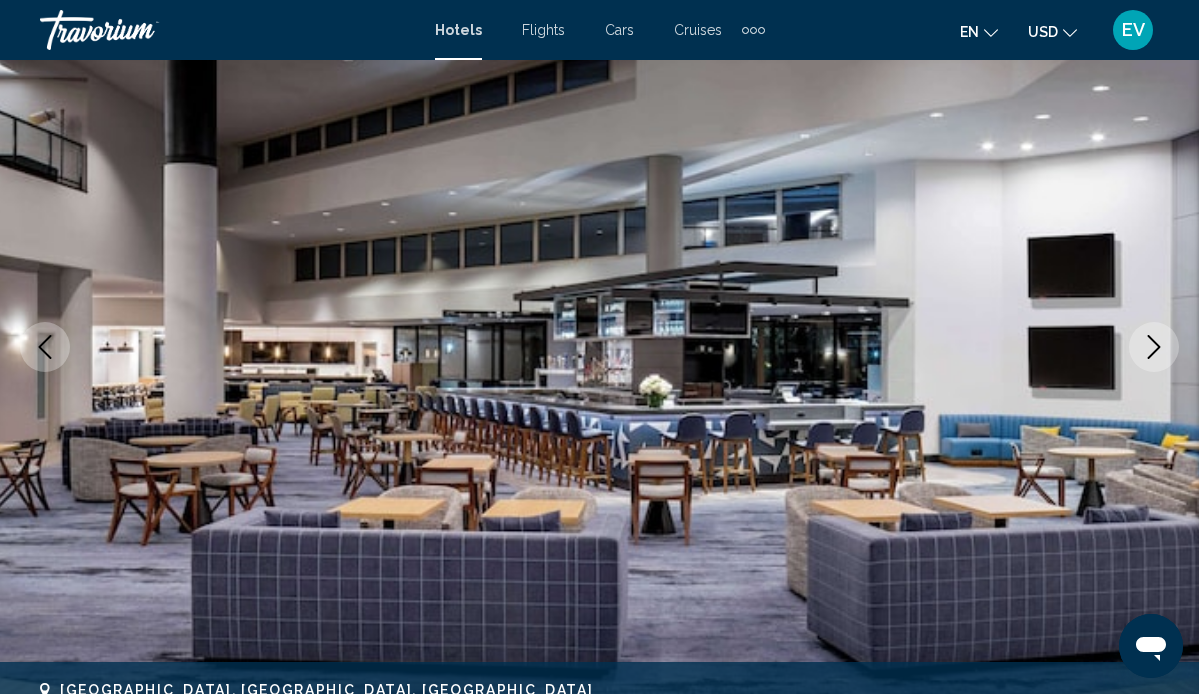 click 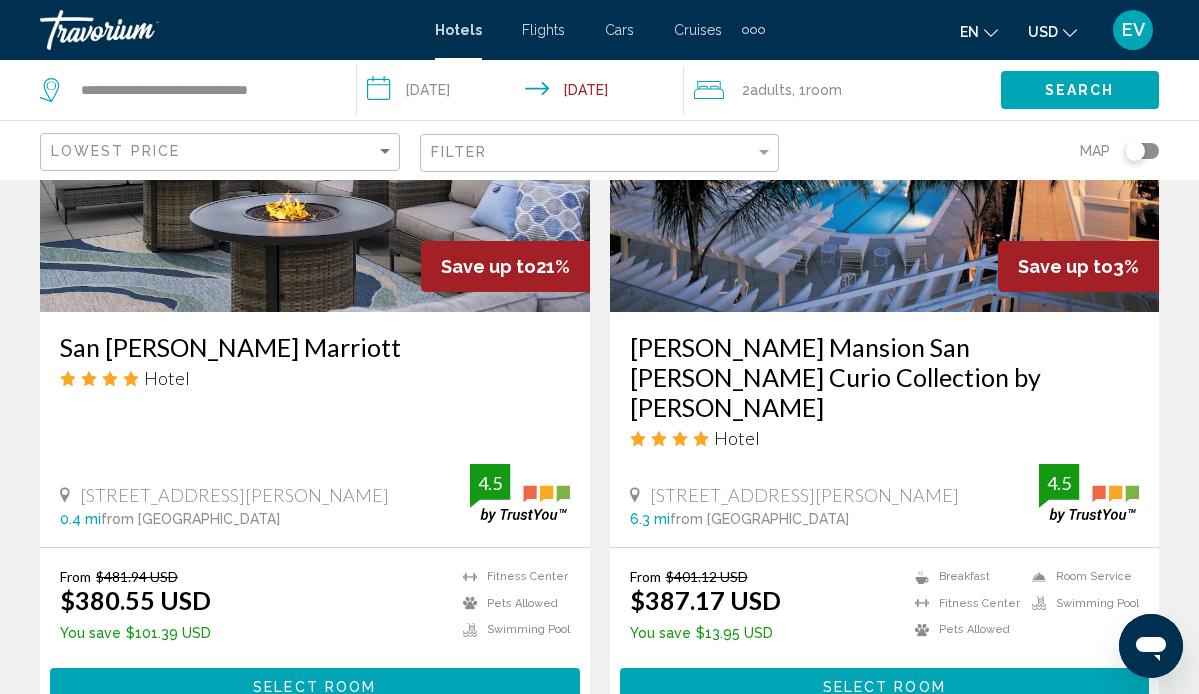 scroll, scrollTop: 936, scrollLeft: 0, axis: vertical 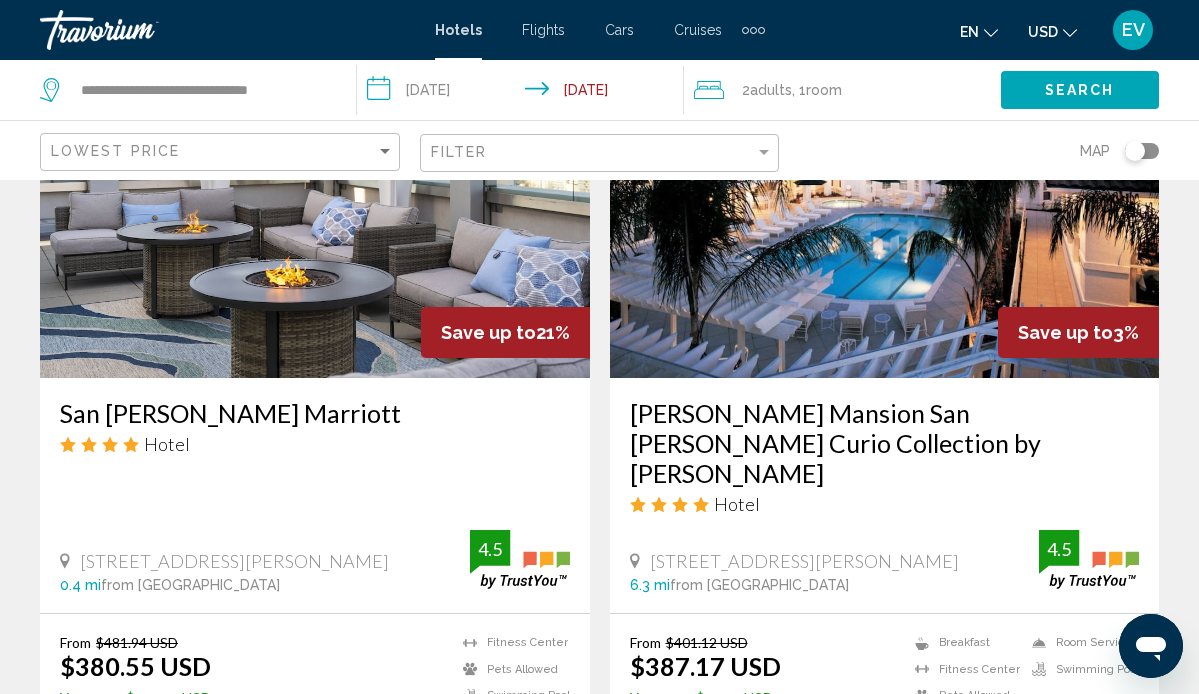 click on "[PERSON_NAME] Mansion San [PERSON_NAME] Curio Collection by [PERSON_NAME]" at bounding box center (885, 443) 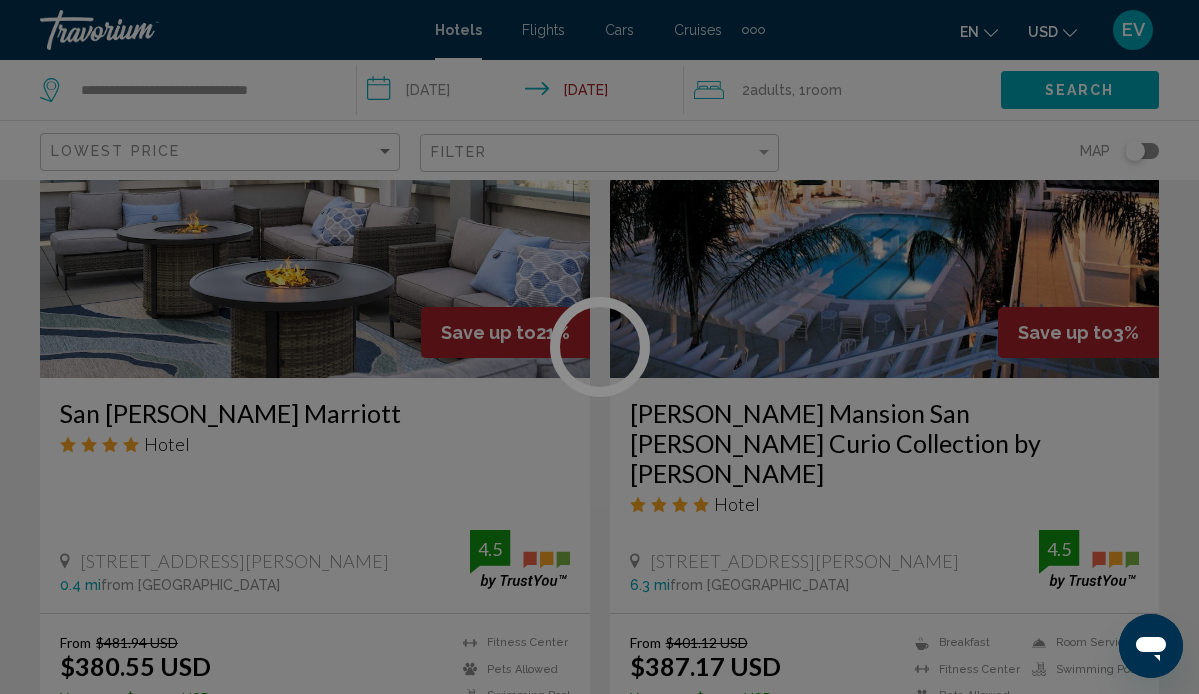scroll, scrollTop: 188, scrollLeft: 0, axis: vertical 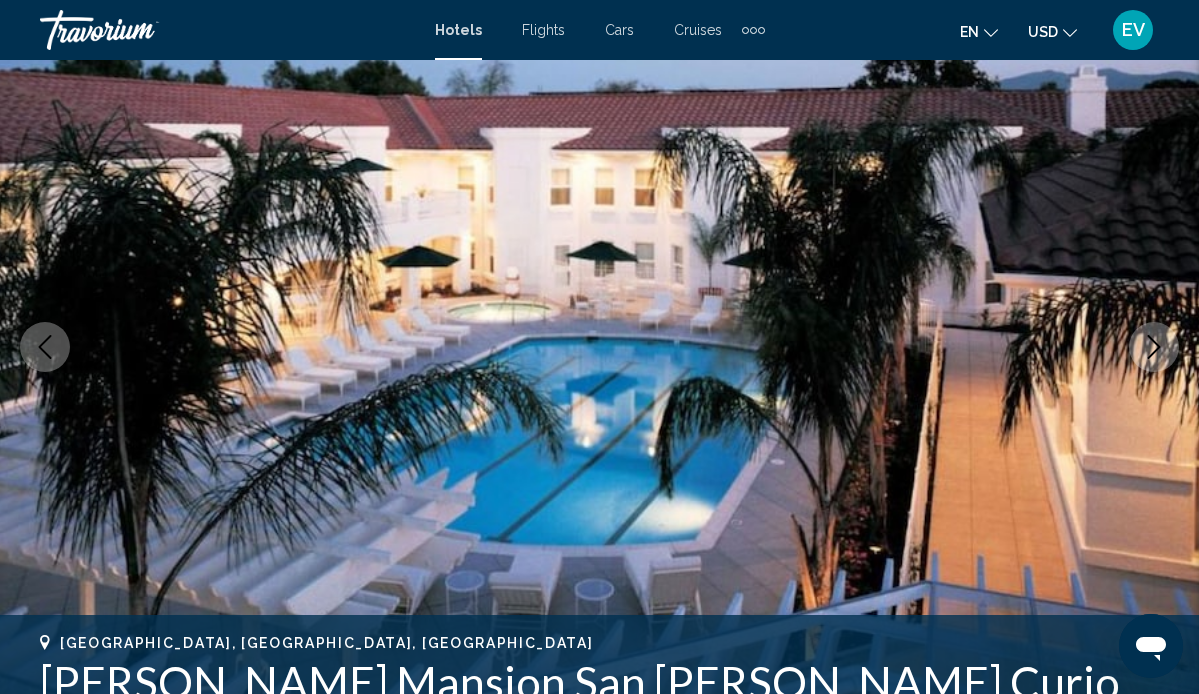 click 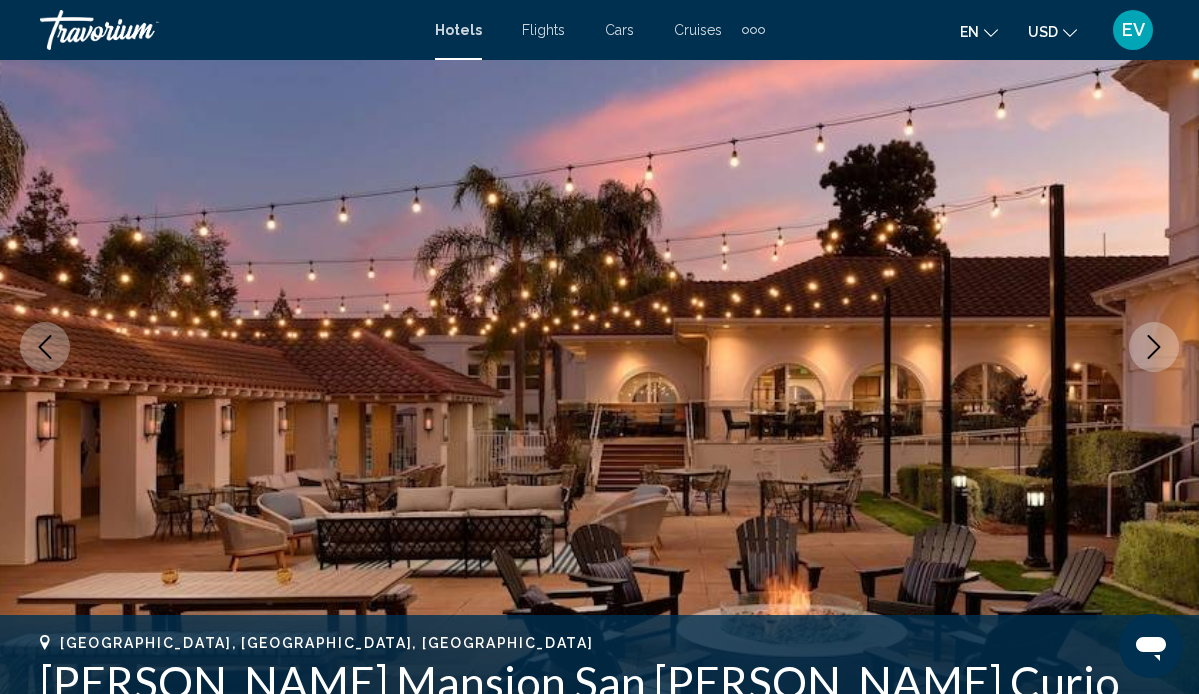 click 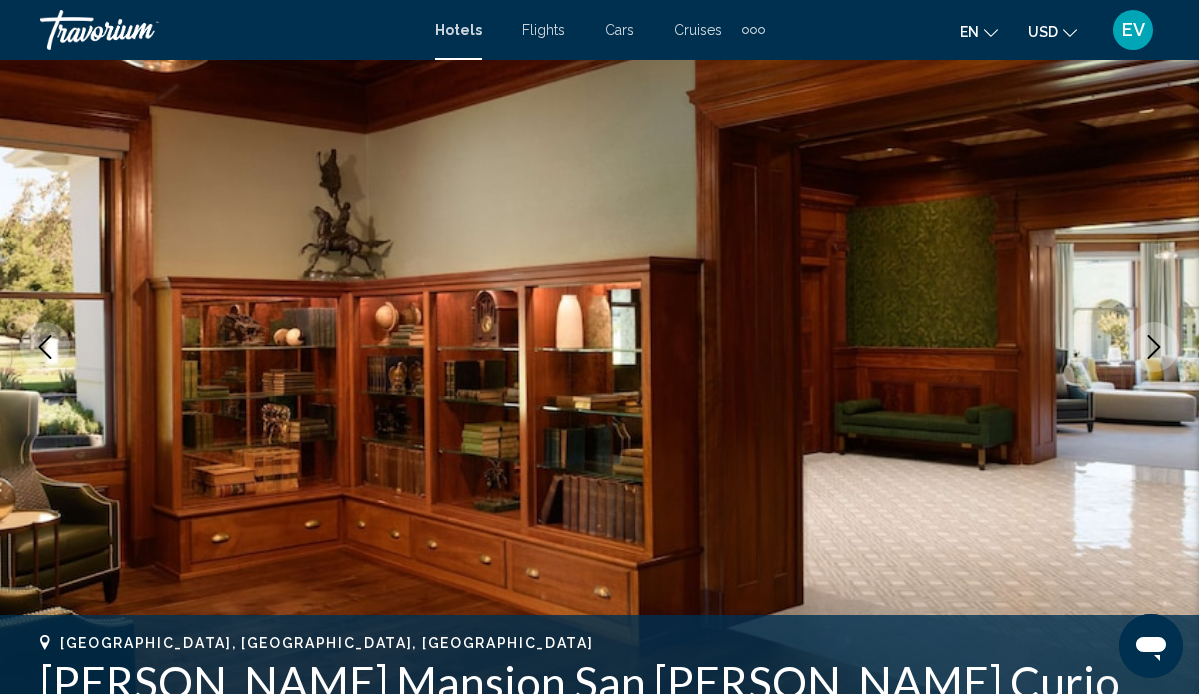 click 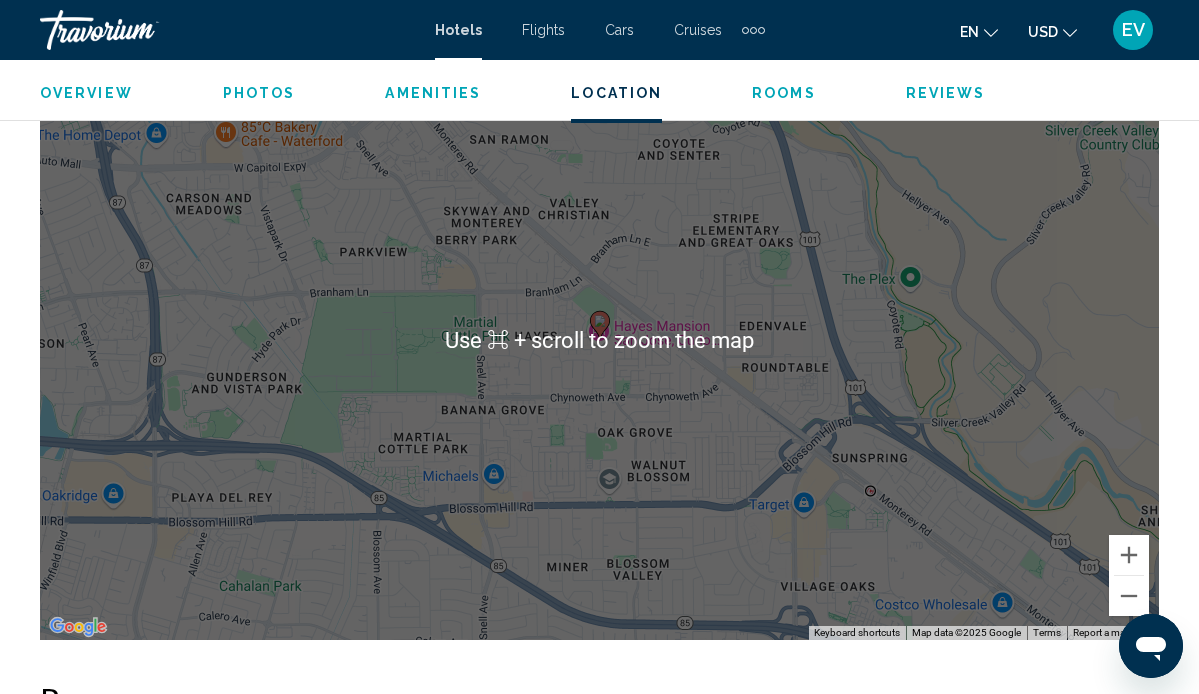 scroll, scrollTop: 2328, scrollLeft: 0, axis: vertical 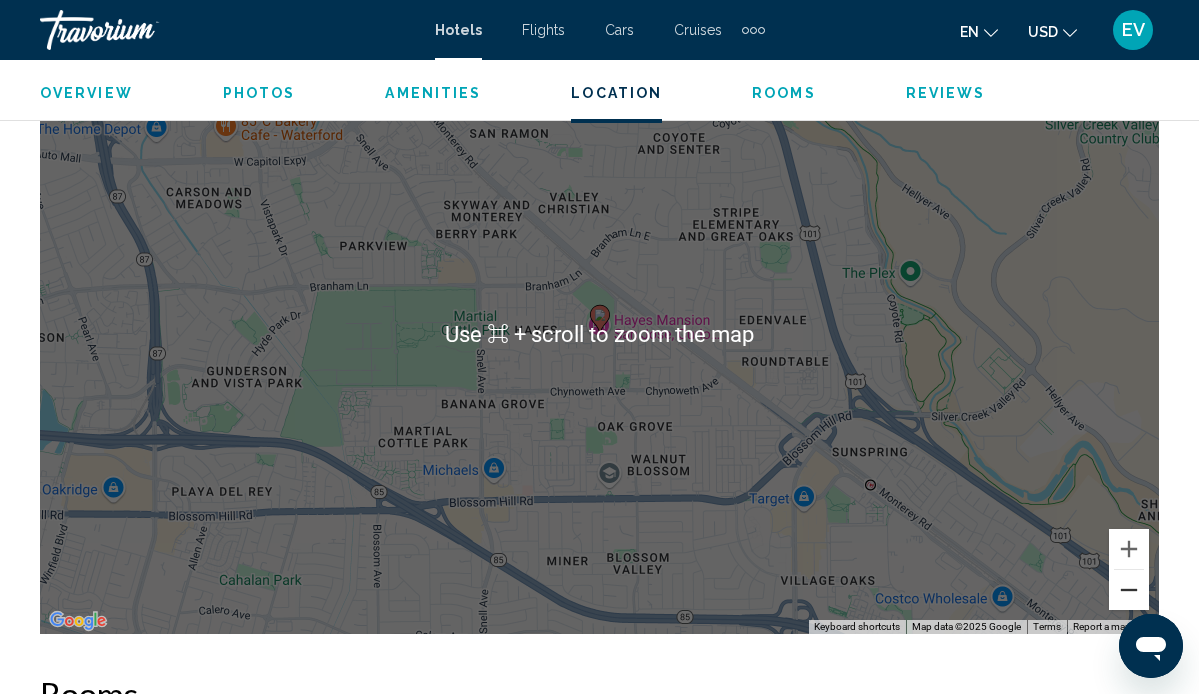 click at bounding box center [1129, 590] 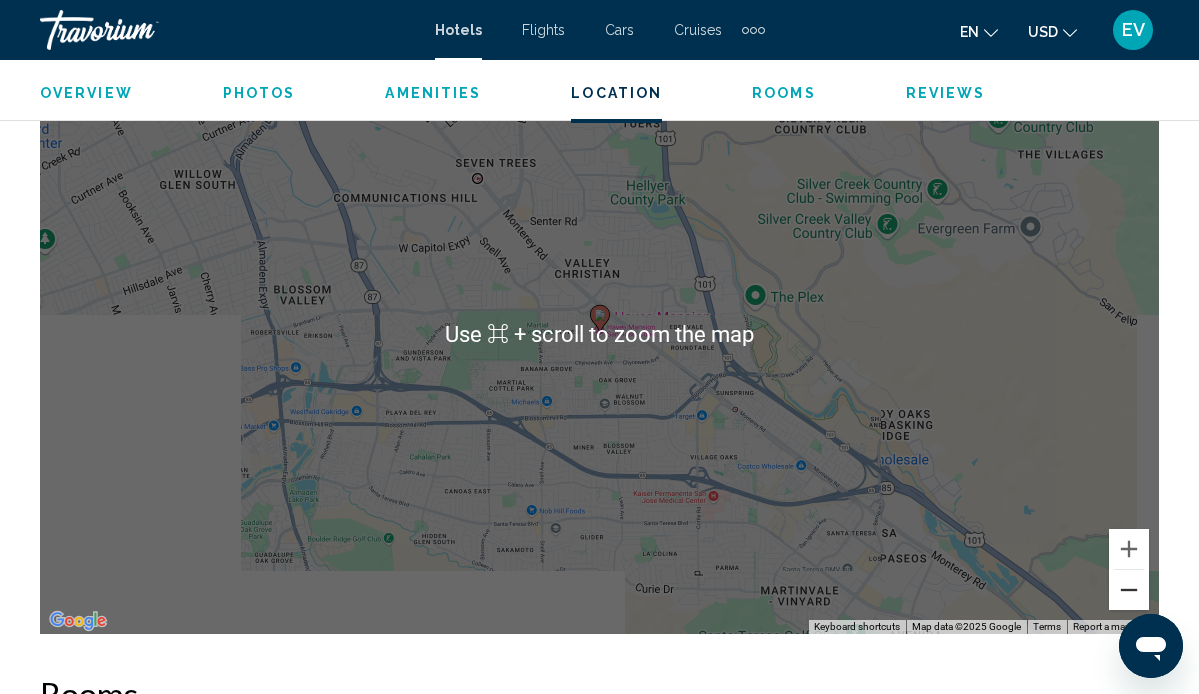 click at bounding box center [1129, 590] 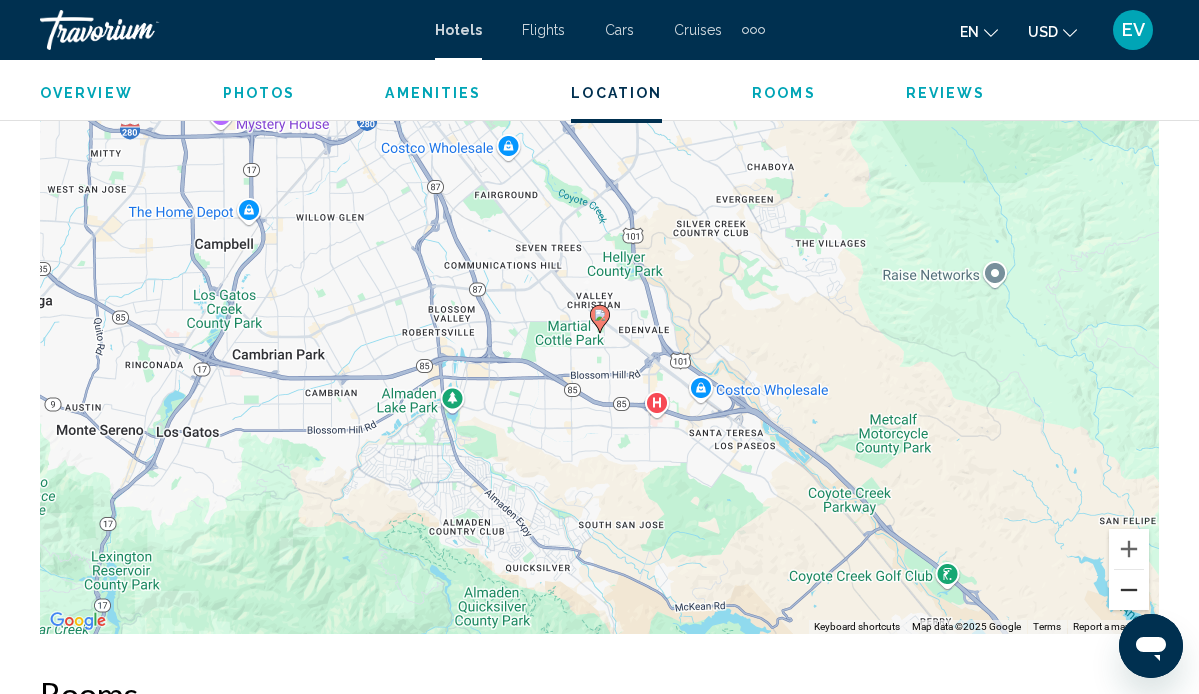 click at bounding box center [1129, 590] 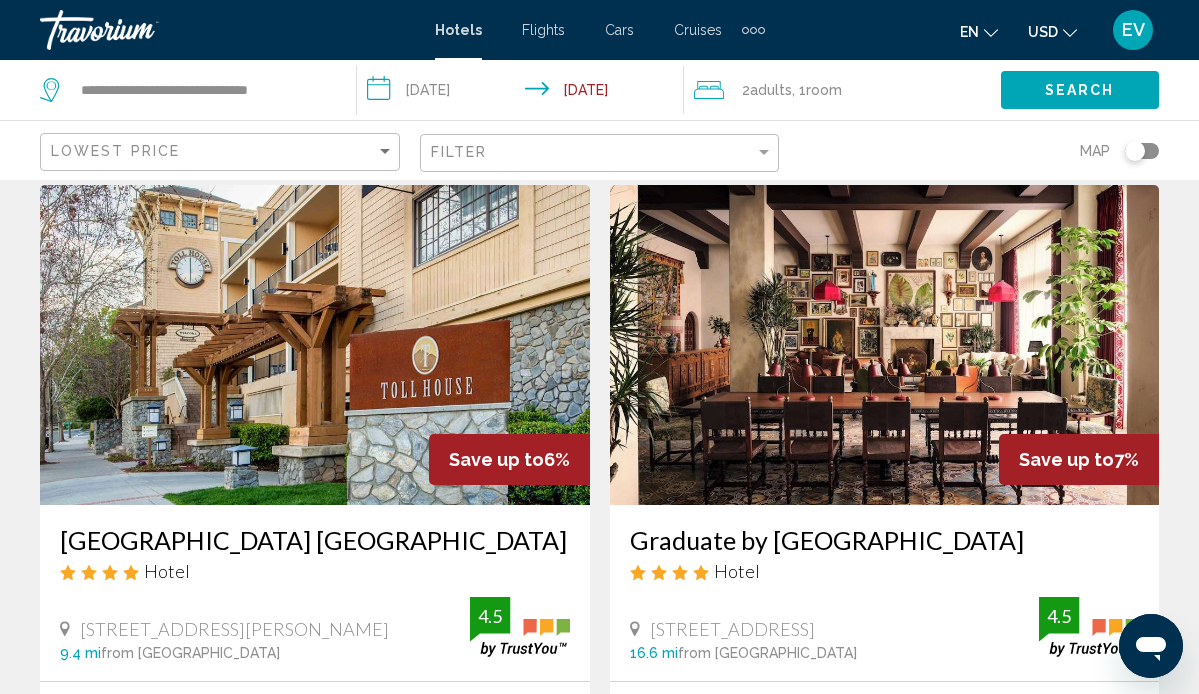 scroll, scrollTop: 3073, scrollLeft: 0, axis: vertical 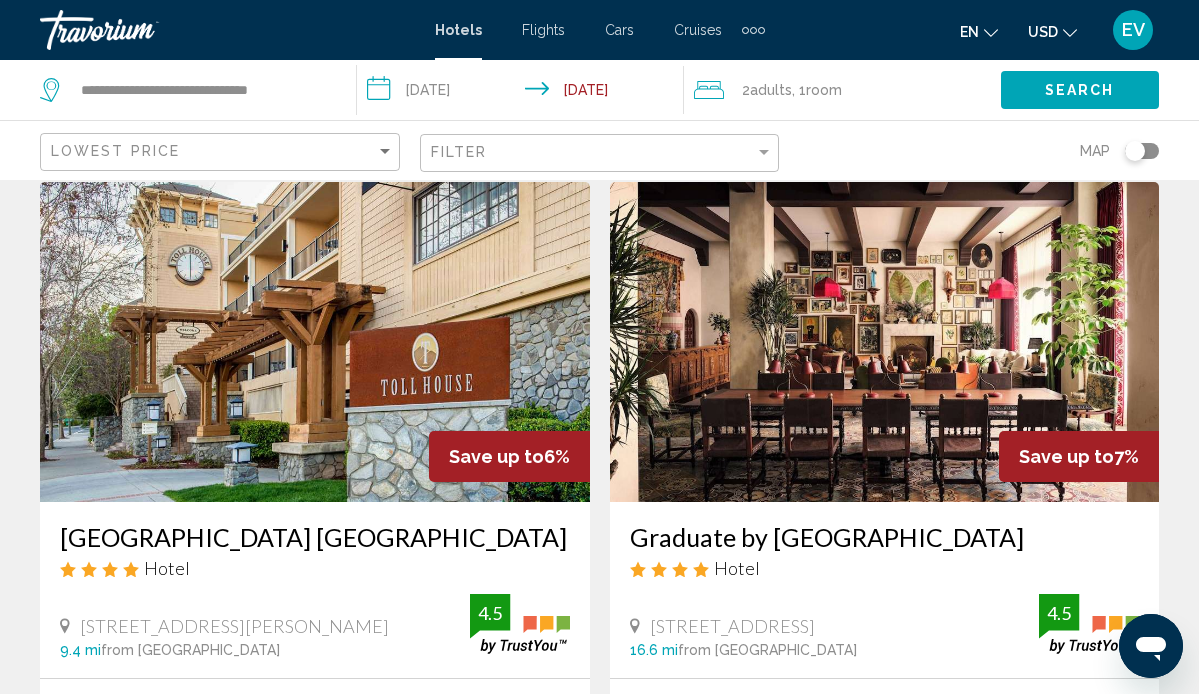 click on "Graduate by [GEOGRAPHIC_DATA]" at bounding box center (885, 537) 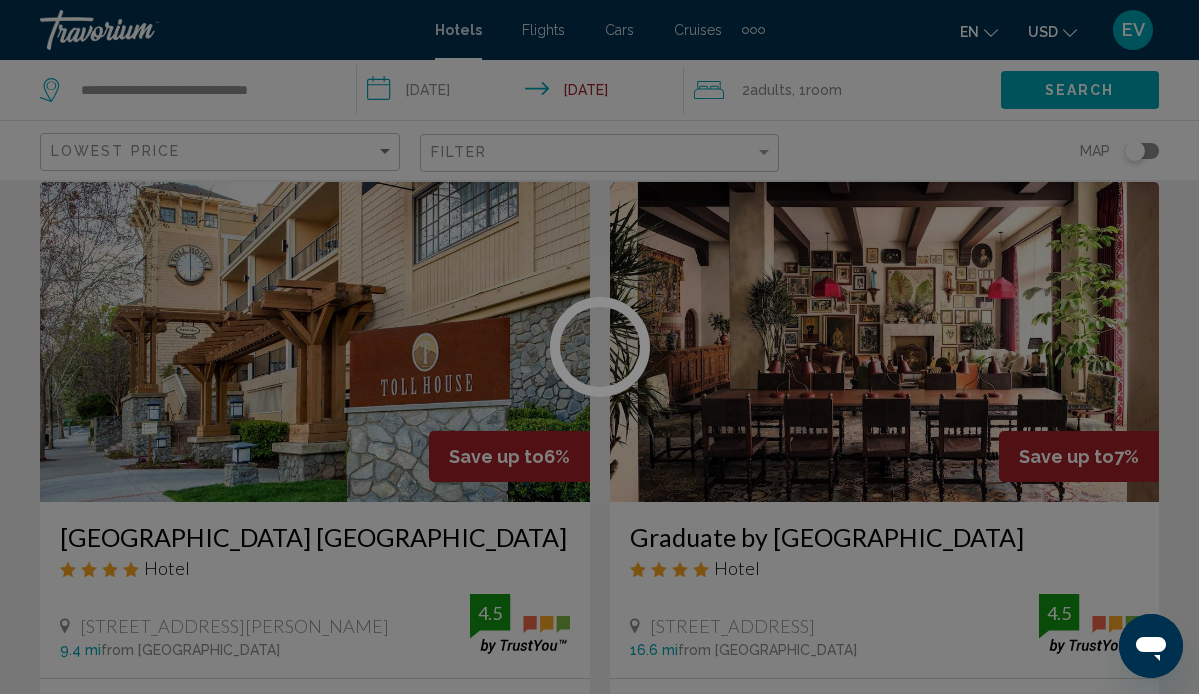 scroll, scrollTop: 188, scrollLeft: 0, axis: vertical 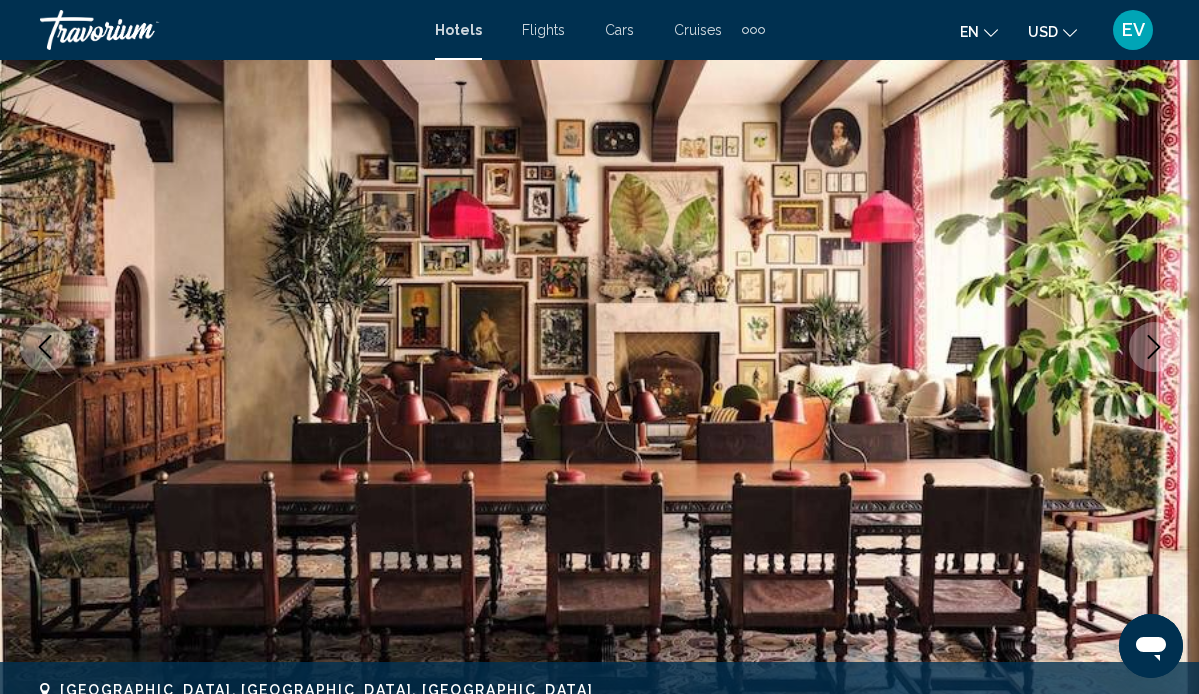 click 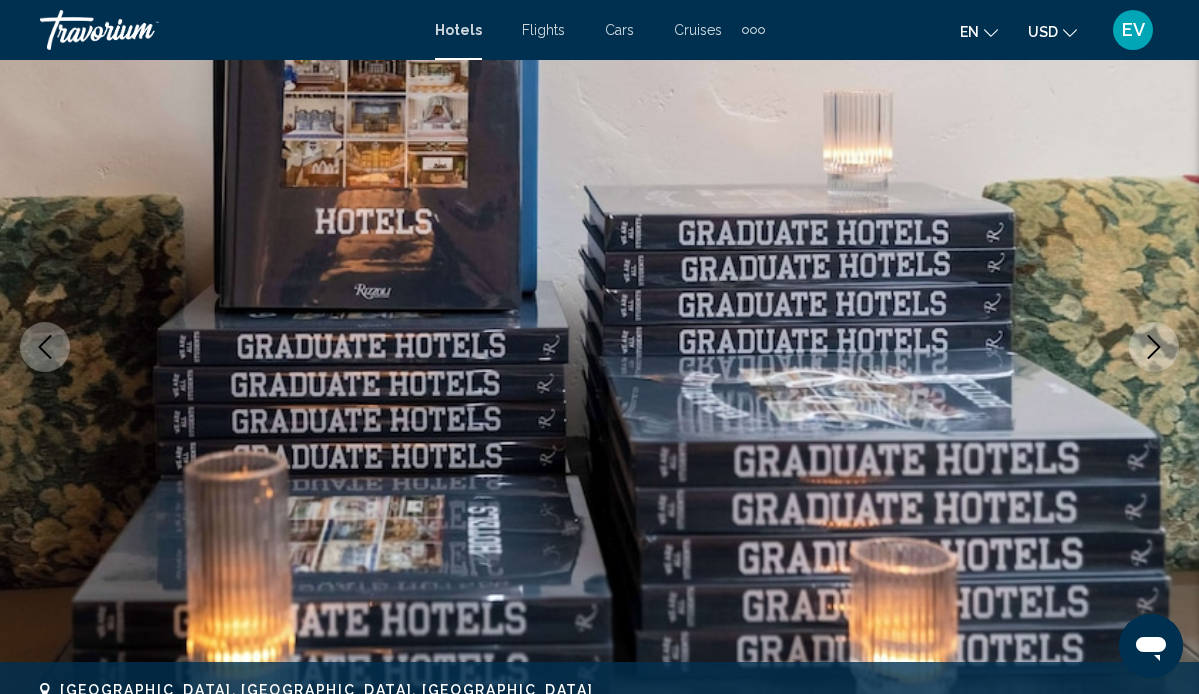 click 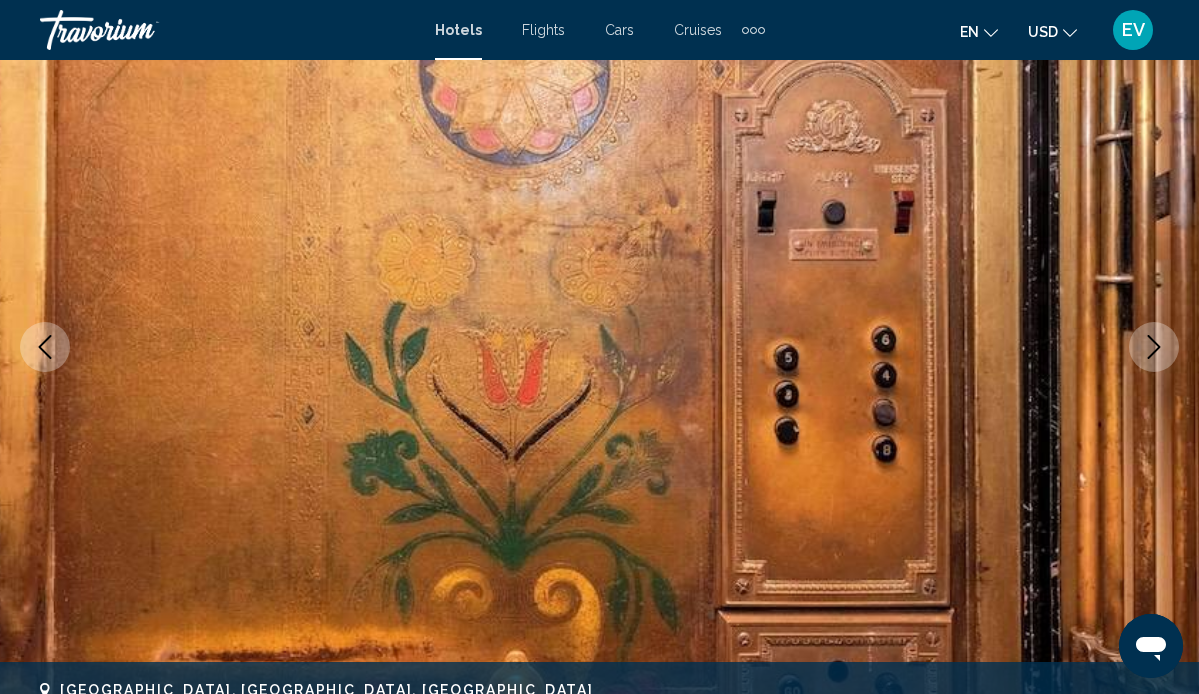 click 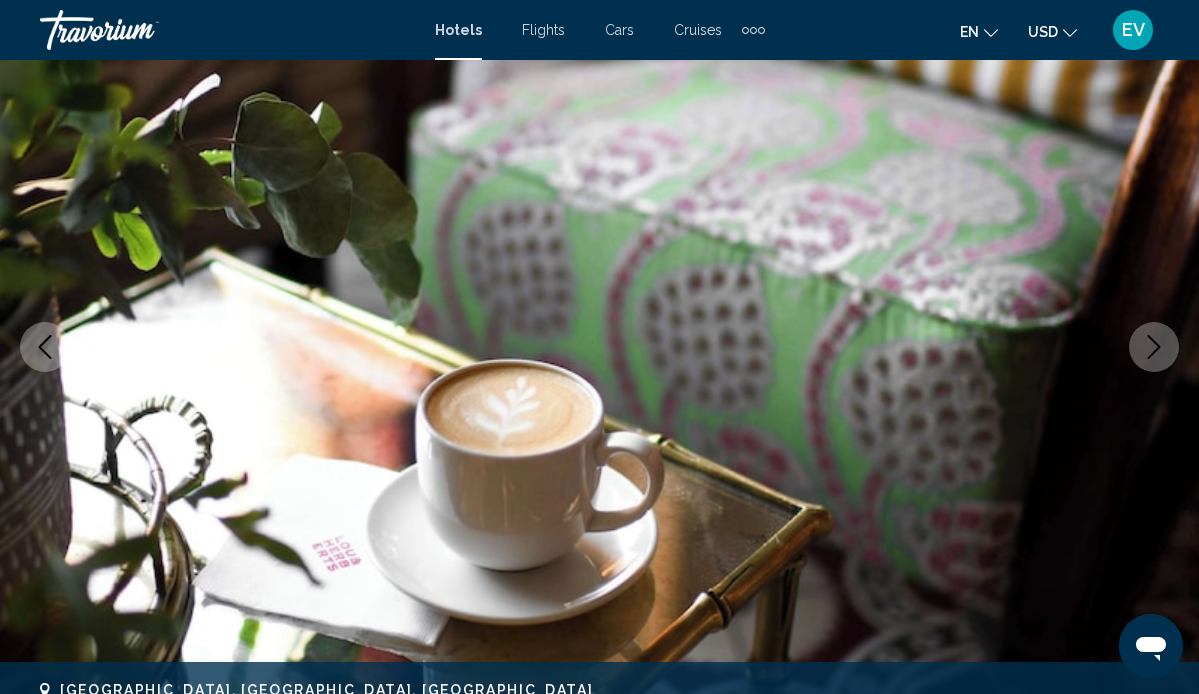 click 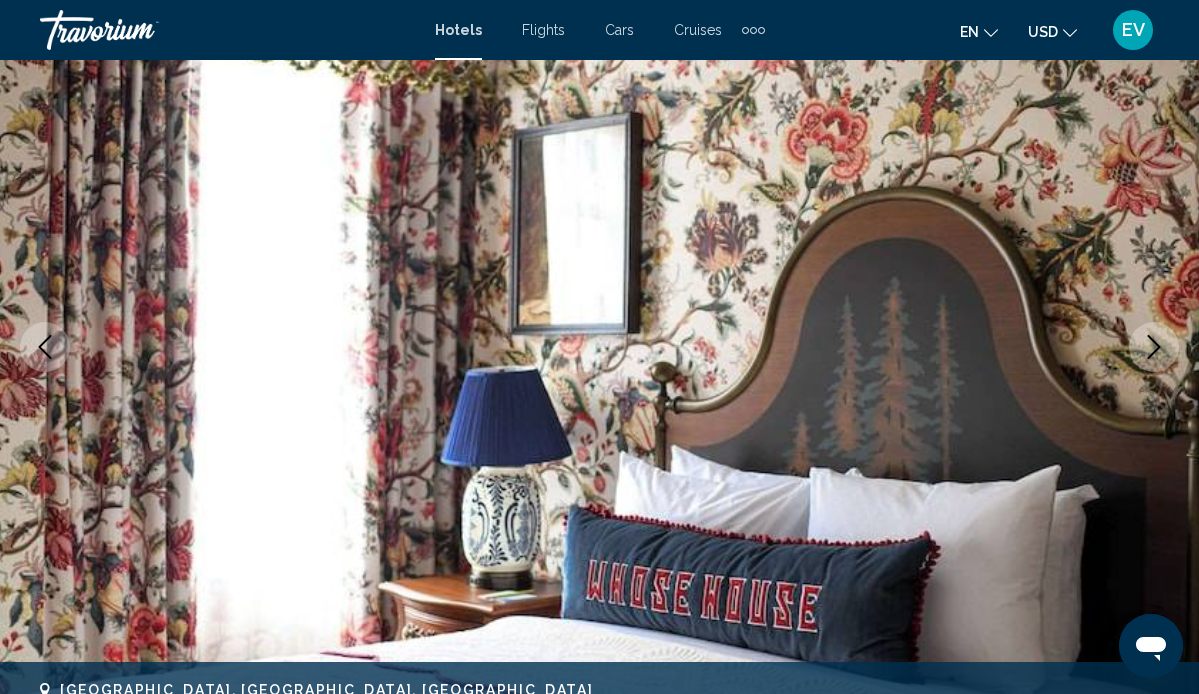click 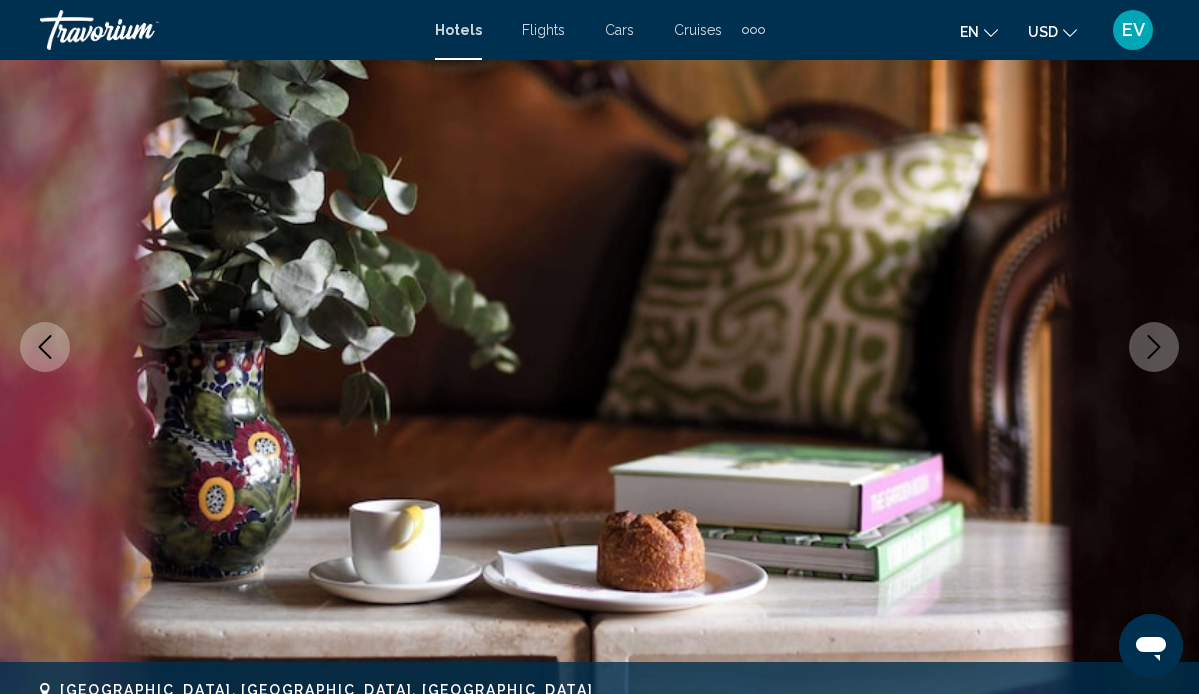 click 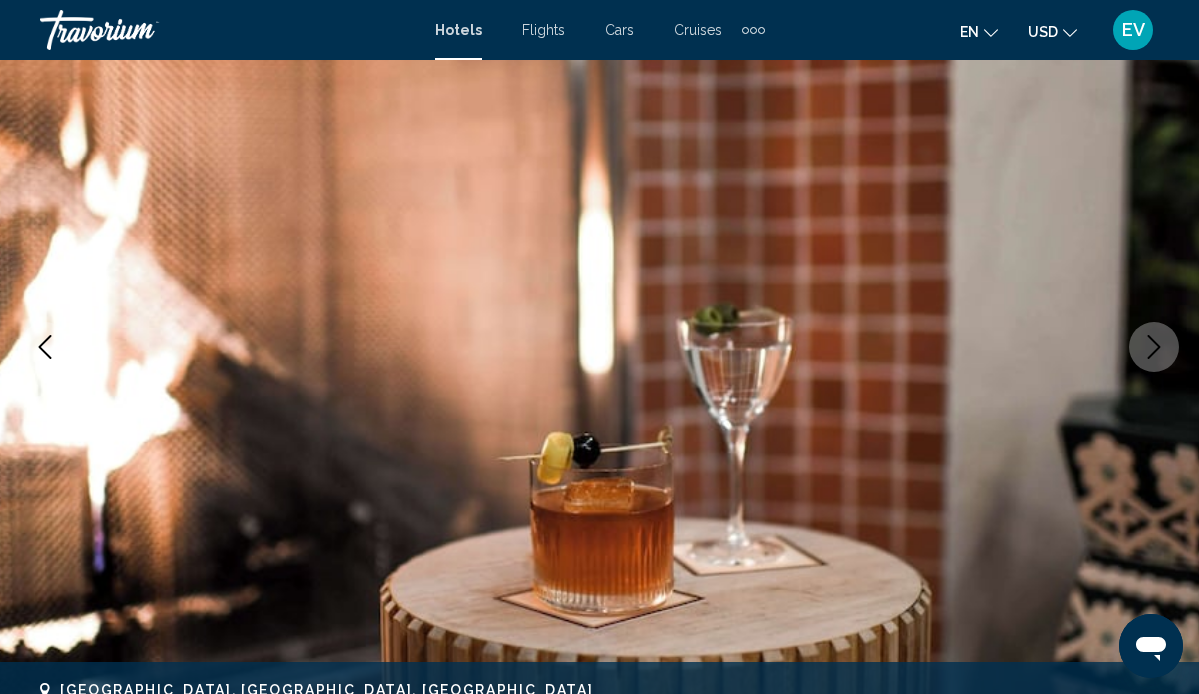 click 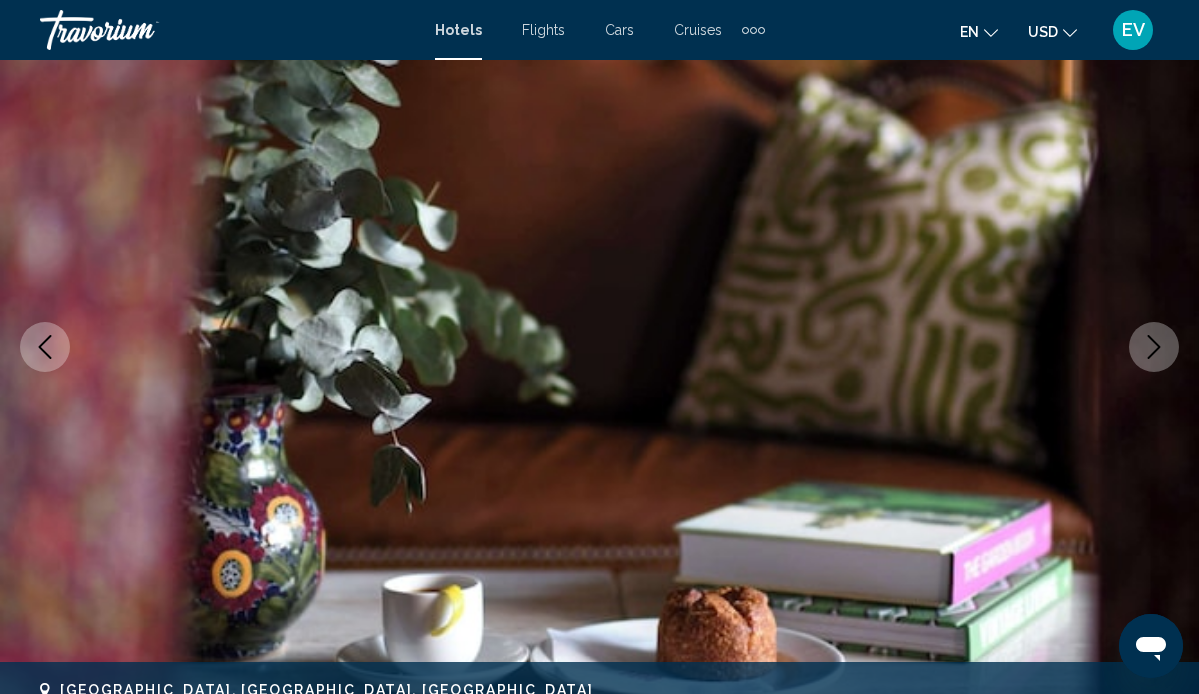 click 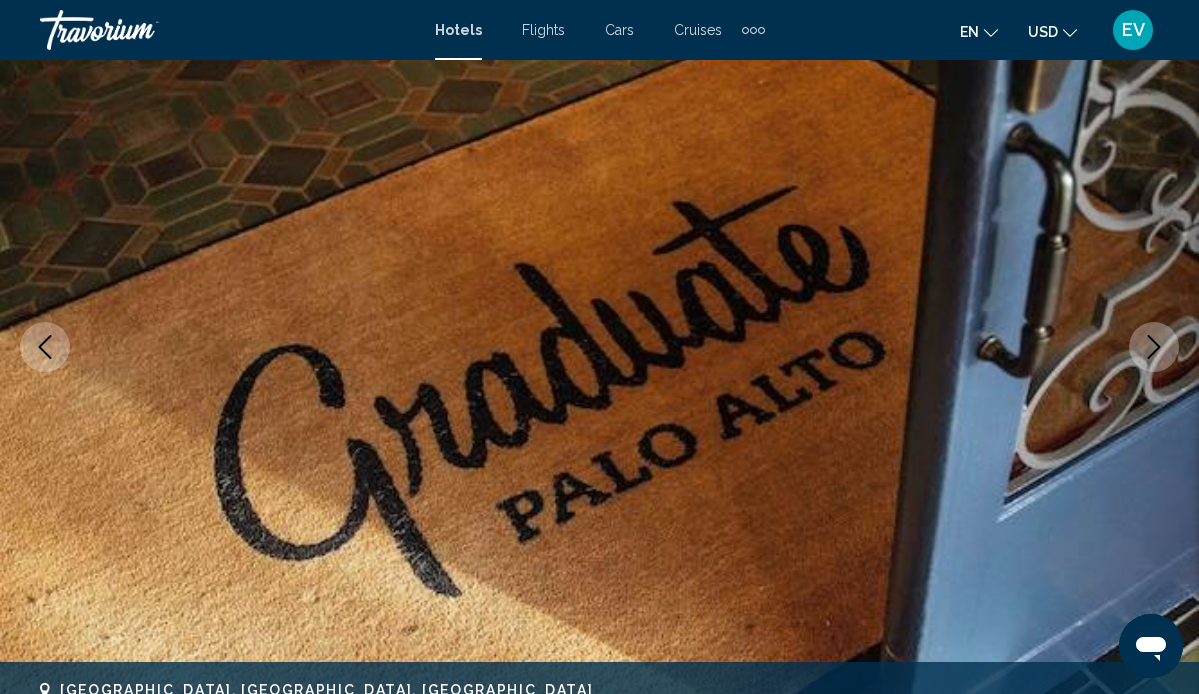 click 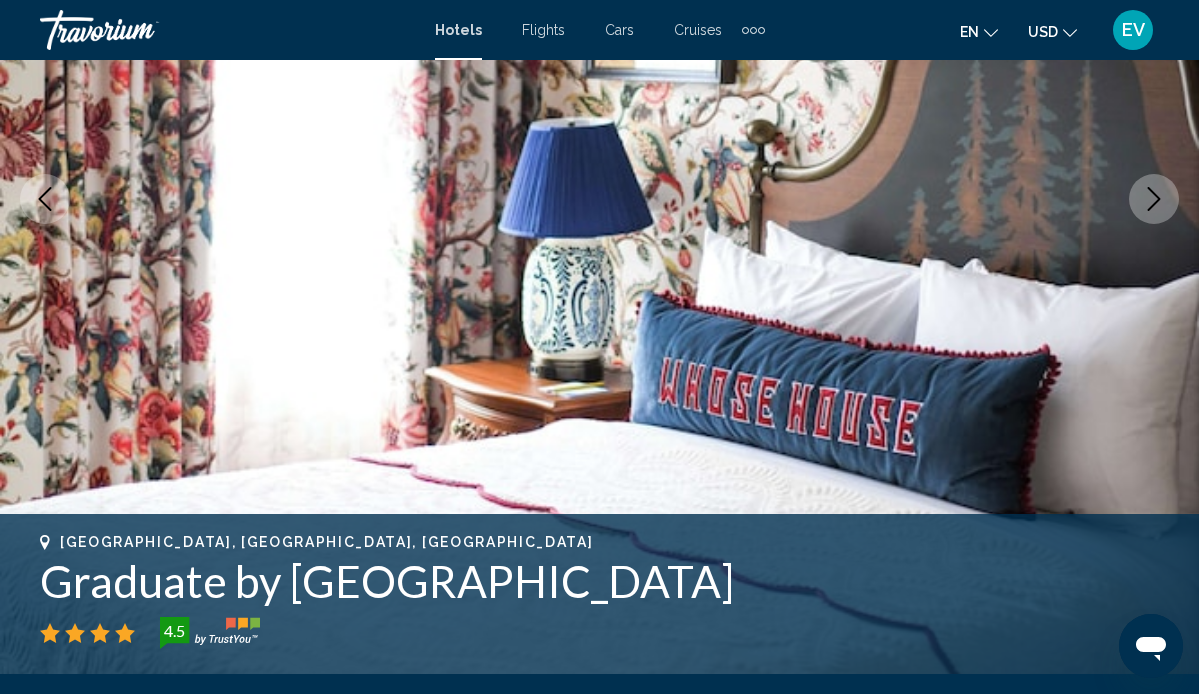 scroll, scrollTop: 285, scrollLeft: 0, axis: vertical 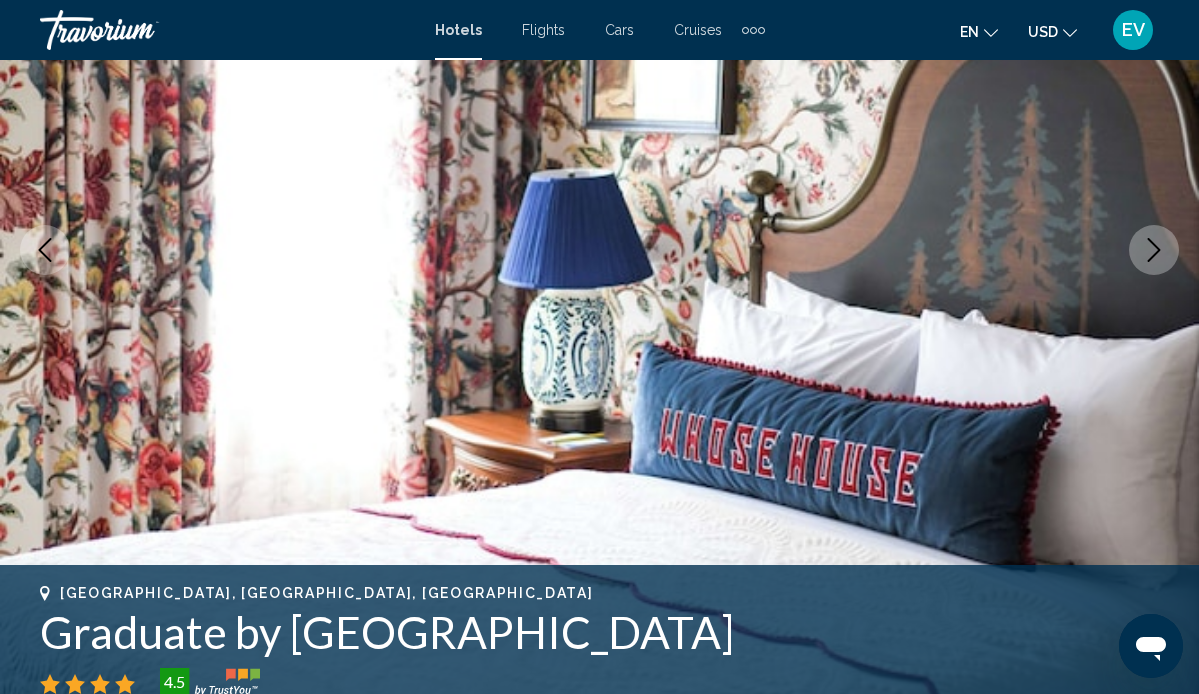 click at bounding box center (1154, 250) 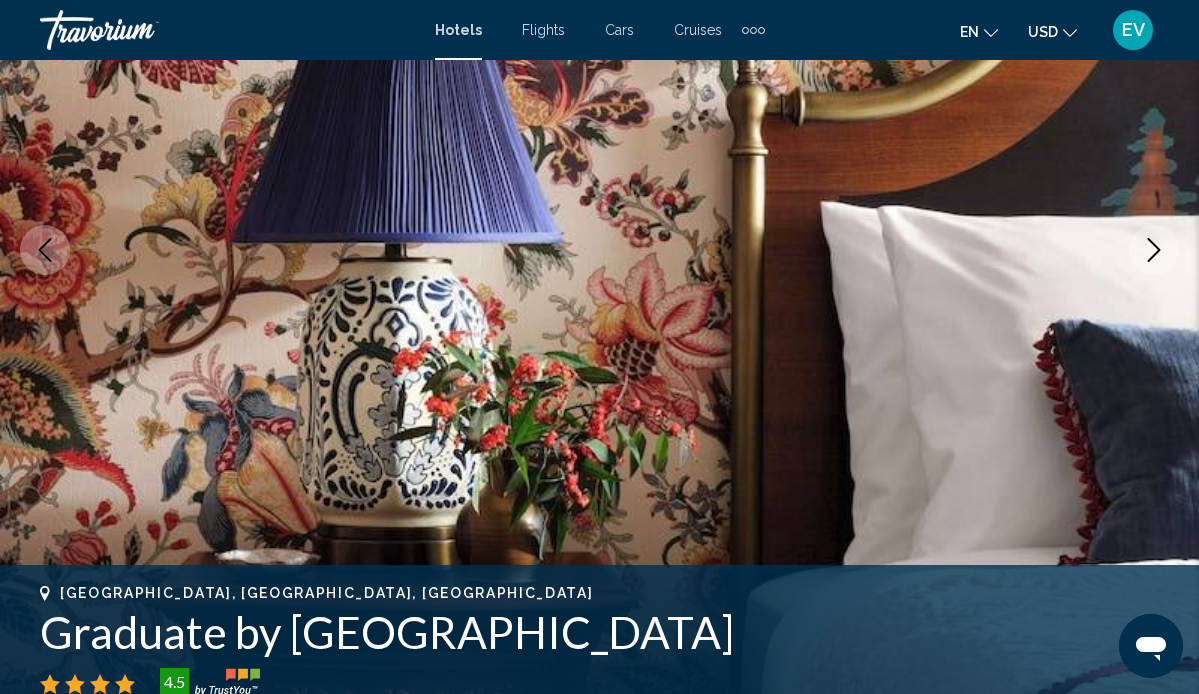 click at bounding box center [1154, 250] 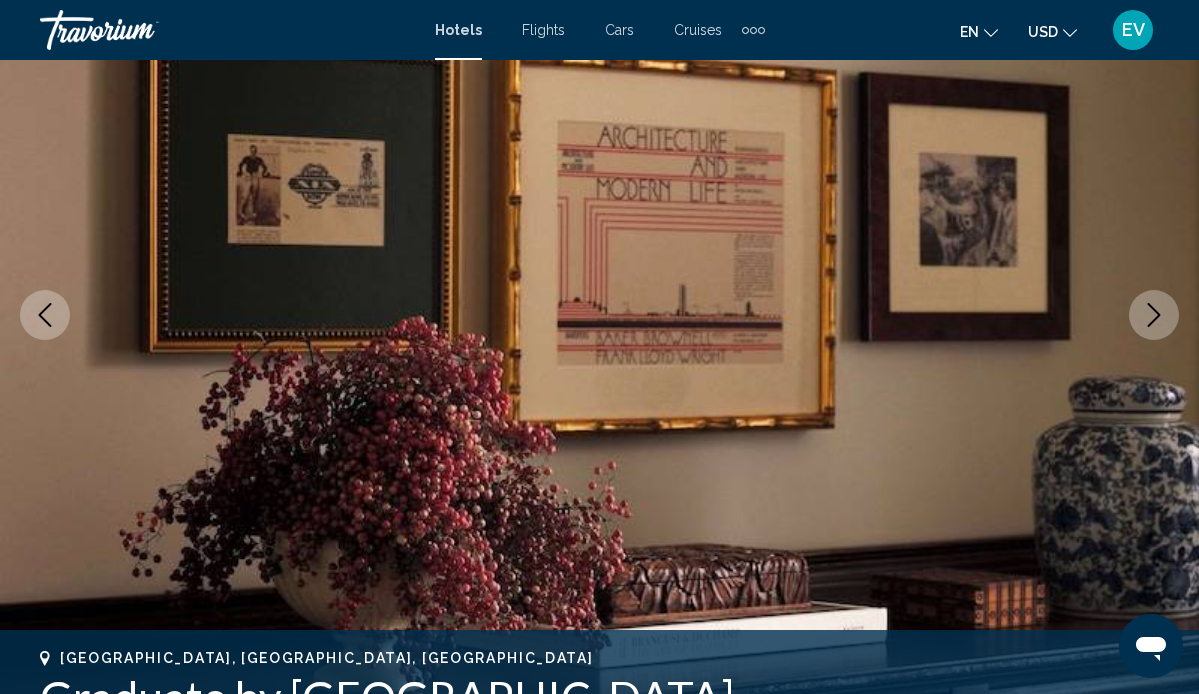scroll, scrollTop: 198, scrollLeft: 0, axis: vertical 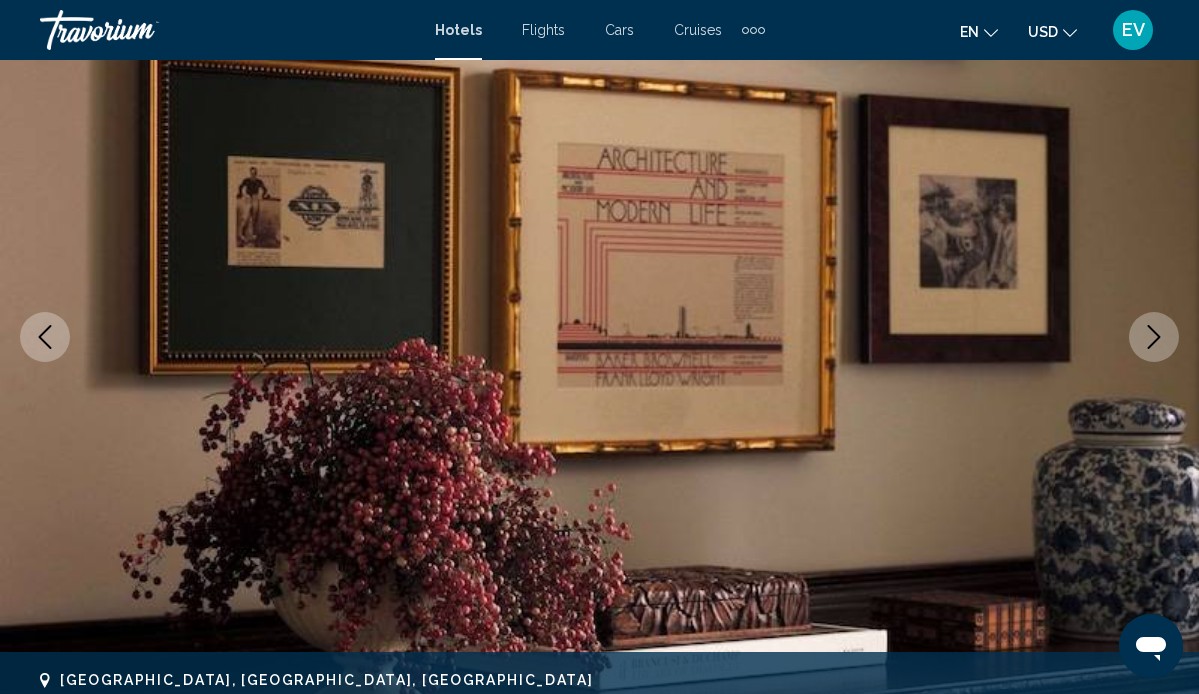 click at bounding box center [1154, 337] 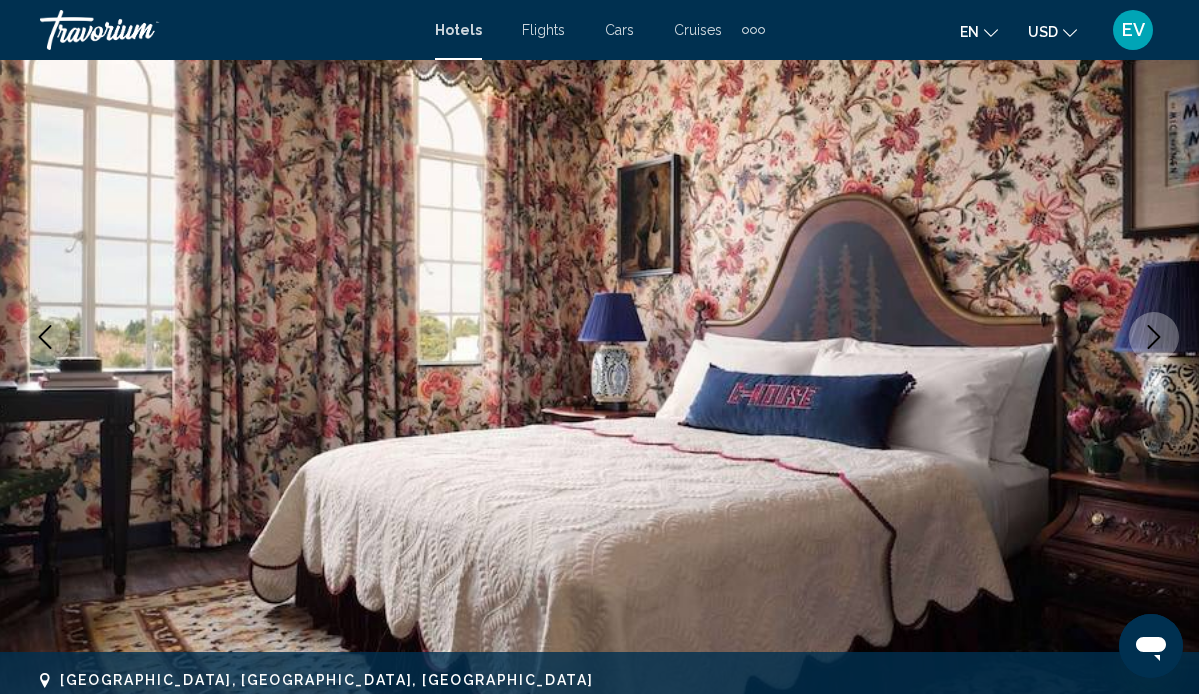 click at bounding box center [1154, 337] 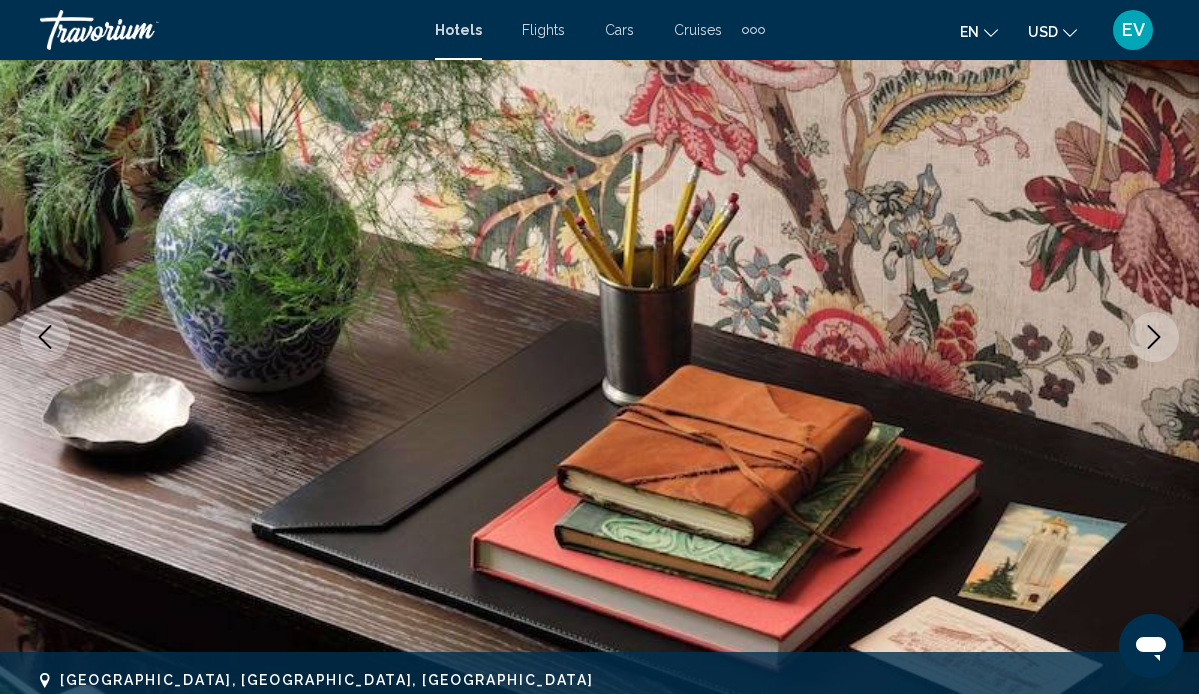 click at bounding box center (1154, 337) 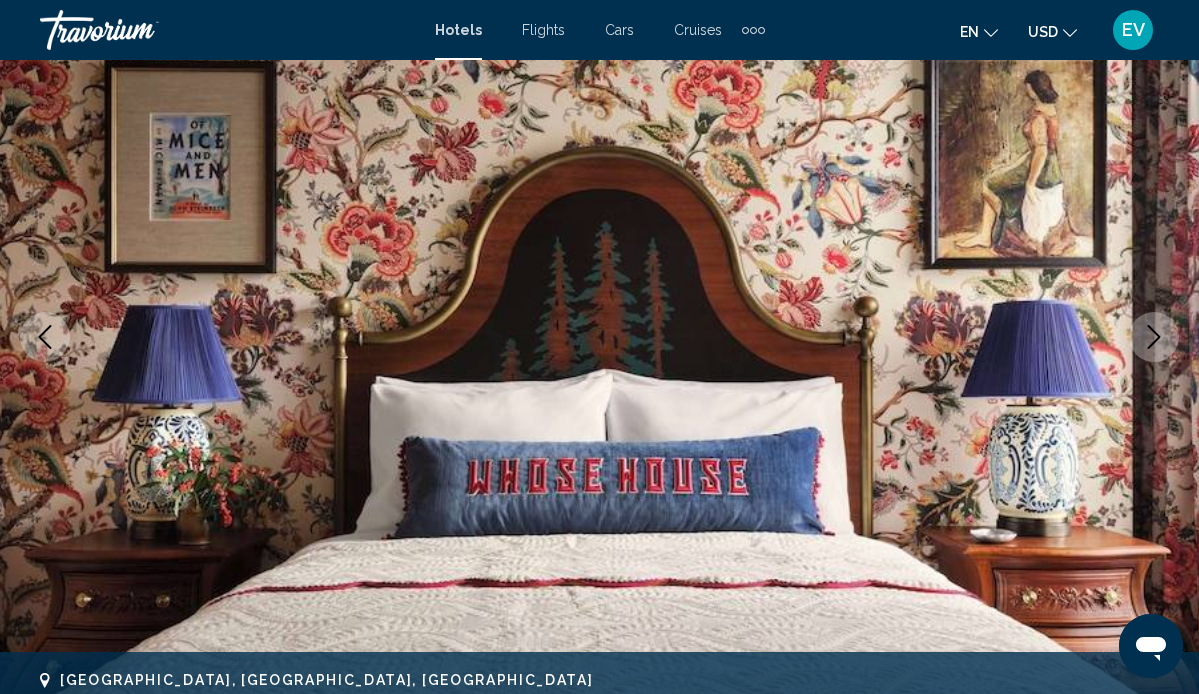 click at bounding box center (1154, 337) 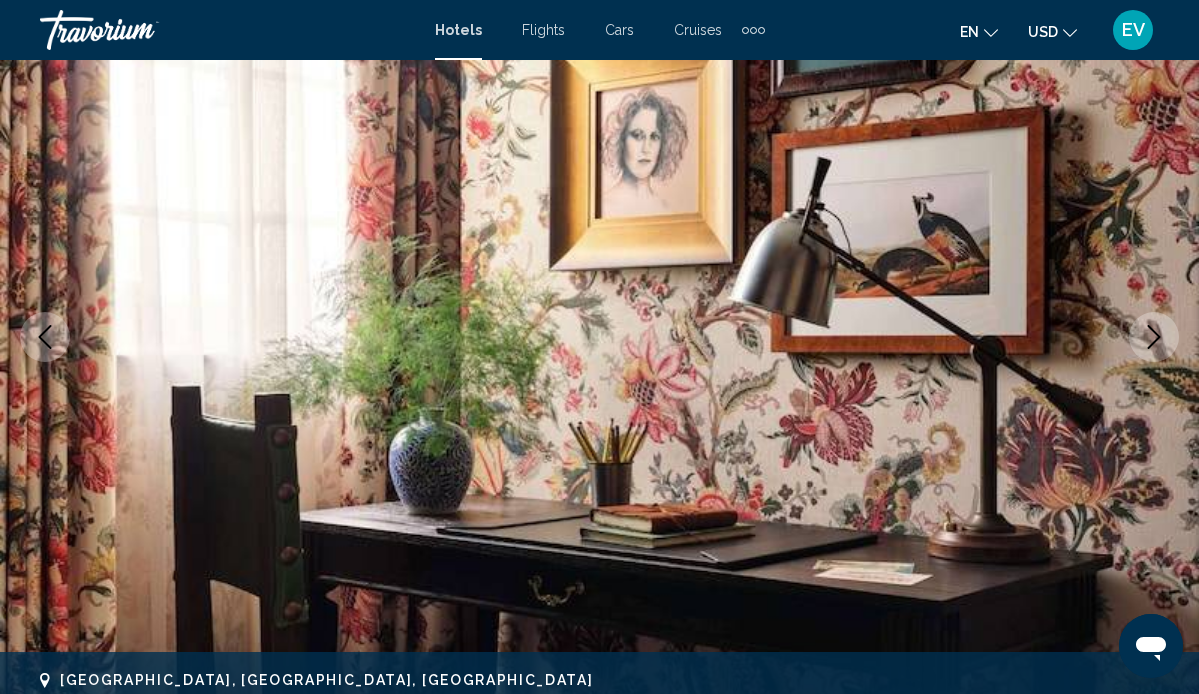 click at bounding box center (1154, 337) 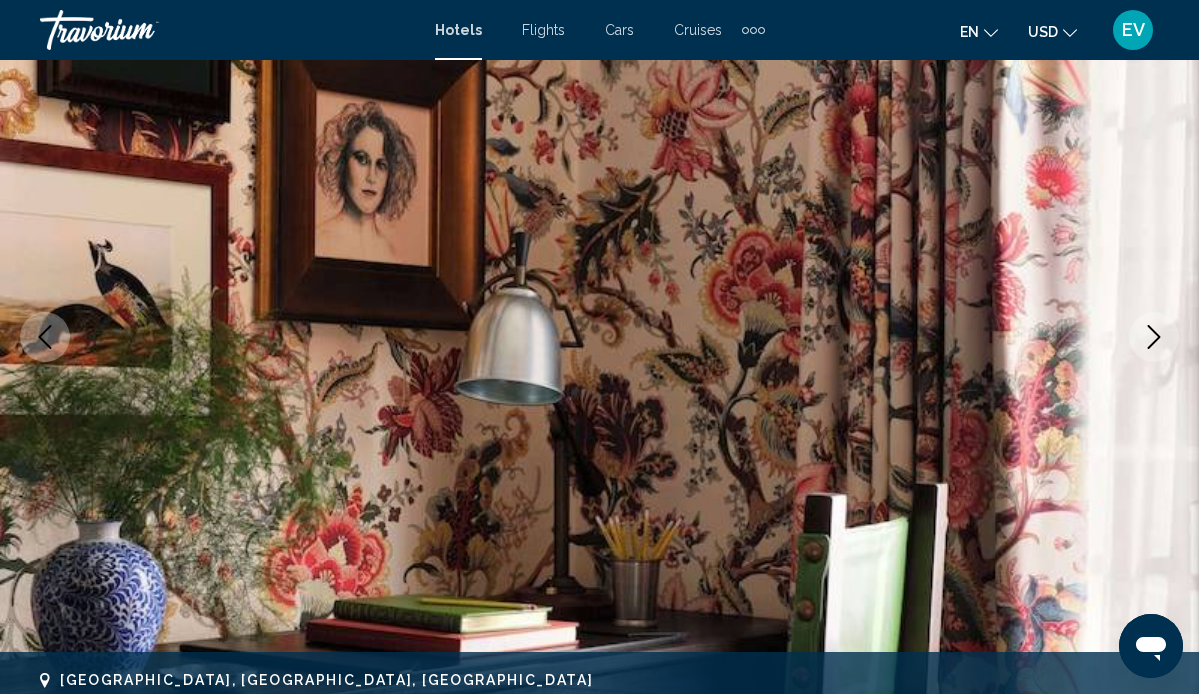 click at bounding box center [1154, 337] 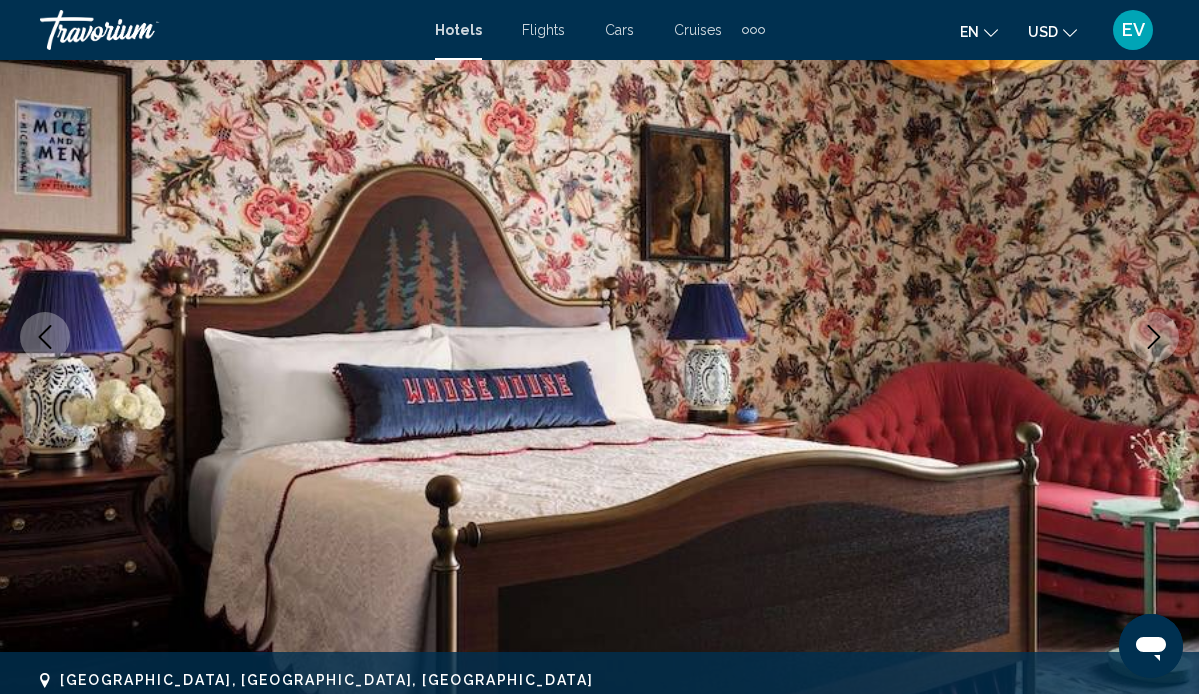 click at bounding box center [1154, 337] 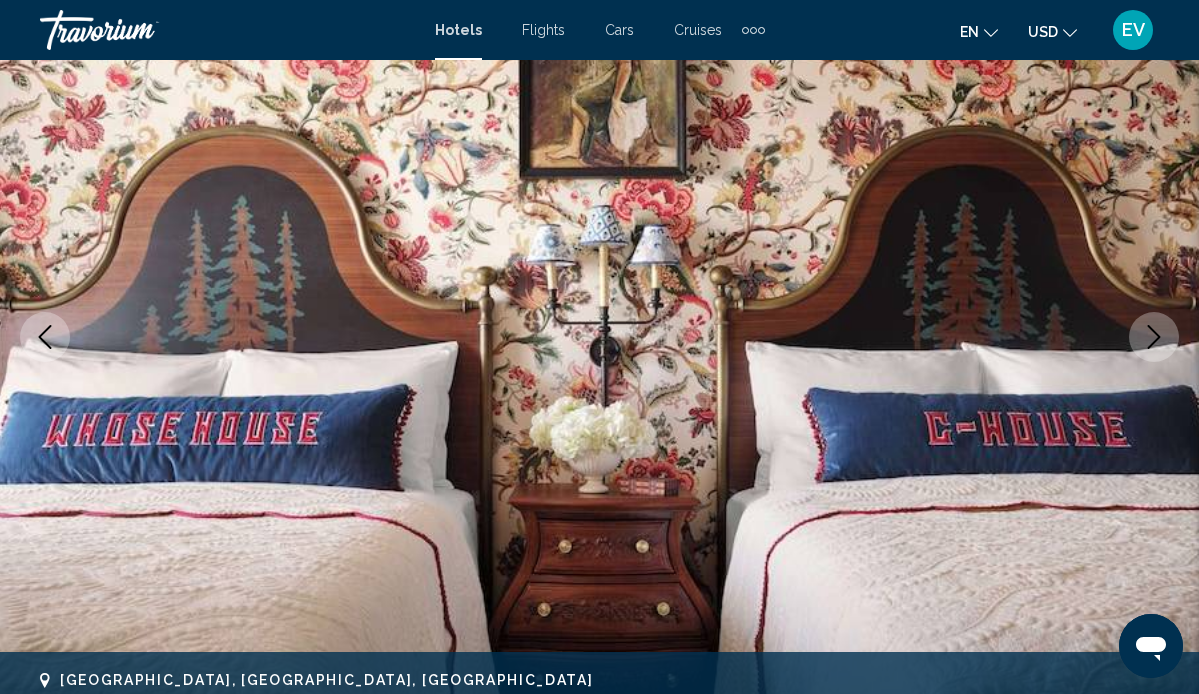 click at bounding box center (1154, 337) 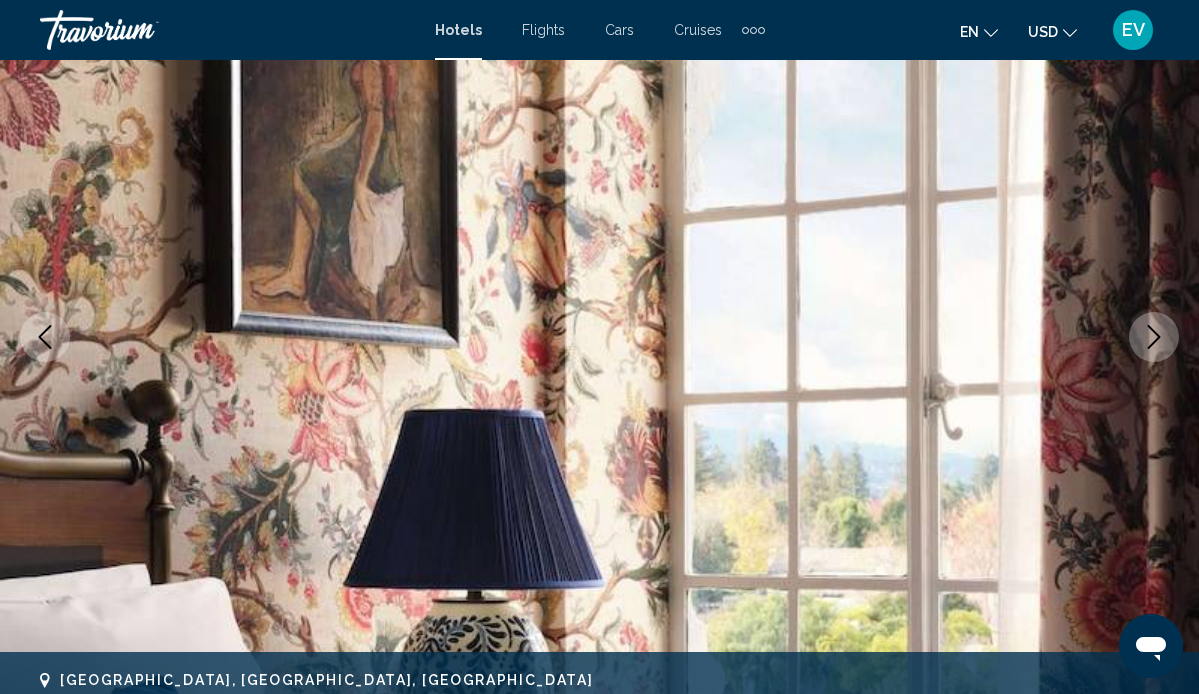 click at bounding box center [1154, 337] 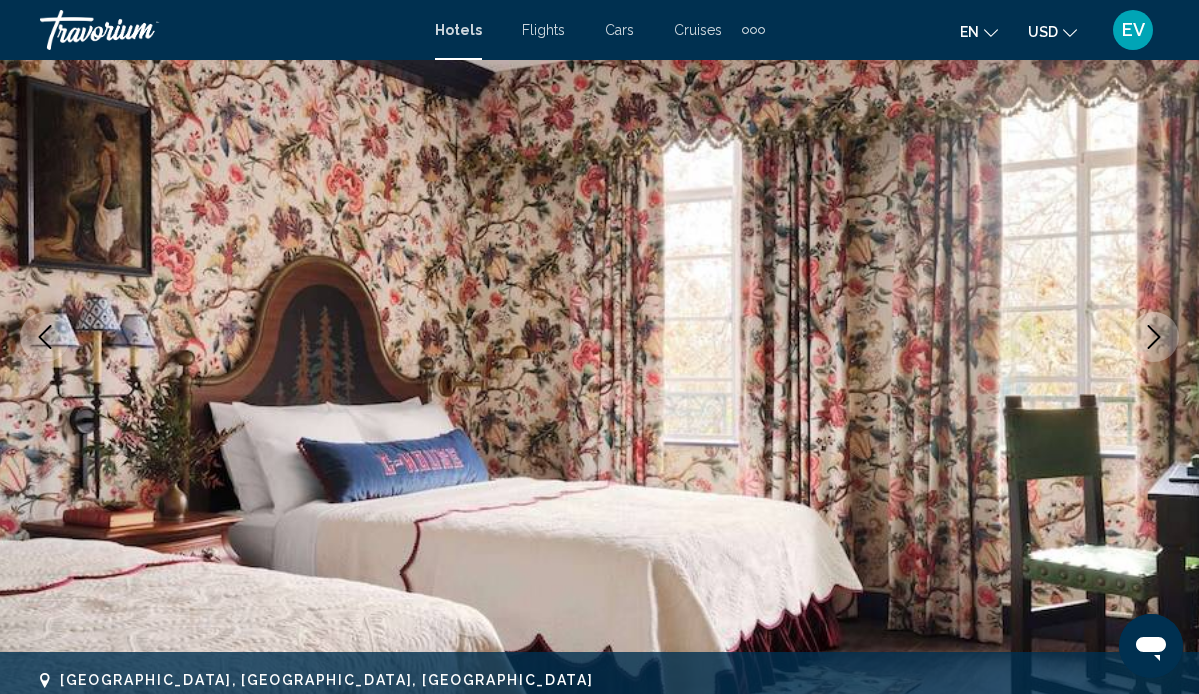 click at bounding box center (1154, 337) 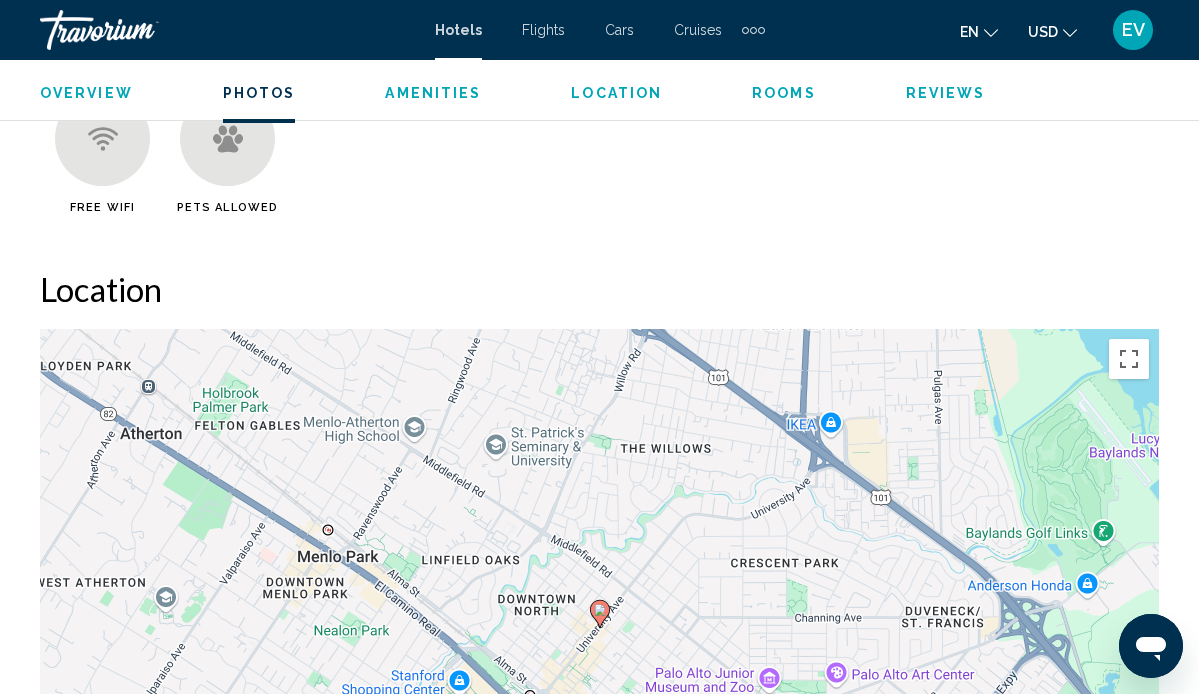 scroll, scrollTop: 2519, scrollLeft: 0, axis: vertical 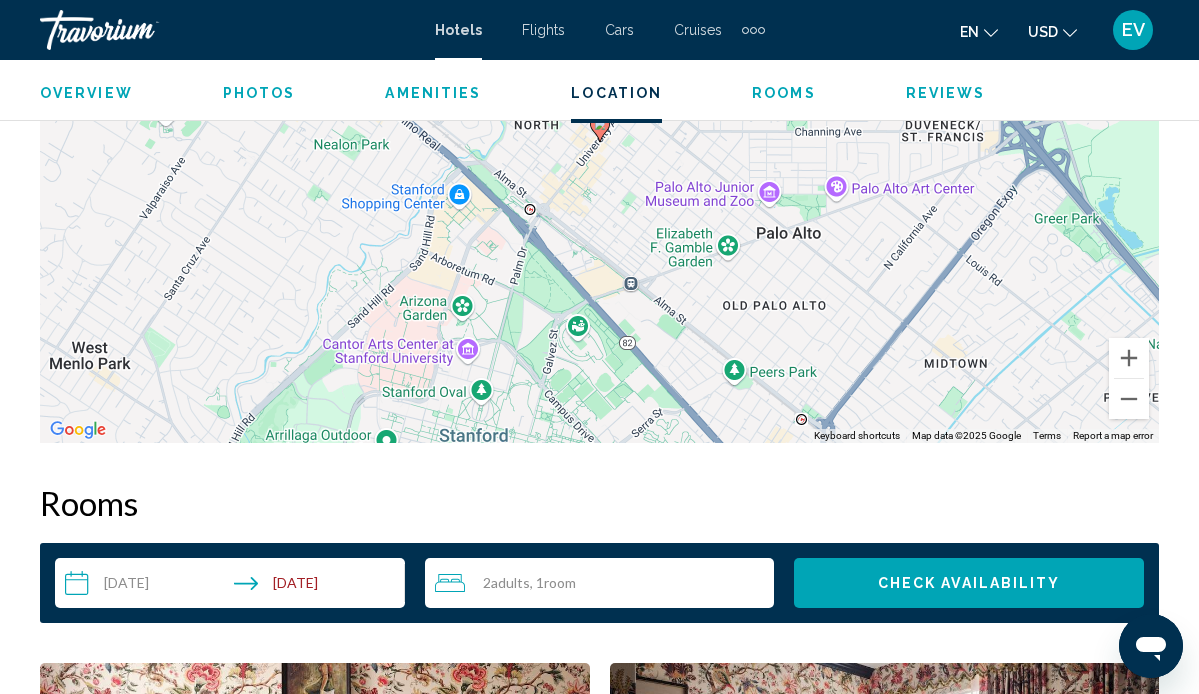 click on "**********" at bounding box center (234, 586) 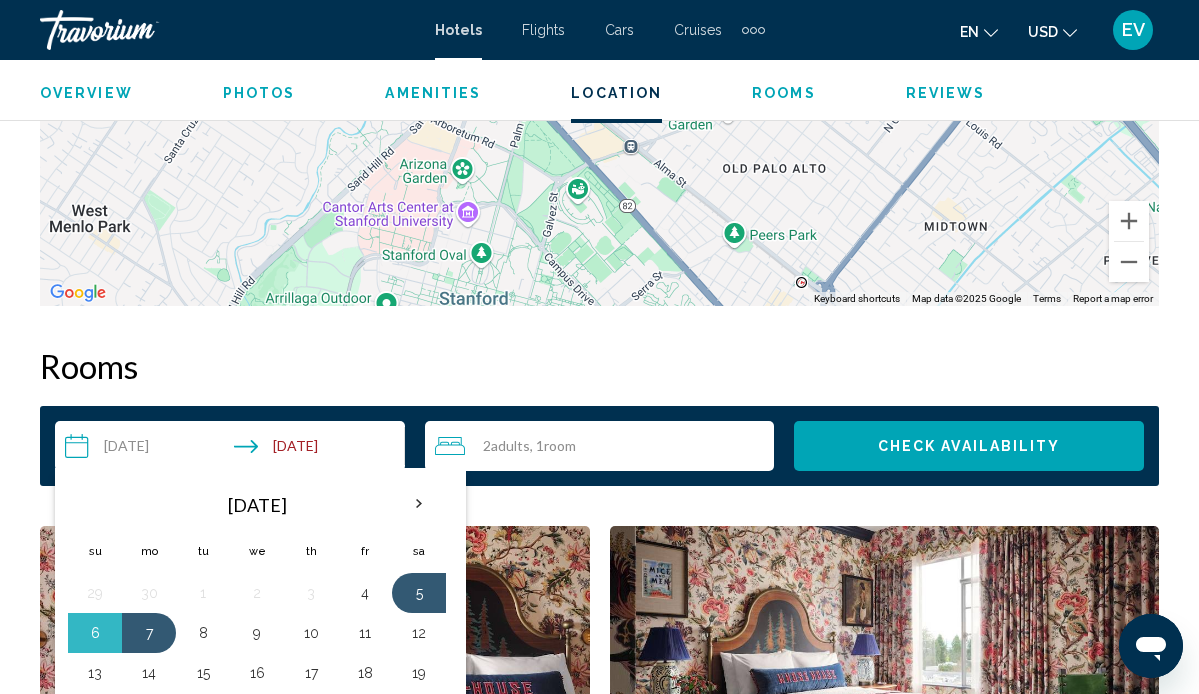 scroll, scrollTop: 2663, scrollLeft: 0, axis: vertical 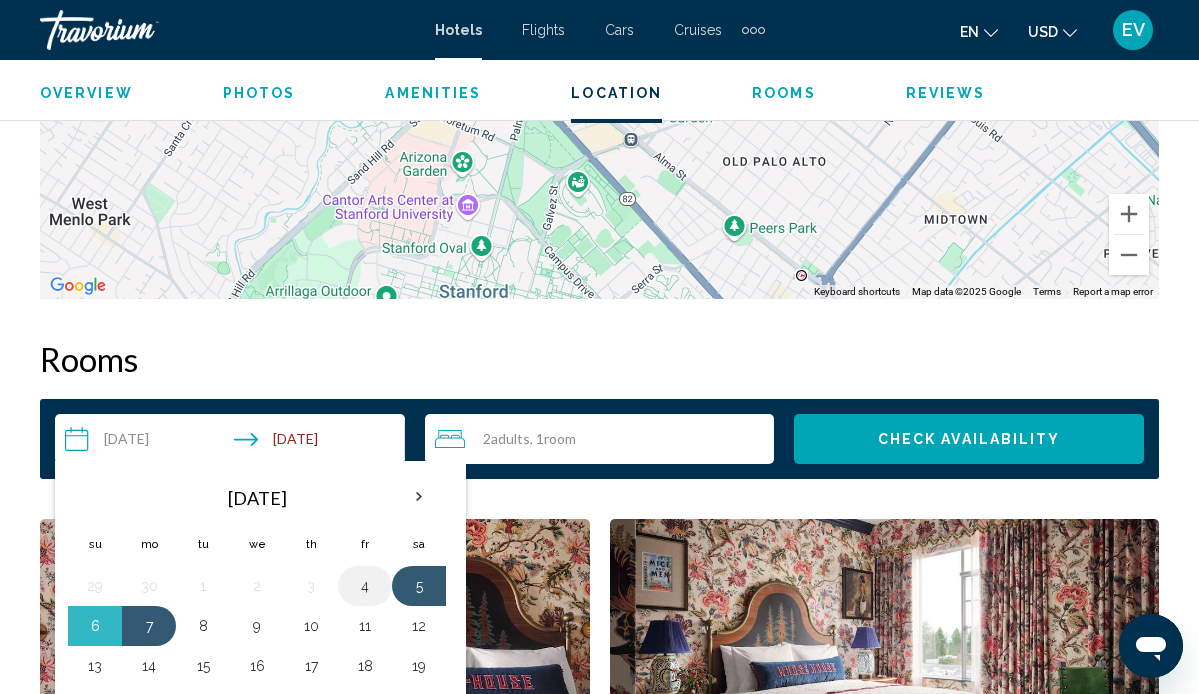 click on "4" at bounding box center (365, 586) 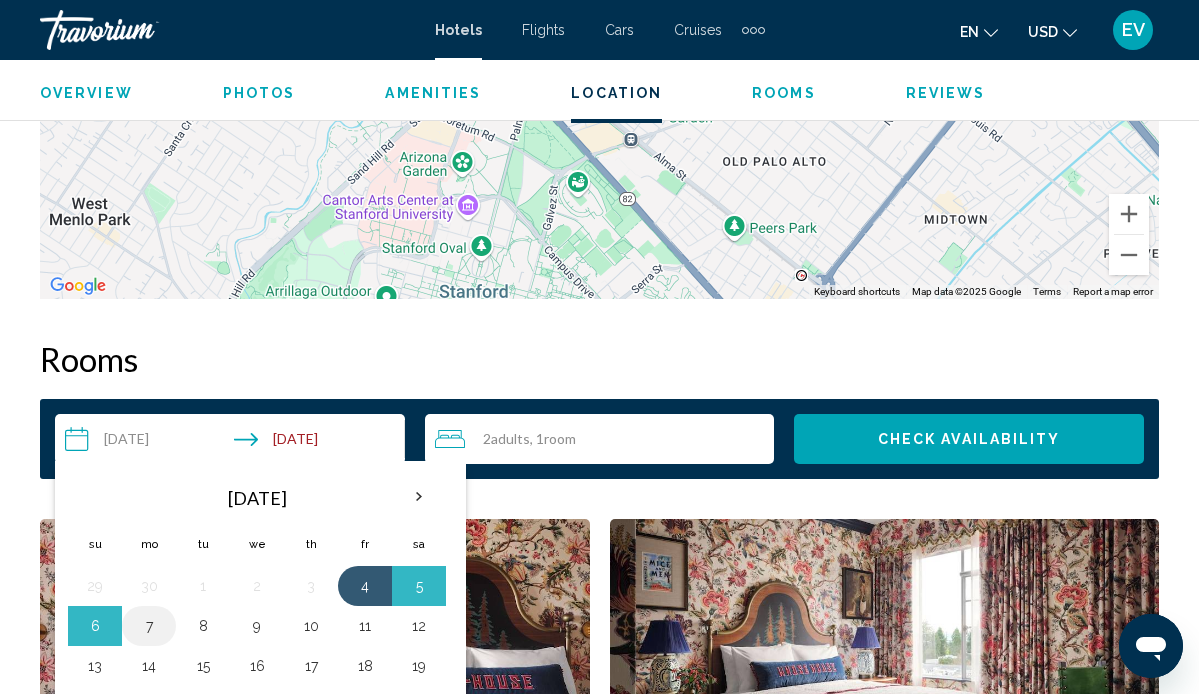 click on "7" at bounding box center (149, 626) 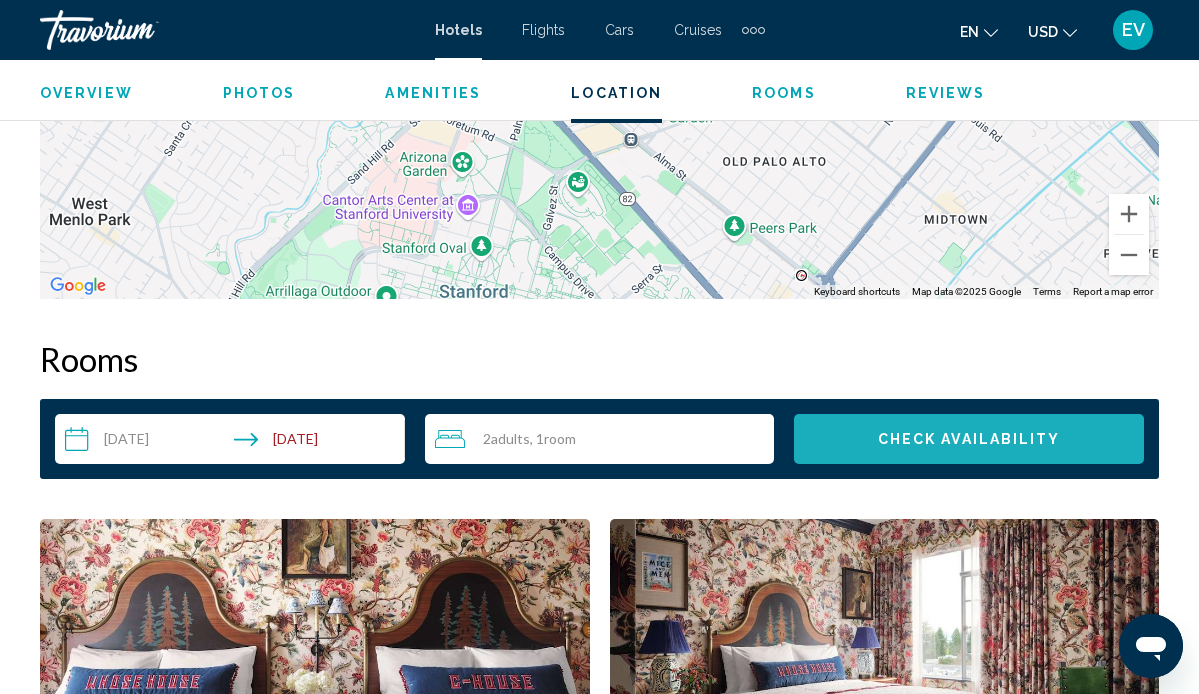 click on "Check Availability" at bounding box center [969, 439] 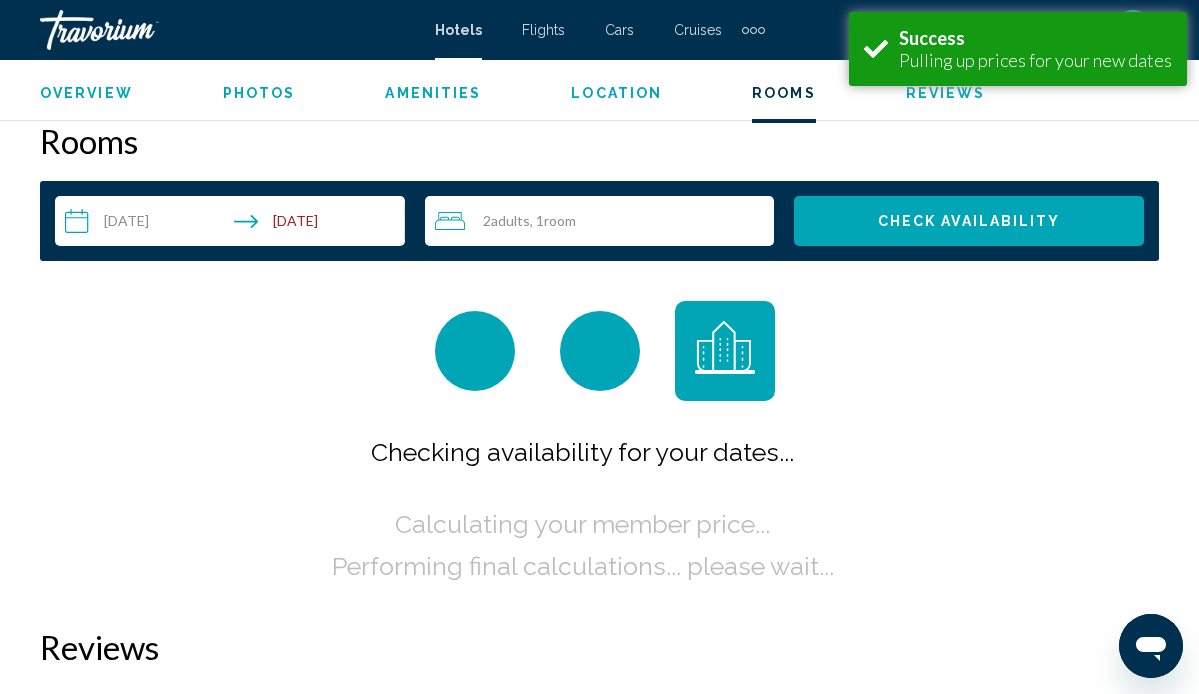 scroll, scrollTop: 2889, scrollLeft: 0, axis: vertical 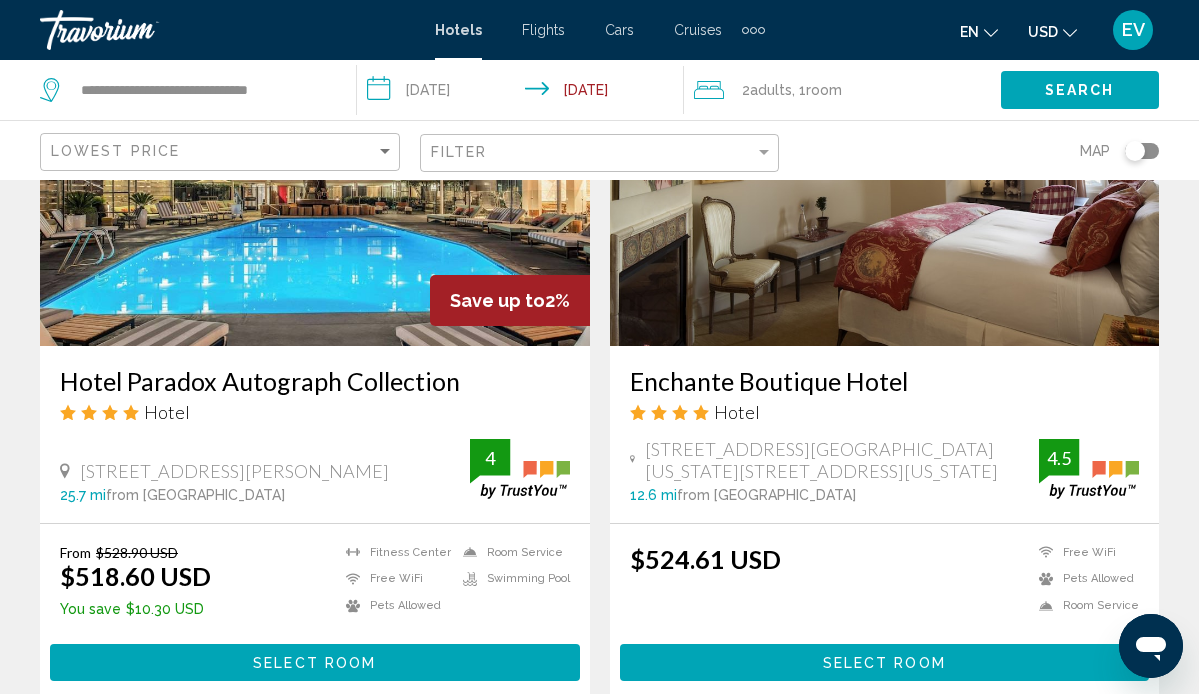 click on "Enchante Boutique Hotel
Hotel" at bounding box center (885, 402) 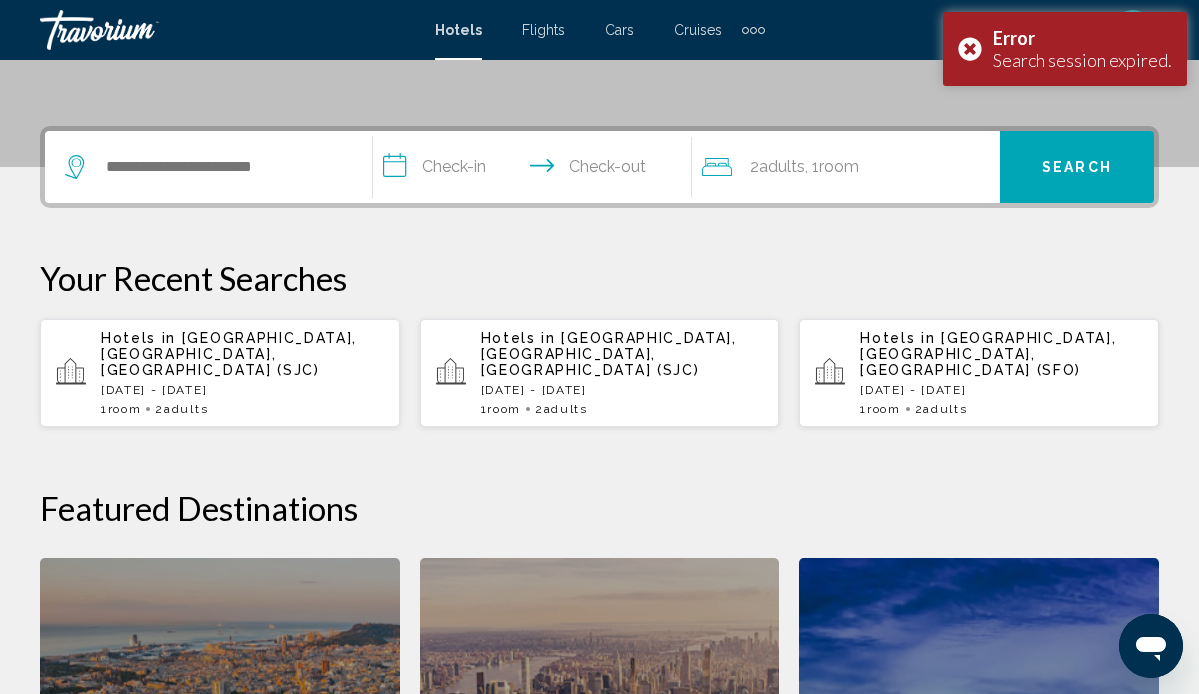 scroll, scrollTop: 434, scrollLeft: 0, axis: vertical 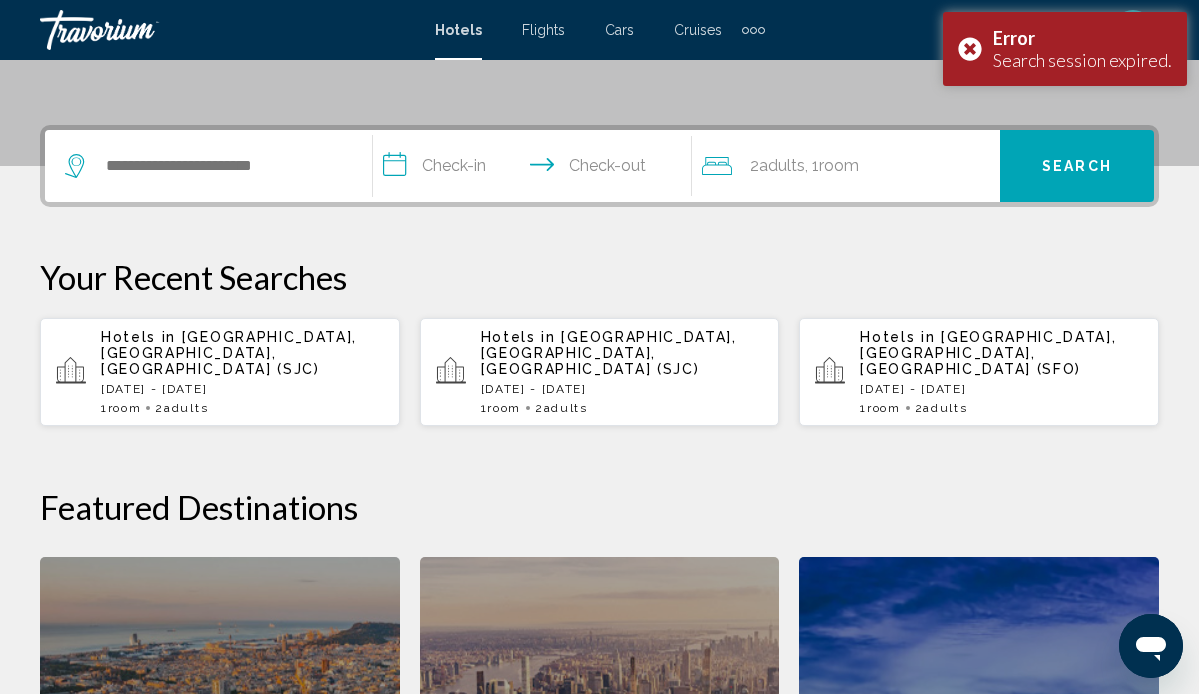click on "[GEOGRAPHIC_DATA], [GEOGRAPHIC_DATA], [GEOGRAPHIC_DATA] (SJC)" at bounding box center (609, 353) 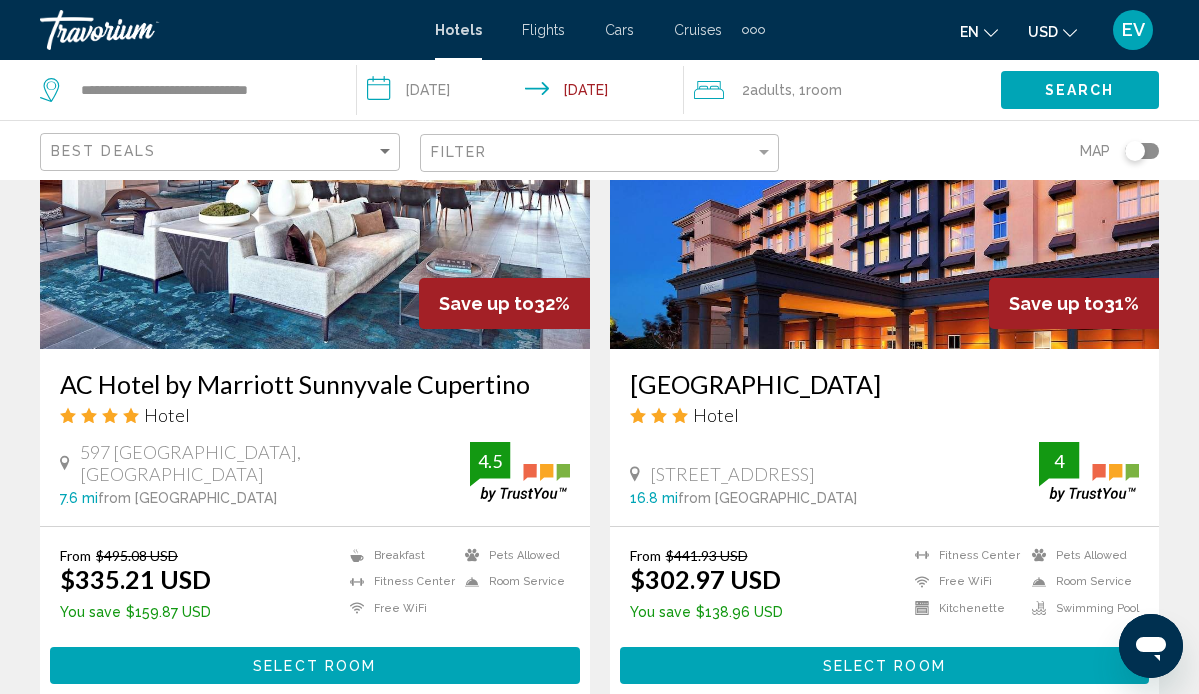 scroll, scrollTop: 1031, scrollLeft: 0, axis: vertical 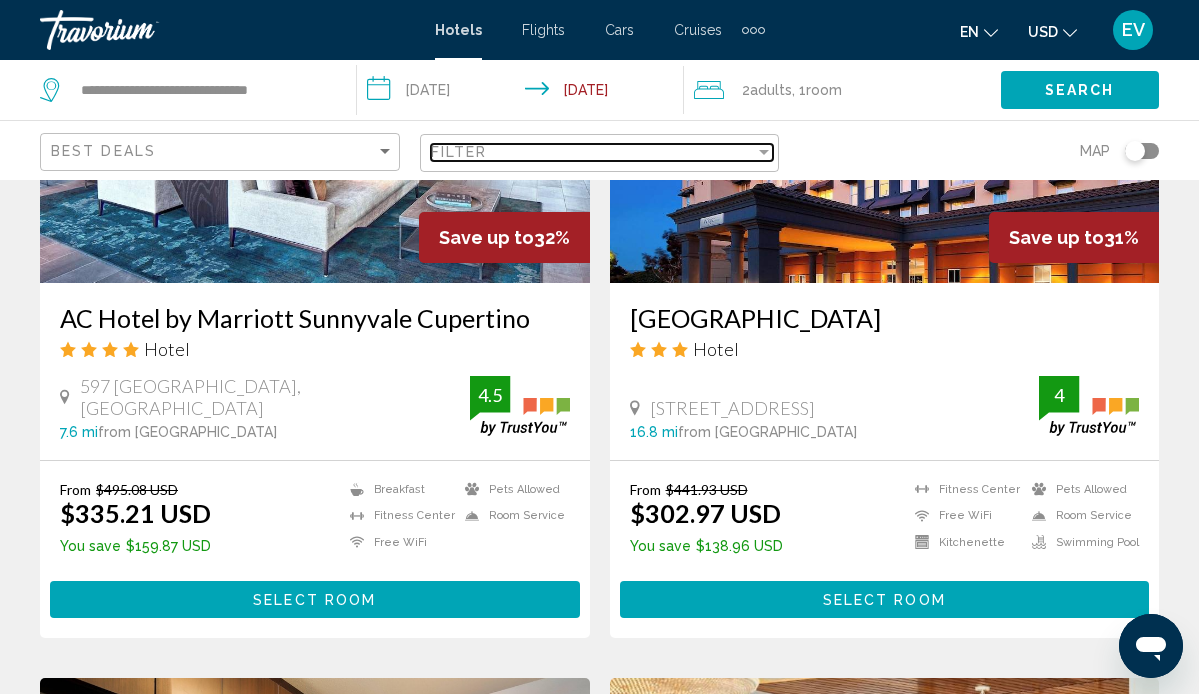 click on "Filter" at bounding box center [593, 152] 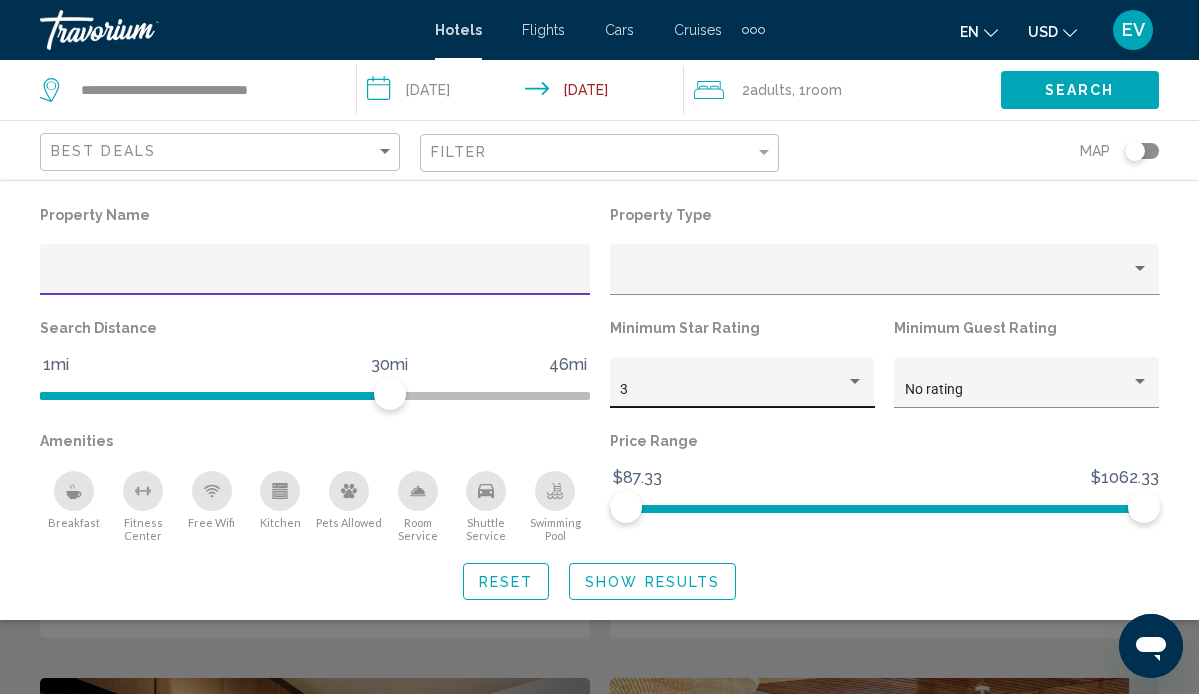 click on "3" 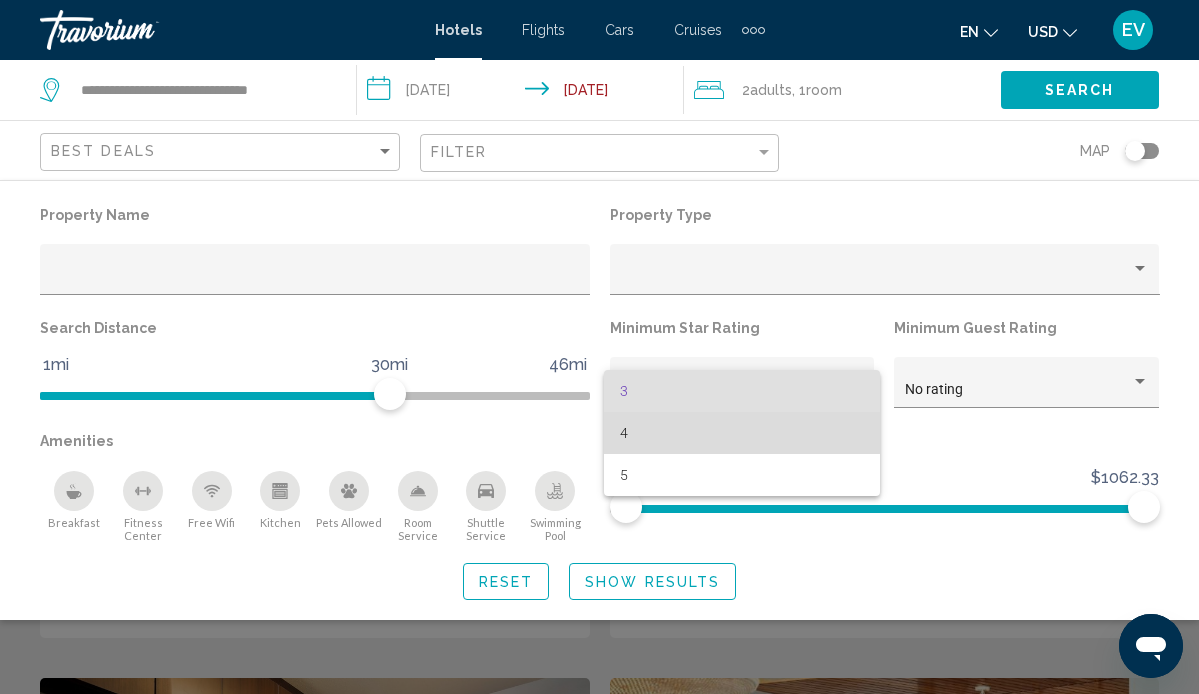 click on "4" at bounding box center [742, 433] 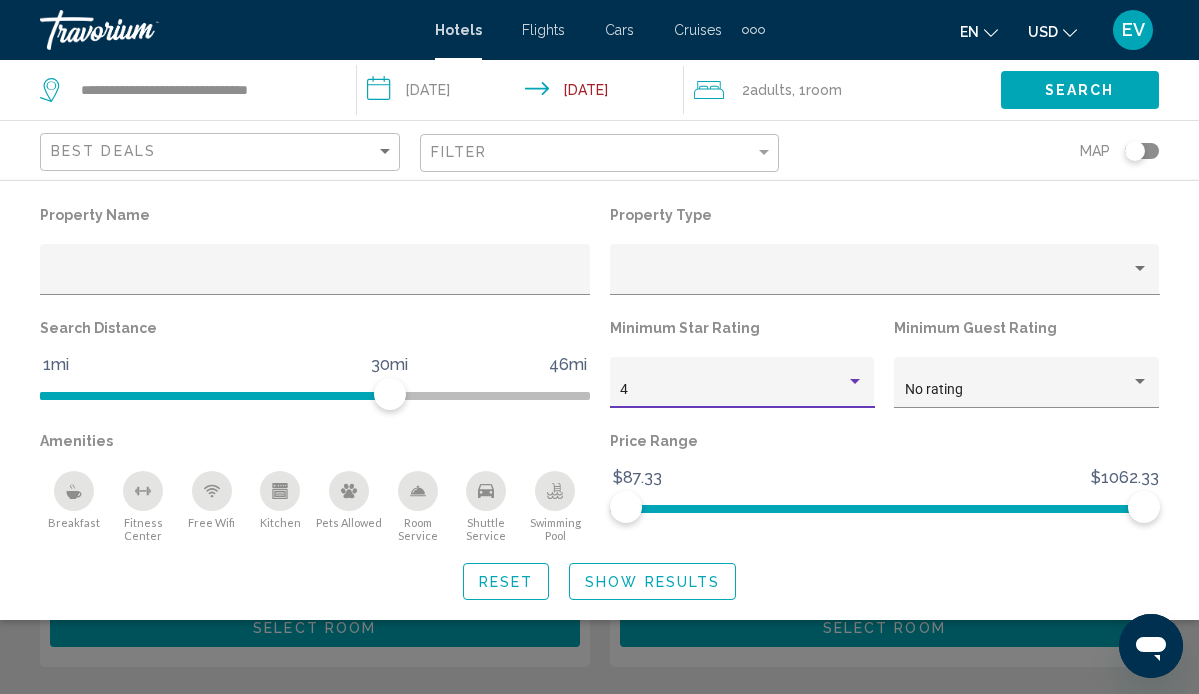 click 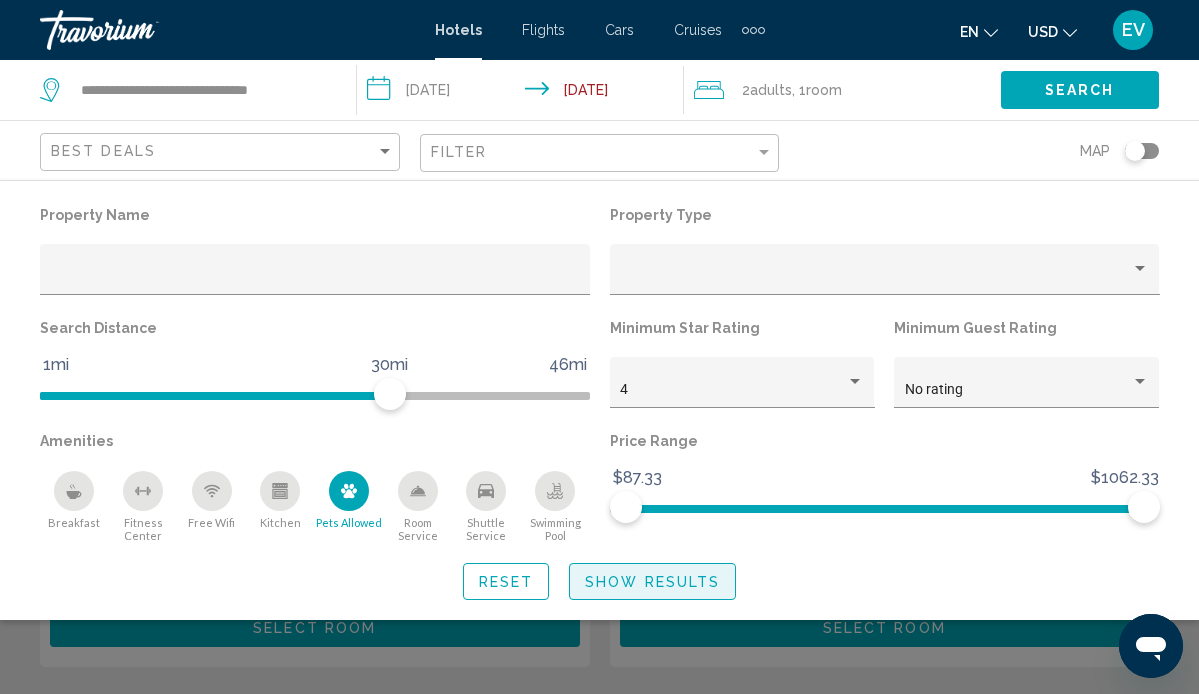 click on "Show Results" 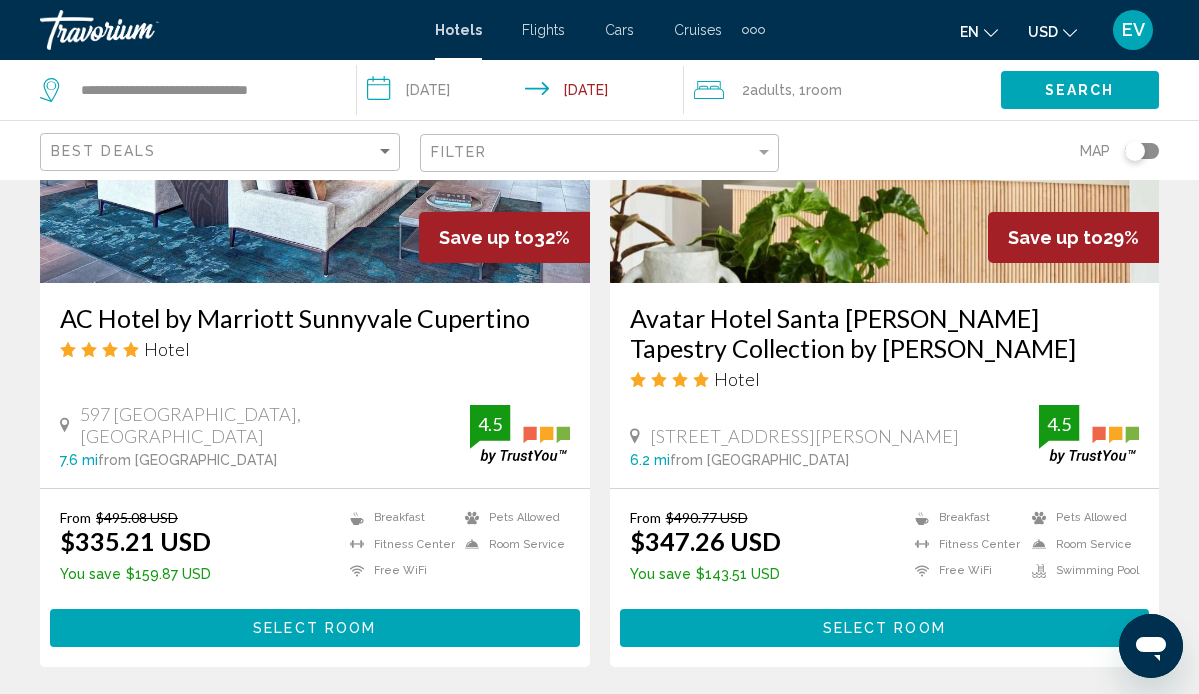 click on "Best Deals" 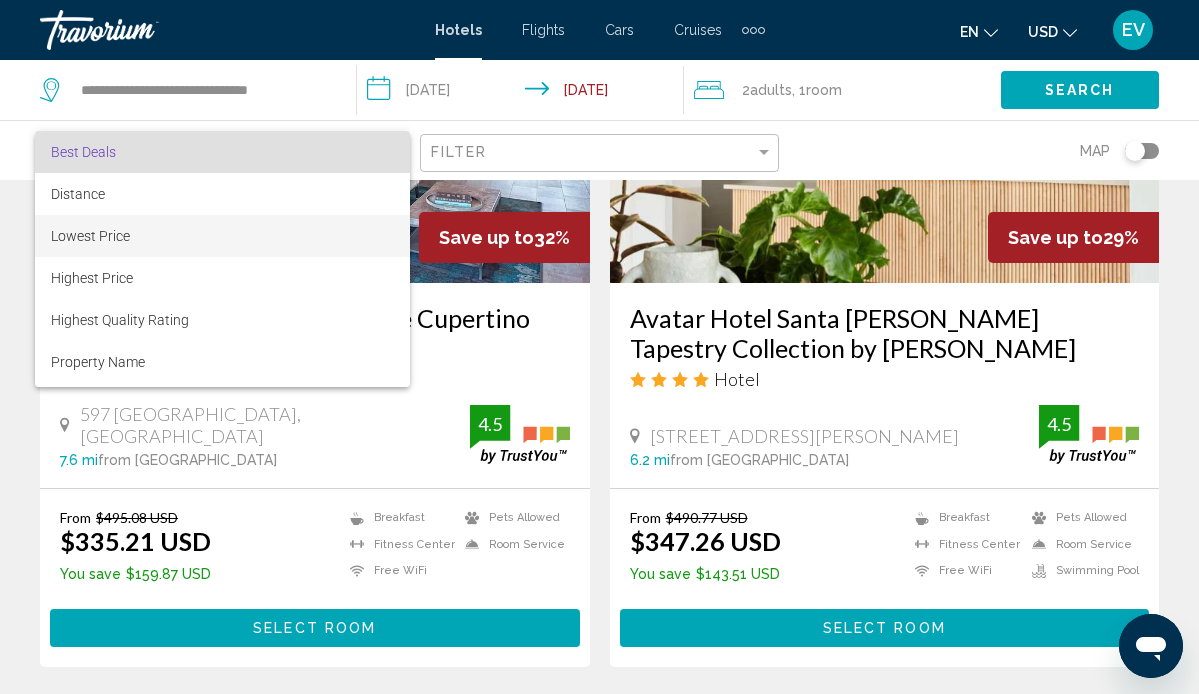 click on "Lowest Price" at bounding box center (222, 236) 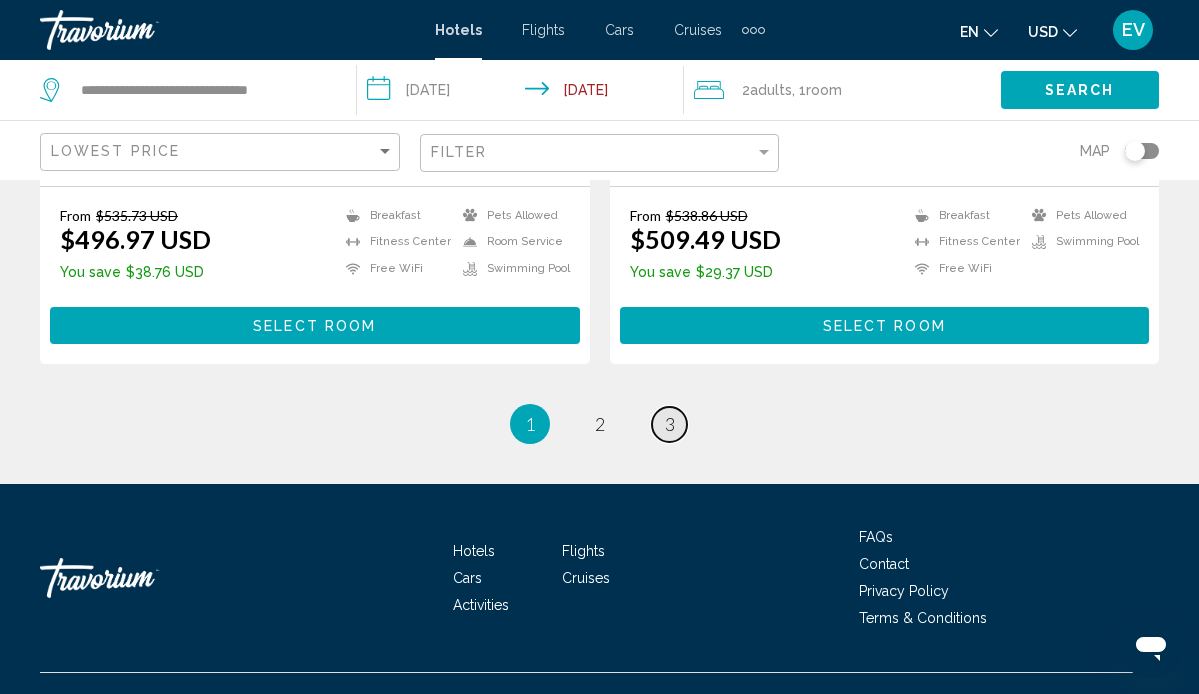 click on "3" at bounding box center [670, 424] 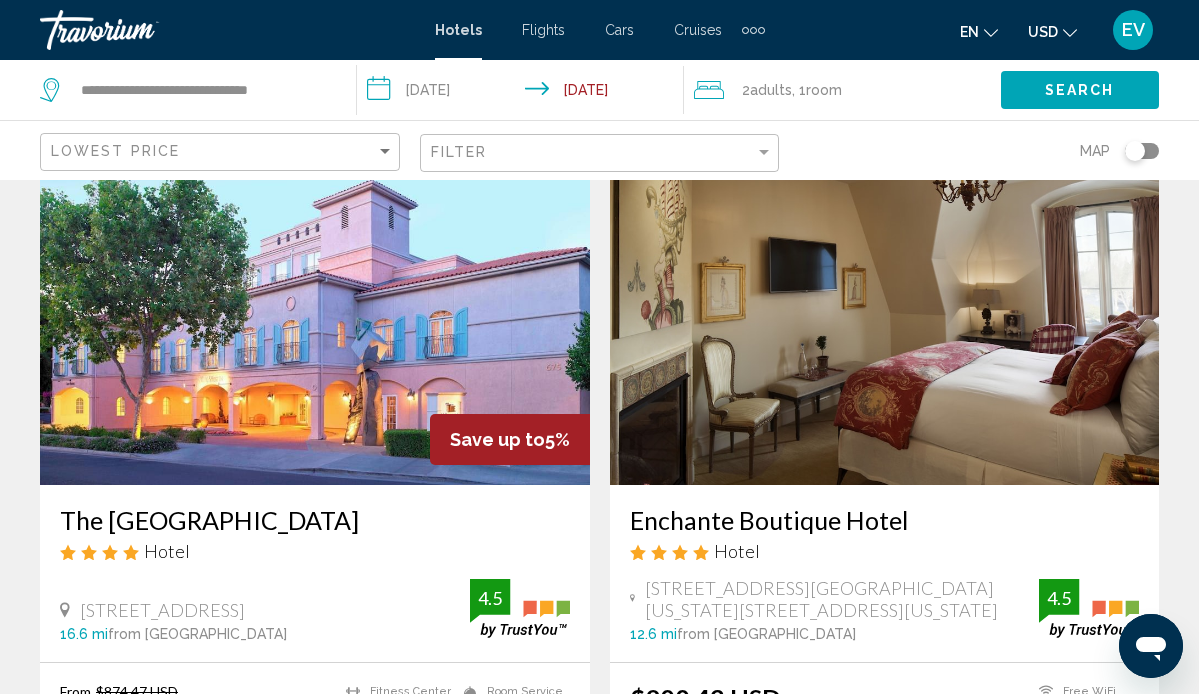 scroll, scrollTop: 122, scrollLeft: 0, axis: vertical 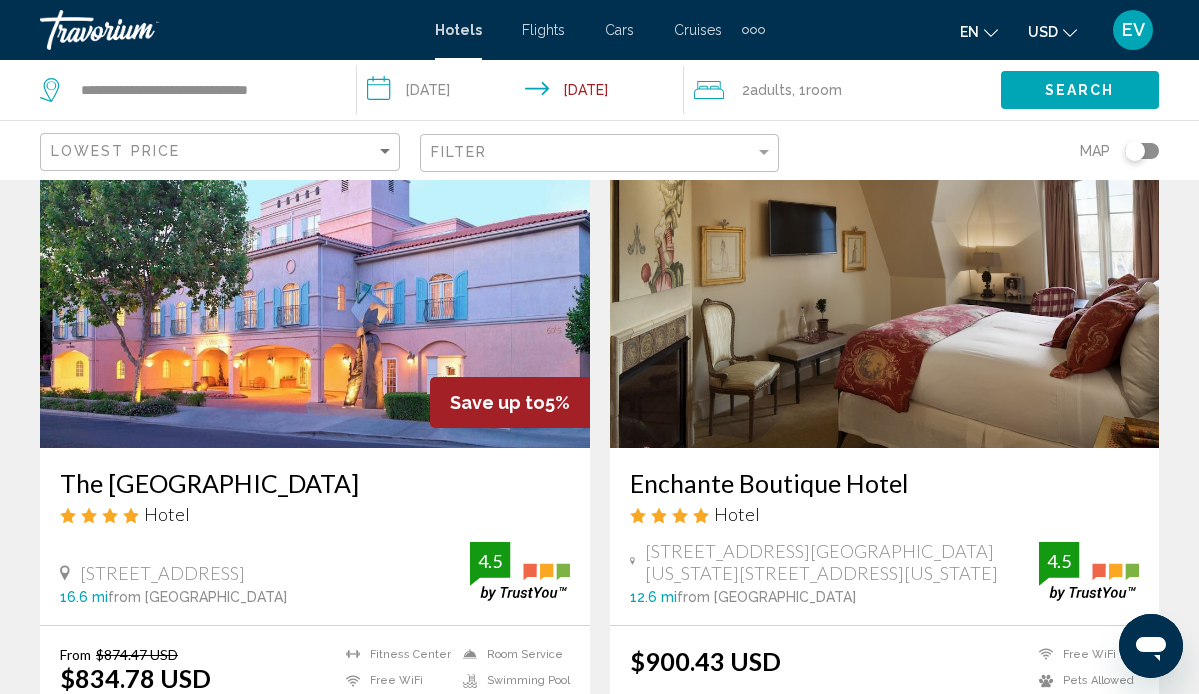 click on "Enchante Boutique Hotel
Hotel
[STREET_ADDRESS][US_STATE] [STREET_ADDRESS][US_STATE] 12.6 mi  from [GEOGRAPHIC_DATA] from hotel 4.5" at bounding box center [885, 536] 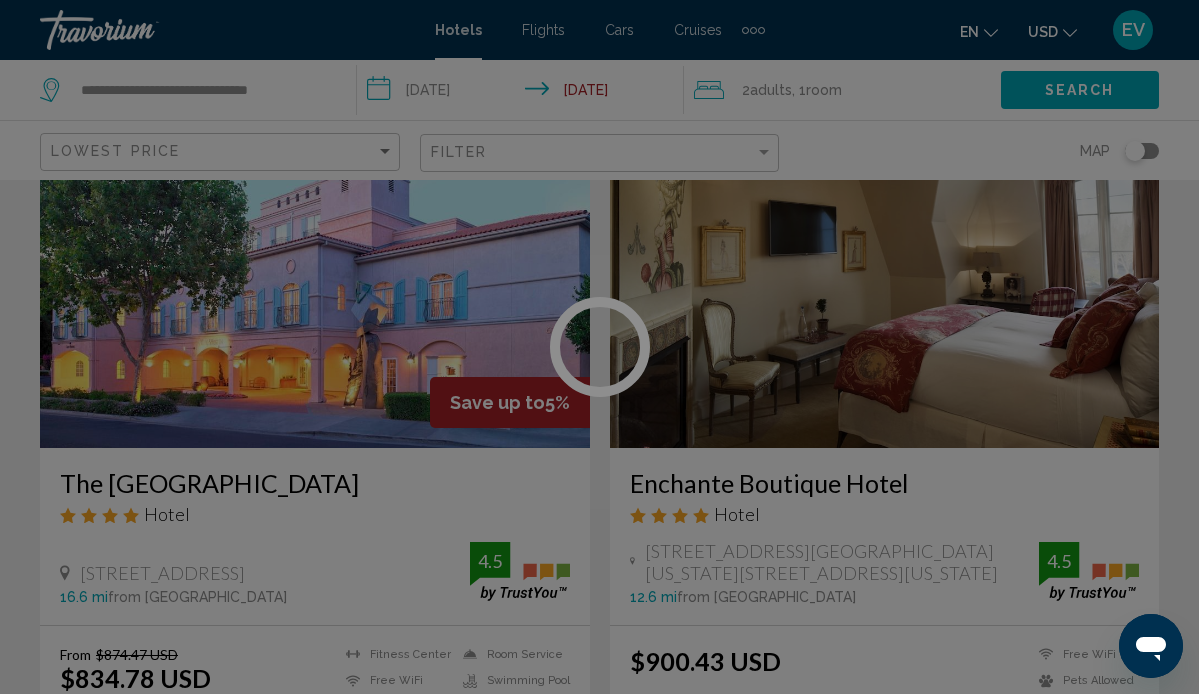 scroll, scrollTop: 188, scrollLeft: 0, axis: vertical 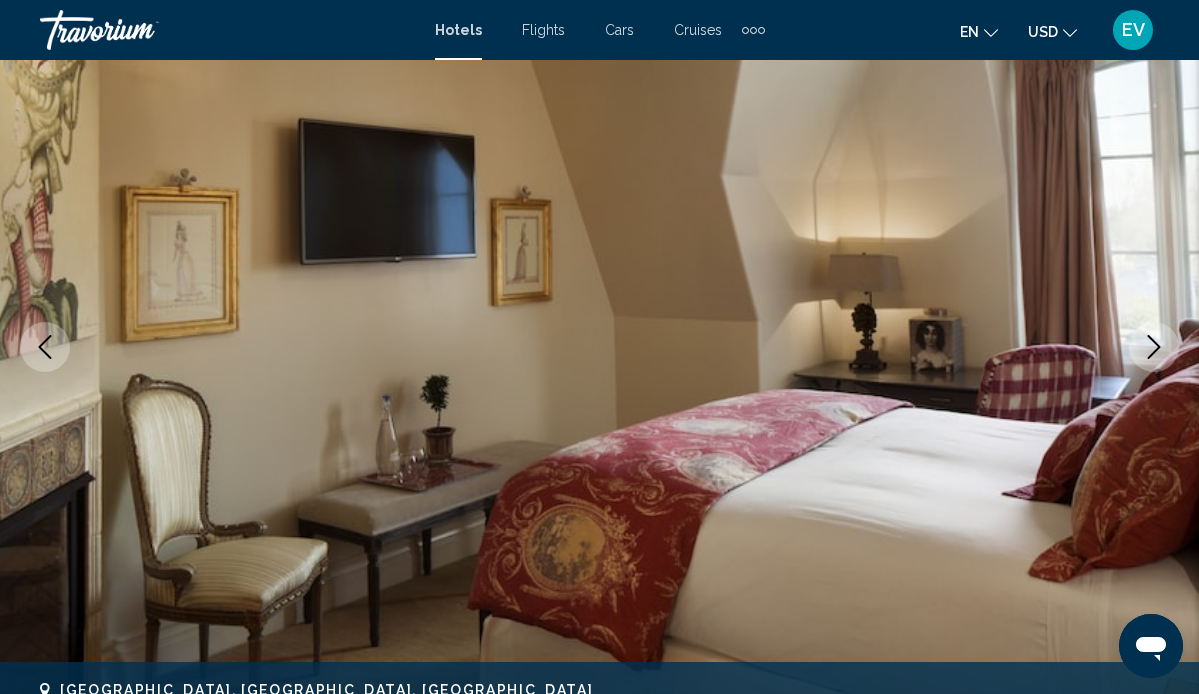 click 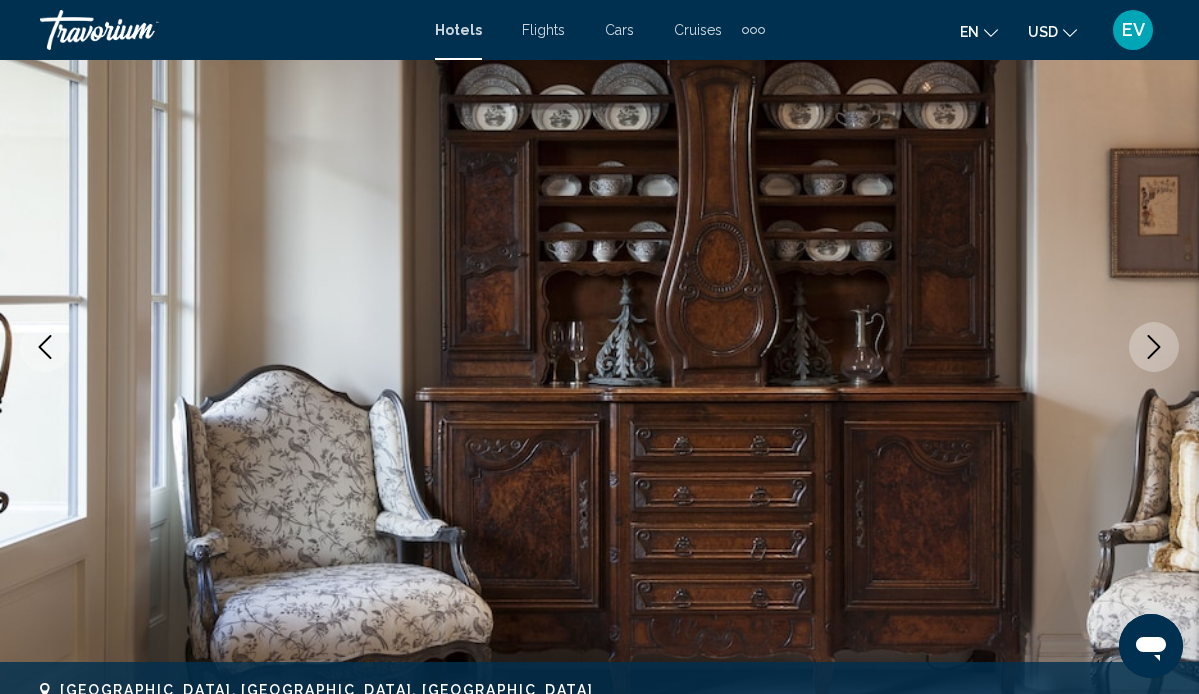 click 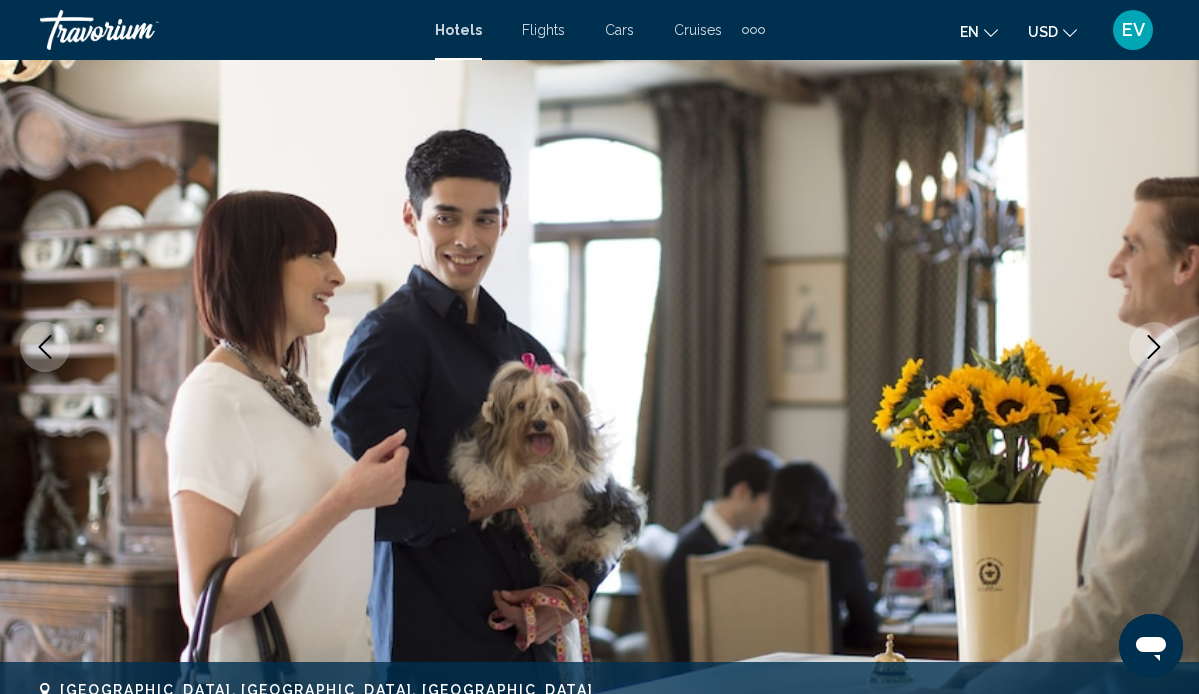 click 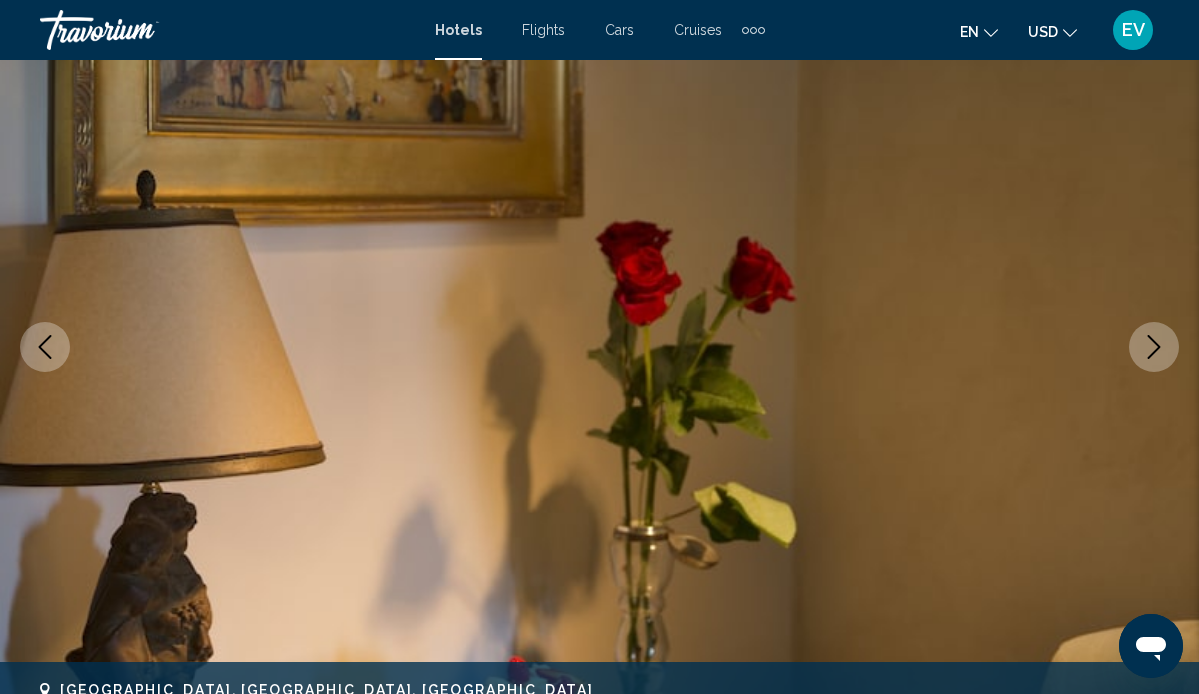 click 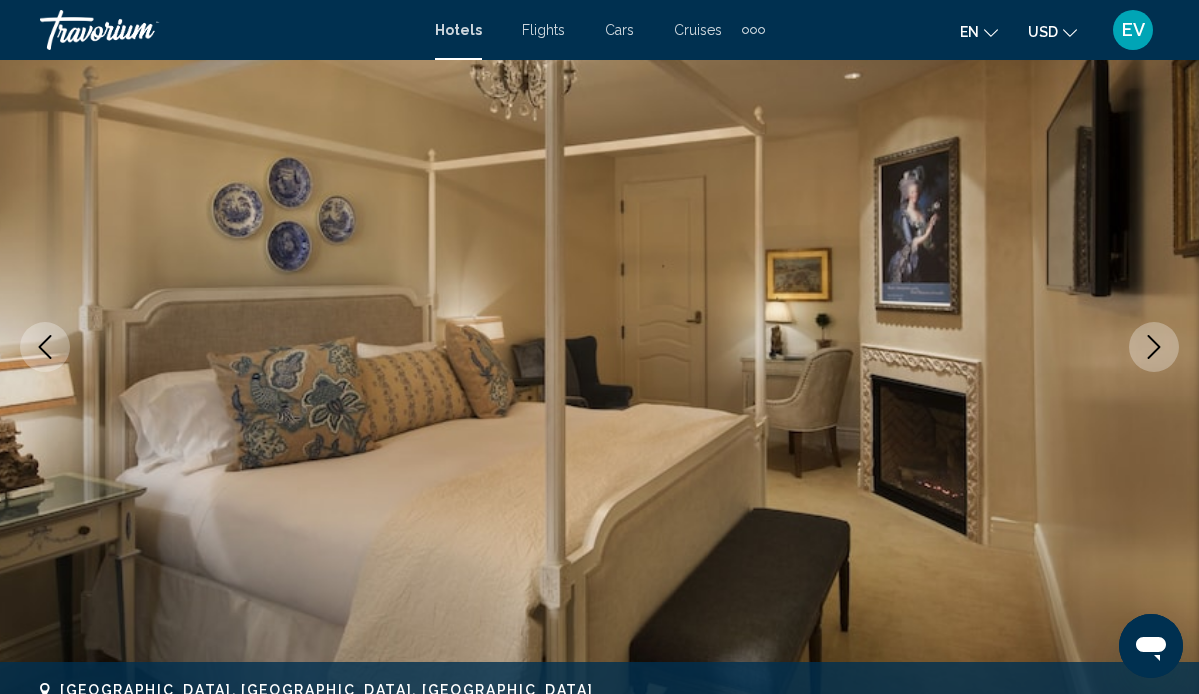 click 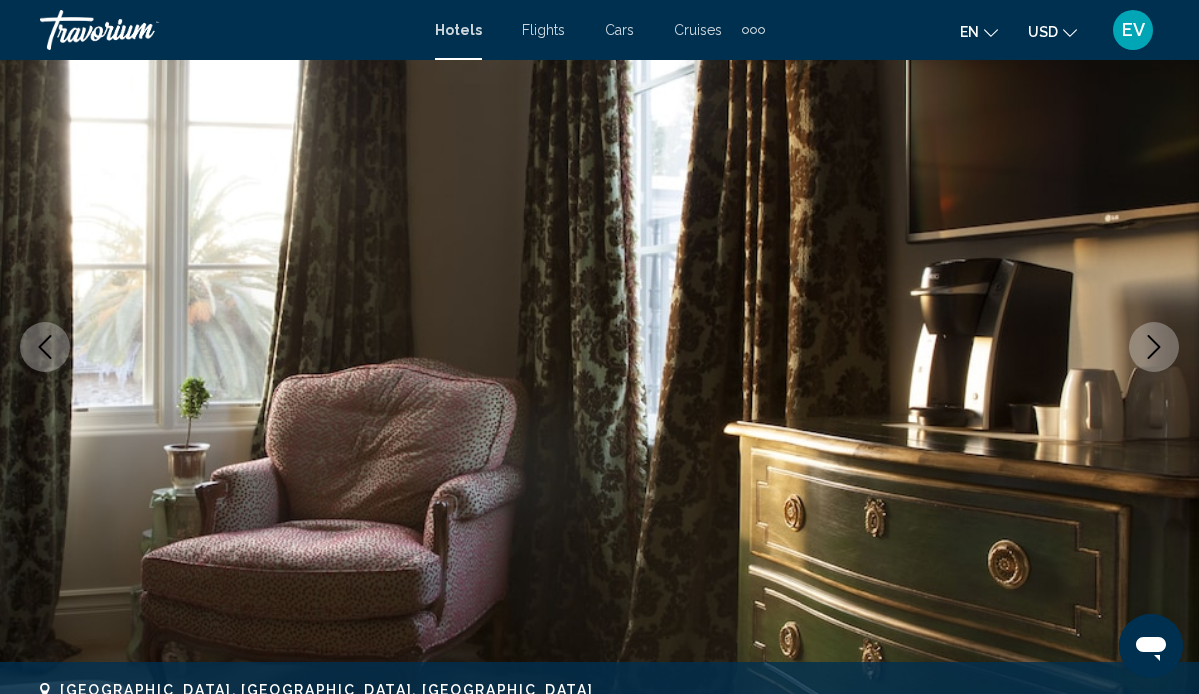 click 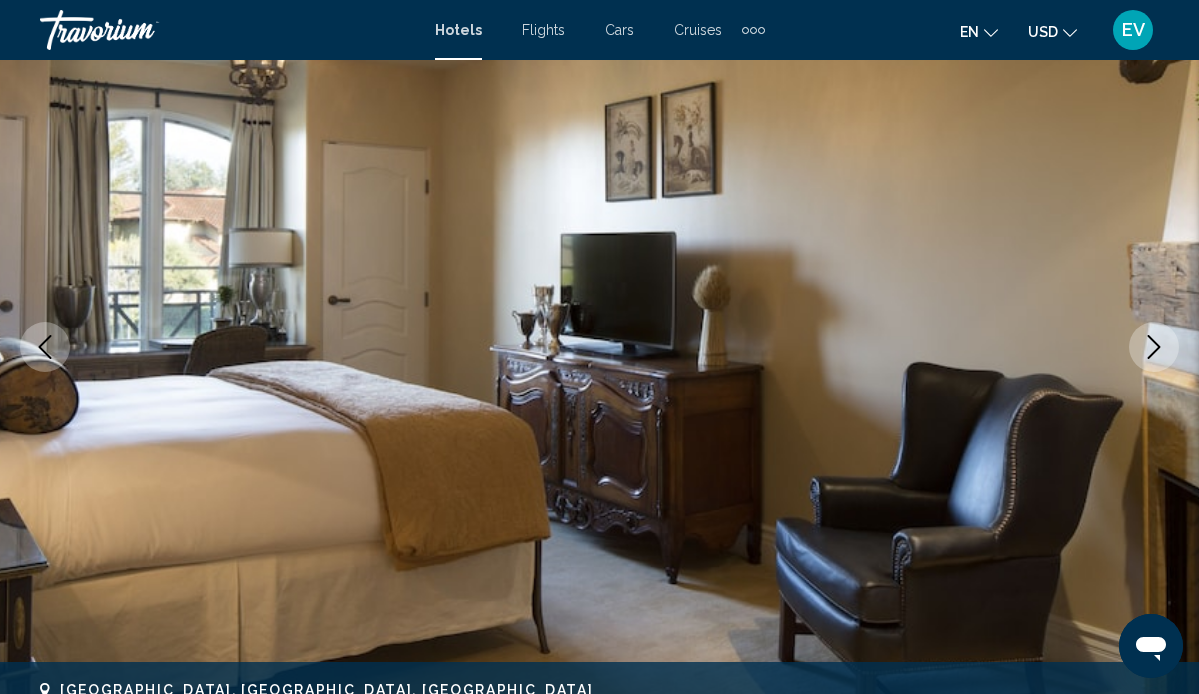 click 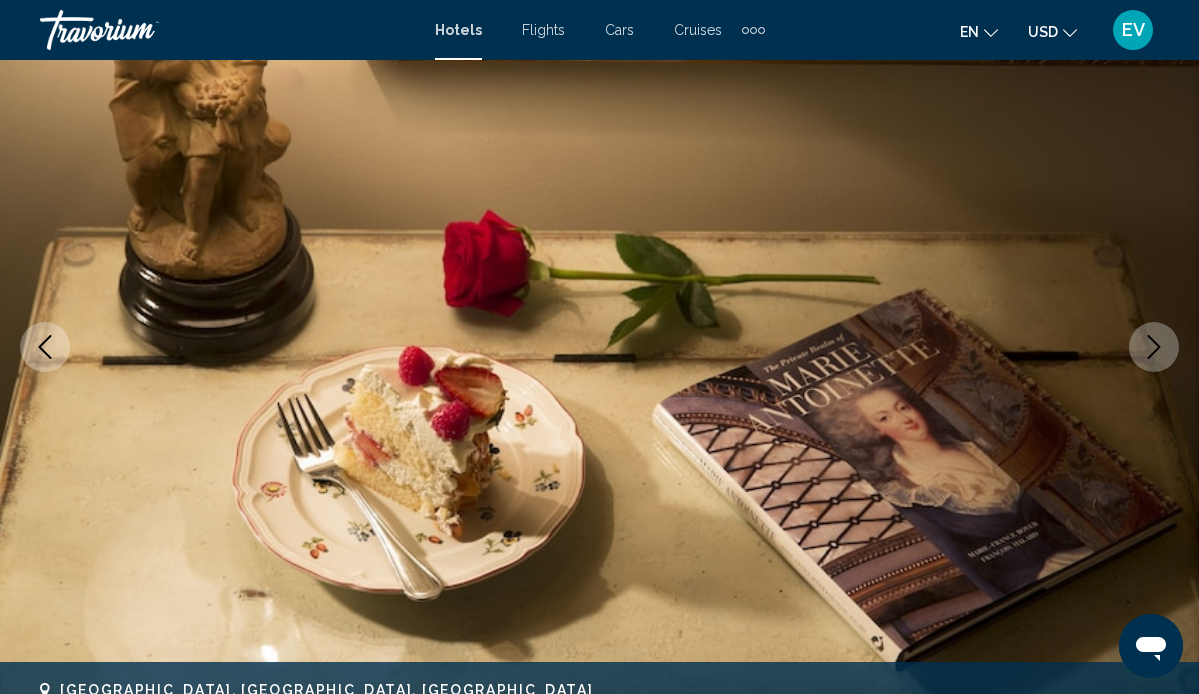click 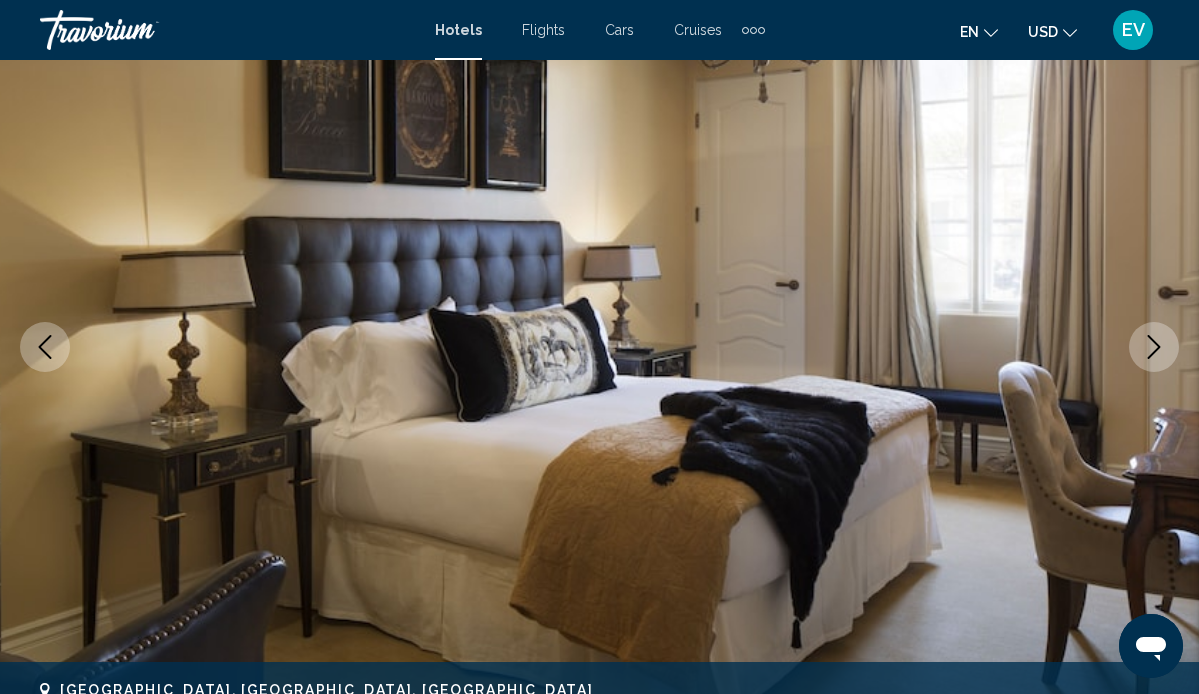 click 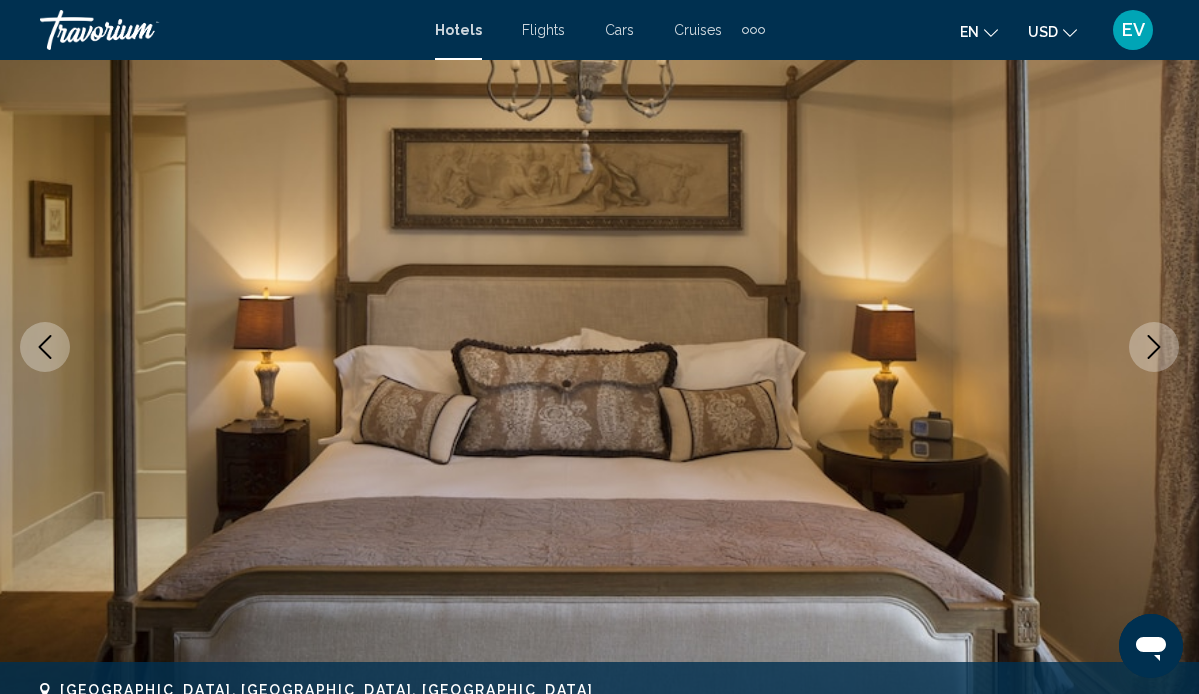 click 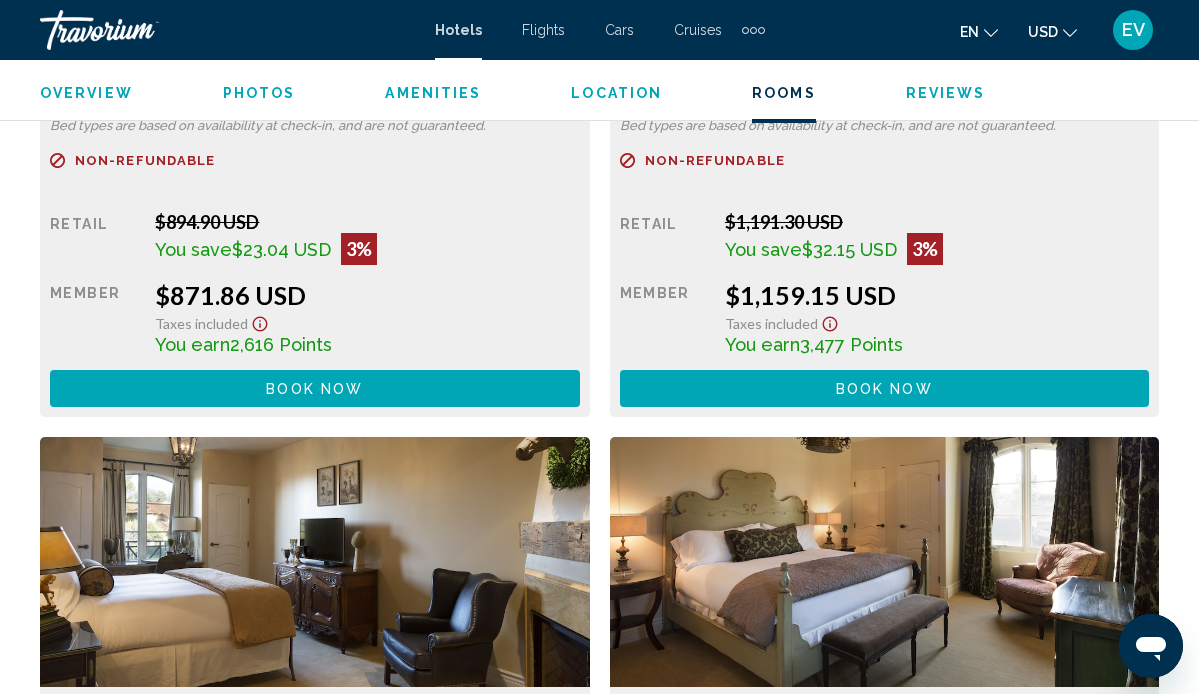 scroll, scrollTop: 3095, scrollLeft: 0, axis: vertical 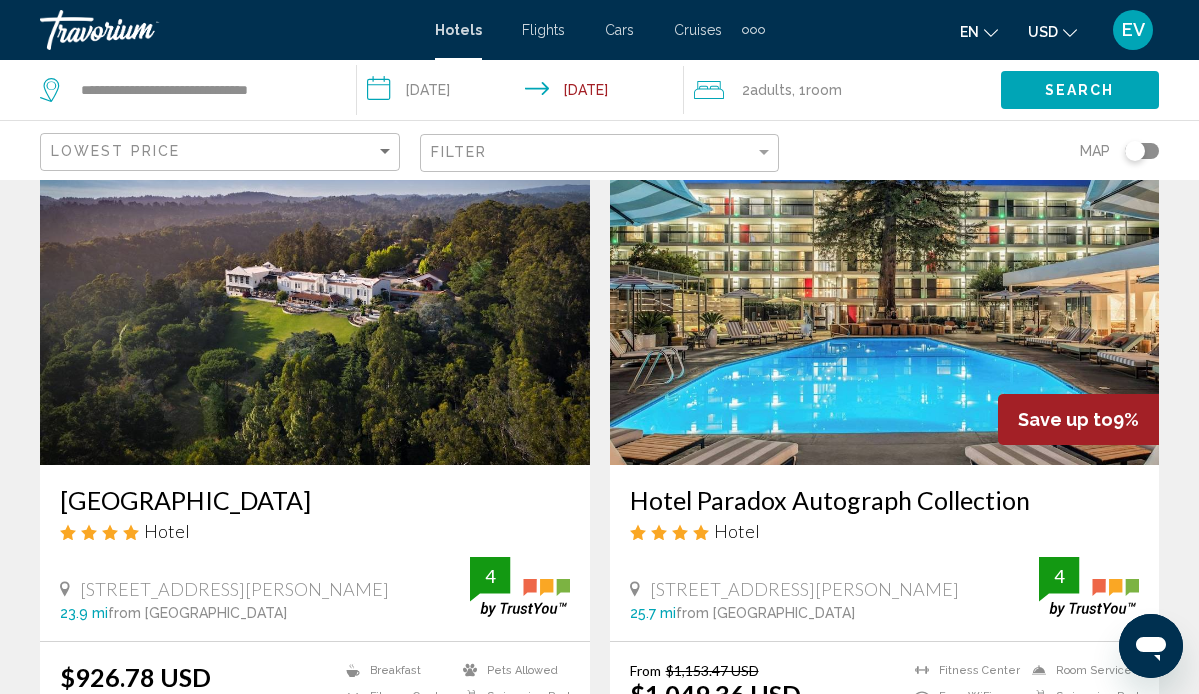 click on "[GEOGRAPHIC_DATA]" at bounding box center (315, 500) 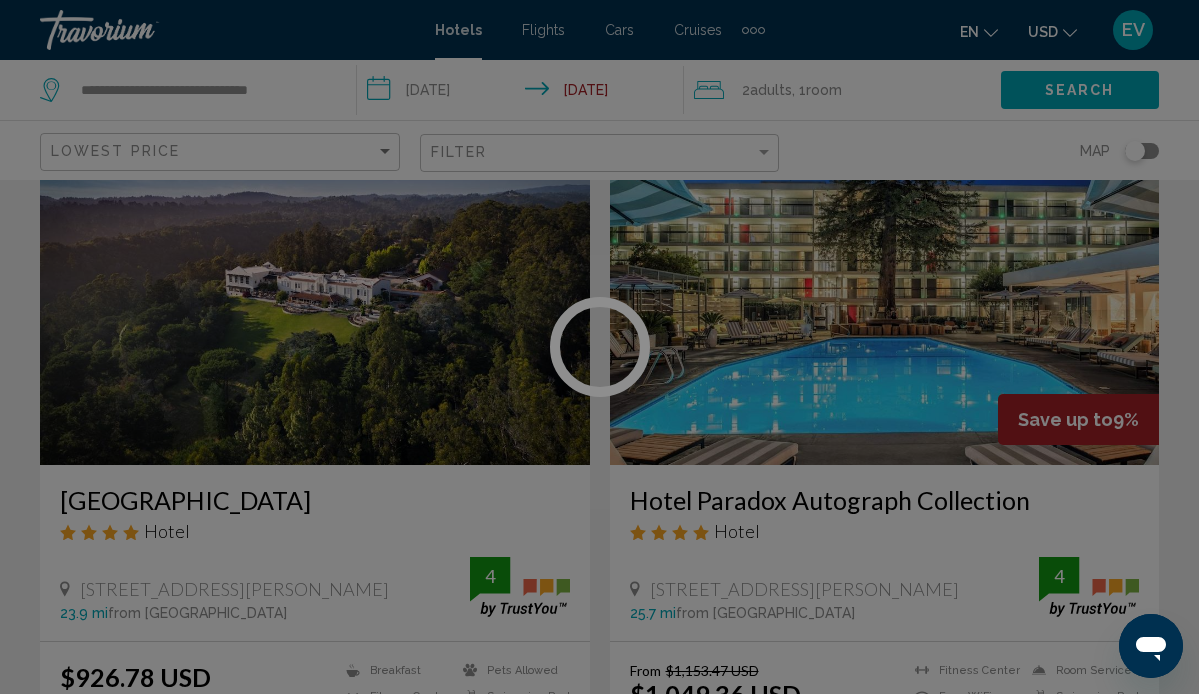 scroll, scrollTop: 188, scrollLeft: 0, axis: vertical 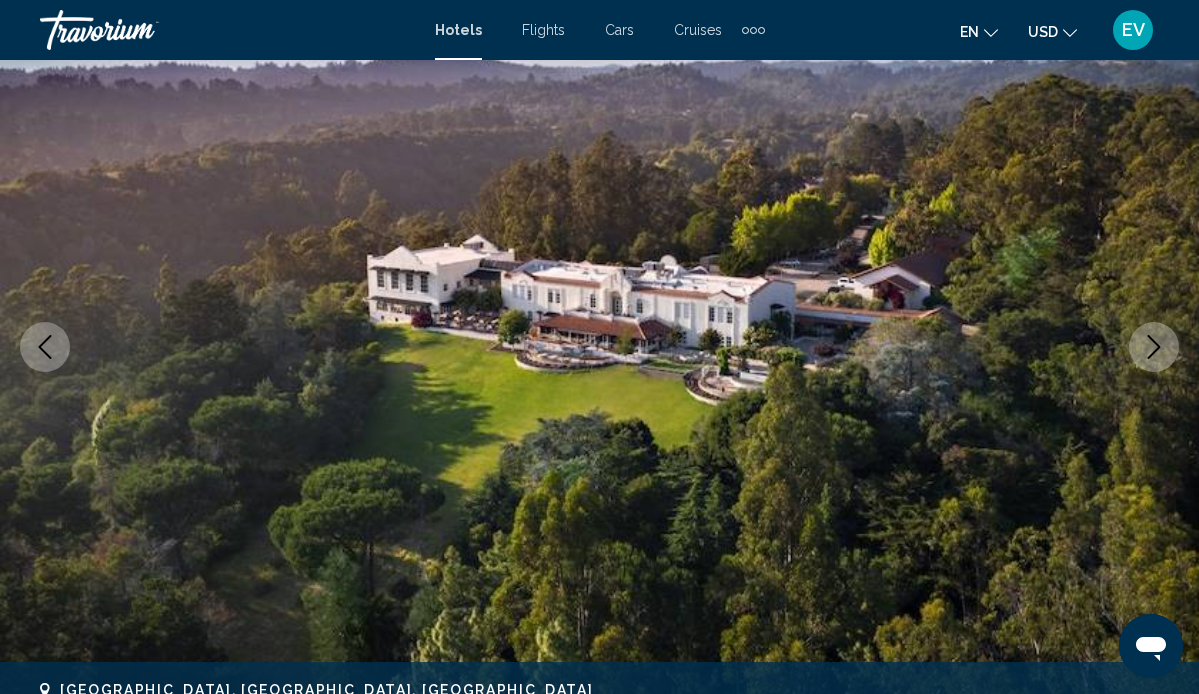 click 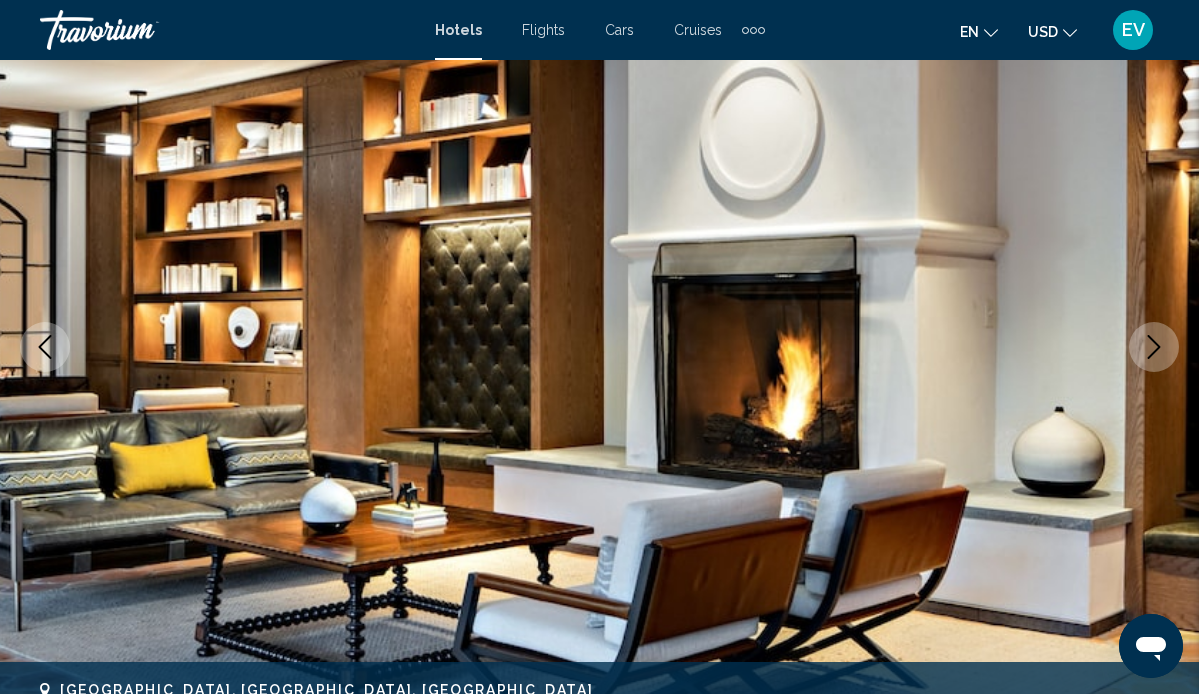 click 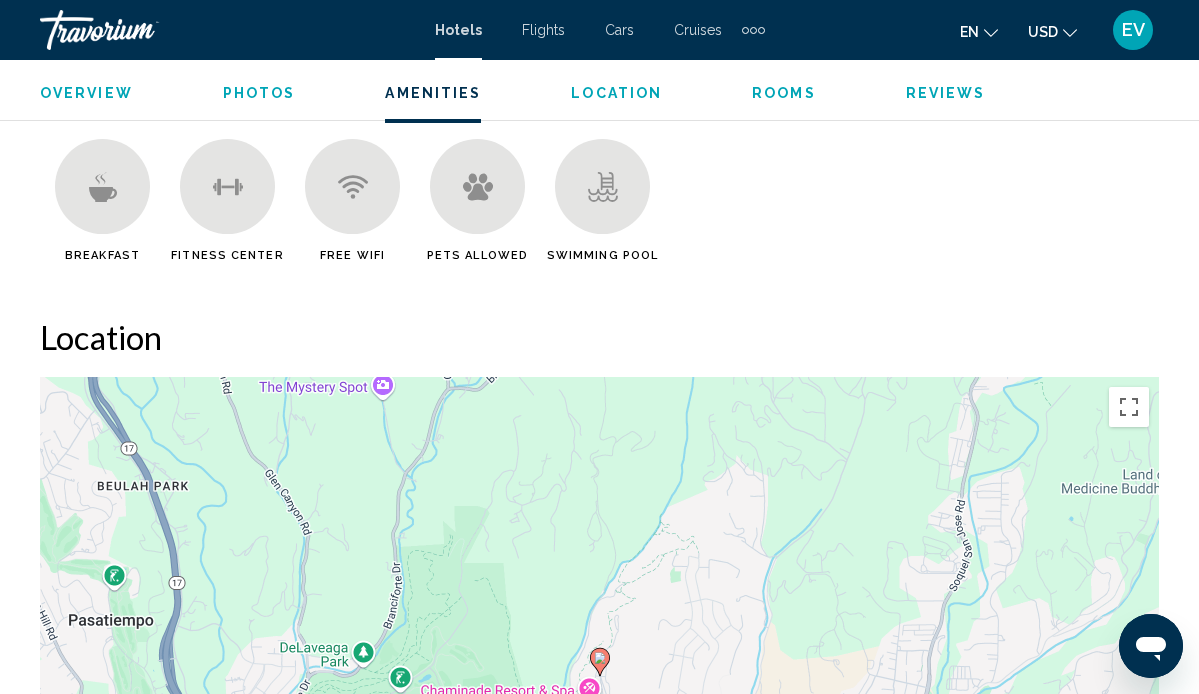 scroll, scrollTop: 1986, scrollLeft: 0, axis: vertical 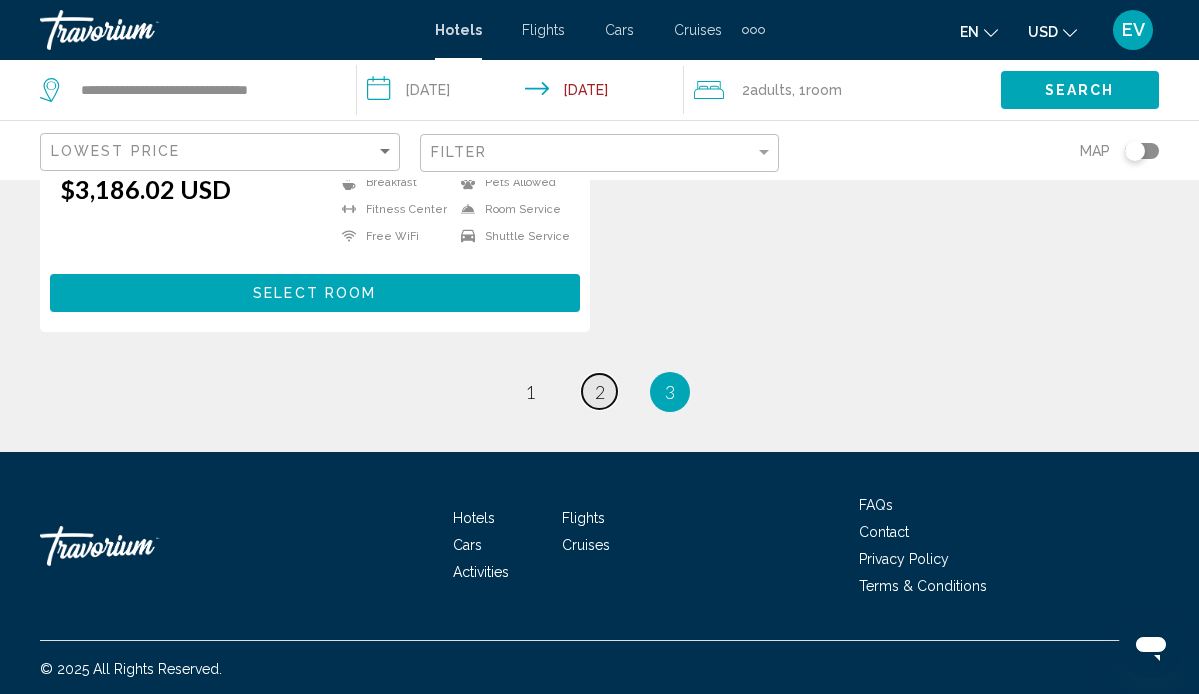 click on "2" at bounding box center (600, 392) 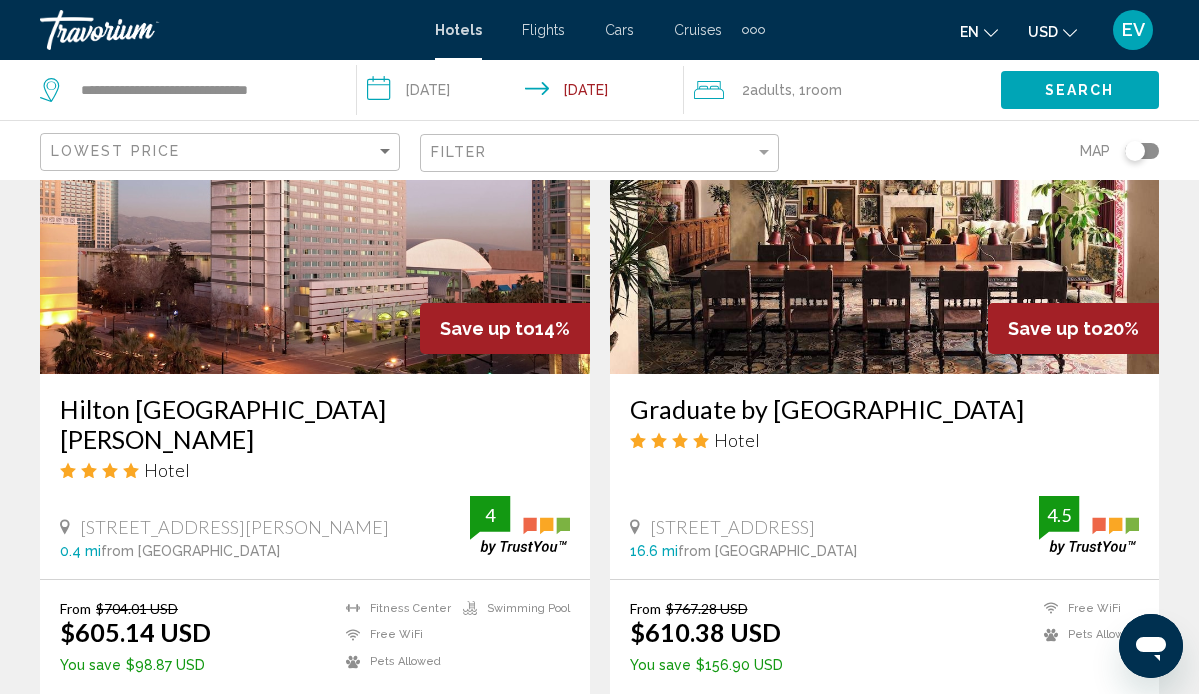 scroll, scrollTop: 1706, scrollLeft: 0, axis: vertical 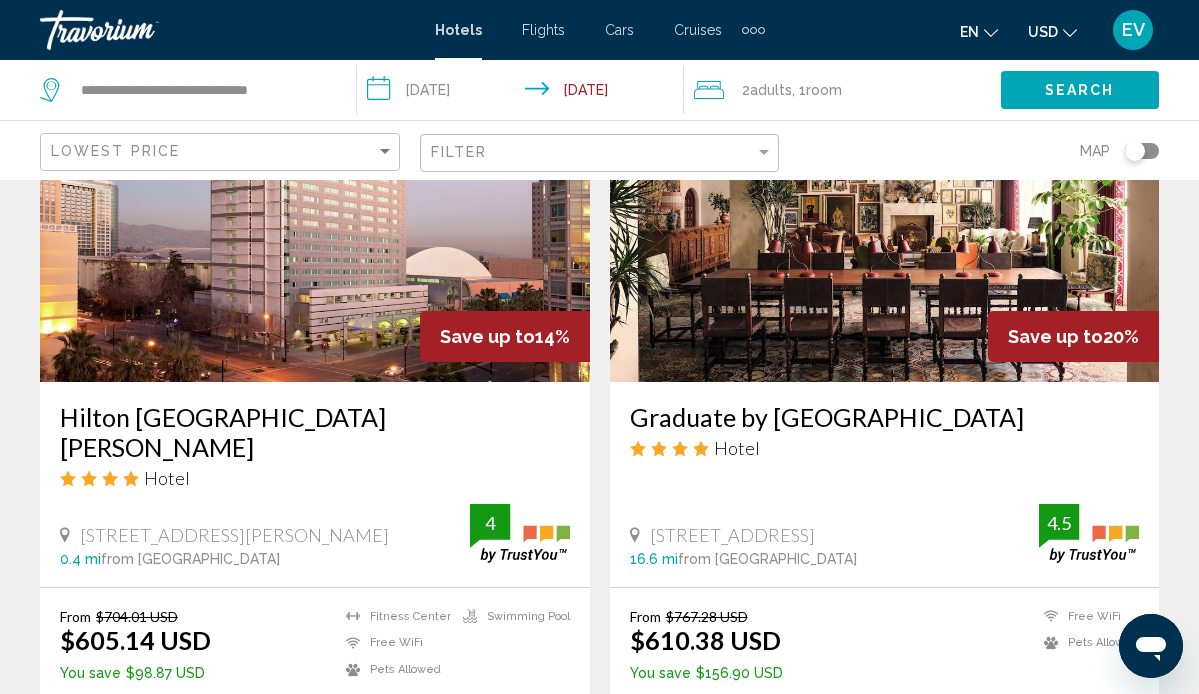 click on "Graduate by [GEOGRAPHIC_DATA]" at bounding box center (885, 417) 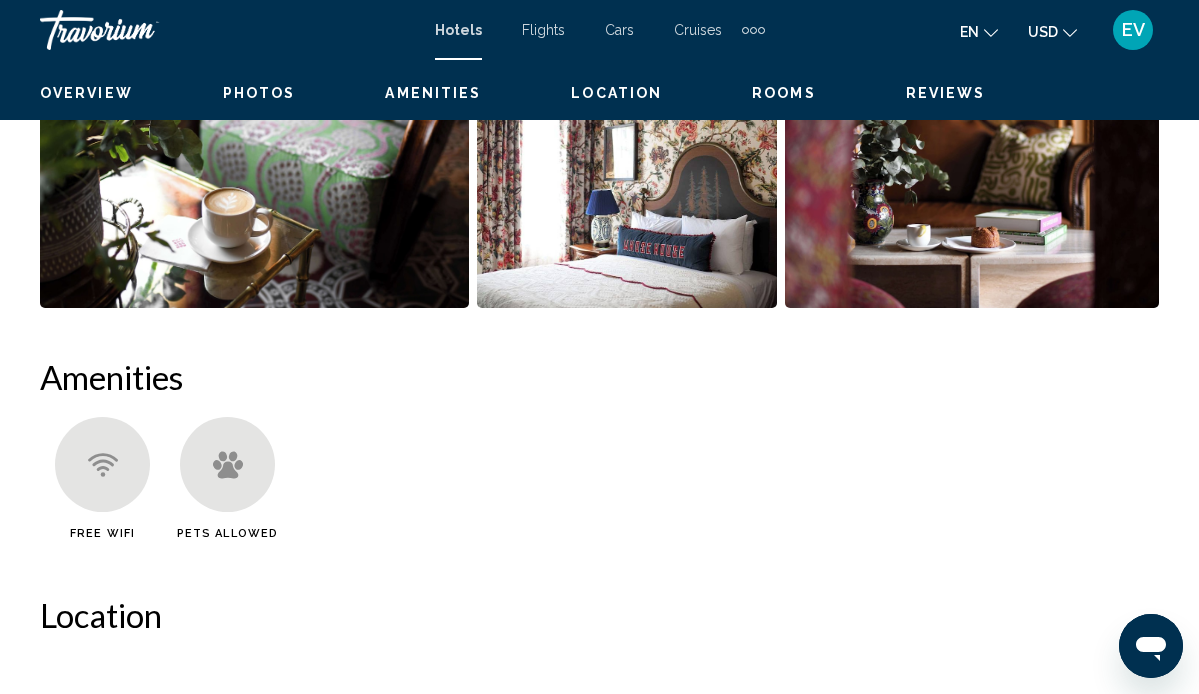 scroll, scrollTop: 188, scrollLeft: 0, axis: vertical 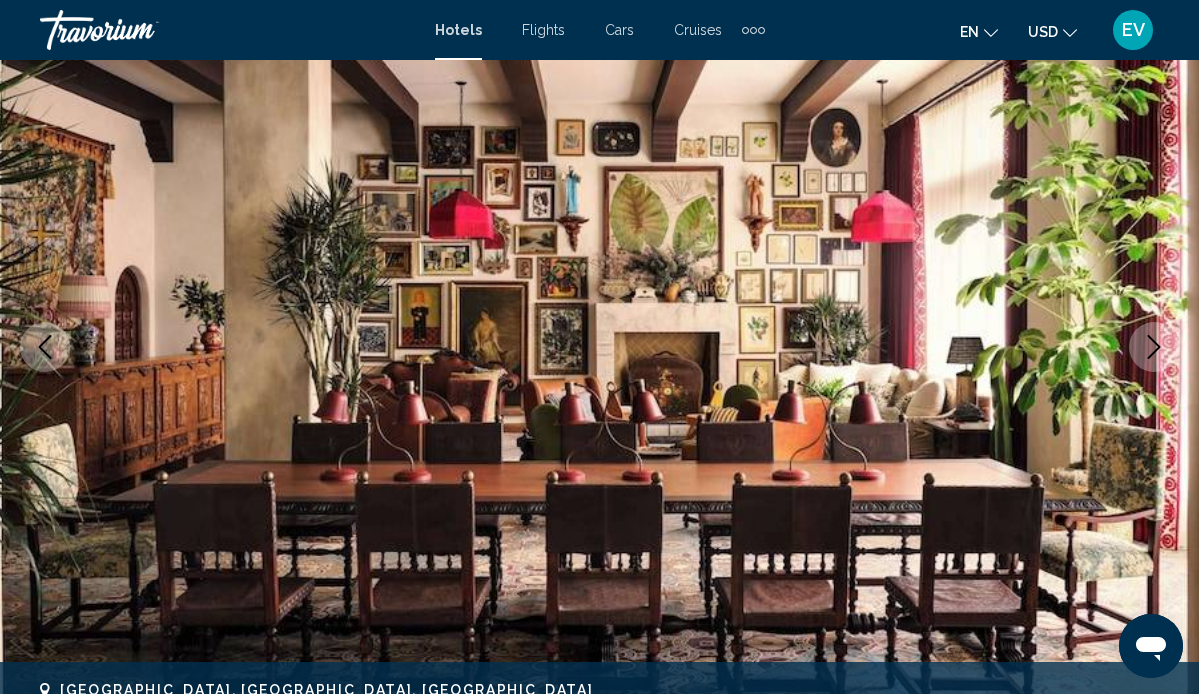 click 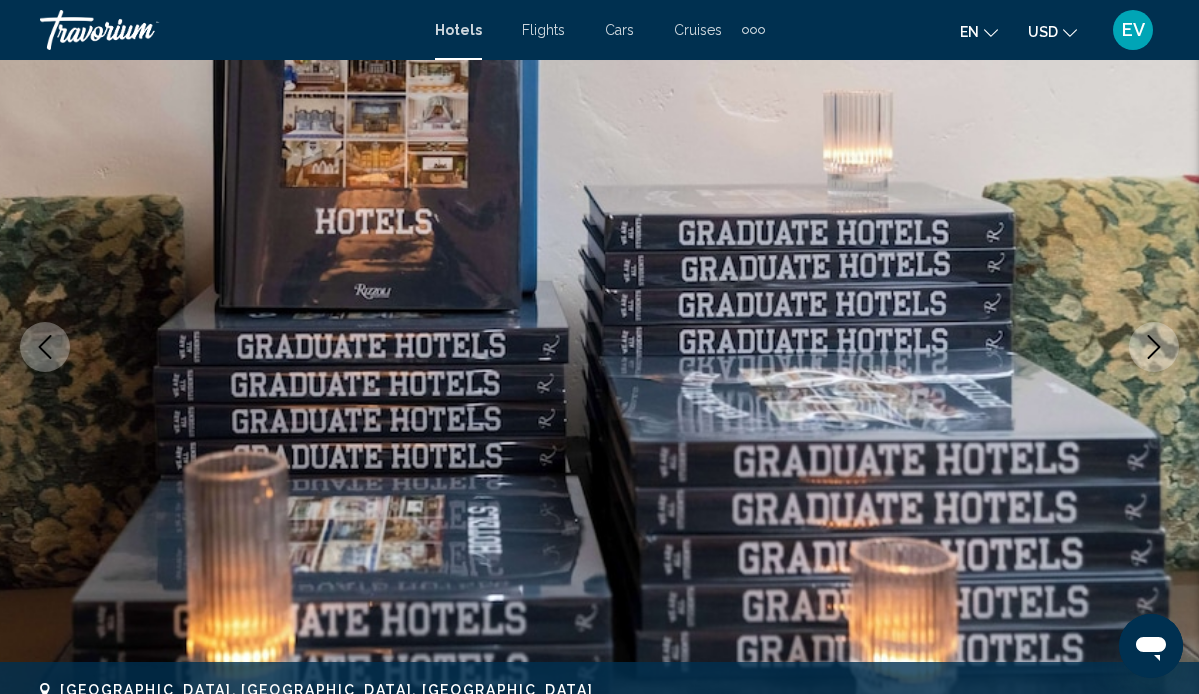 click 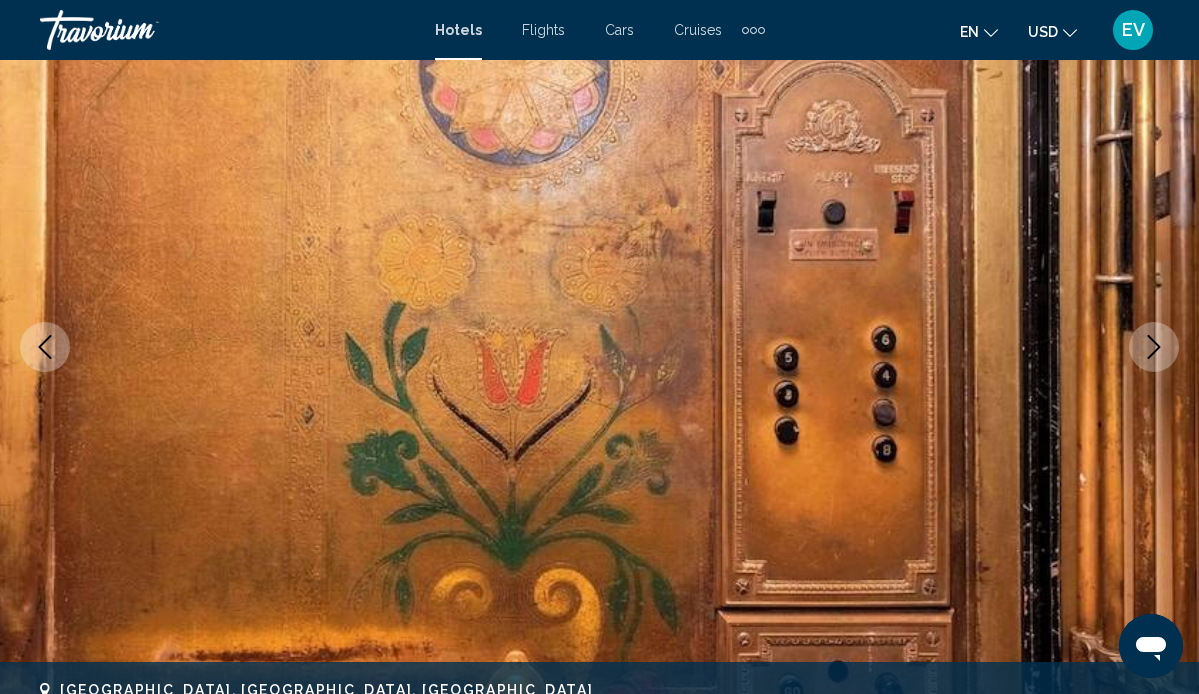 click 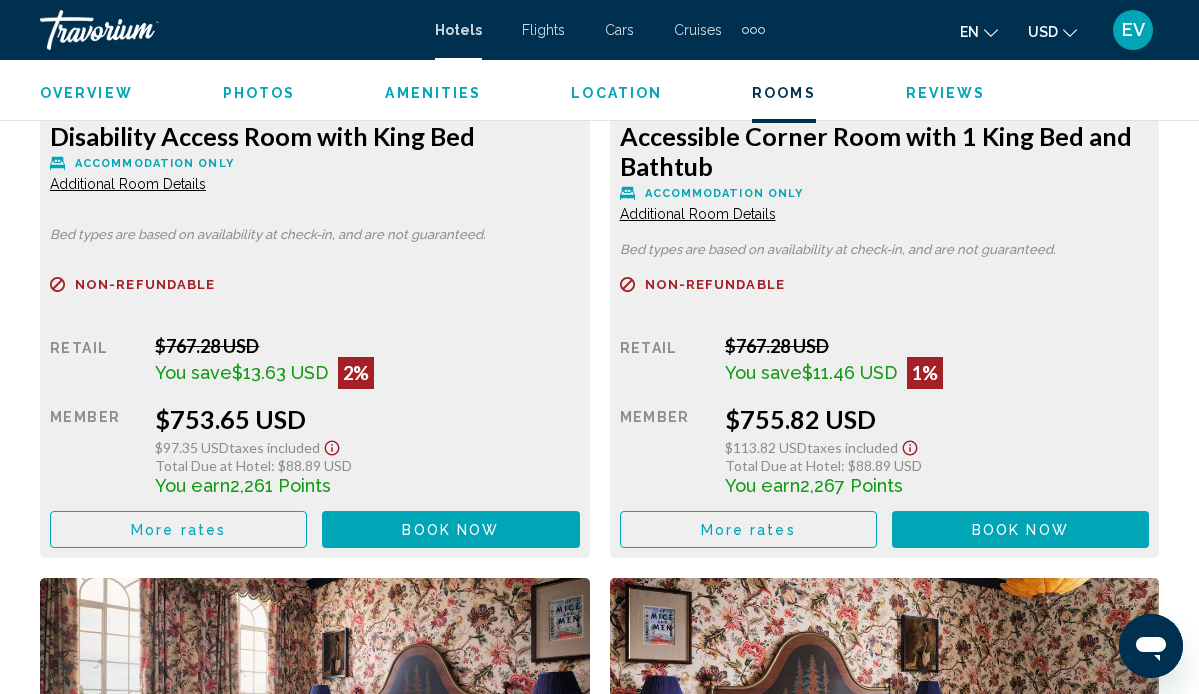 scroll, scrollTop: 4655, scrollLeft: 0, axis: vertical 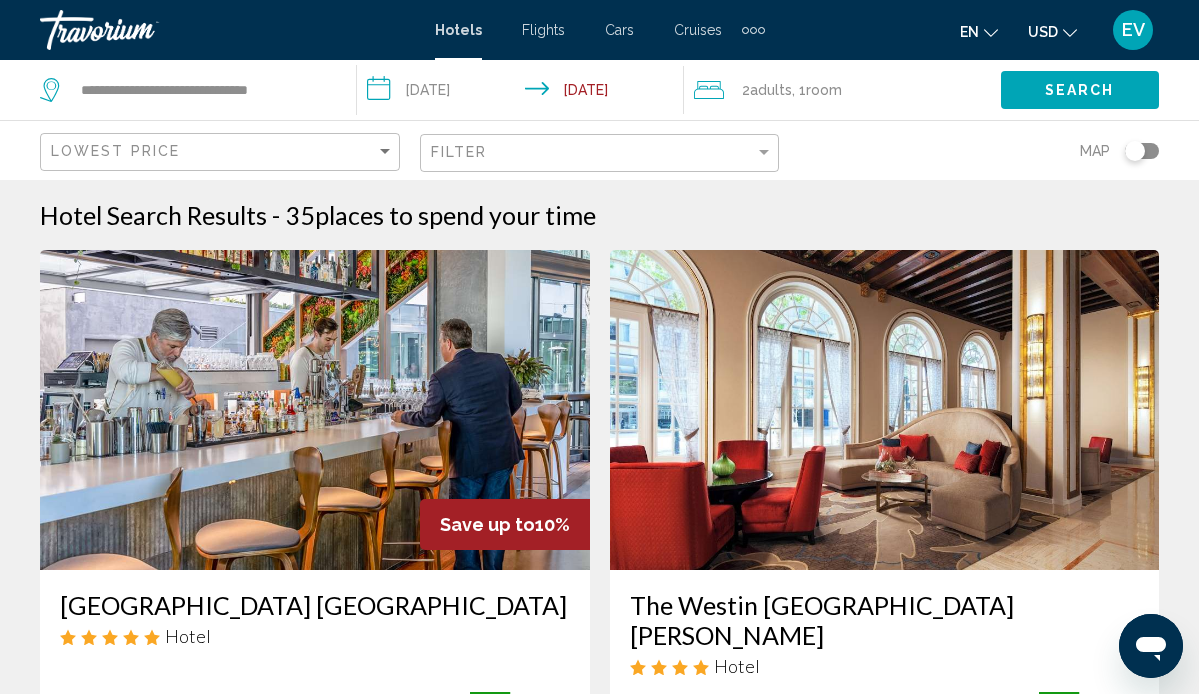 click 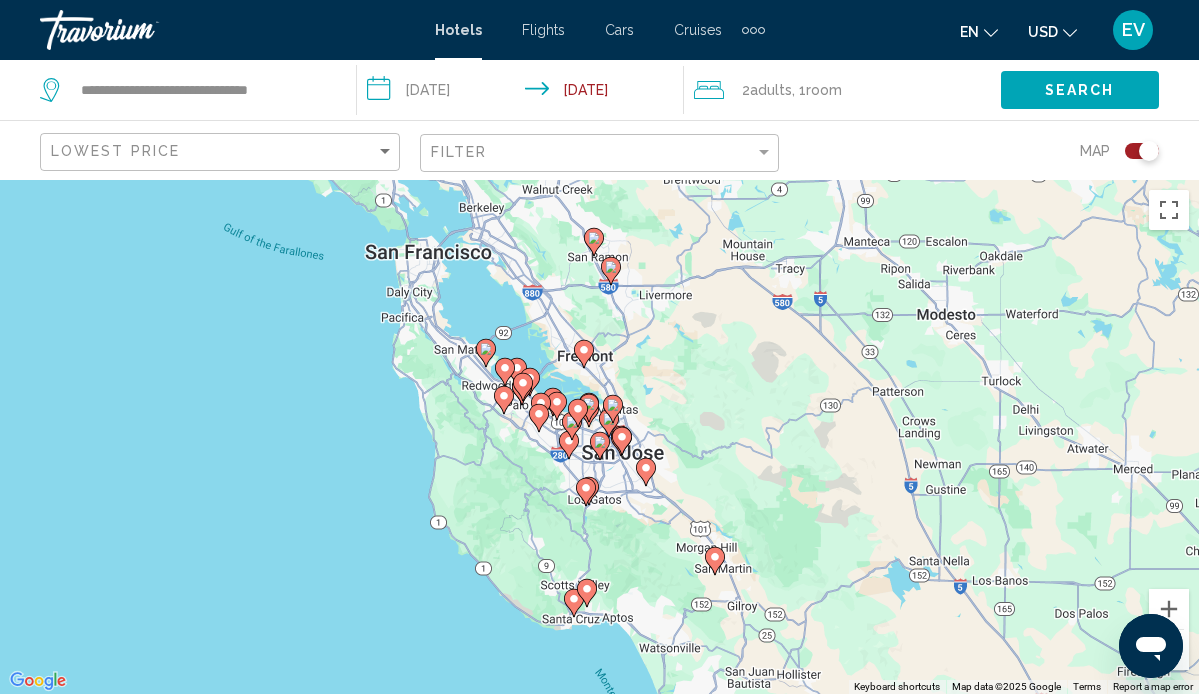 click on "To navigate, press the arrow keys. To activate drag with keyboard, press Alt + Enter. Once in keyboard drag state, use the arrow keys to move the marker. To complete the drag, press the Enter key. To cancel, press Escape." at bounding box center (599, 437) 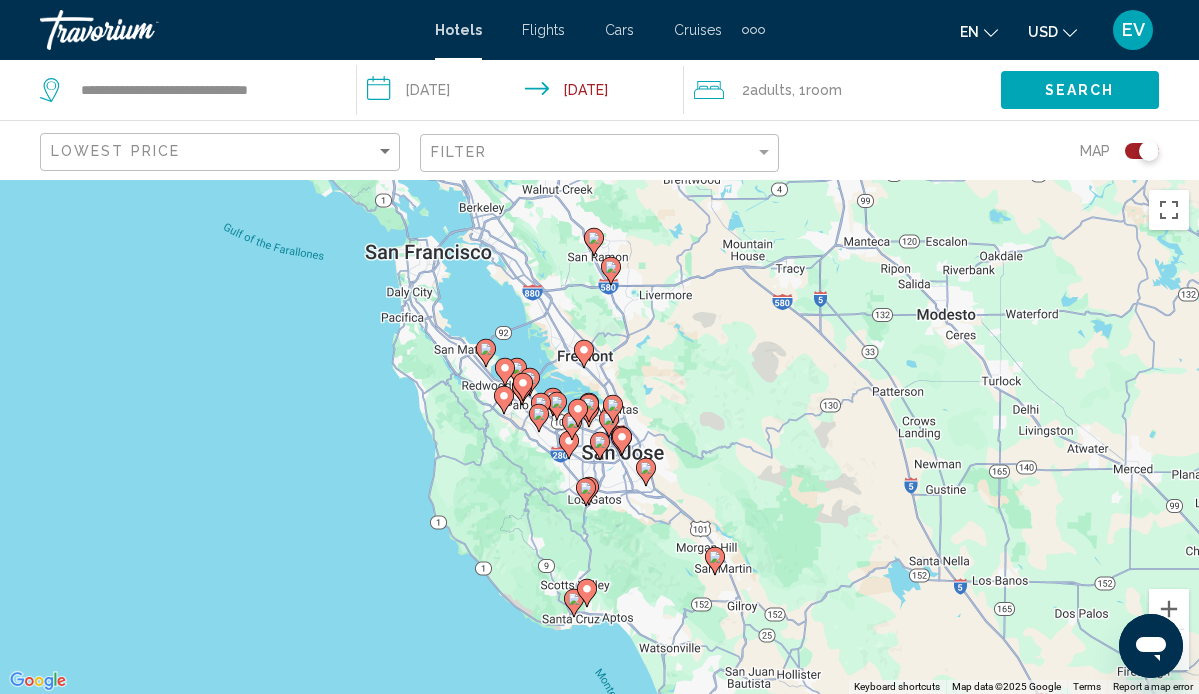 click on "To navigate, press the arrow keys. To activate drag with keyboard, press Alt + Enter. Once in keyboard drag state, use the arrow keys to move the marker. To complete the drag, press the Enter key. To cancel, press Escape." at bounding box center [599, 437] 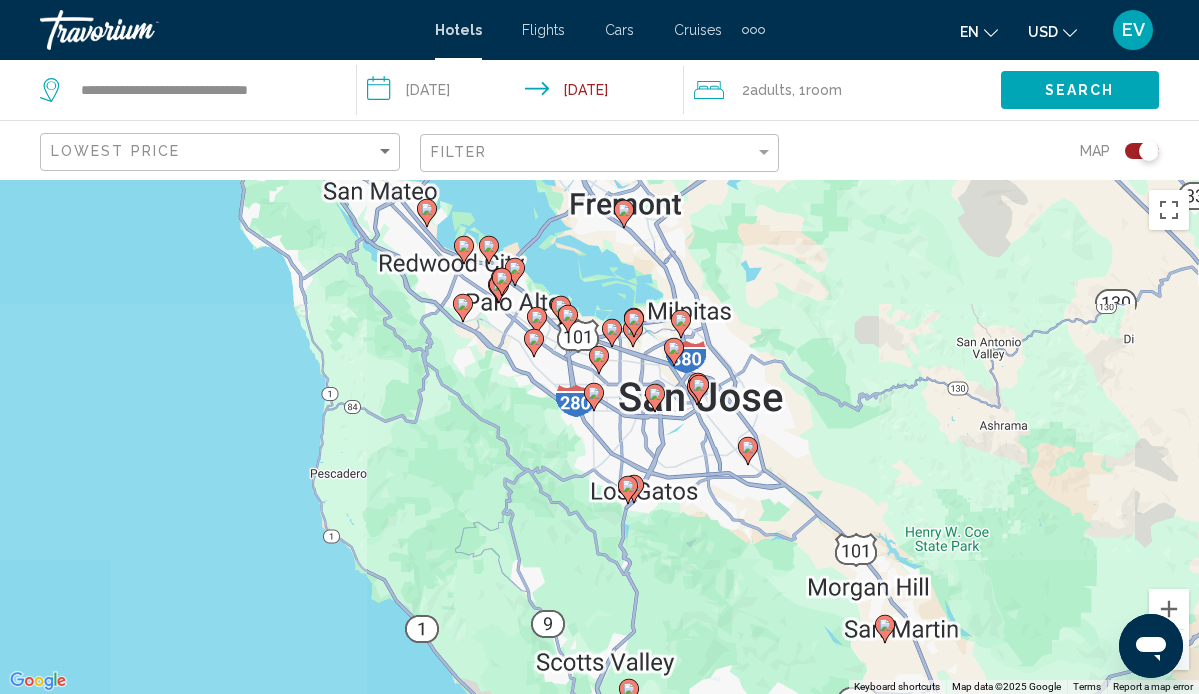 click on "To navigate, press the arrow keys. To activate drag with keyboard, press Alt + Enter. Once in keyboard drag state, use the arrow keys to move the marker. To complete the drag, press the Enter key. To cancel, press Escape." at bounding box center (599, 437) 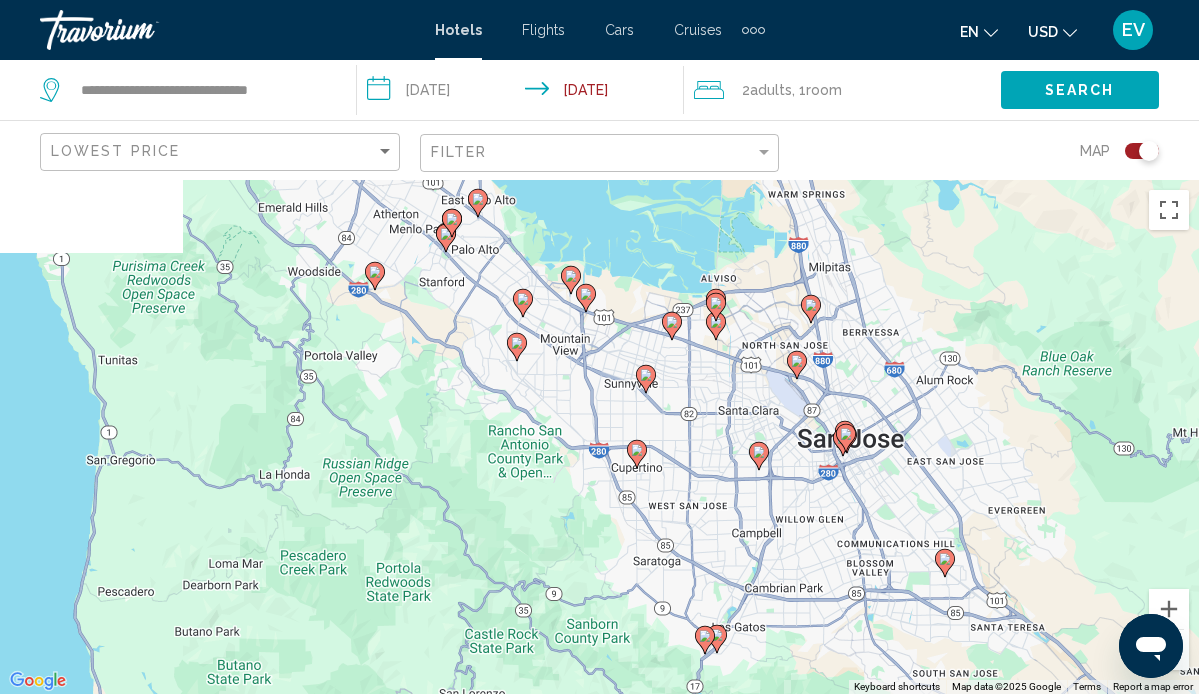 drag, startPoint x: 555, startPoint y: 372, endPoint x: 574, endPoint y: 498, distance: 127.424484 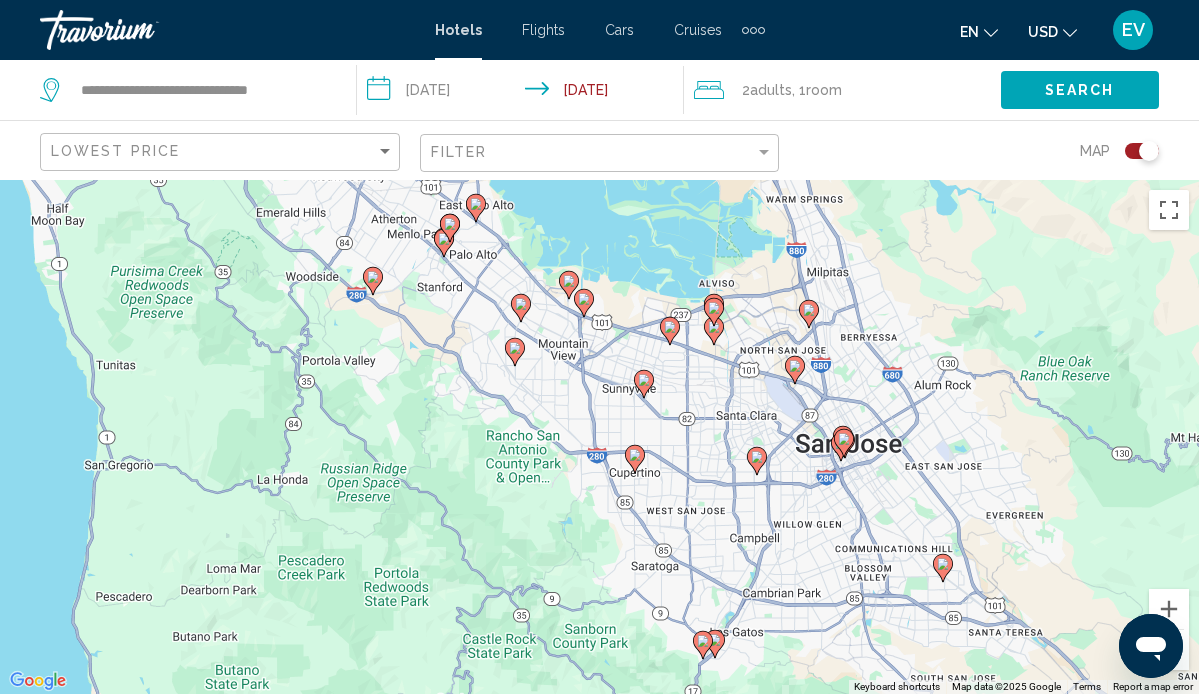 click at bounding box center [635, 459] 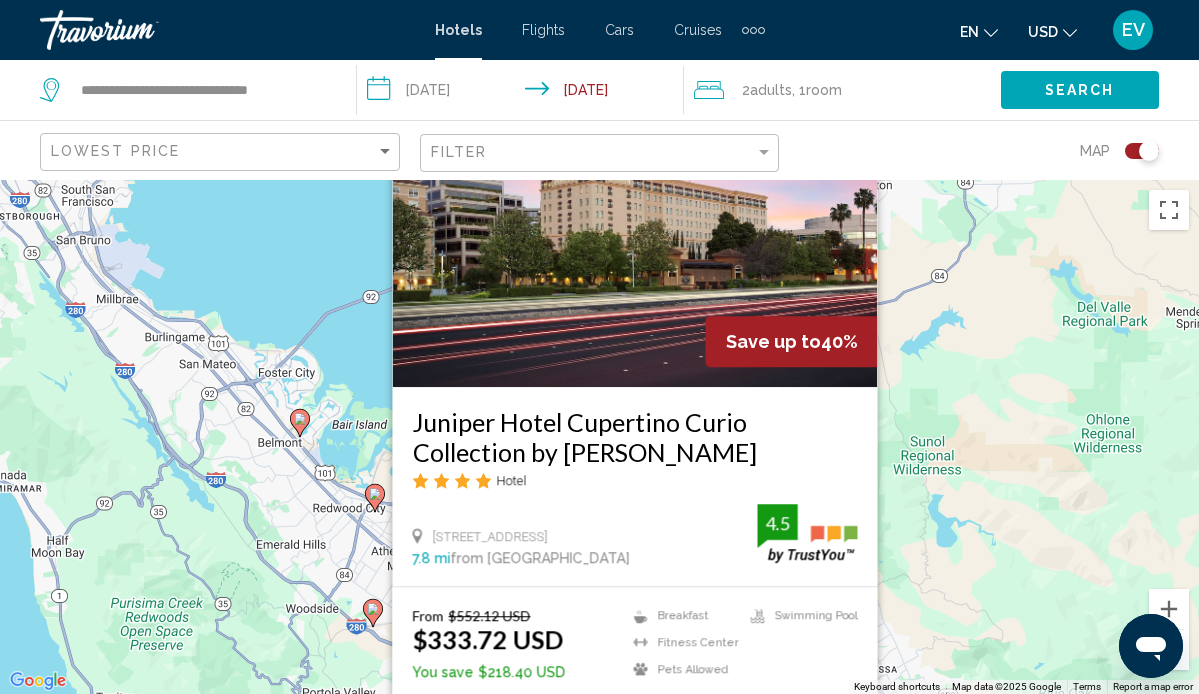 click on "Juniper Hotel Cupertino Curio Collection by [PERSON_NAME]" at bounding box center (634, 437) 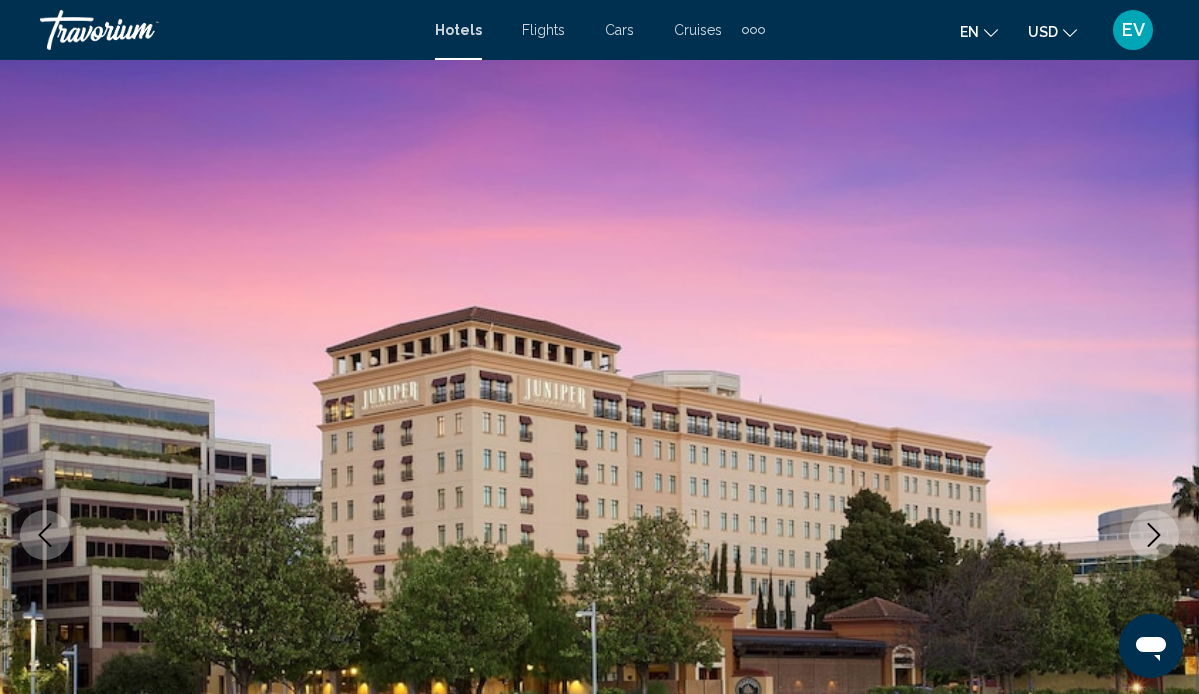 scroll, scrollTop: 188, scrollLeft: 0, axis: vertical 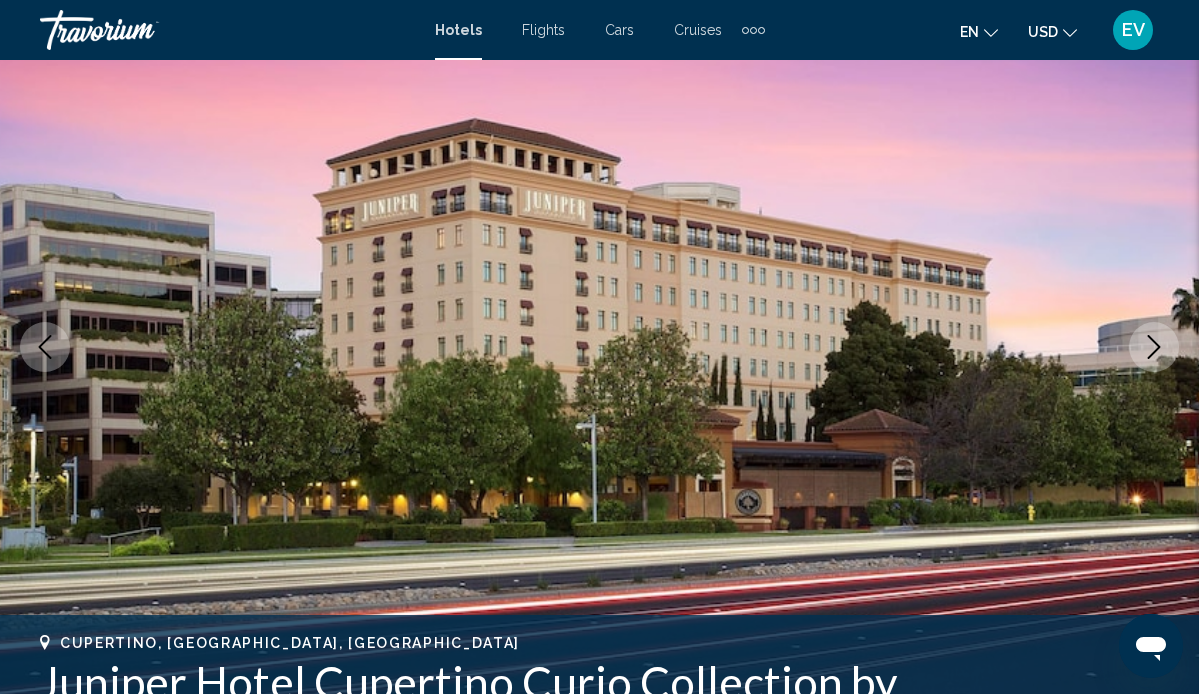 click at bounding box center (1154, 347) 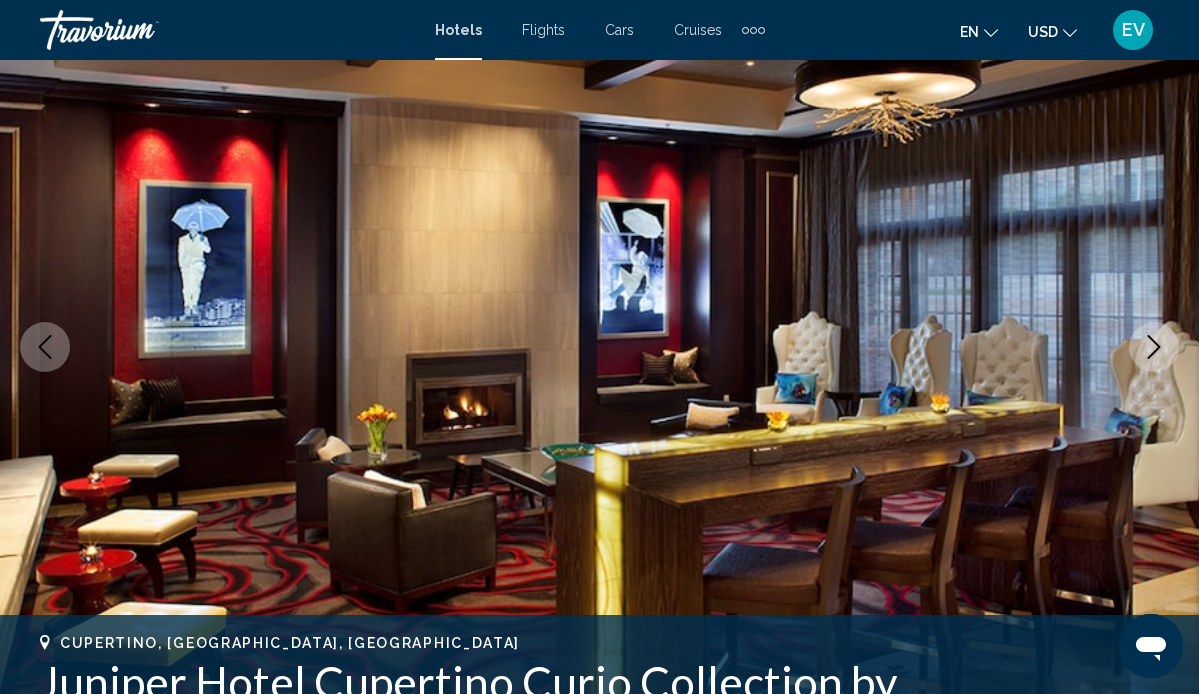 click 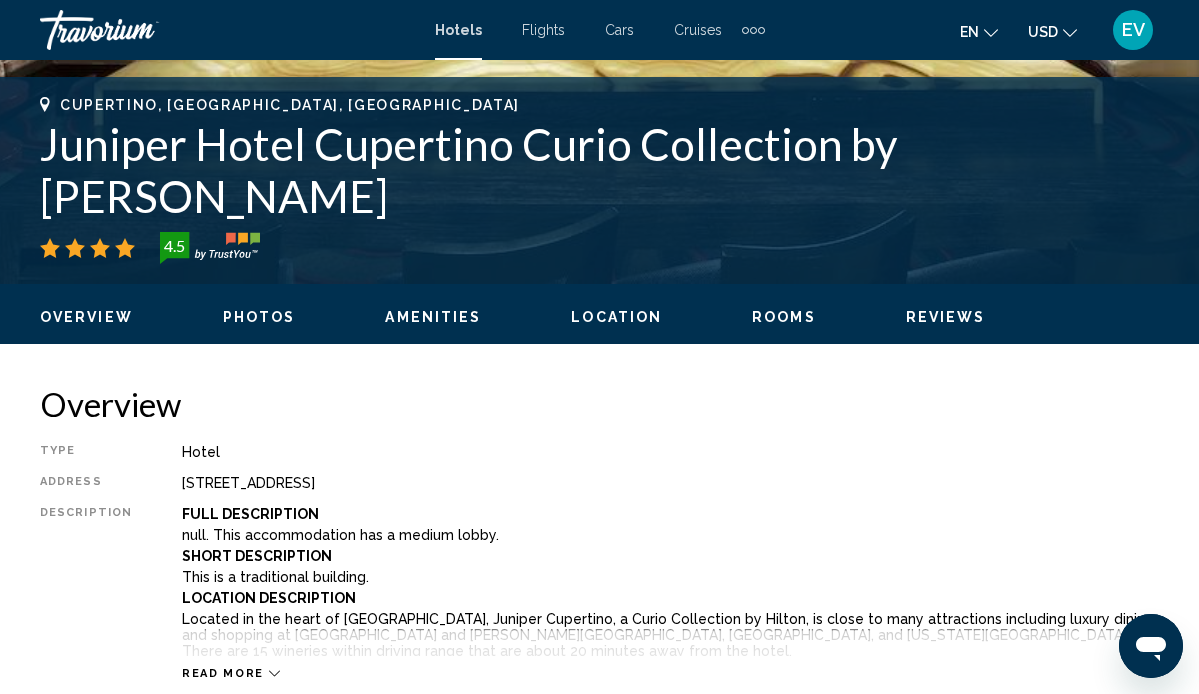 scroll, scrollTop: 422, scrollLeft: 0, axis: vertical 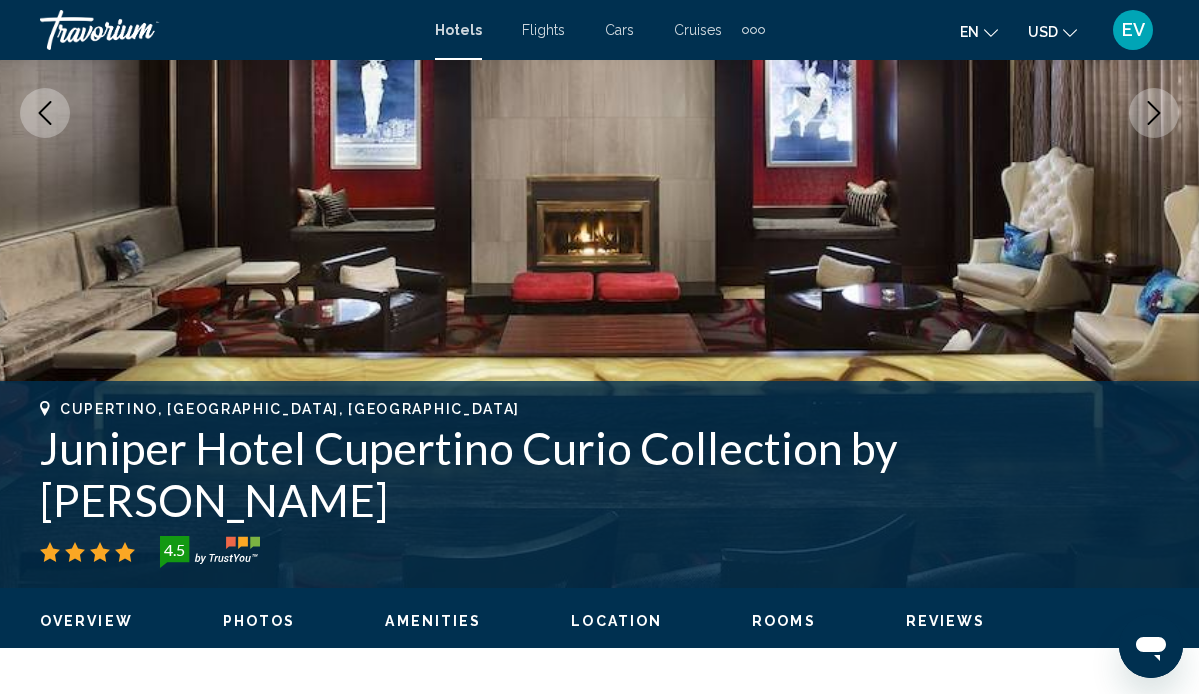click 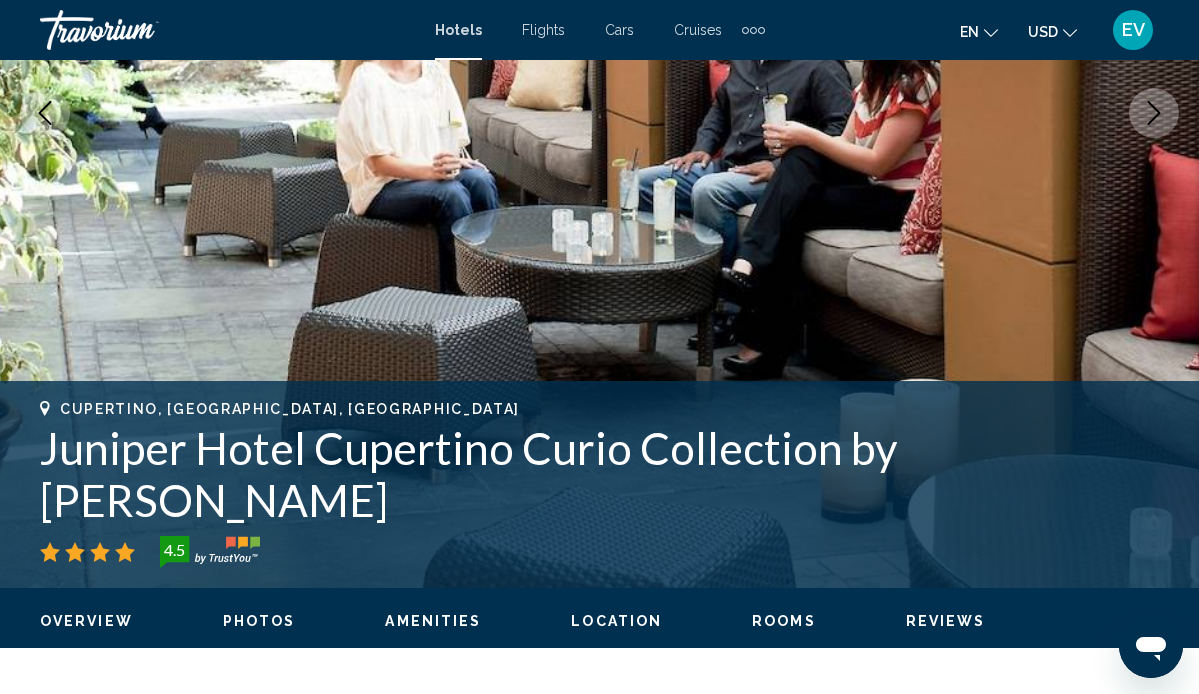 click 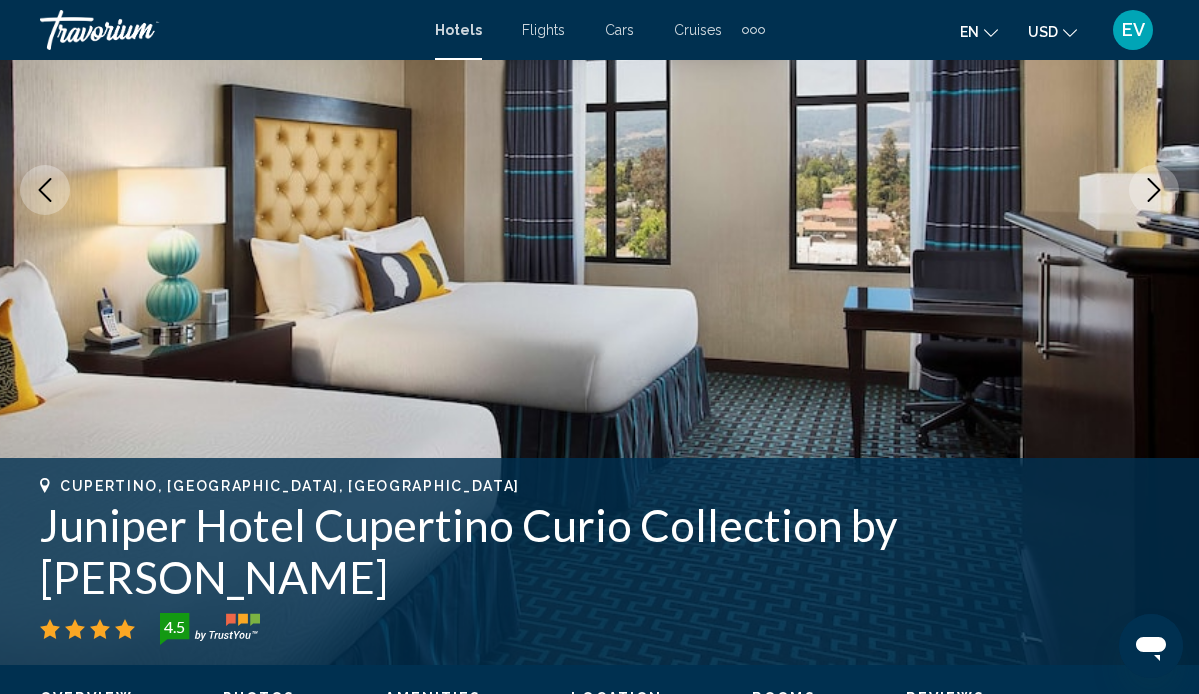 scroll, scrollTop: 306, scrollLeft: 0, axis: vertical 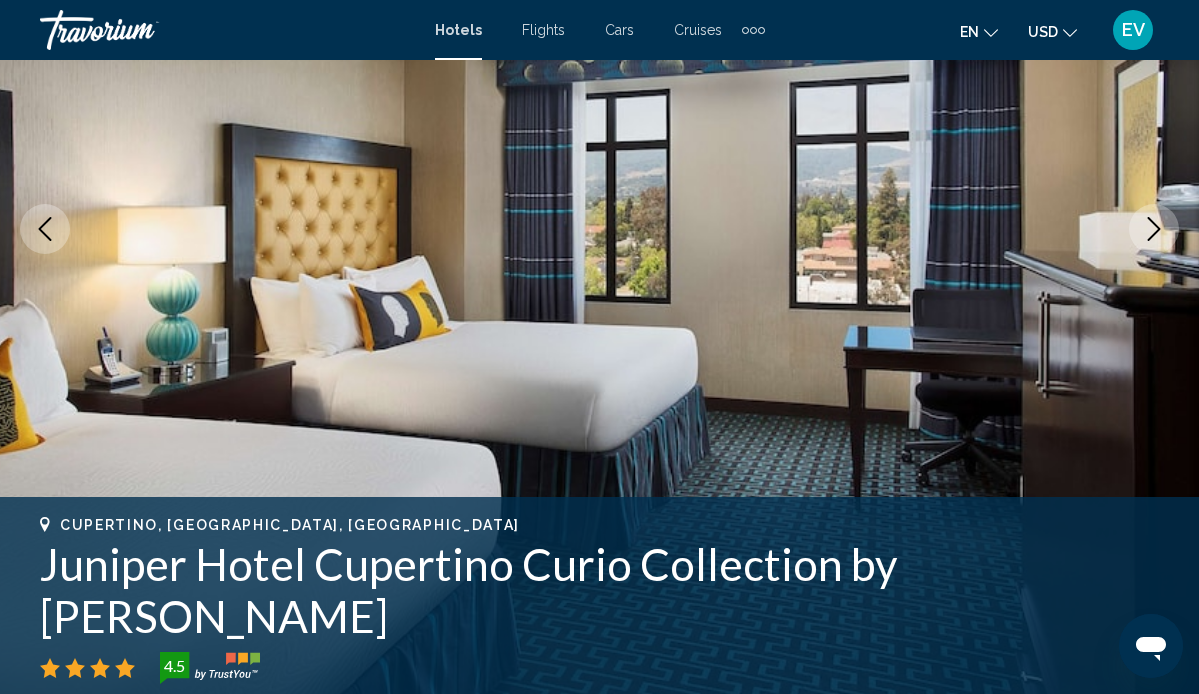 click 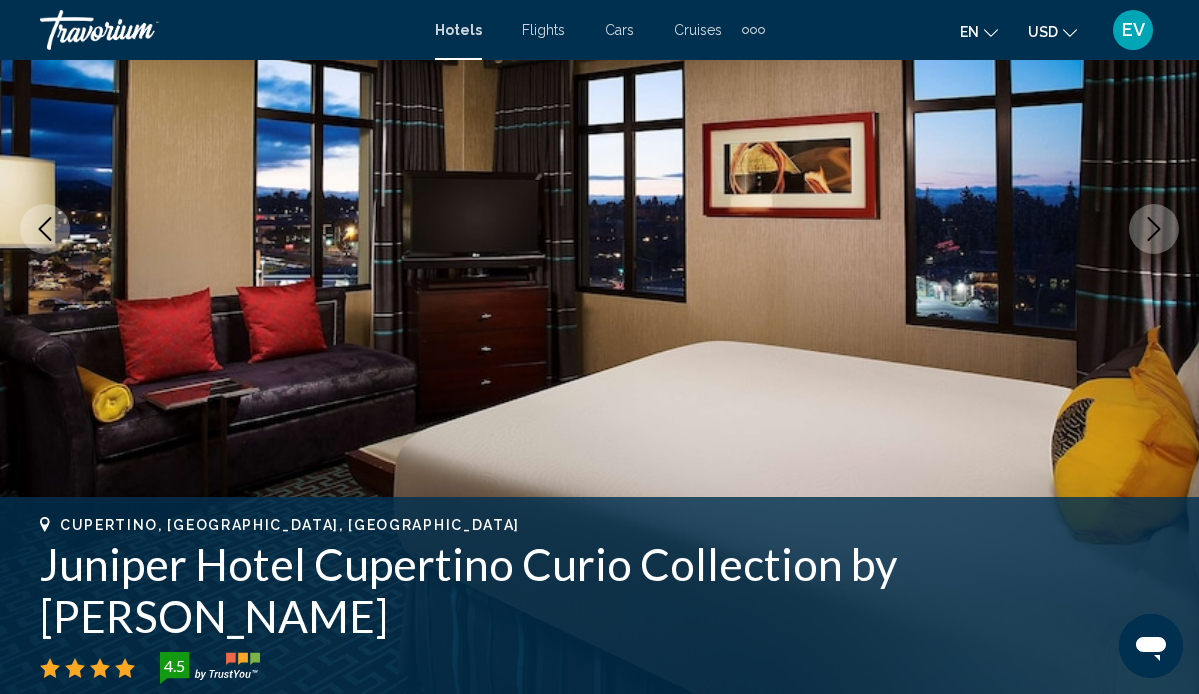 click 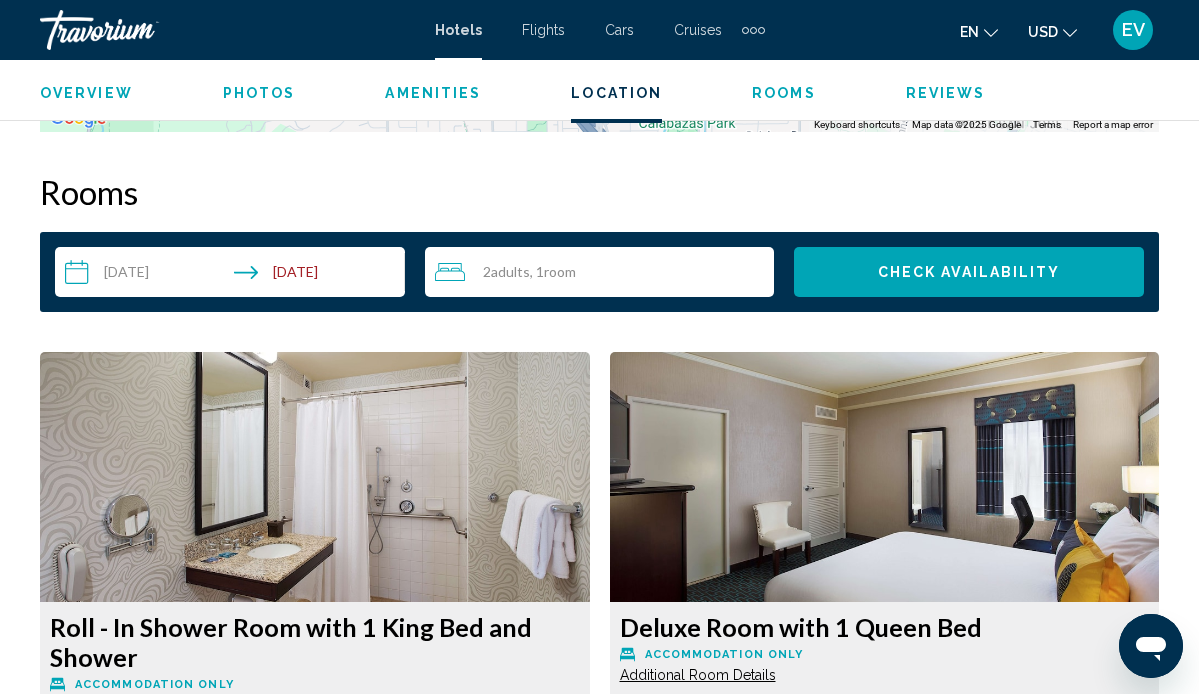 scroll, scrollTop: 2675, scrollLeft: 0, axis: vertical 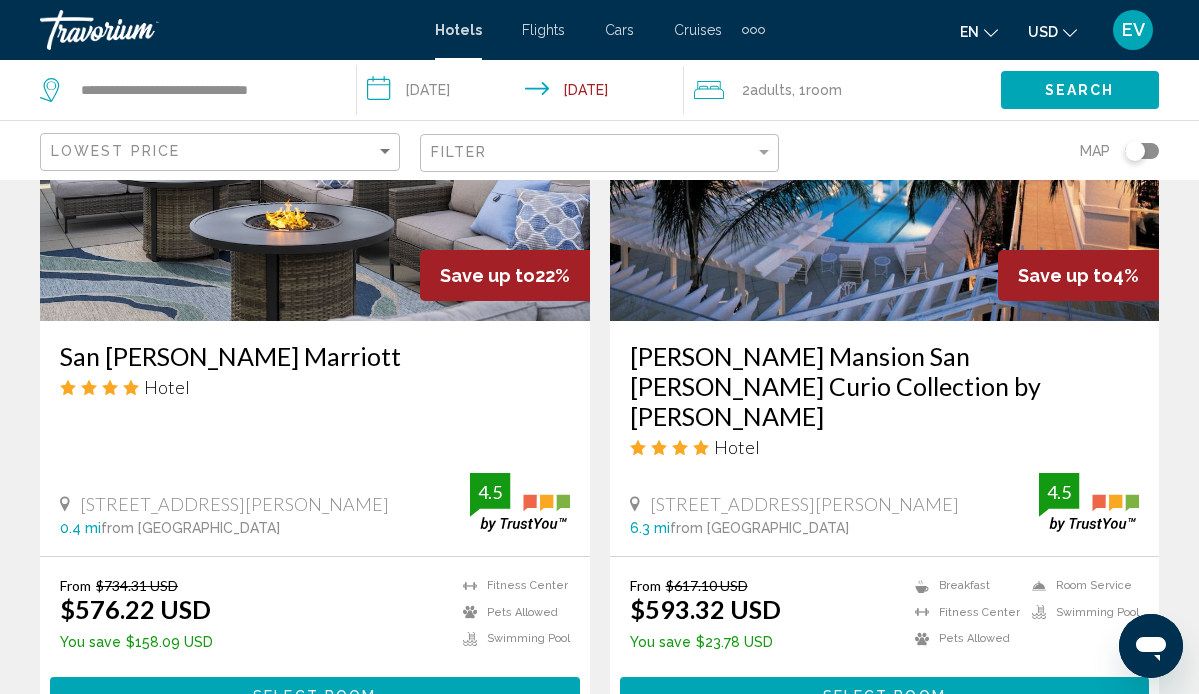 click 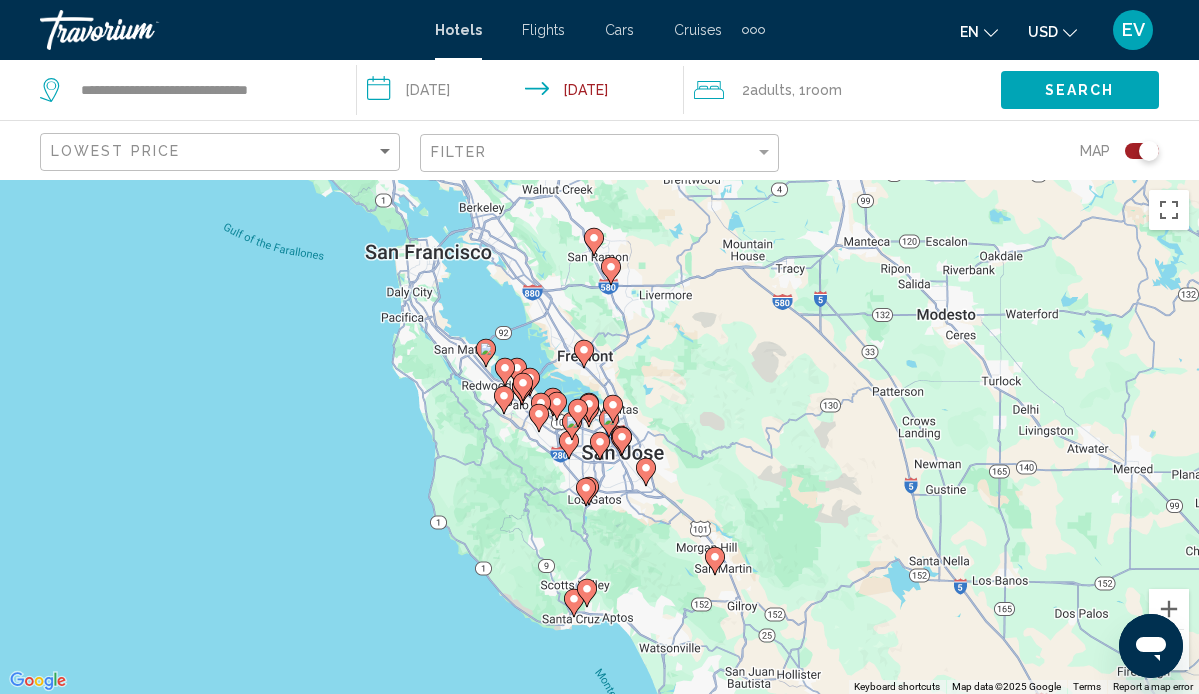 click on "To navigate, press the arrow keys. To activate drag with keyboard, press Alt + Enter. Once in keyboard drag state, use the arrow keys to move the marker. To complete the drag, press the Enter key. To cancel, press Escape." at bounding box center [599, 437] 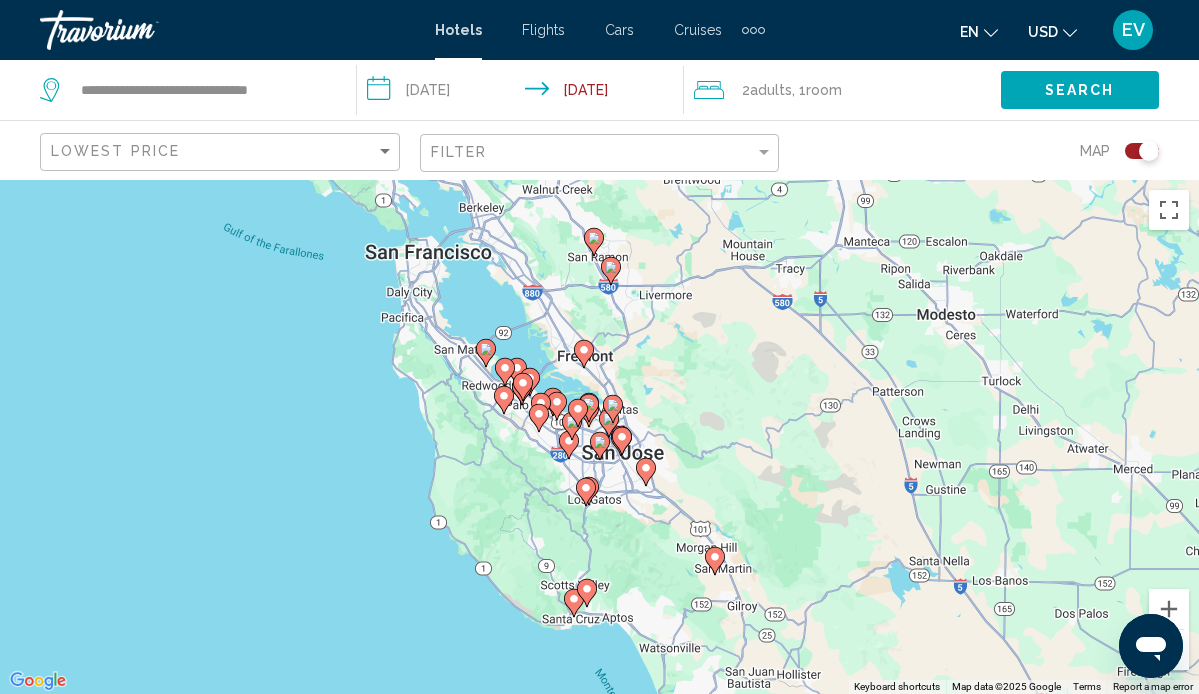 click on "To navigate, press the arrow keys. To activate drag with keyboard, press Alt + Enter. Once in keyboard drag state, use the arrow keys to move the marker. To complete the drag, press the Enter key. To cancel, press Escape." at bounding box center [599, 437] 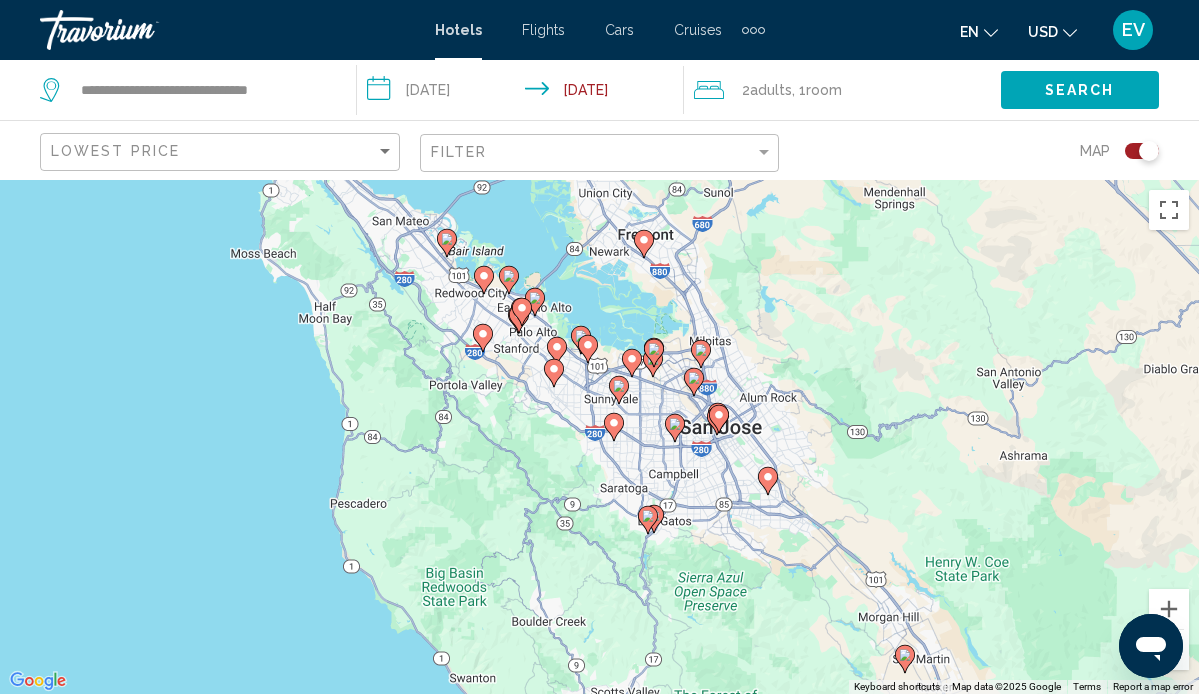 click on "To navigate, press the arrow keys. To activate drag with keyboard, press Alt + Enter. Once in keyboard drag state, use the arrow keys to move the marker. To complete the drag, press the Enter key. To cancel, press Escape." at bounding box center [599, 437] 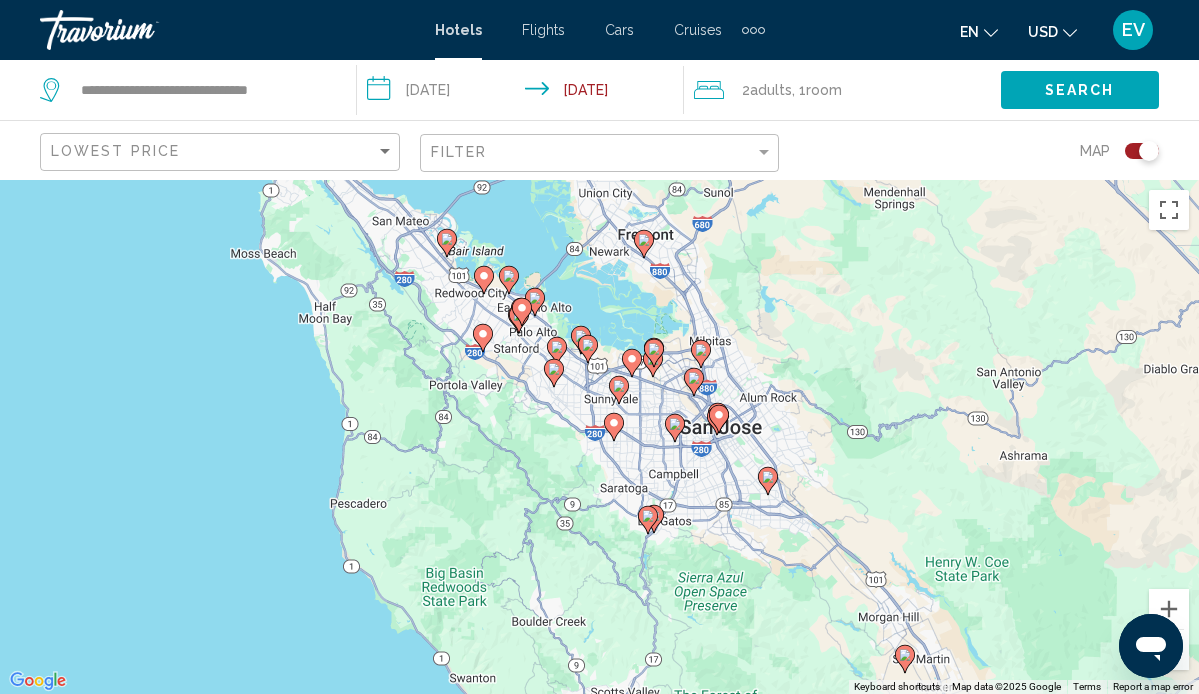 click on "To navigate, press the arrow keys. To activate drag with keyboard, press Alt + Enter. Once in keyboard drag state, use the arrow keys to move the marker. To complete the drag, press the Enter key. To cancel, press Escape." at bounding box center (599, 437) 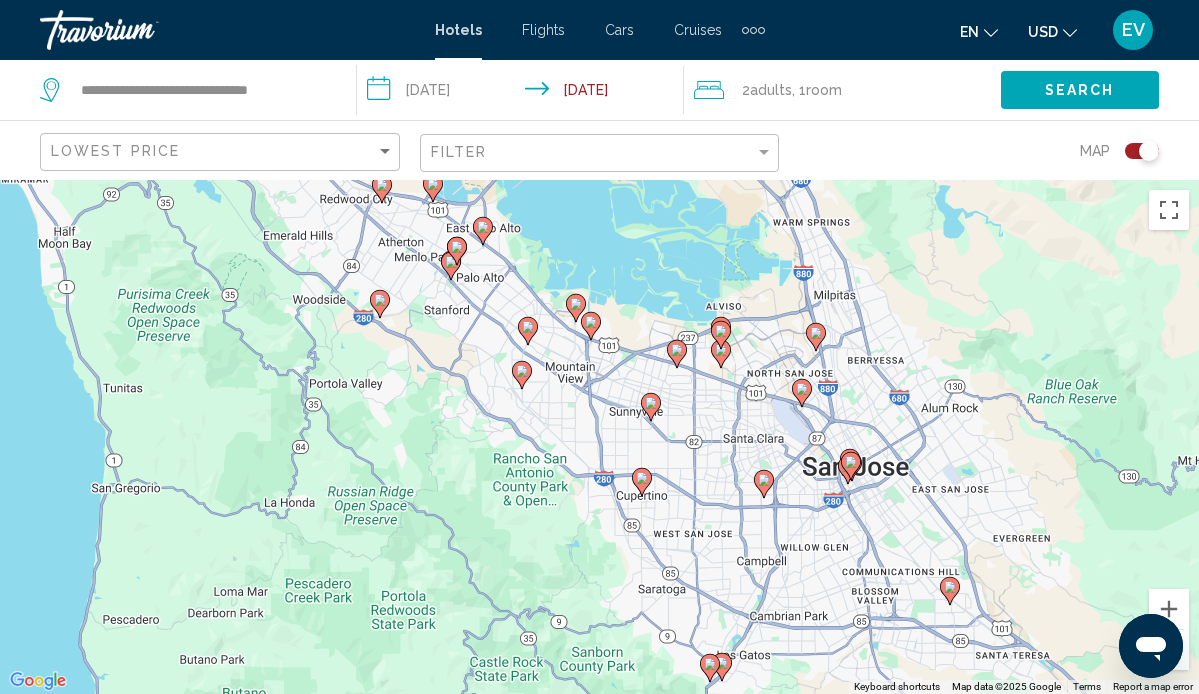 click on "To navigate, press the arrow keys. To activate drag with keyboard, press Alt + Enter. Once in keyboard drag state, use the arrow keys to move the marker. To complete the drag, press the Enter key. To cancel, press Escape." at bounding box center [599, 437] 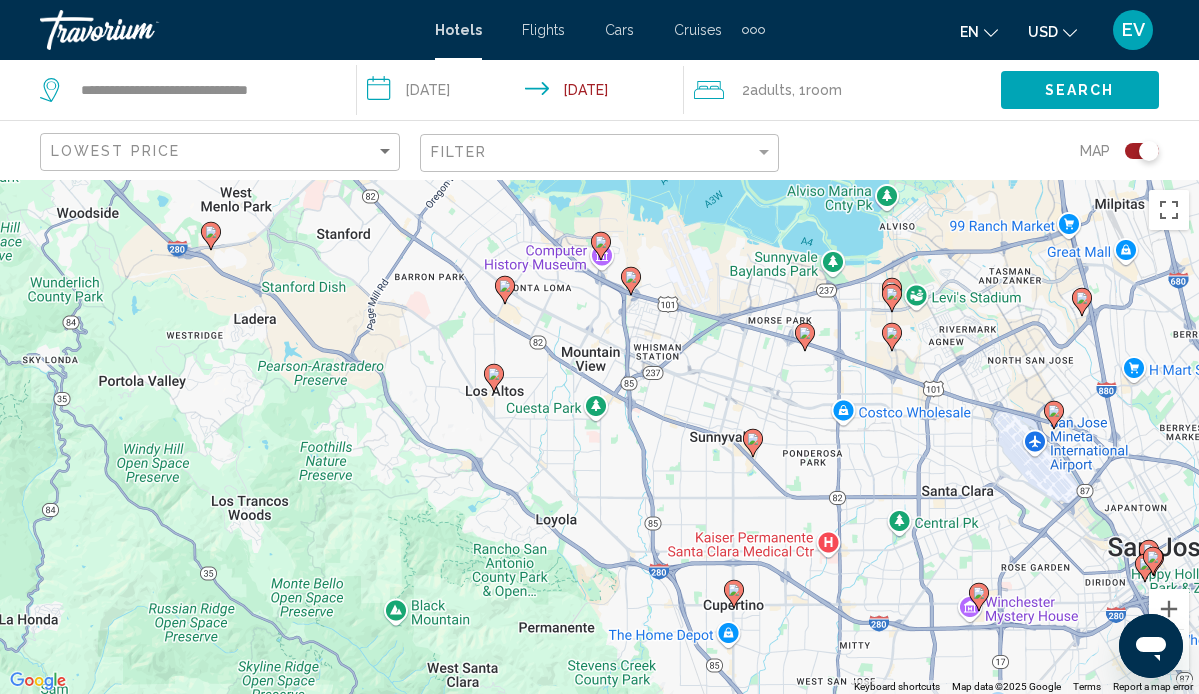 click at bounding box center [494, 378] 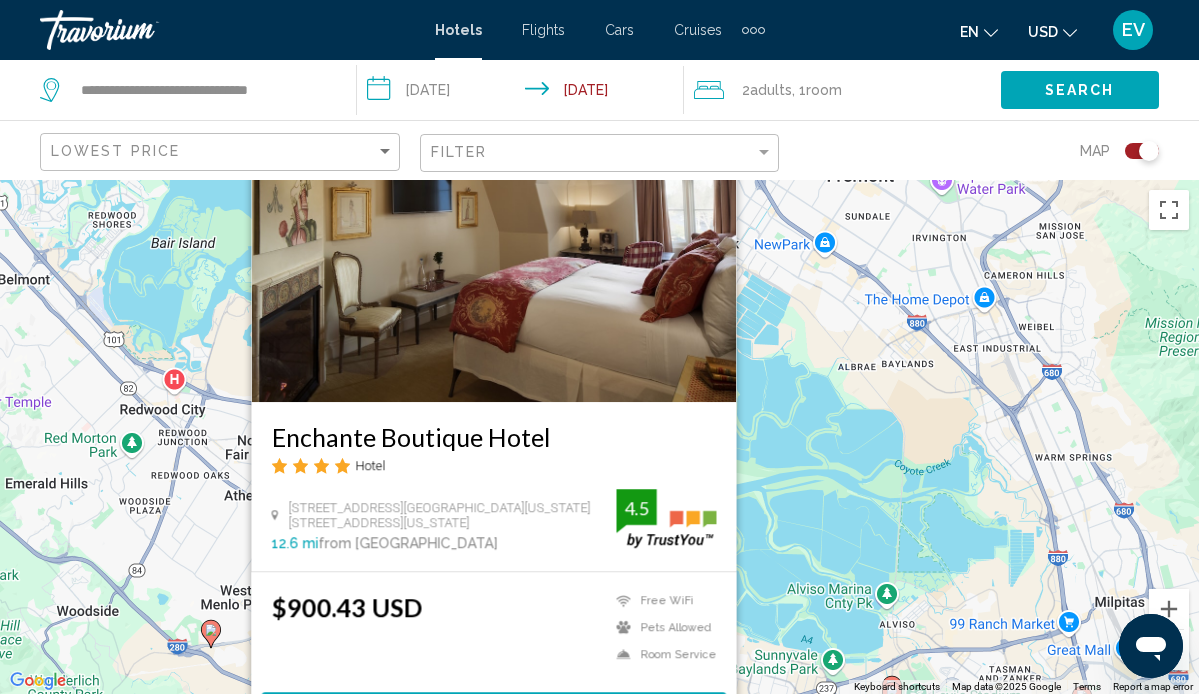 click 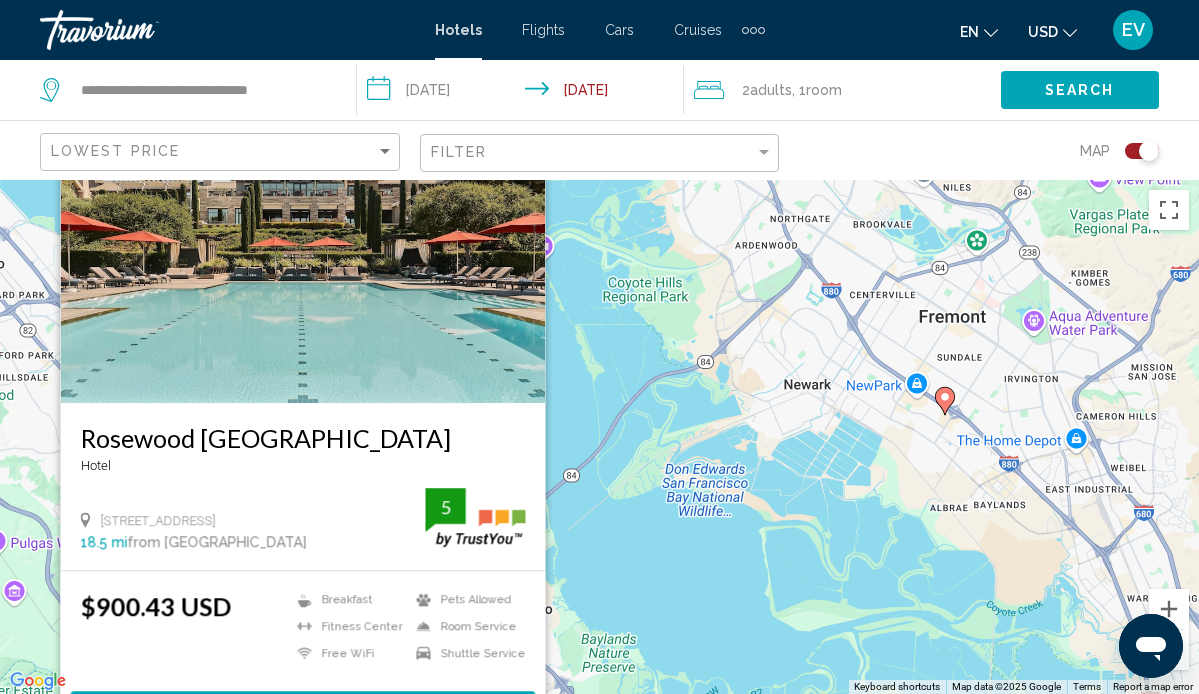 click on "Rosewood [GEOGRAPHIC_DATA]" at bounding box center [302, 438] 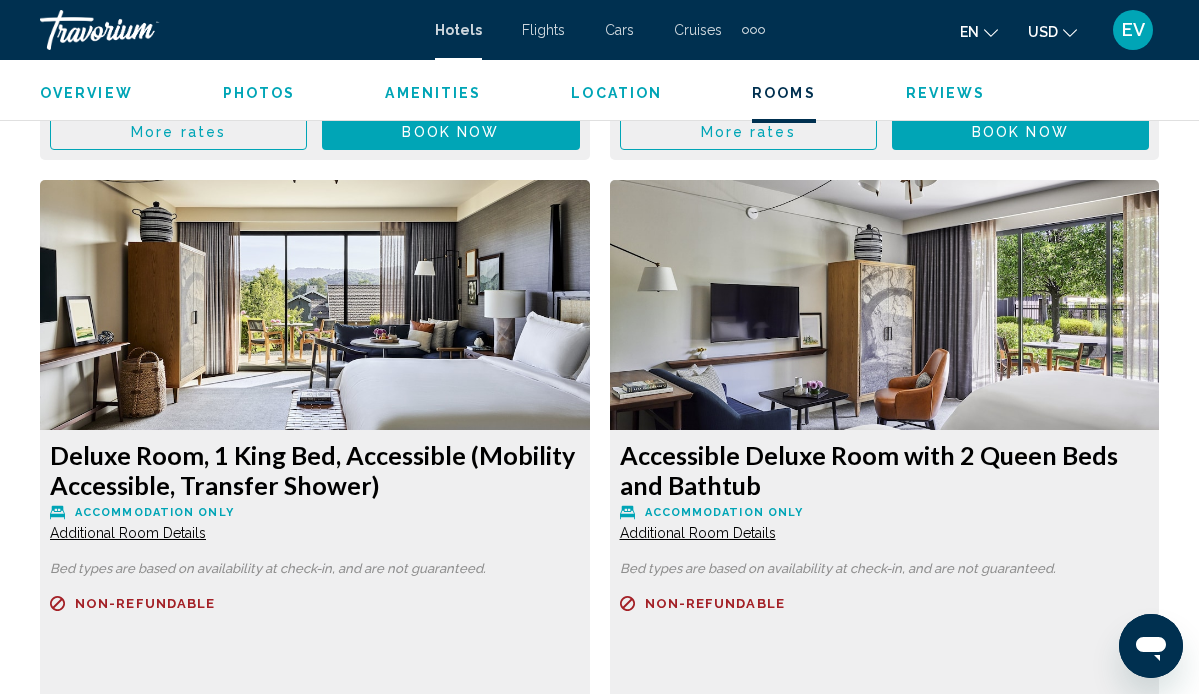 scroll, scrollTop: 3632, scrollLeft: 0, axis: vertical 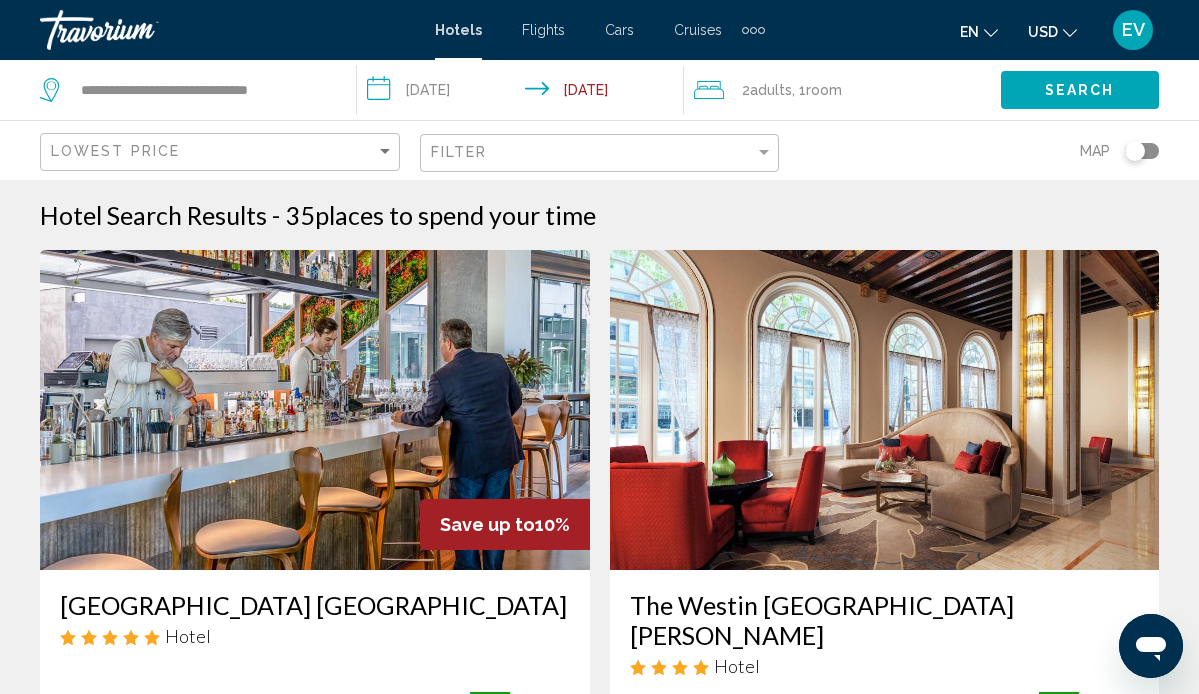 click 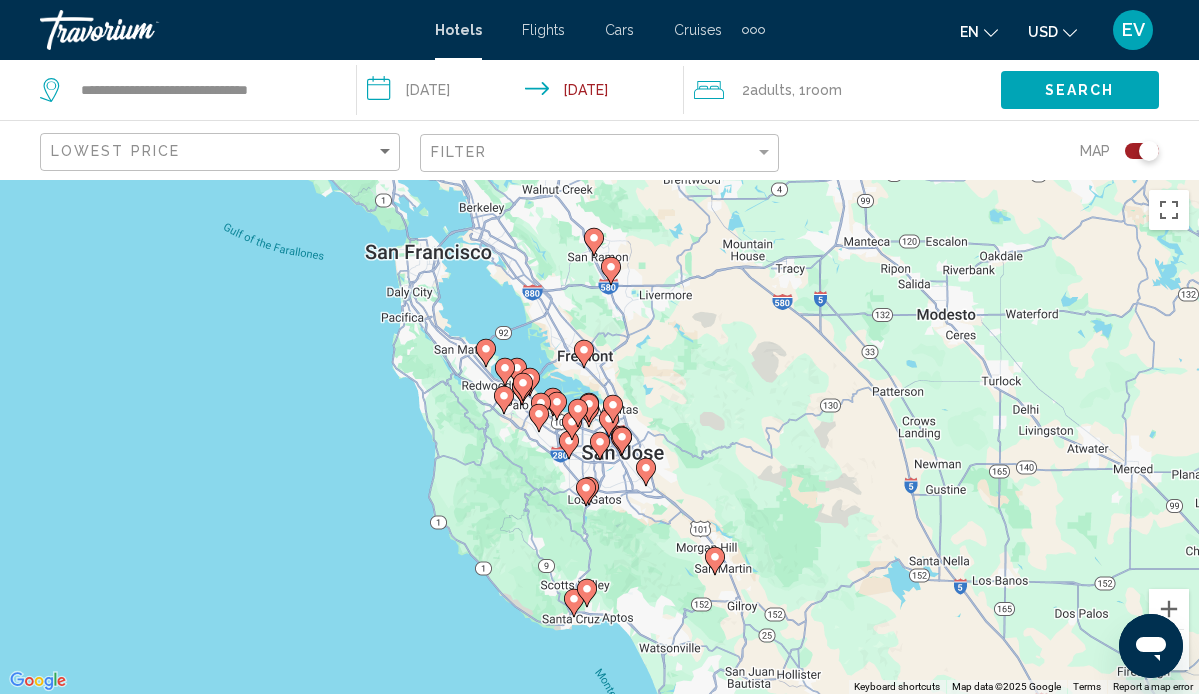 click on "To navigate, press the arrow keys. To activate drag with keyboard, press Alt + Enter. Once in keyboard drag state, use the arrow keys to move the marker. To complete the drag, press the Enter key. To cancel, press Escape." at bounding box center (599, 437) 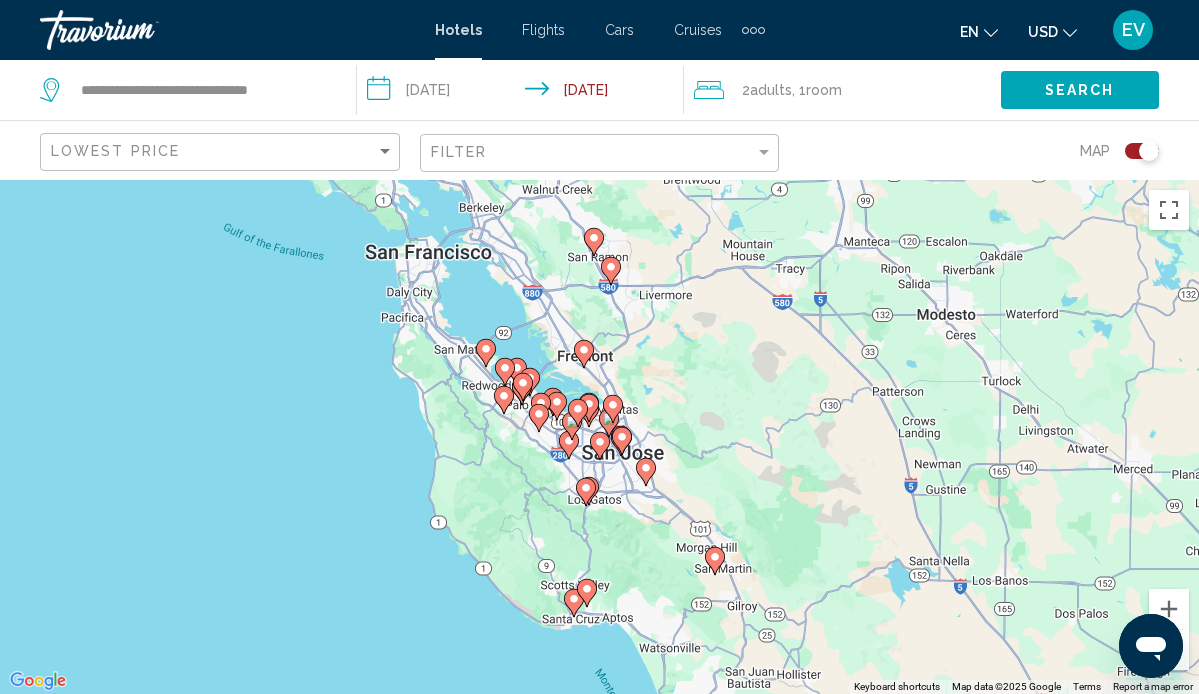 click on "To navigate, press the arrow keys. To activate drag with keyboard, press Alt + Enter. Once in keyboard drag state, use the arrow keys to move the marker. To complete the drag, press the Enter key. To cancel, press Escape." at bounding box center [599, 437] 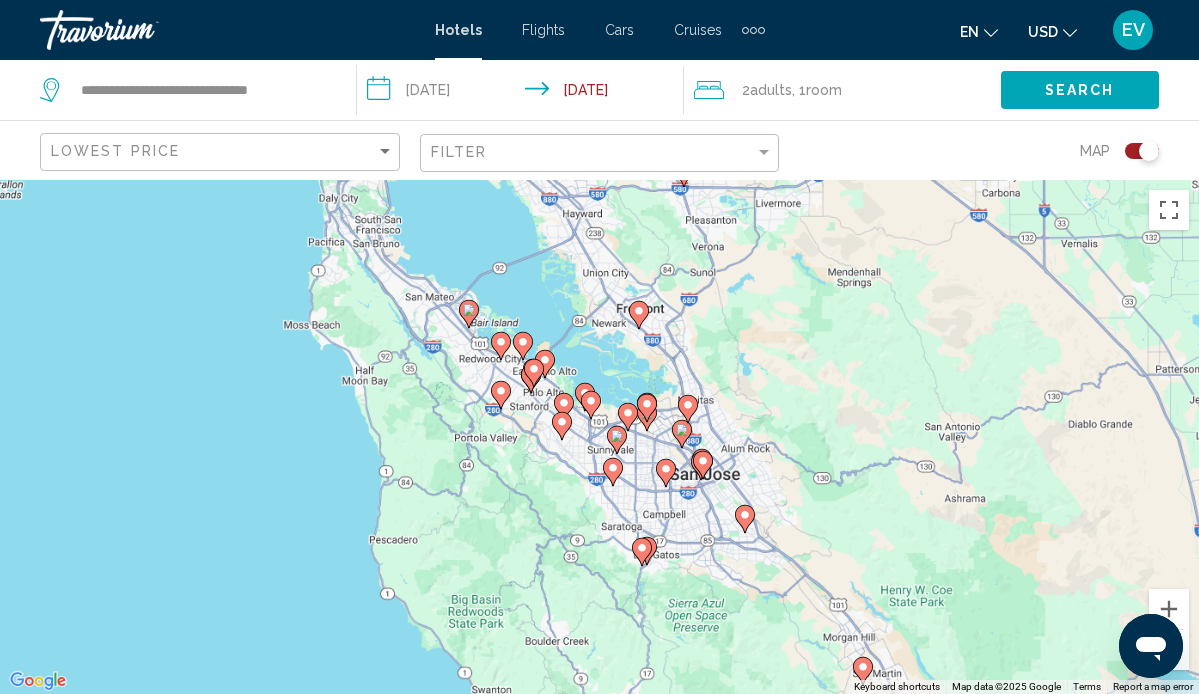 click on "To navigate, press the arrow keys. To activate drag with keyboard, press Alt + Enter. Once in keyboard drag state, use the arrow keys to move the marker. To complete the drag, press the Enter key. To cancel, press Escape." at bounding box center (599, 437) 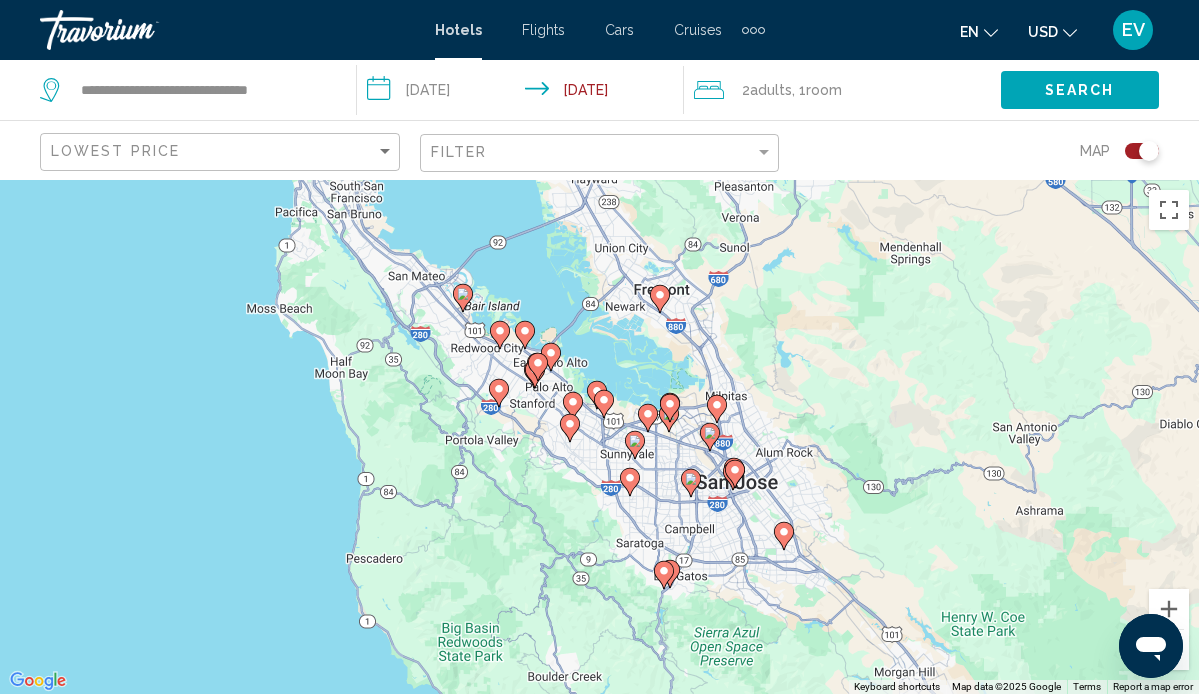 click on "To navigate, press the arrow keys. To activate drag with keyboard, press Alt + Enter. Once in keyboard drag state, use the arrow keys to move the marker. To complete the drag, press the Enter key. To cancel, press Escape." at bounding box center [599, 437] 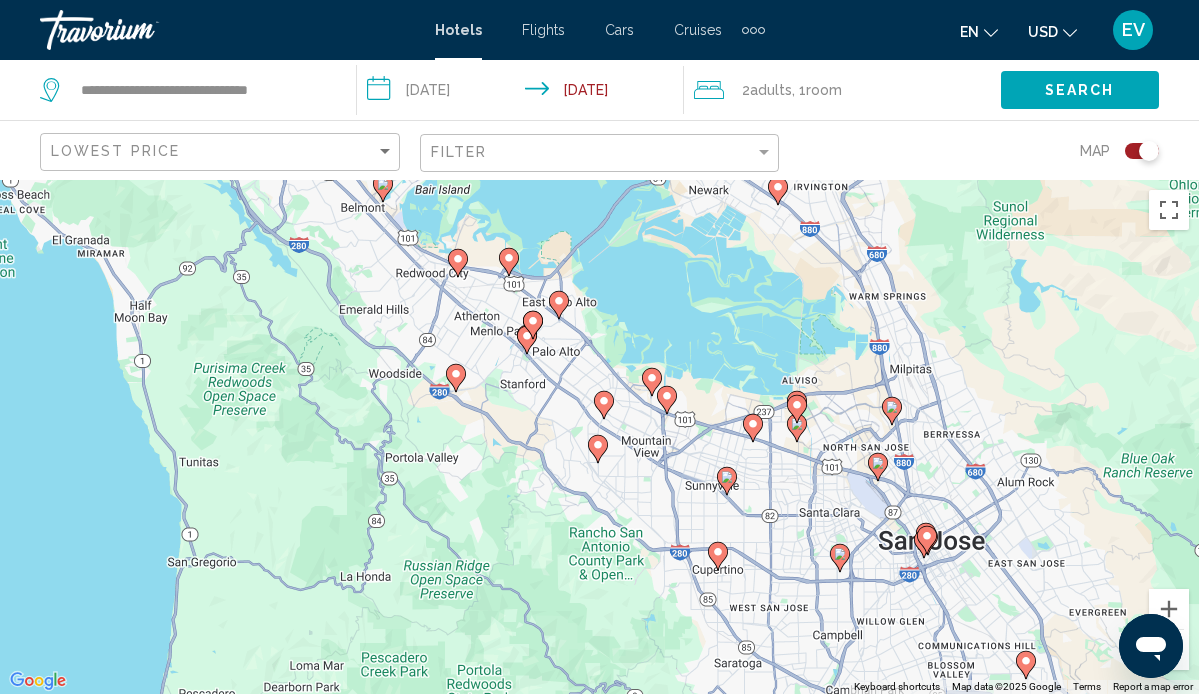 click on "To navigate, press the arrow keys. To activate drag with keyboard, press Alt + Enter. Once in keyboard drag state, use the arrow keys to move the marker. To complete the drag, press the Enter key. To cancel, press Escape." at bounding box center [599, 437] 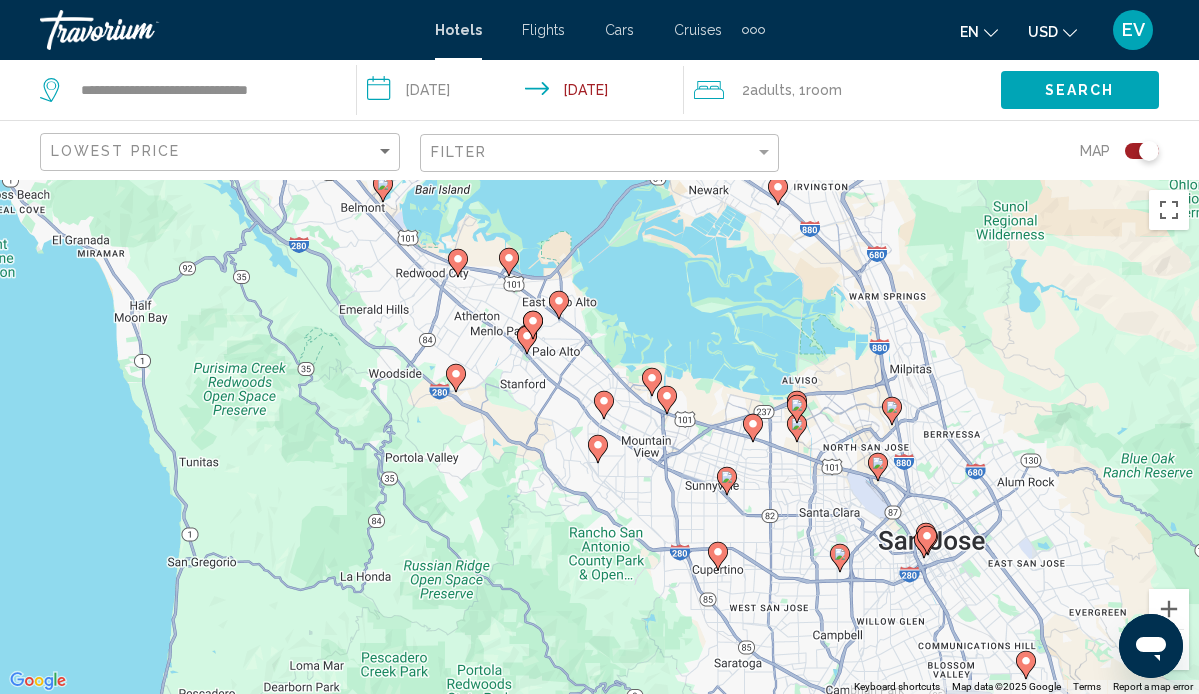 click on "To navigate, press the arrow keys. To activate drag with keyboard, press Alt + Enter. Once in keyboard drag state, use the arrow keys to move the marker. To complete the drag, press the Enter key. To cancel, press Escape." at bounding box center [599, 437] 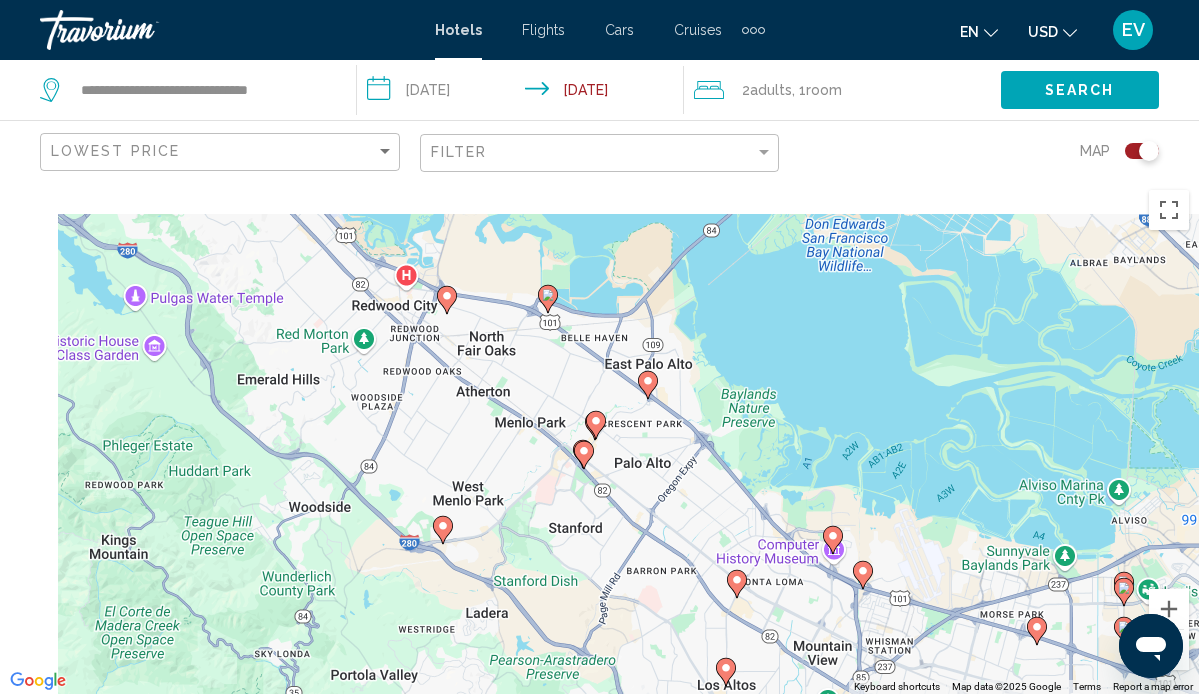 drag, startPoint x: 426, startPoint y: 307, endPoint x: 595, endPoint y: 579, distance: 320.22647 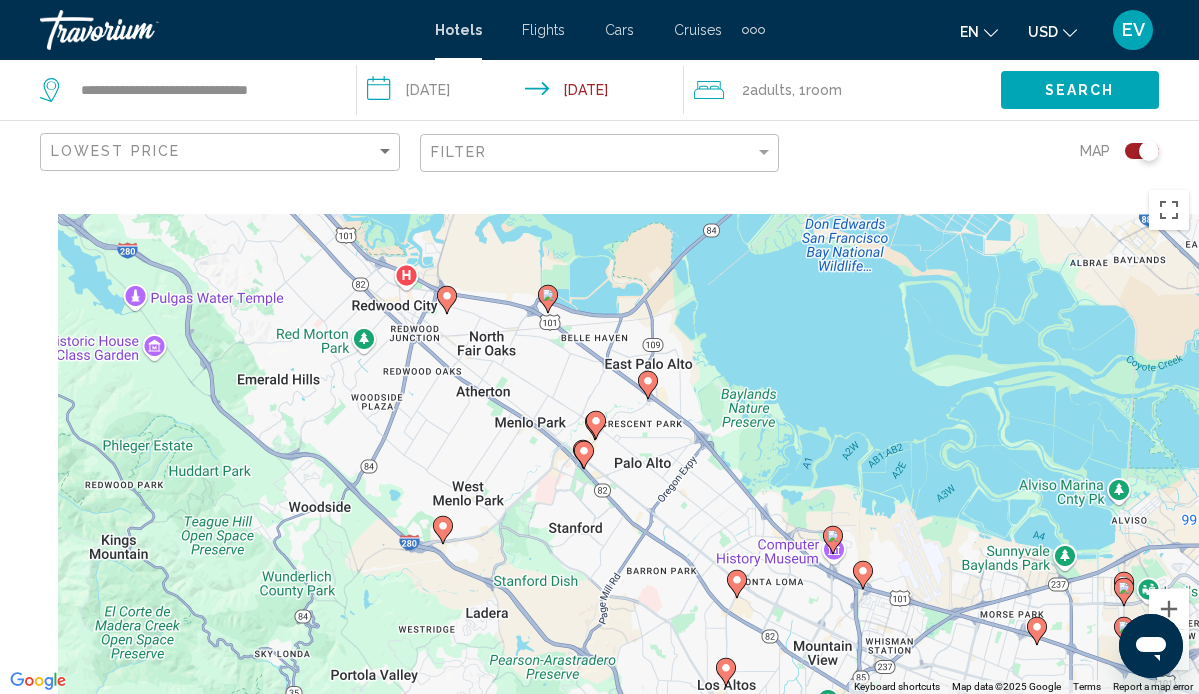 click on "To navigate, press the arrow keys. To activate drag with keyboard, press Alt + Enter. Once in keyboard drag state, use the arrow keys to move the marker. To complete the drag, press the Enter key. To cancel, press Escape." at bounding box center (599, 437) 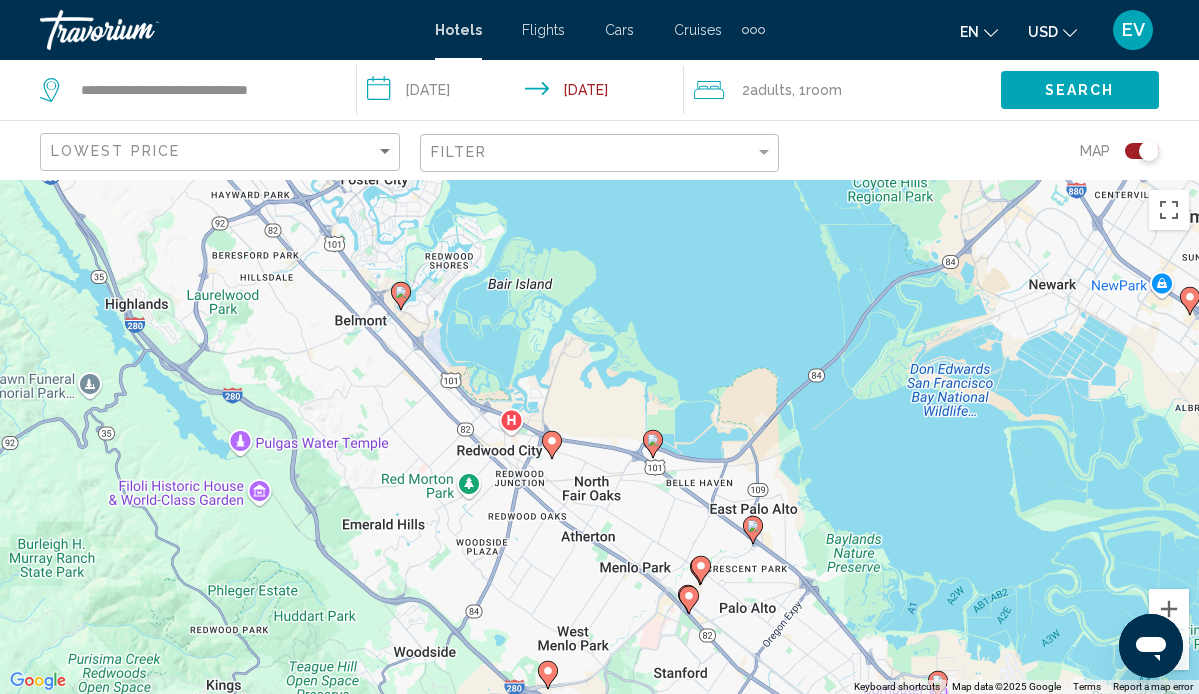click 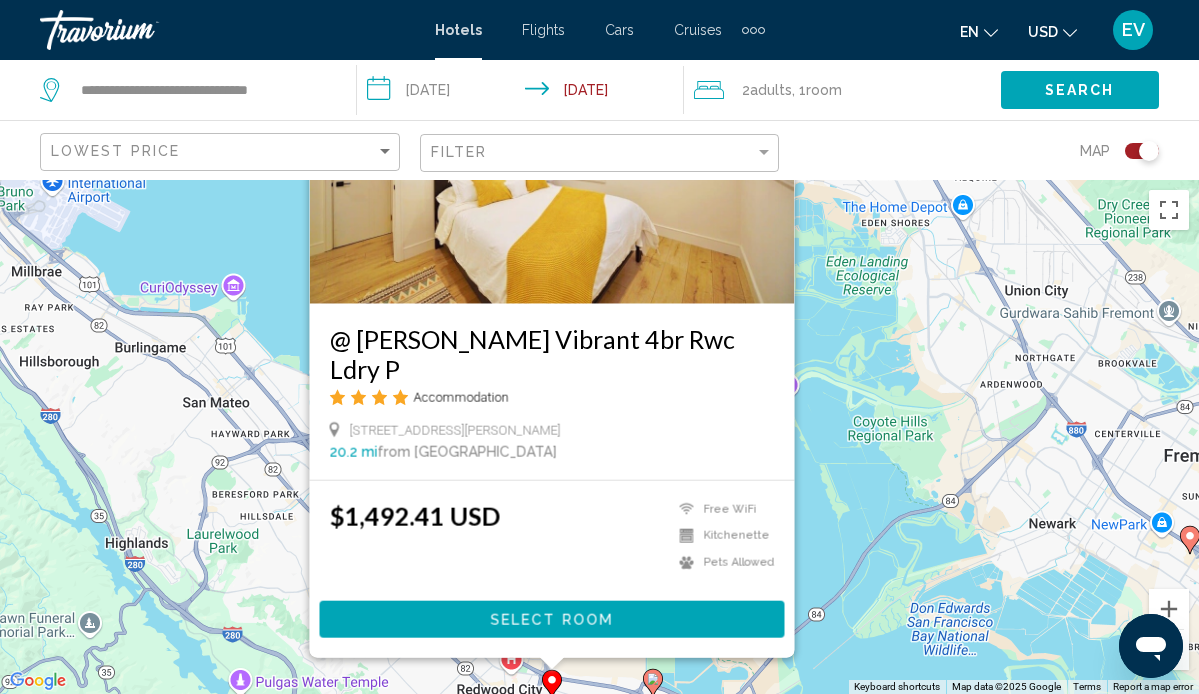 drag, startPoint x: 875, startPoint y: 543, endPoint x: 899, endPoint y: 136, distance: 407.707 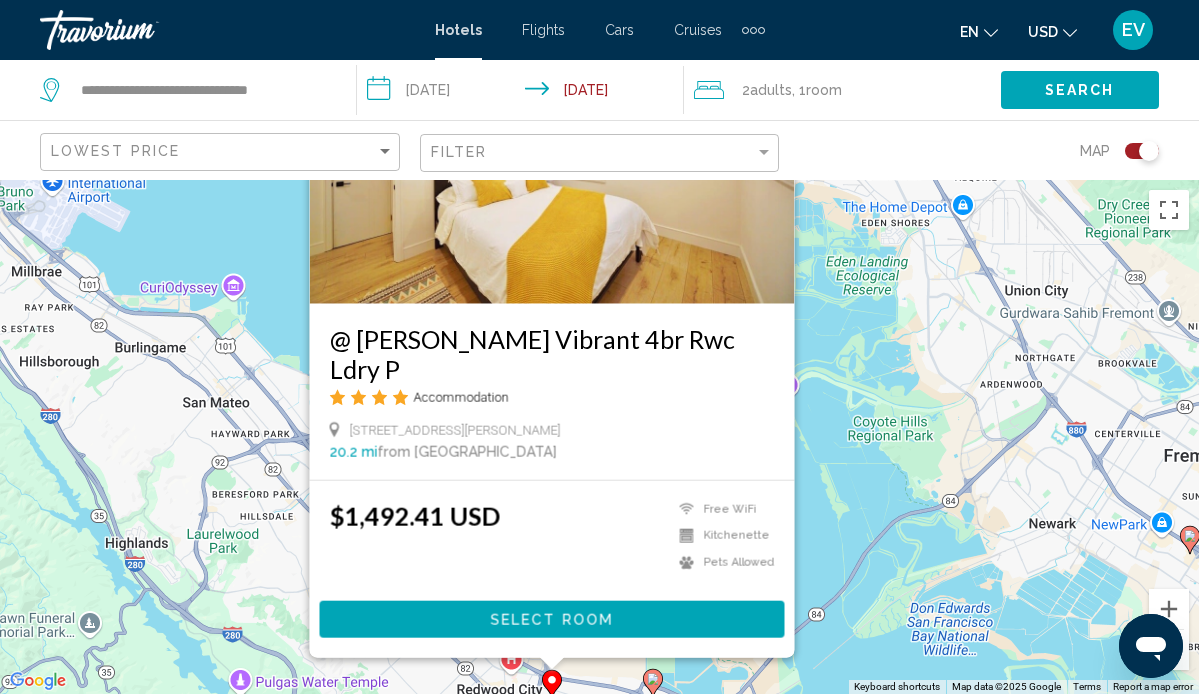click on "**********" 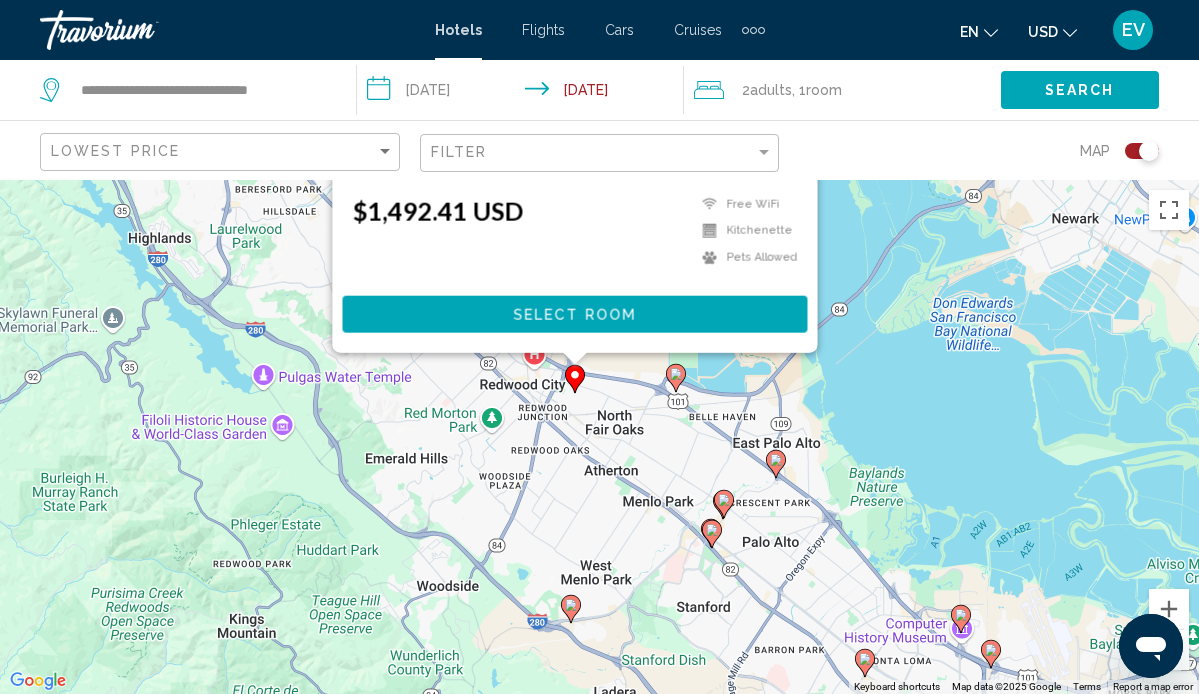 click 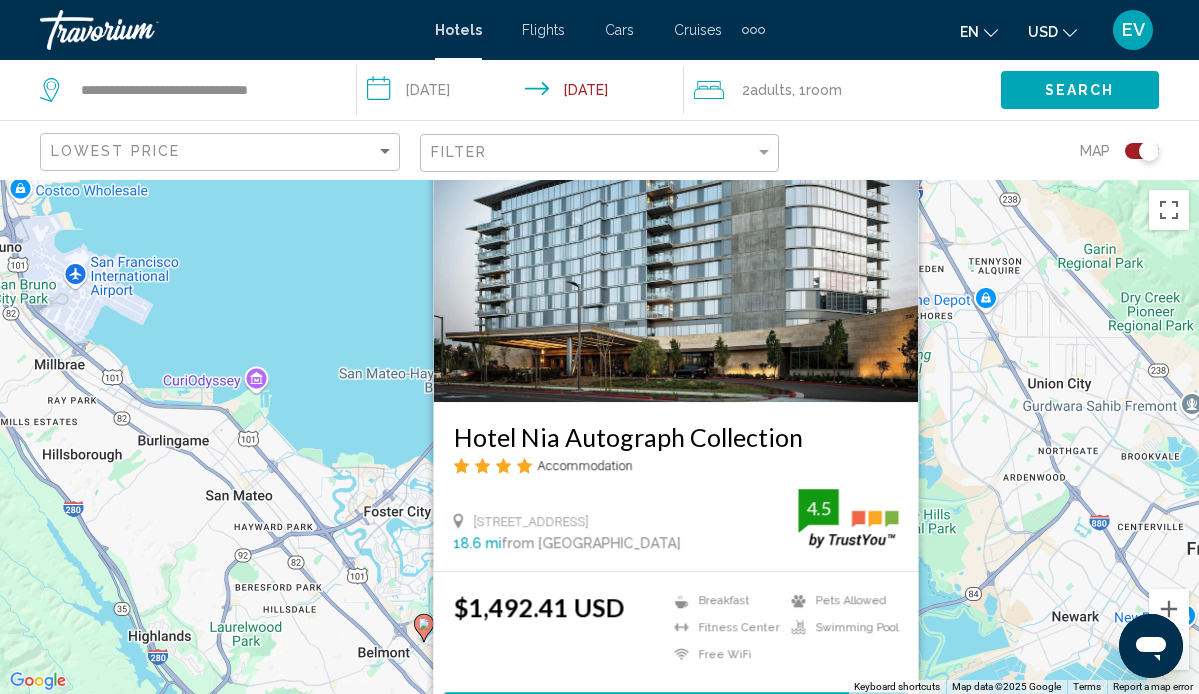click on "Hotel Nia Autograph Collection" at bounding box center [675, 437] 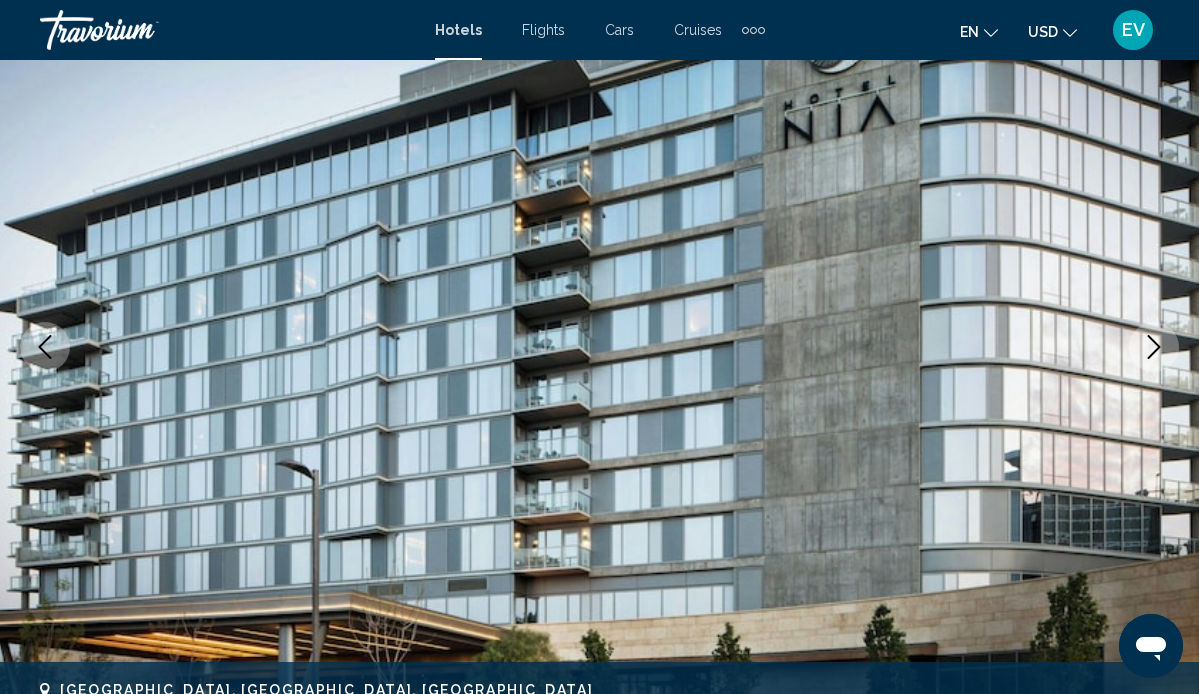 scroll, scrollTop: 249, scrollLeft: 0, axis: vertical 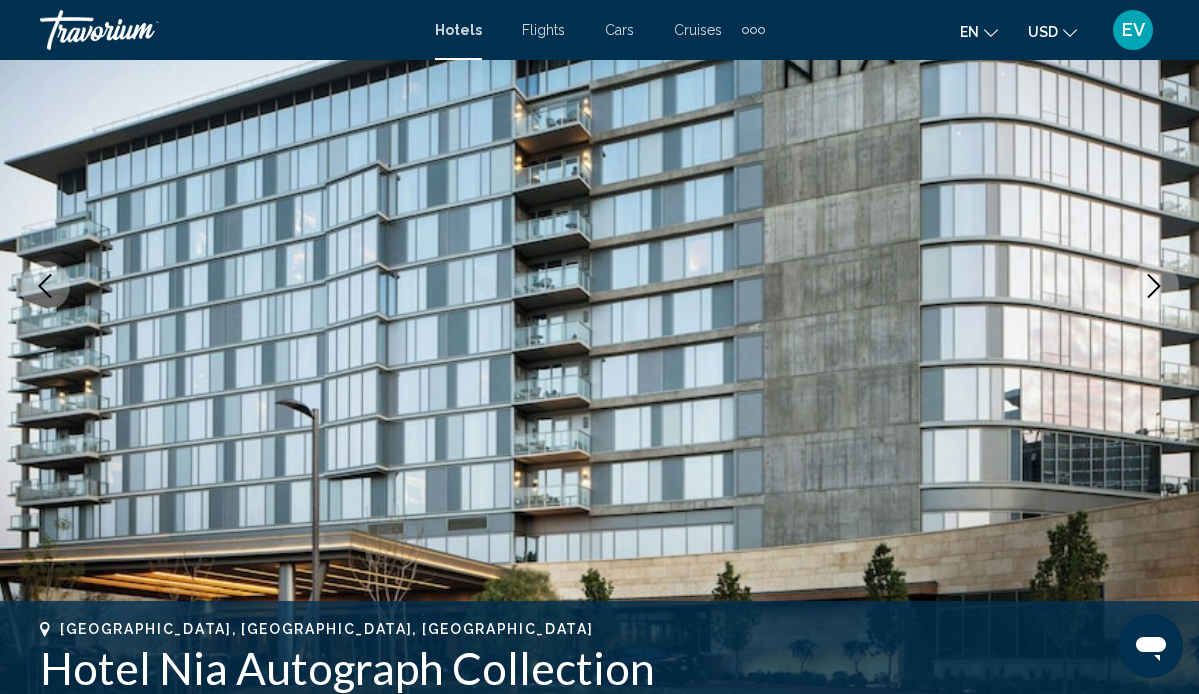 click 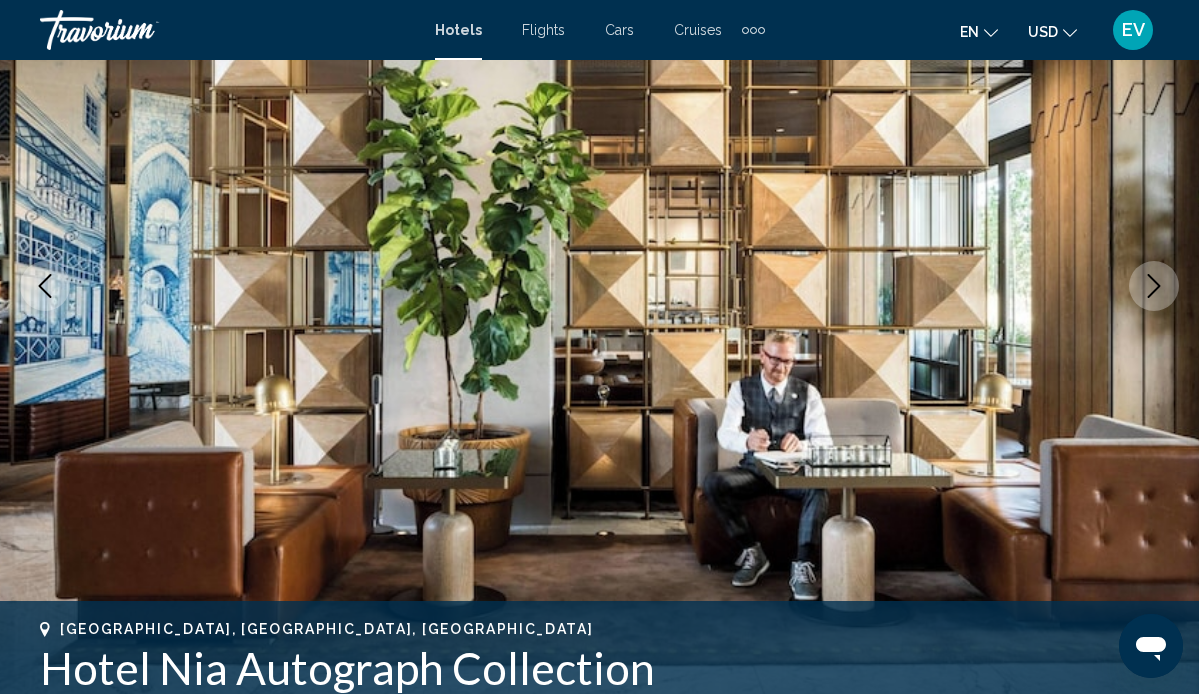click 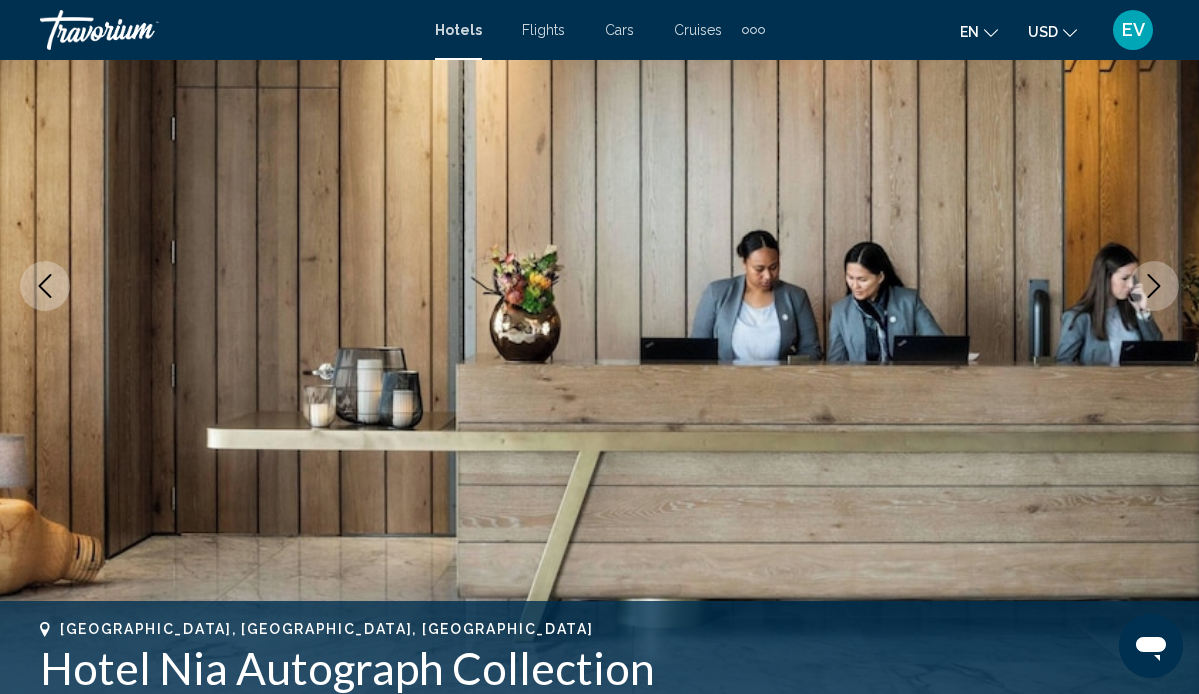 click 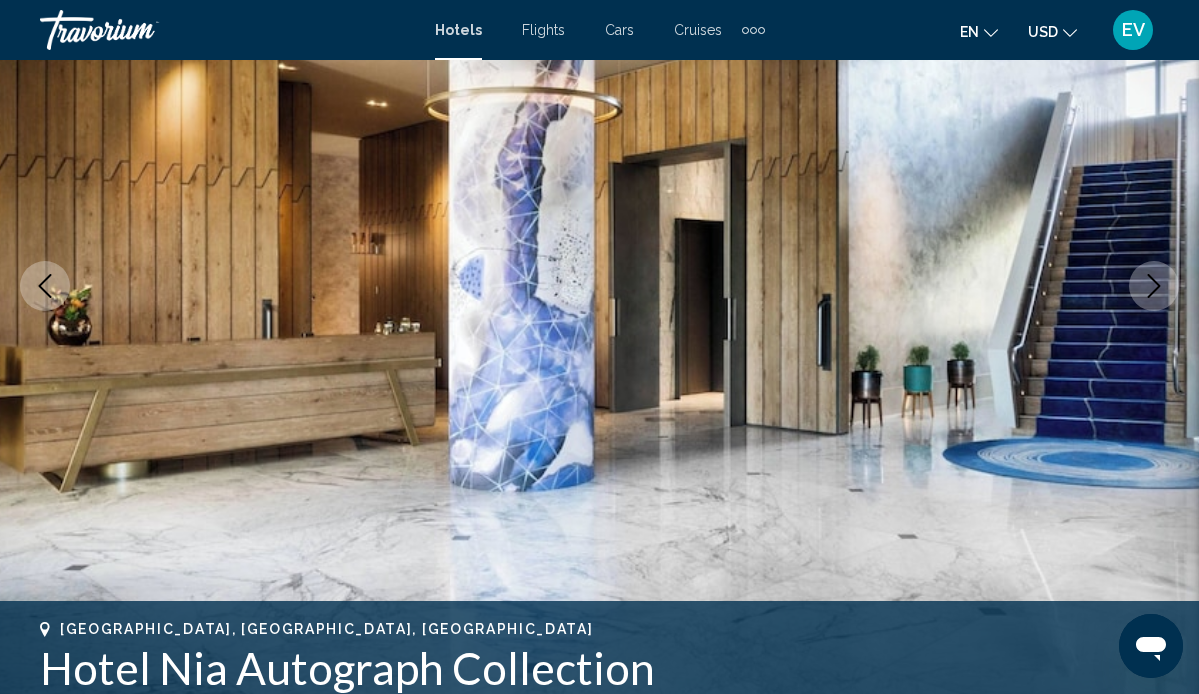 click 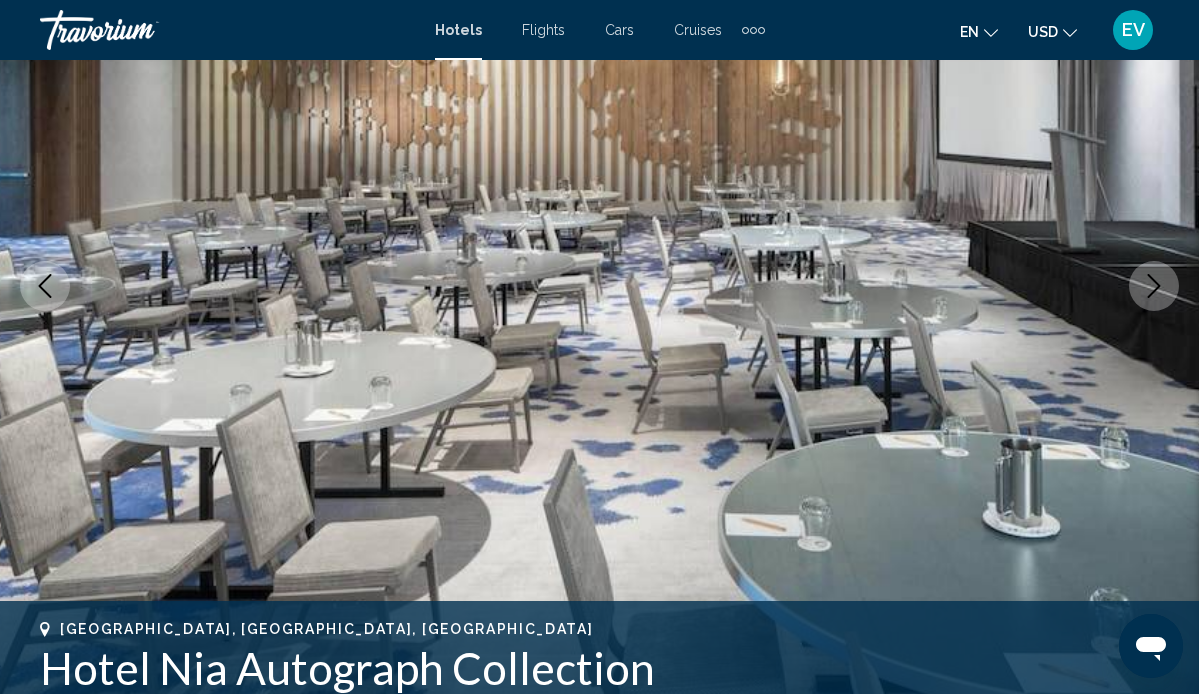 click 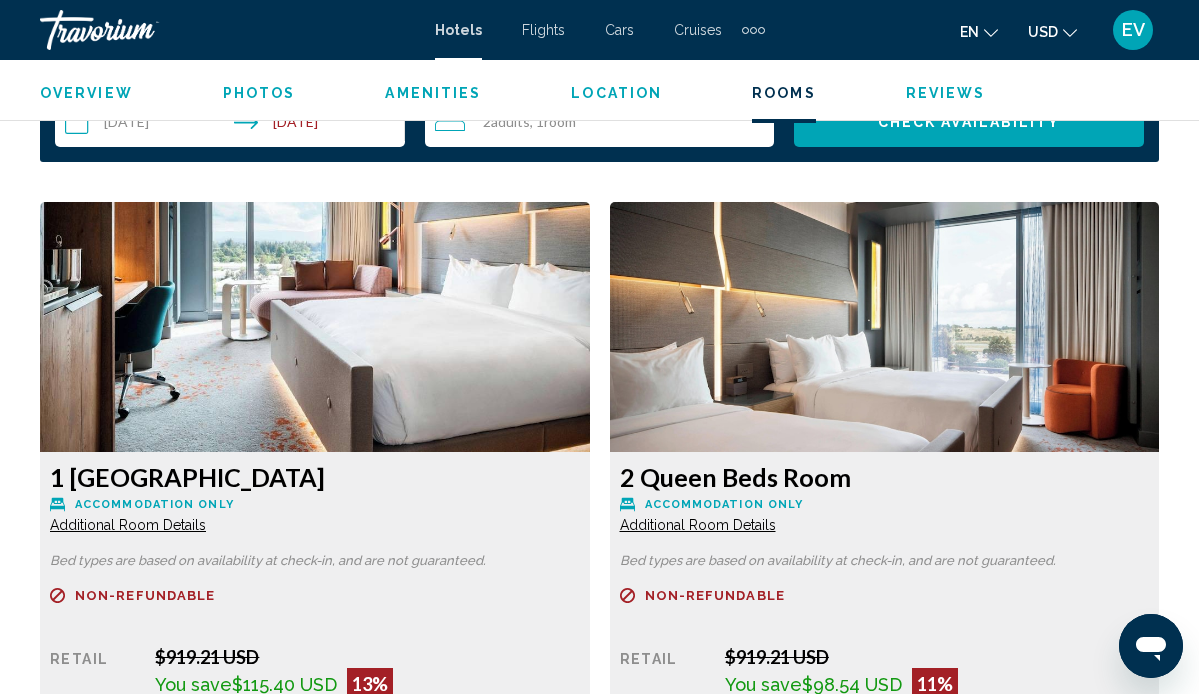 scroll, scrollTop: 2948, scrollLeft: 0, axis: vertical 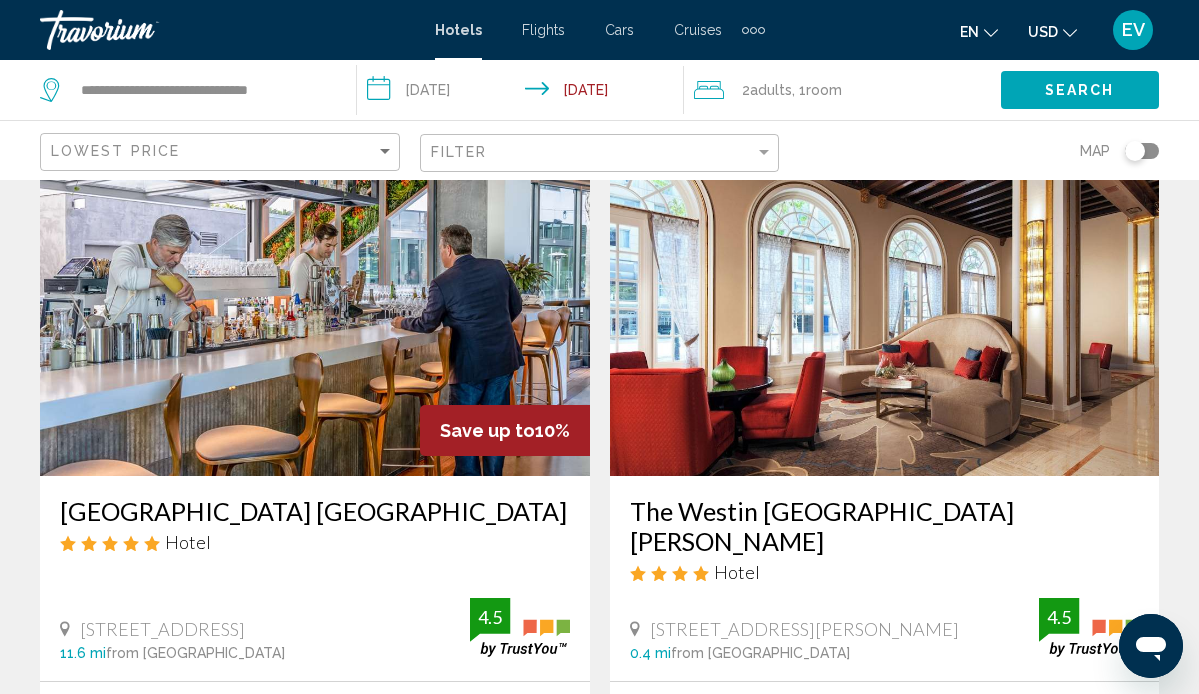 click on "Map" 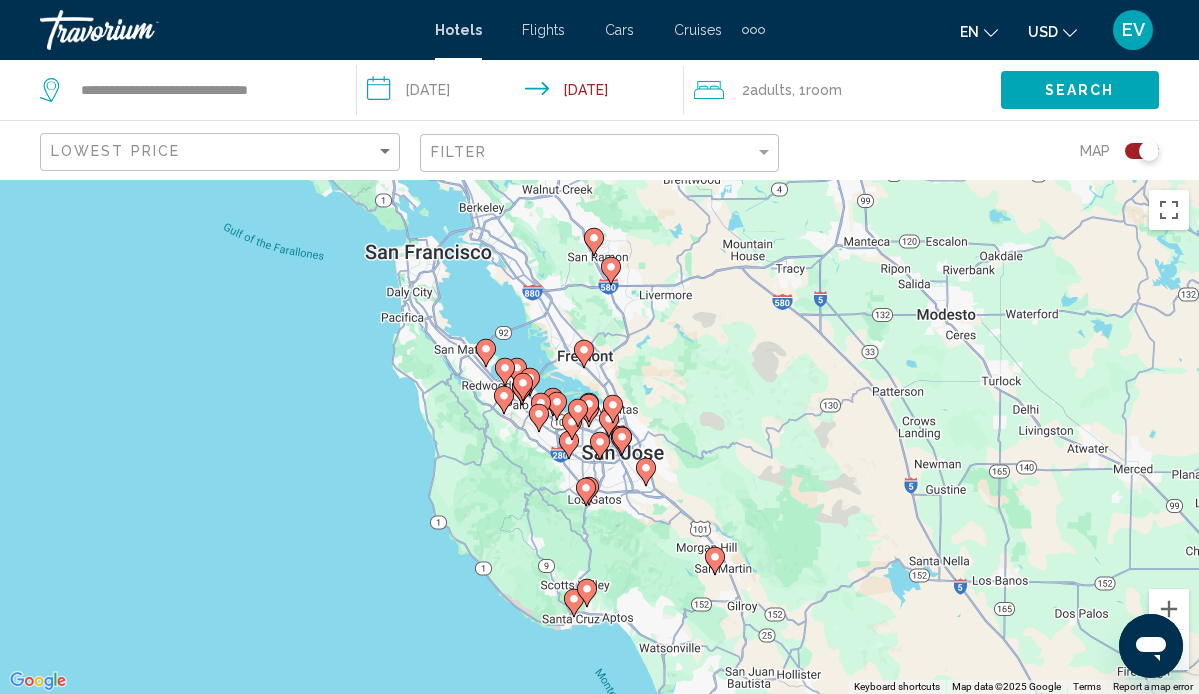 click on "To navigate, press the arrow keys. To activate drag with keyboard, press Alt + Enter. Once in keyboard drag state, use the arrow keys to move the marker. To complete the drag, press the Enter key. To cancel, press Escape." at bounding box center [599, 437] 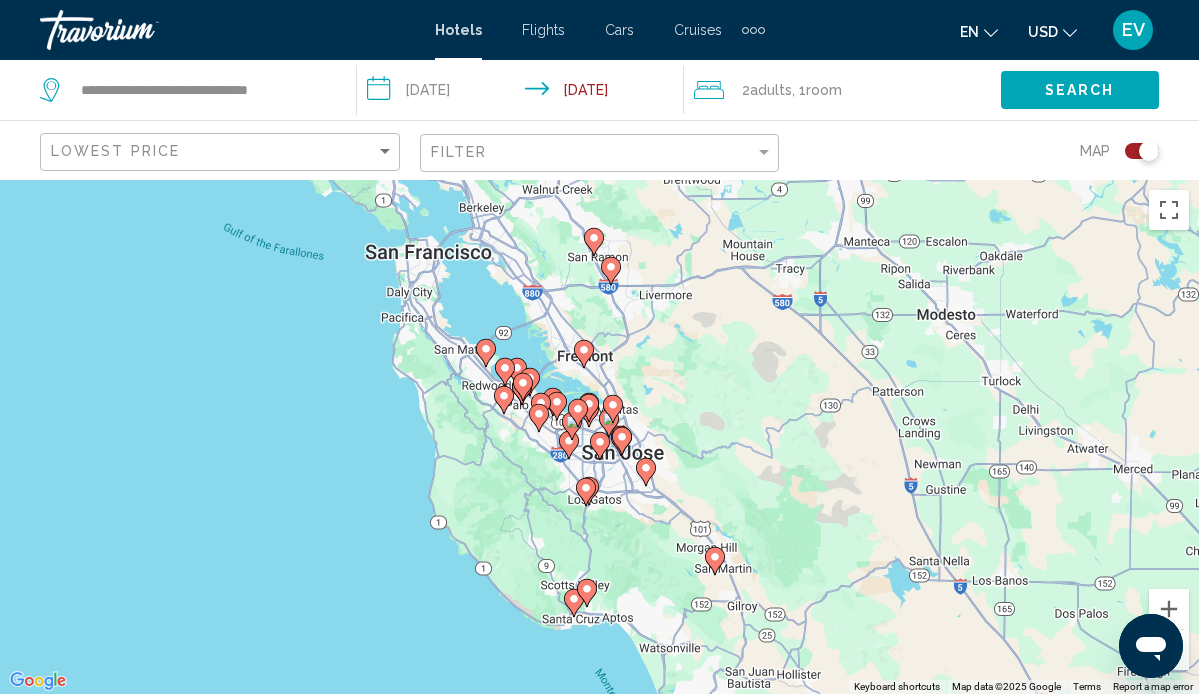 click on "To navigate, press the arrow keys. To activate drag with keyboard, press Alt + Enter. Once in keyboard drag state, use the arrow keys to move the marker. To complete the drag, press the Enter key. To cancel, press Escape." at bounding box center (599, 437) 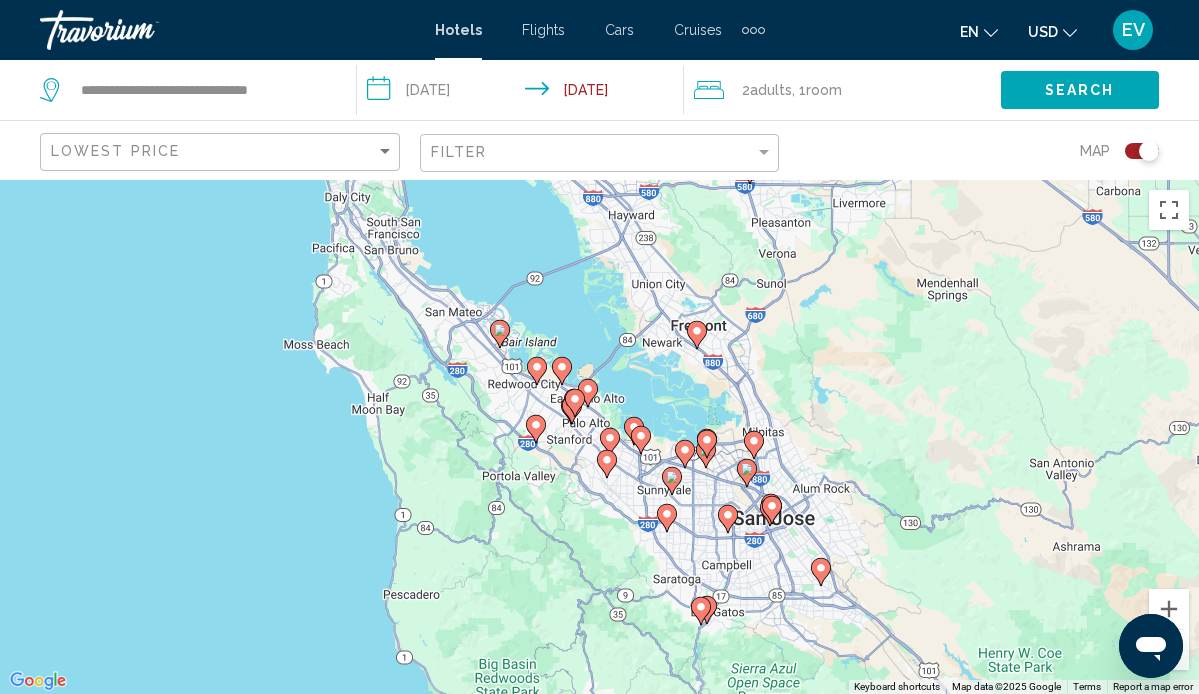 click at bounding box center [500, 334] 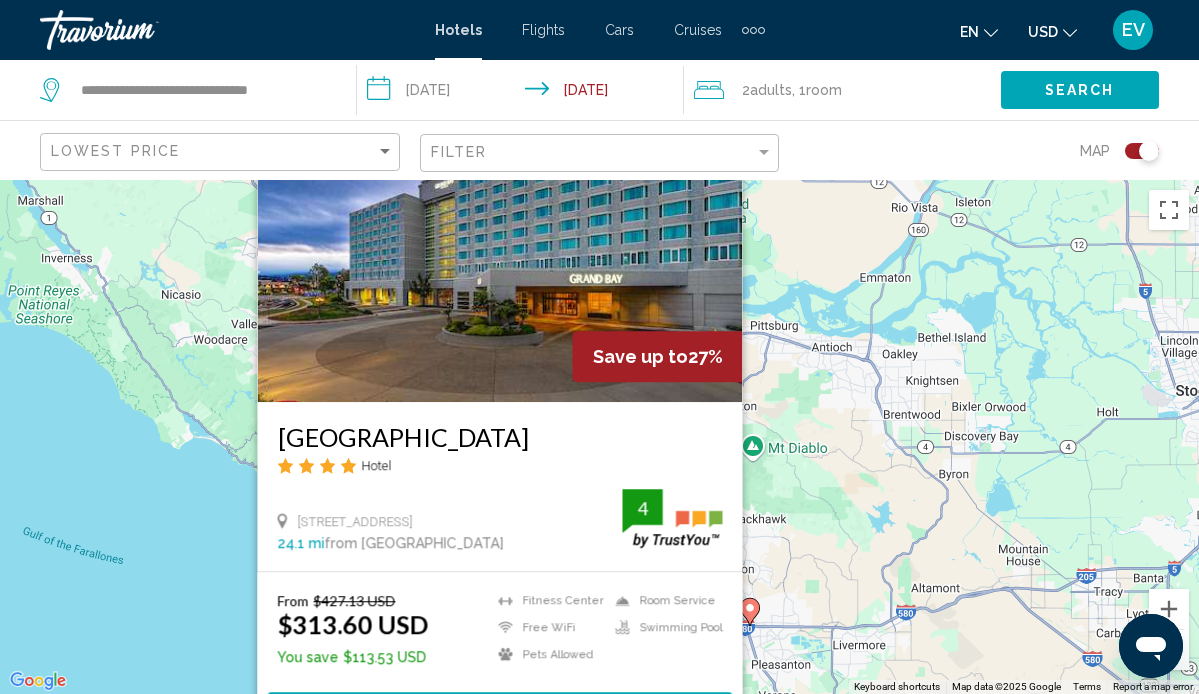 click on "[GEOGRAPHIC_DATA]" at bounding box center (499, 437) 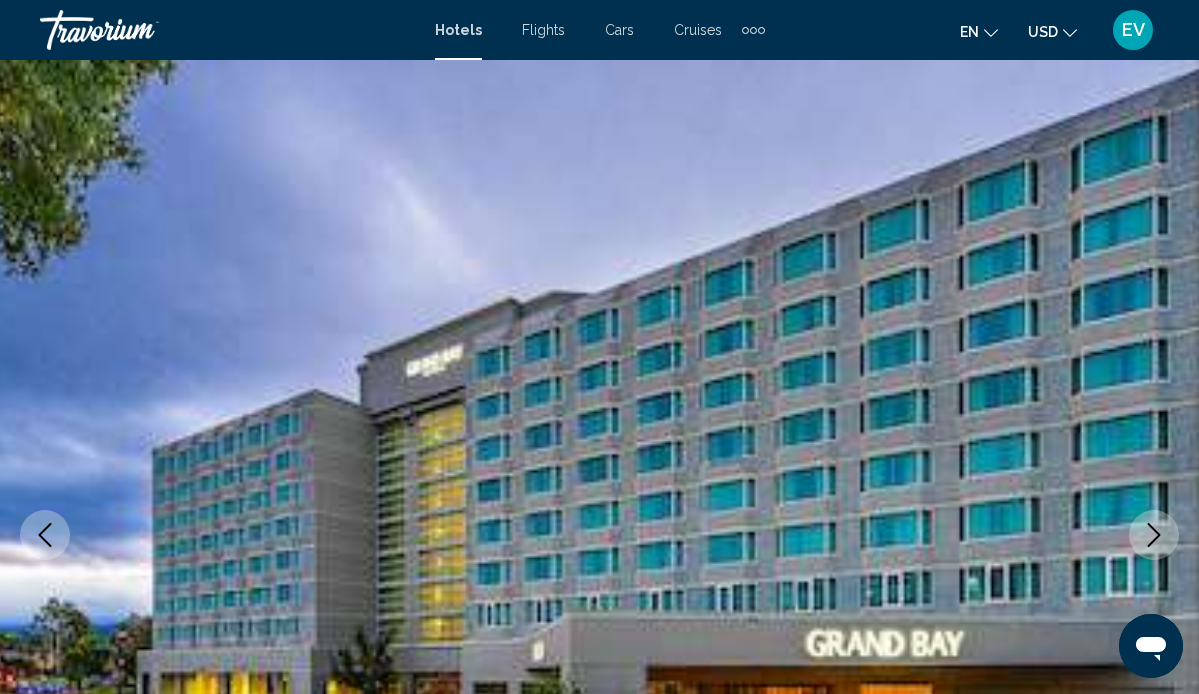 scroll, scrollTop: 188, scrollLeft: 0, axis: vertical 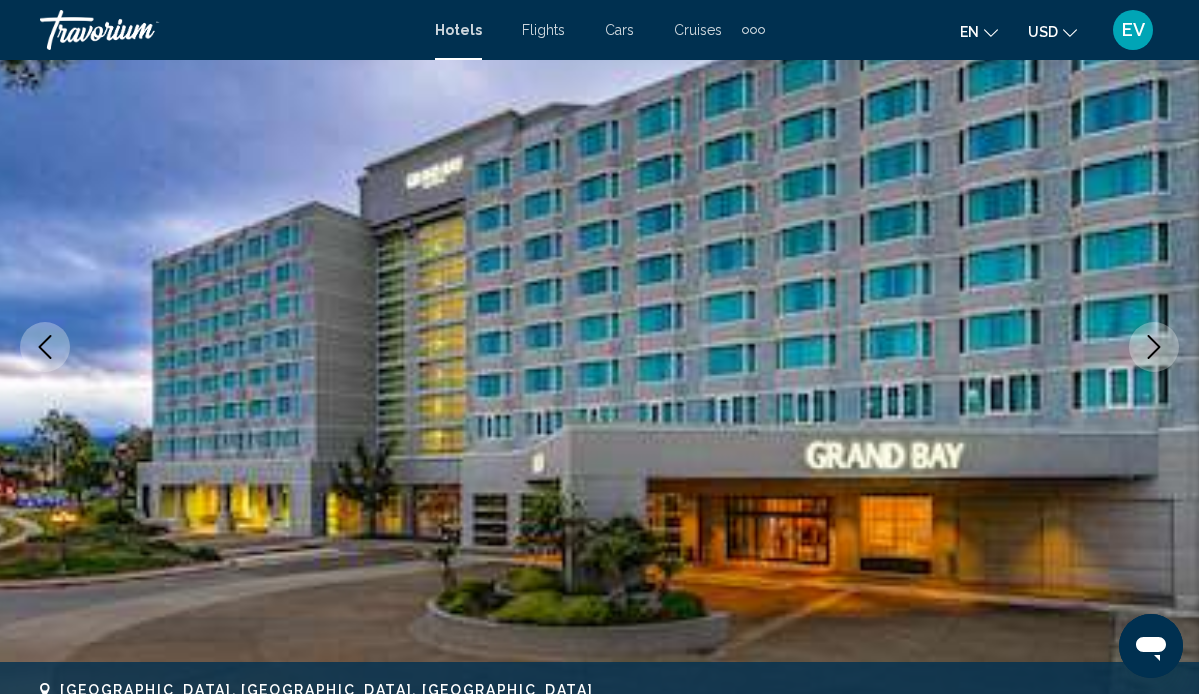 click 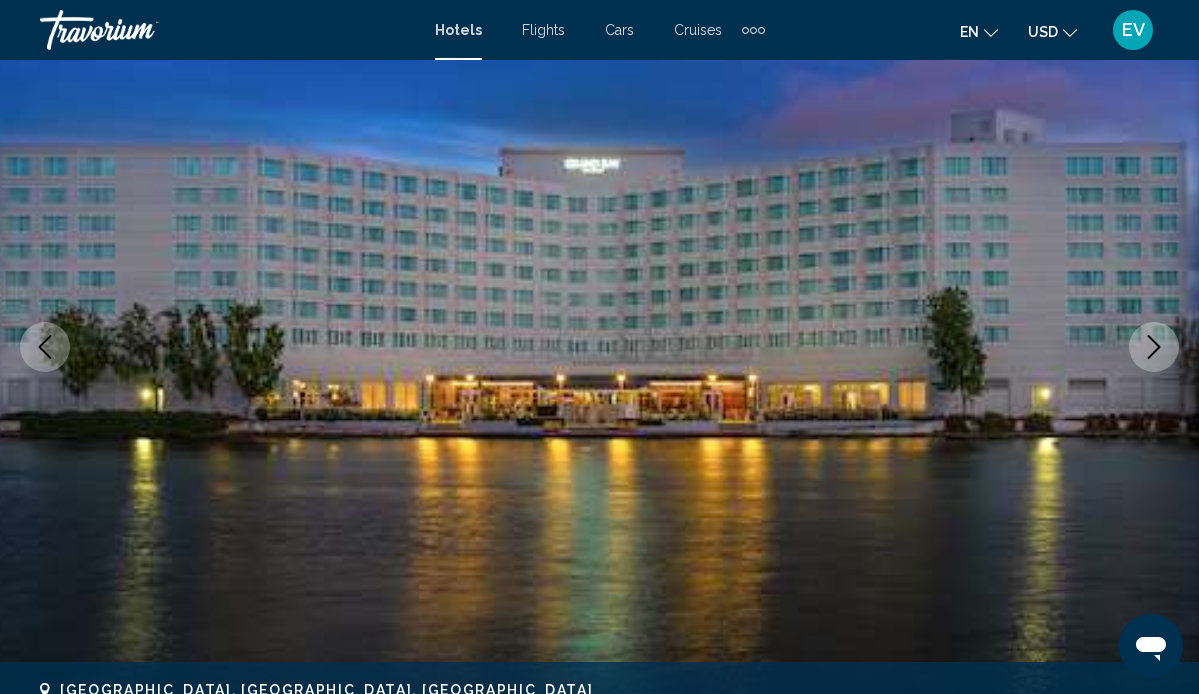 click 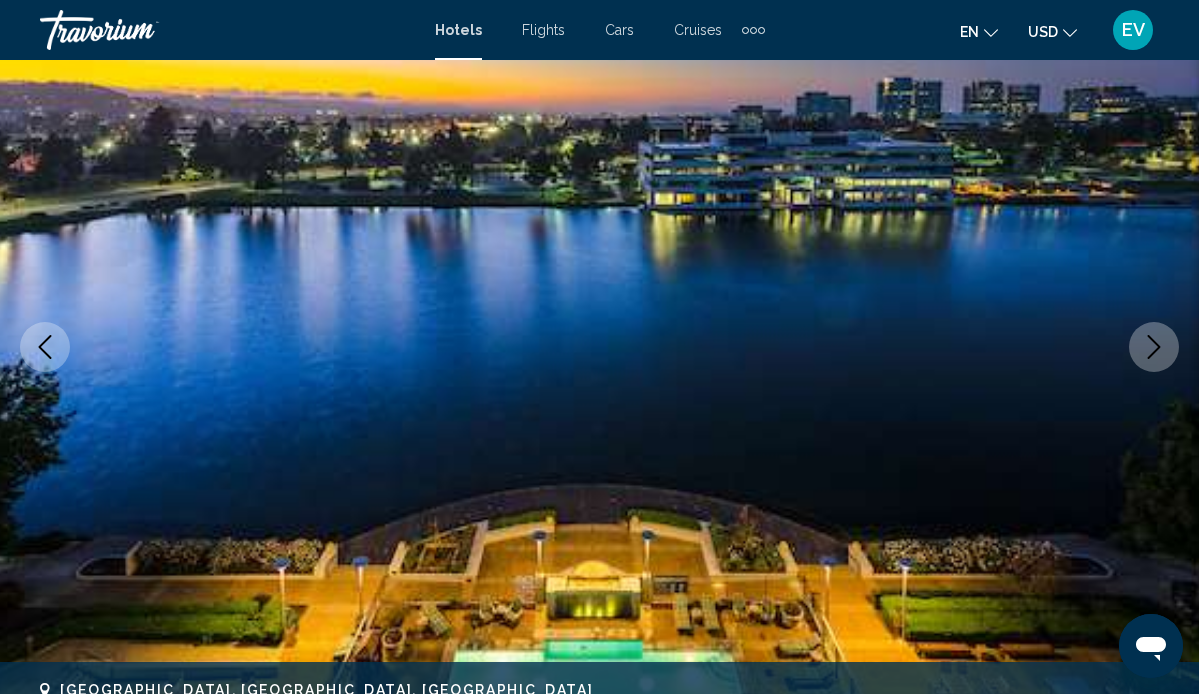 click 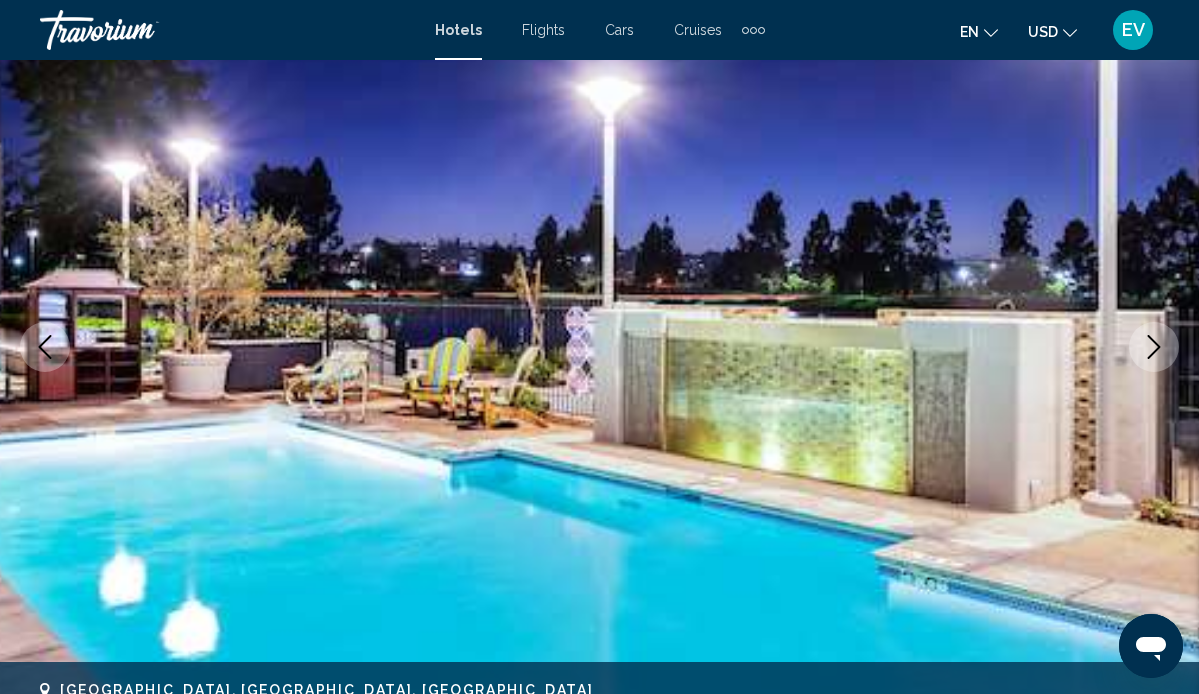 click 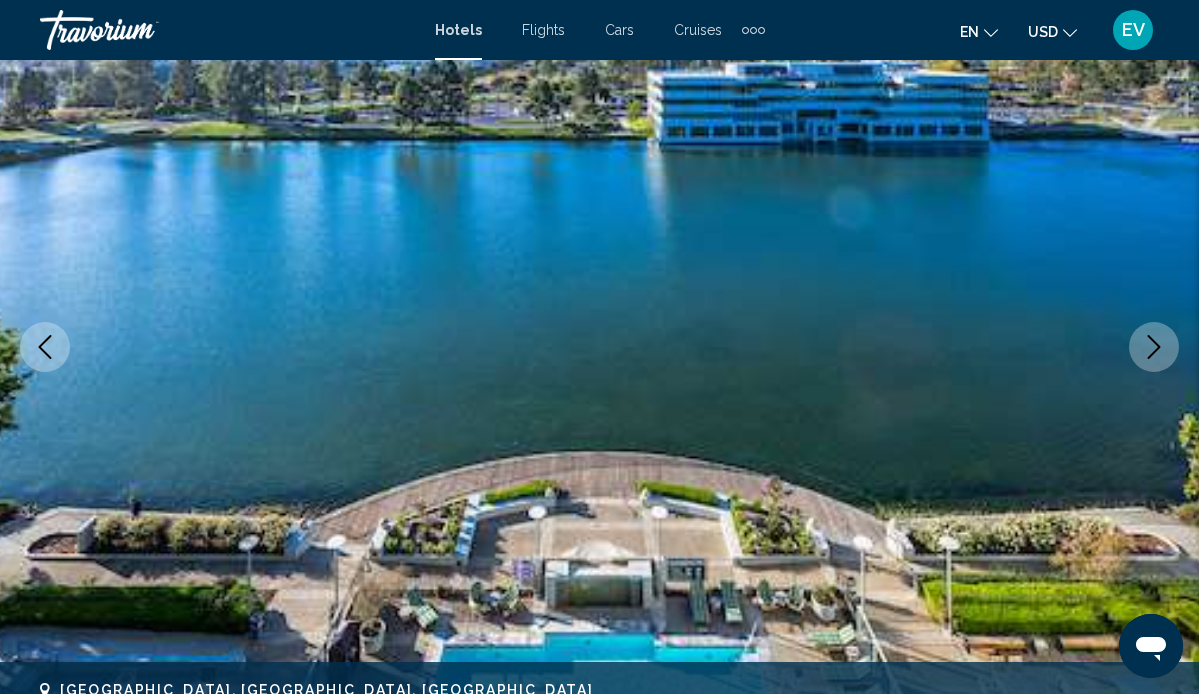 click 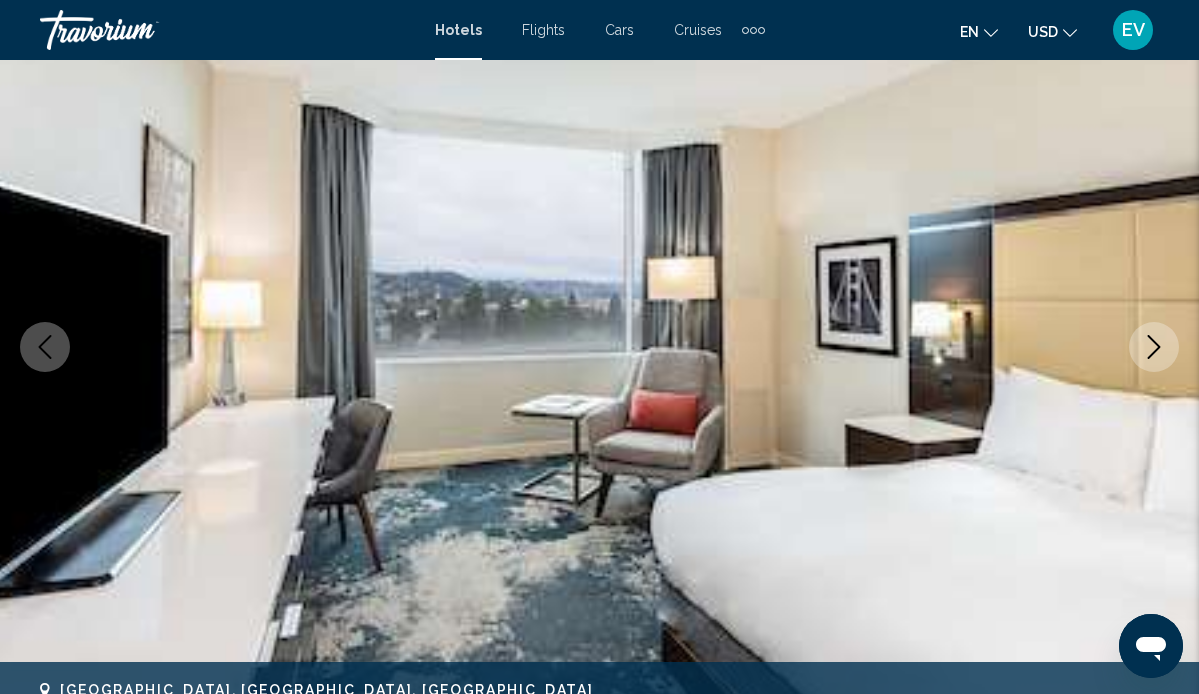 click 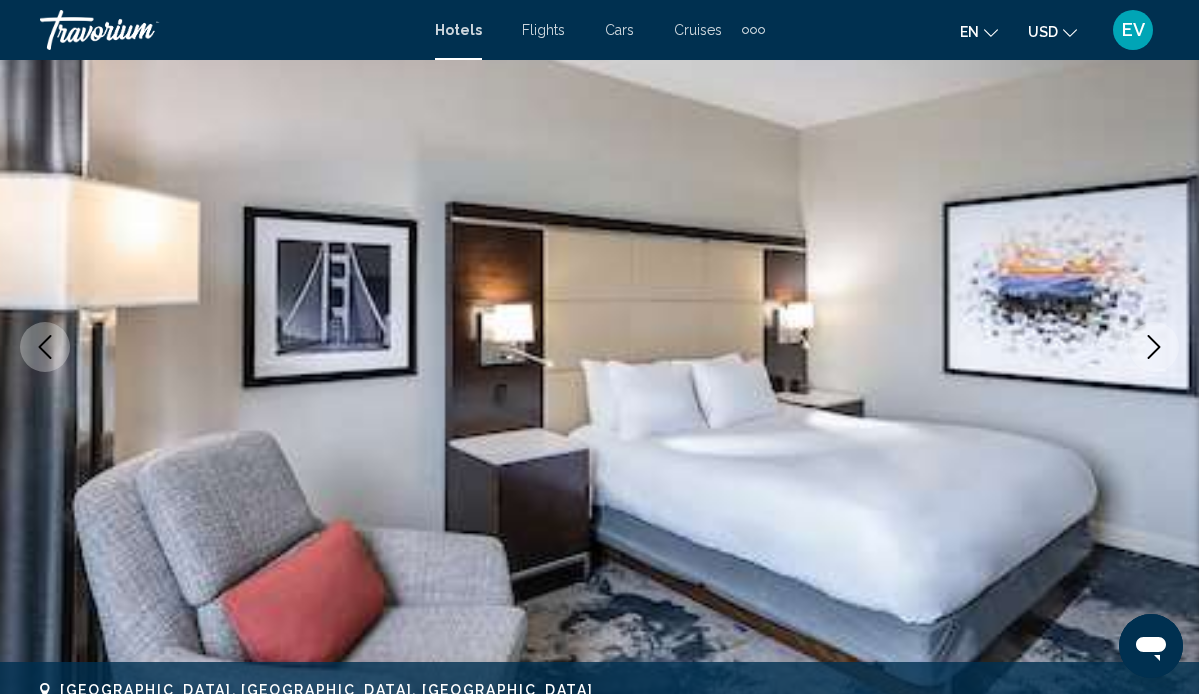 click 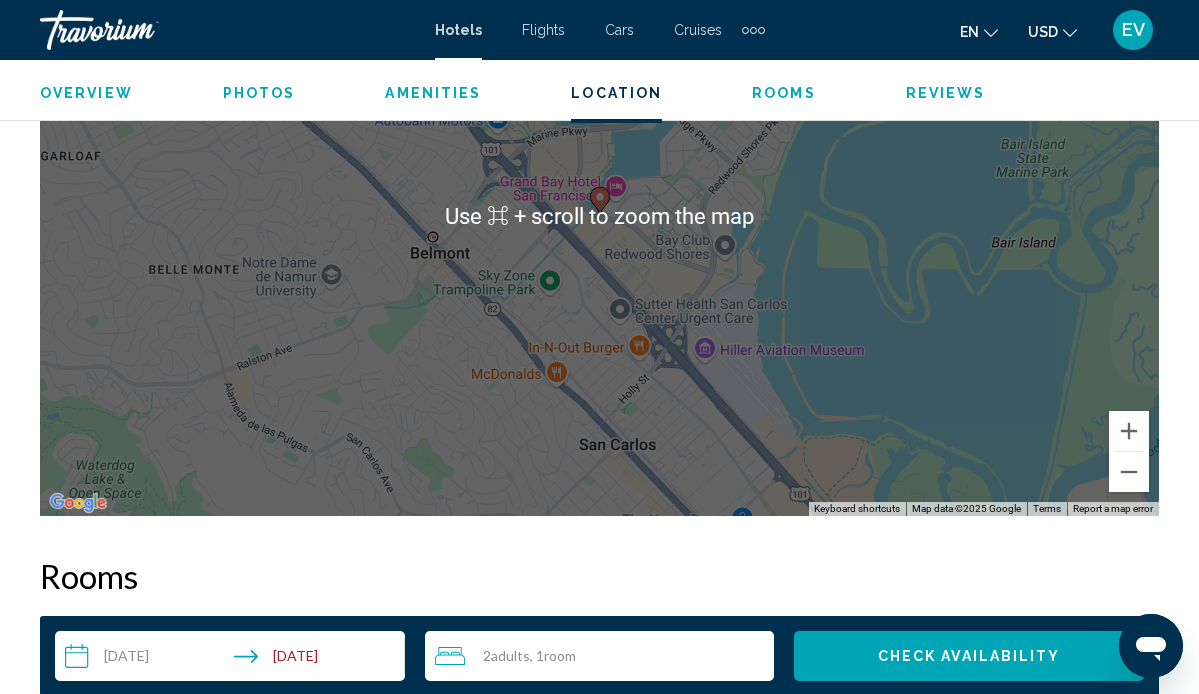 scroll, scrollTop: 2486, scrollLeft: 0, axis: vertical 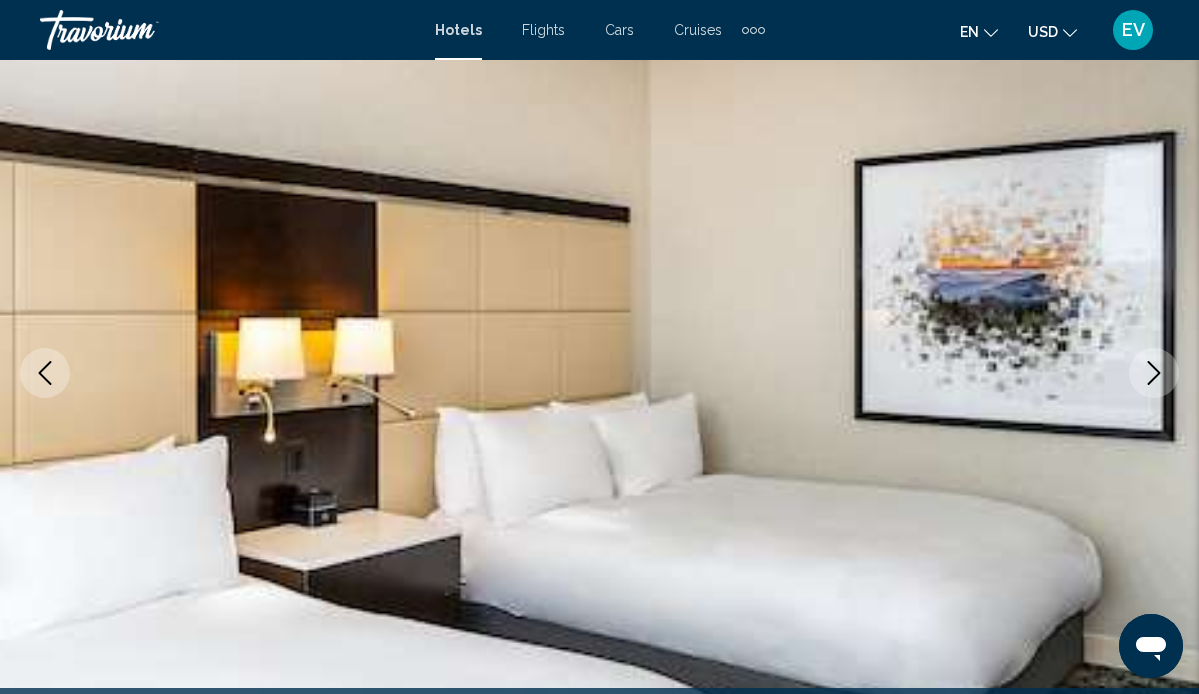 click 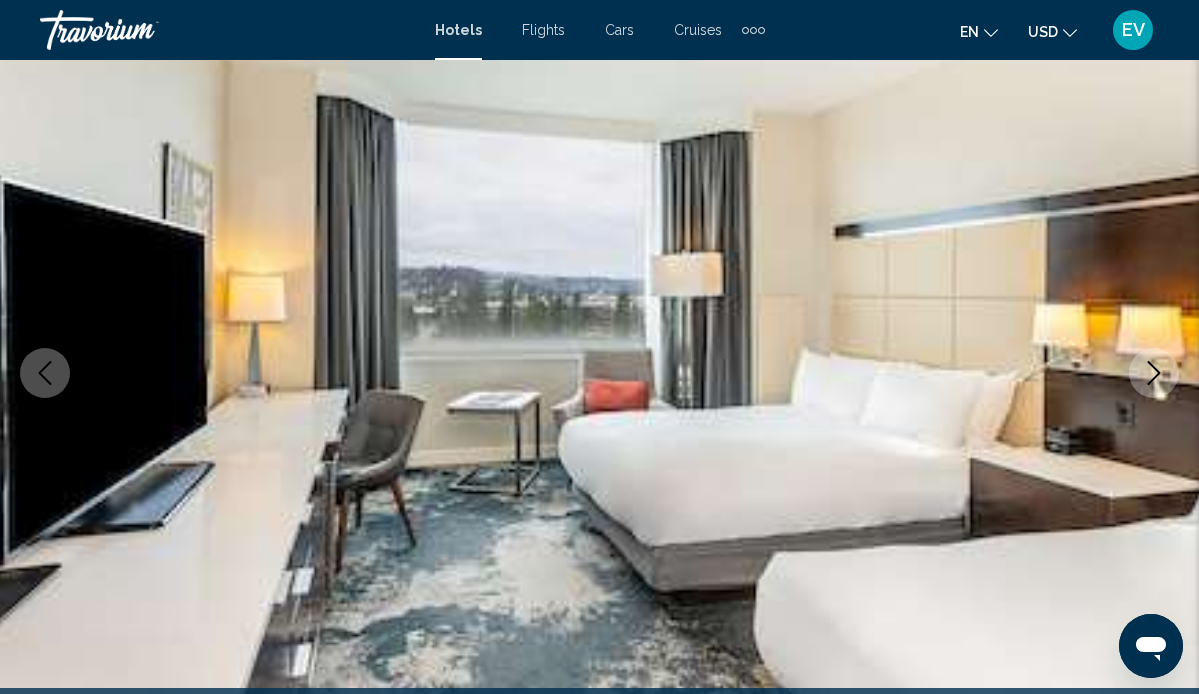 click 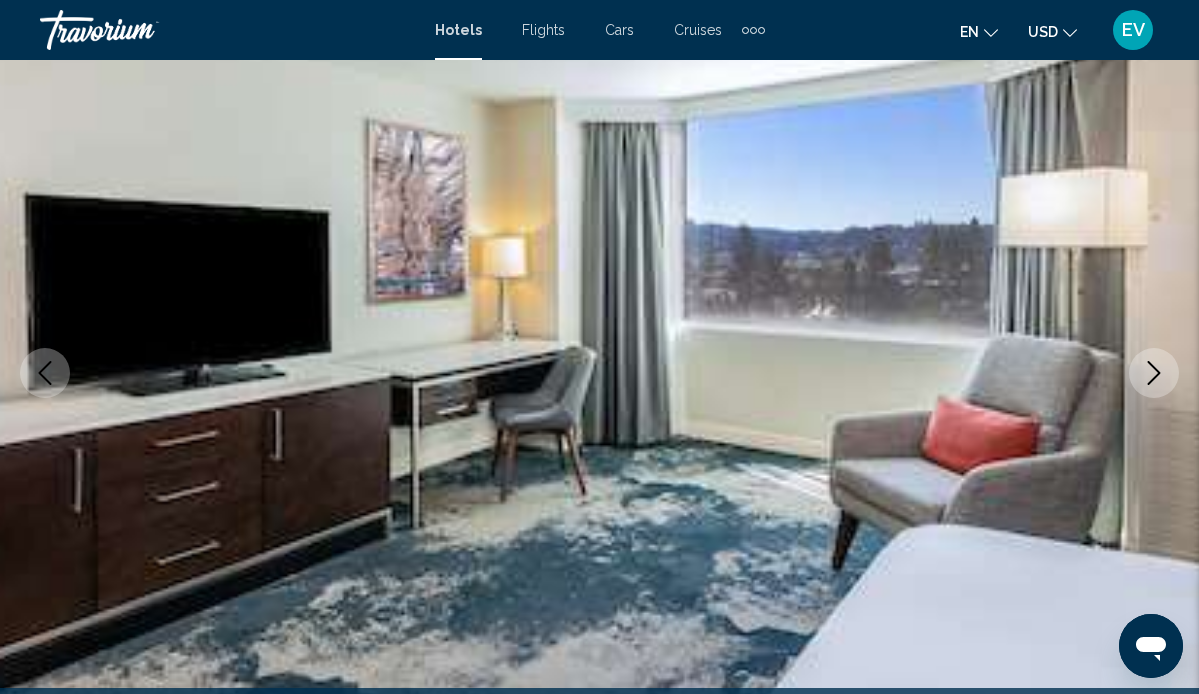 click 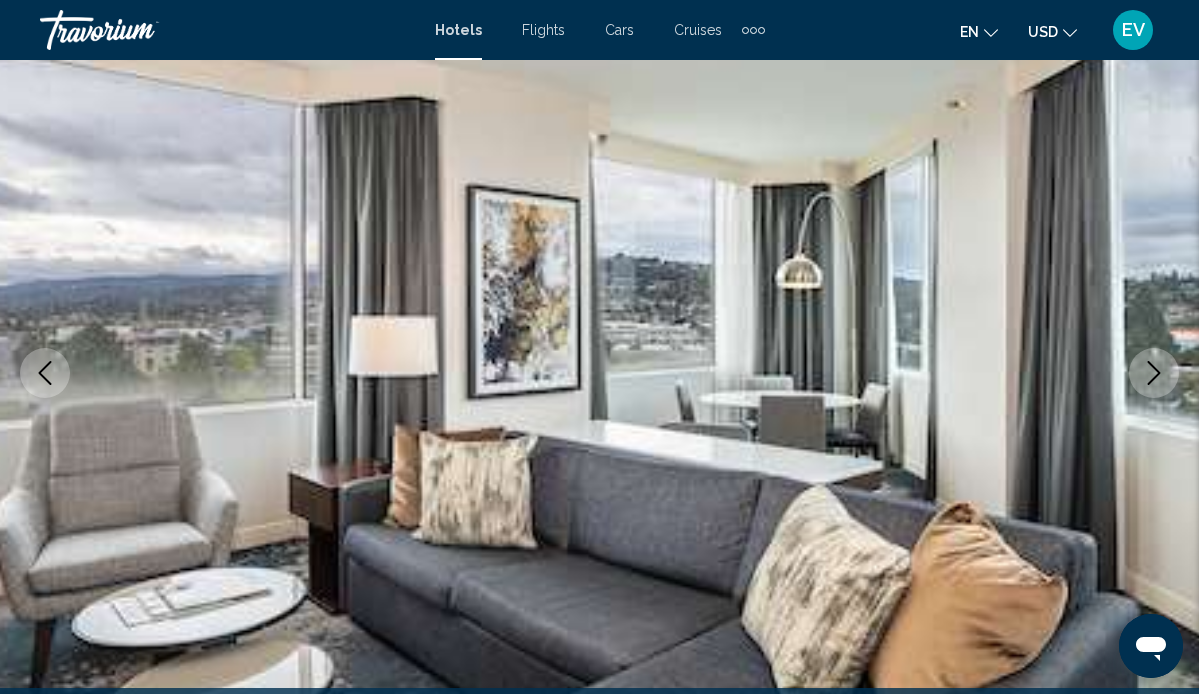 click 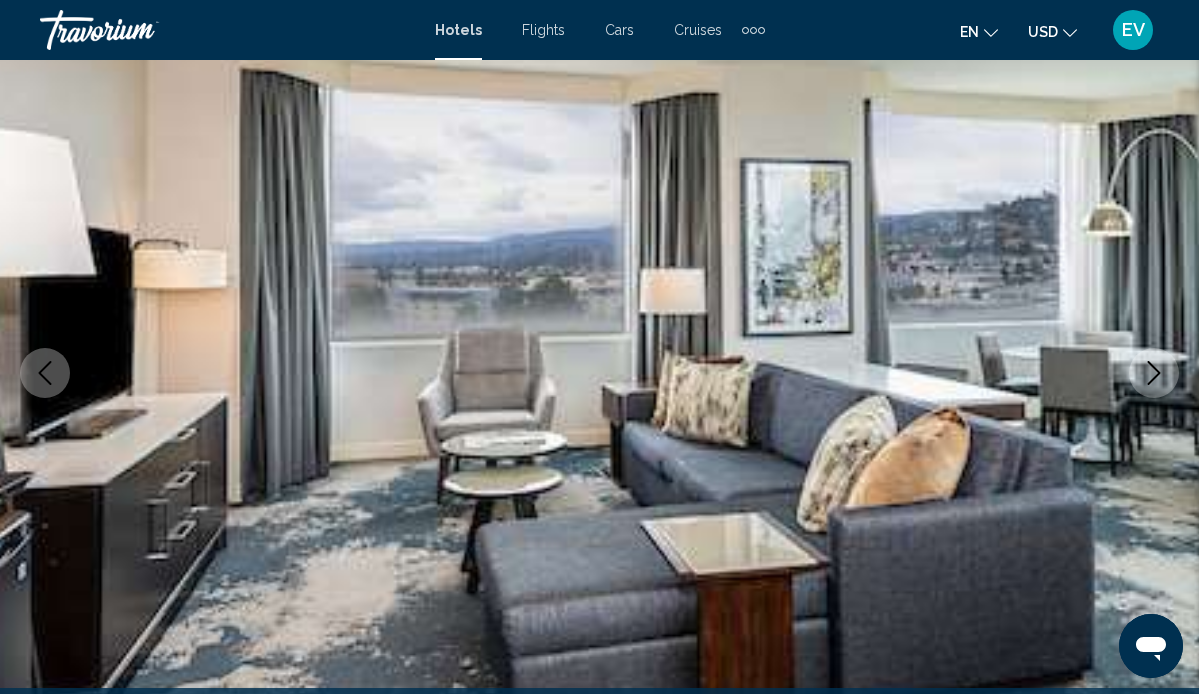 click 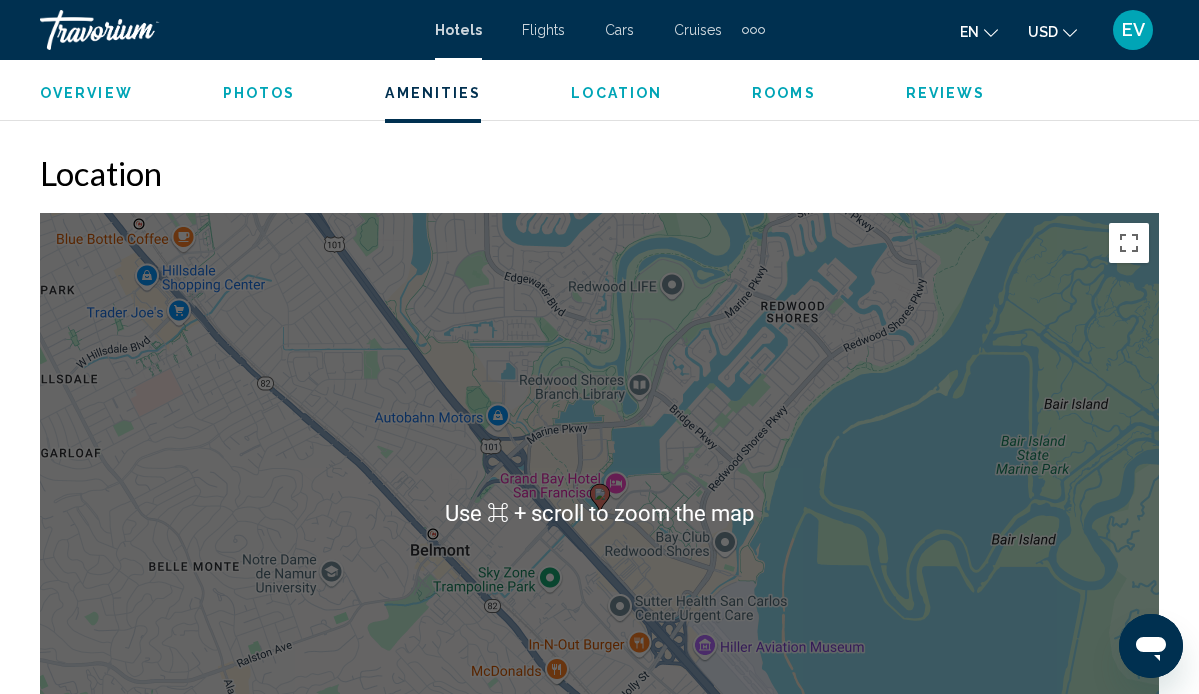 scroll, scrollTop: 2175, scrollLeft: 0, axis: vertical 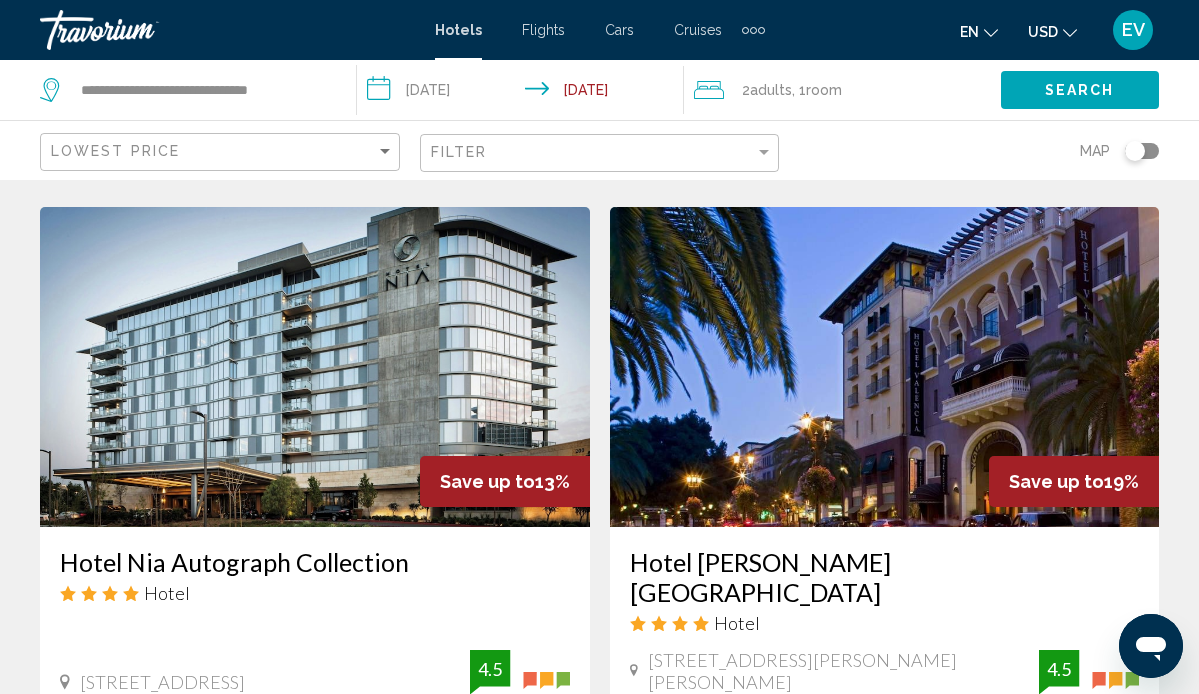 click on "Hotel [PERSON_NAME][GEOGRAPHIC_DATA]" at bounding box center (885, 577) 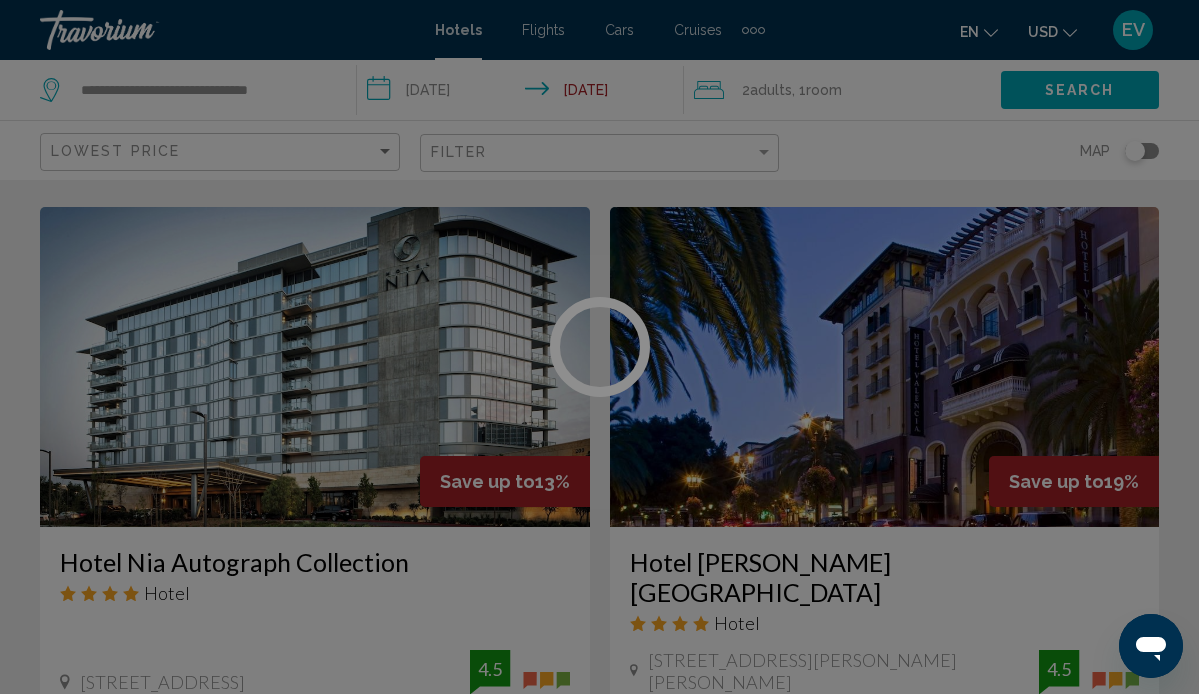 scroll, scrollTop: 188, scrollLeft: 0, axis: vertical 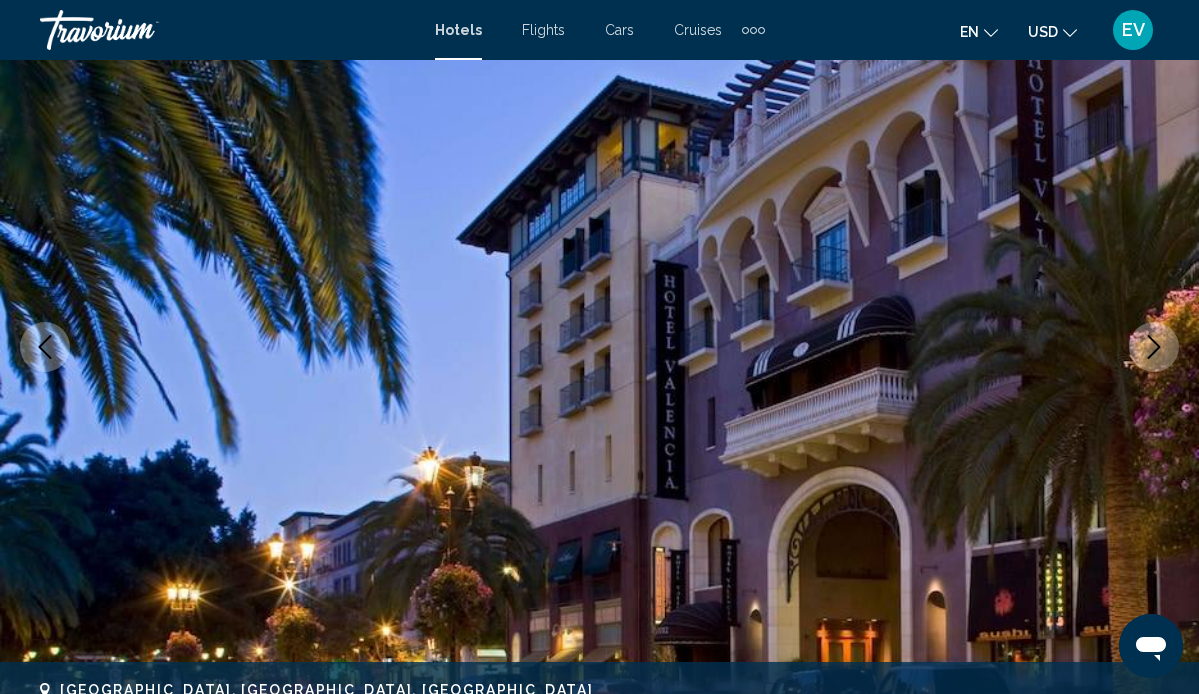 click 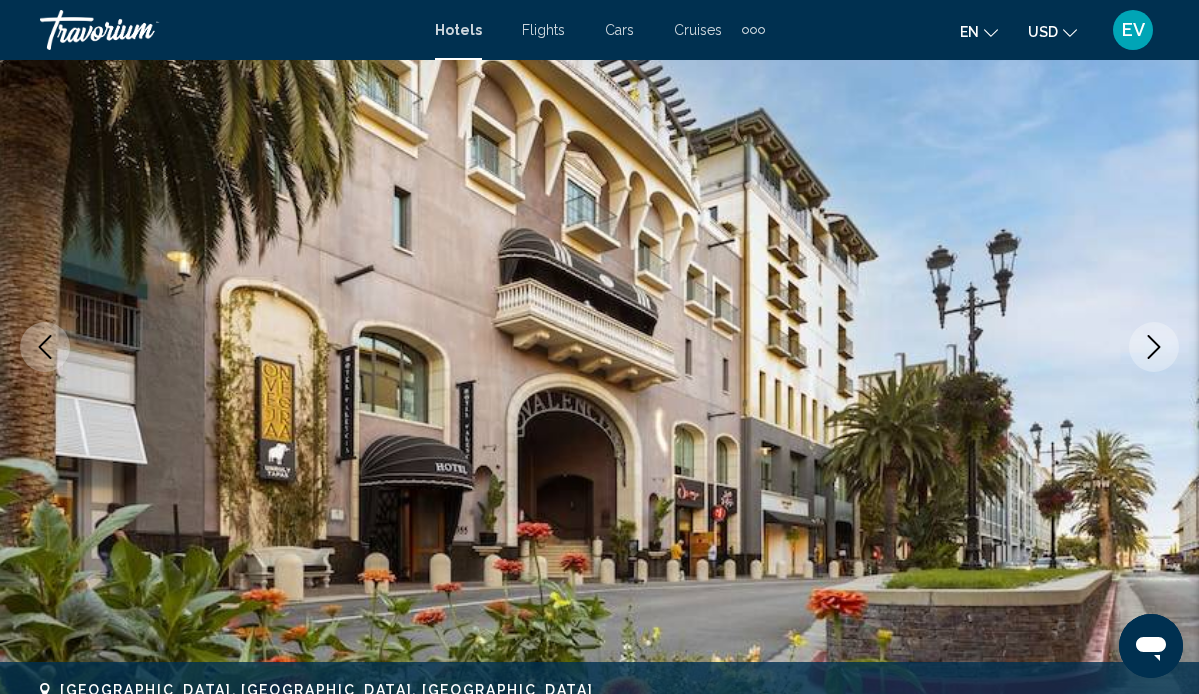 click 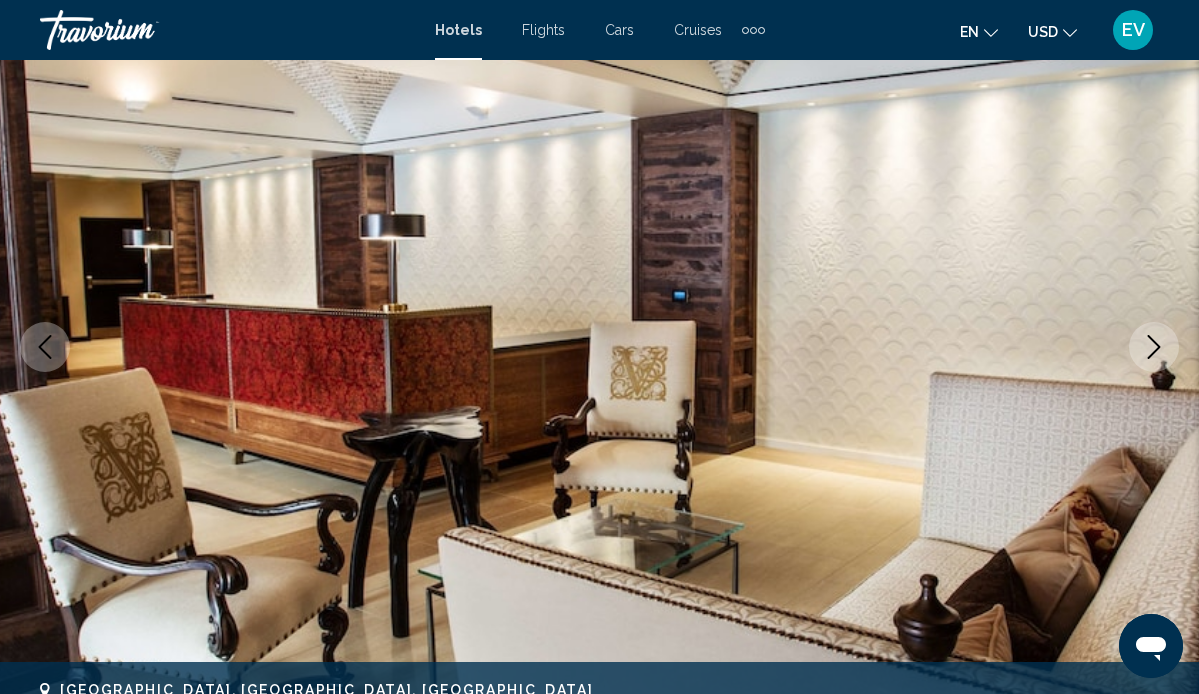 click 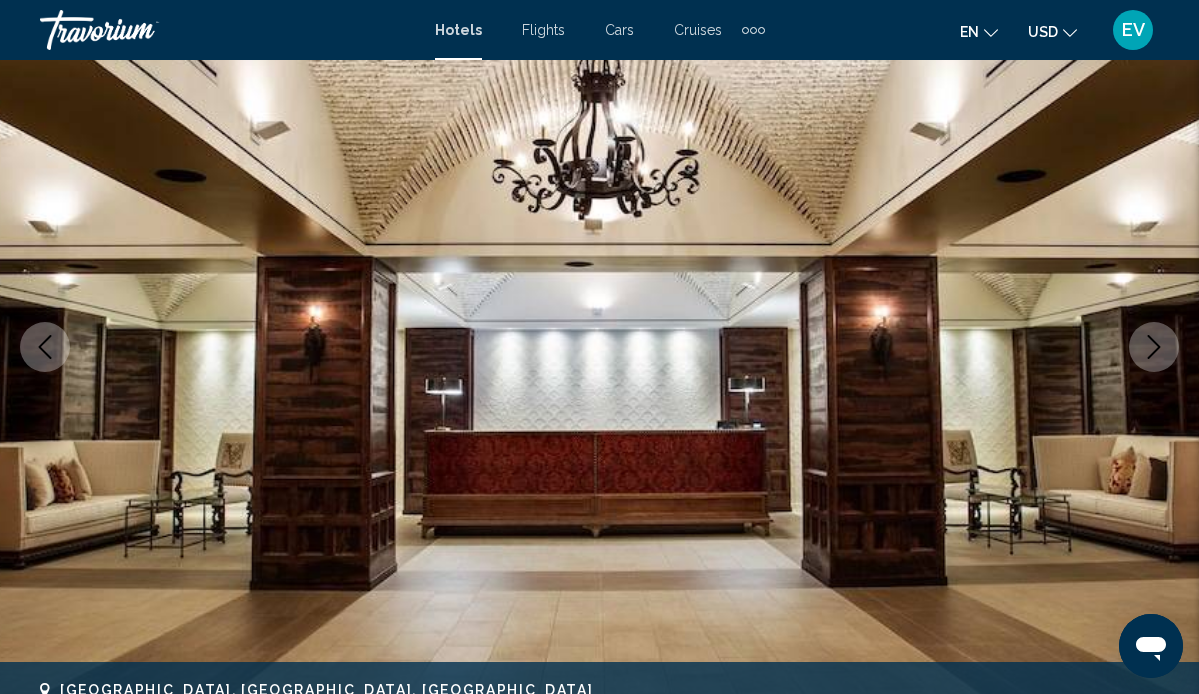 click 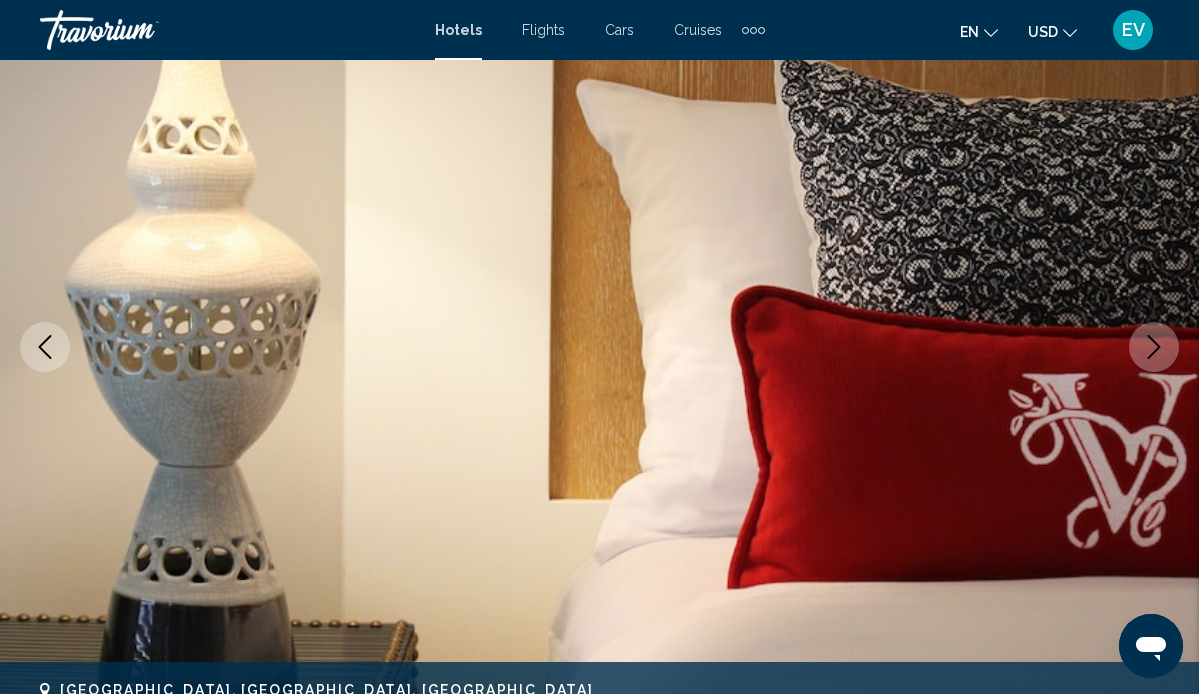 click at bounding box center [1154, 347] 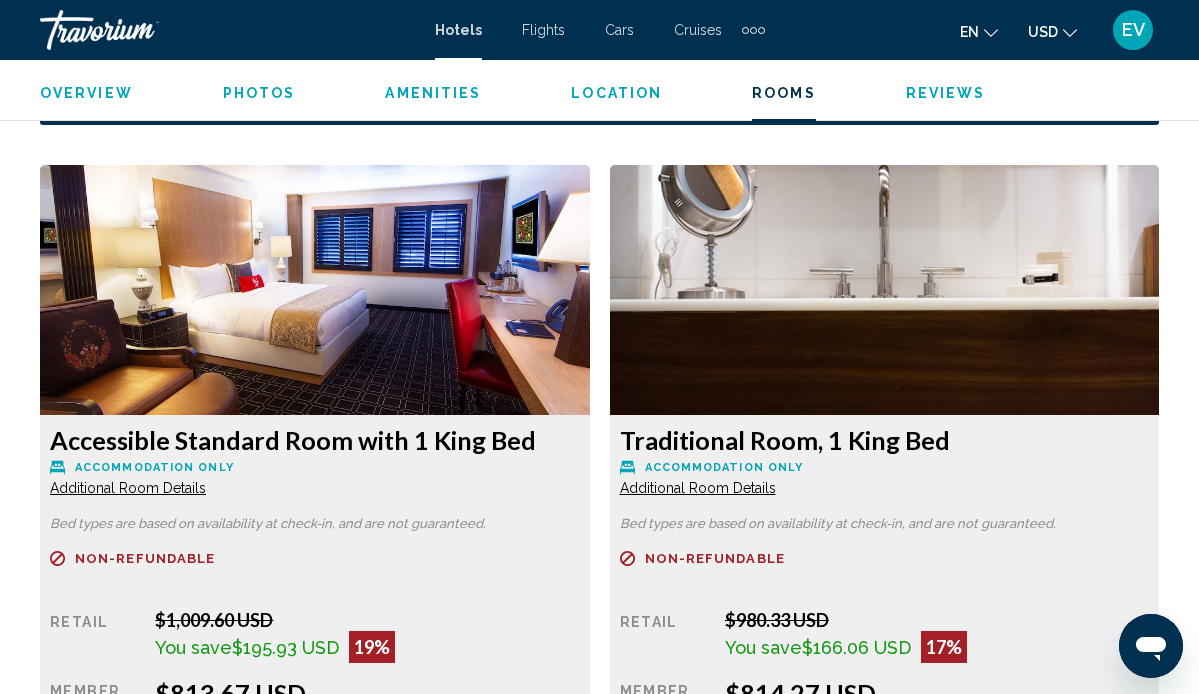 scroll, scrollTop: 2993, scrollLeft: 0, axis: vertical 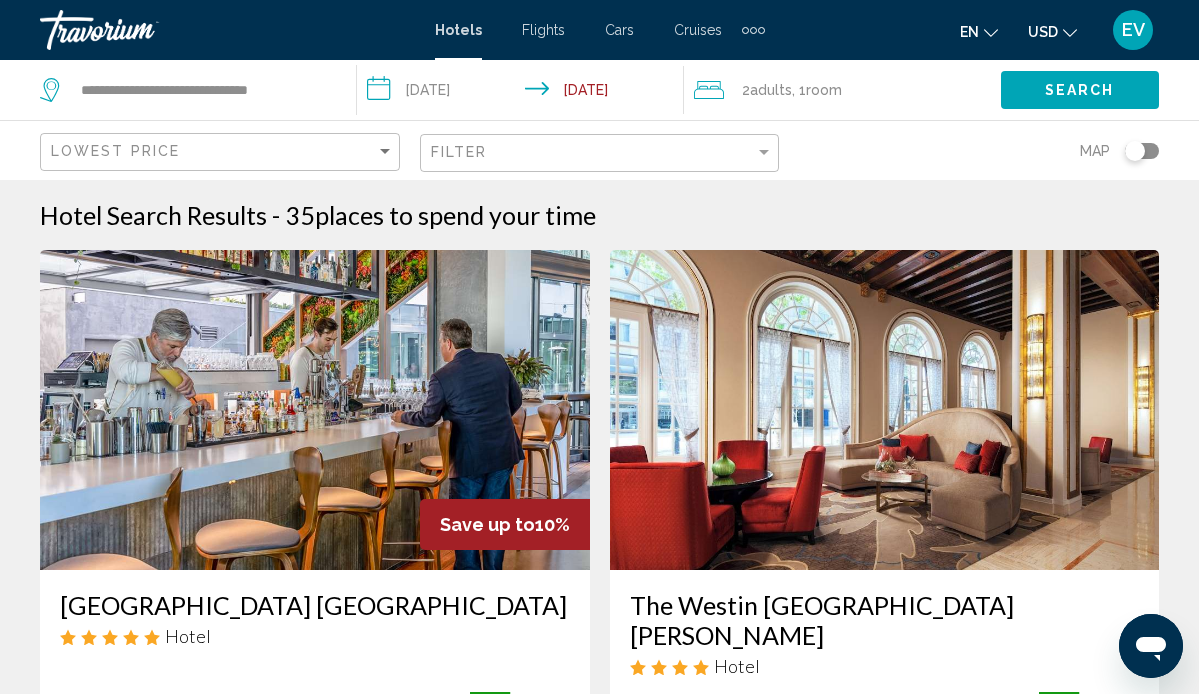 click 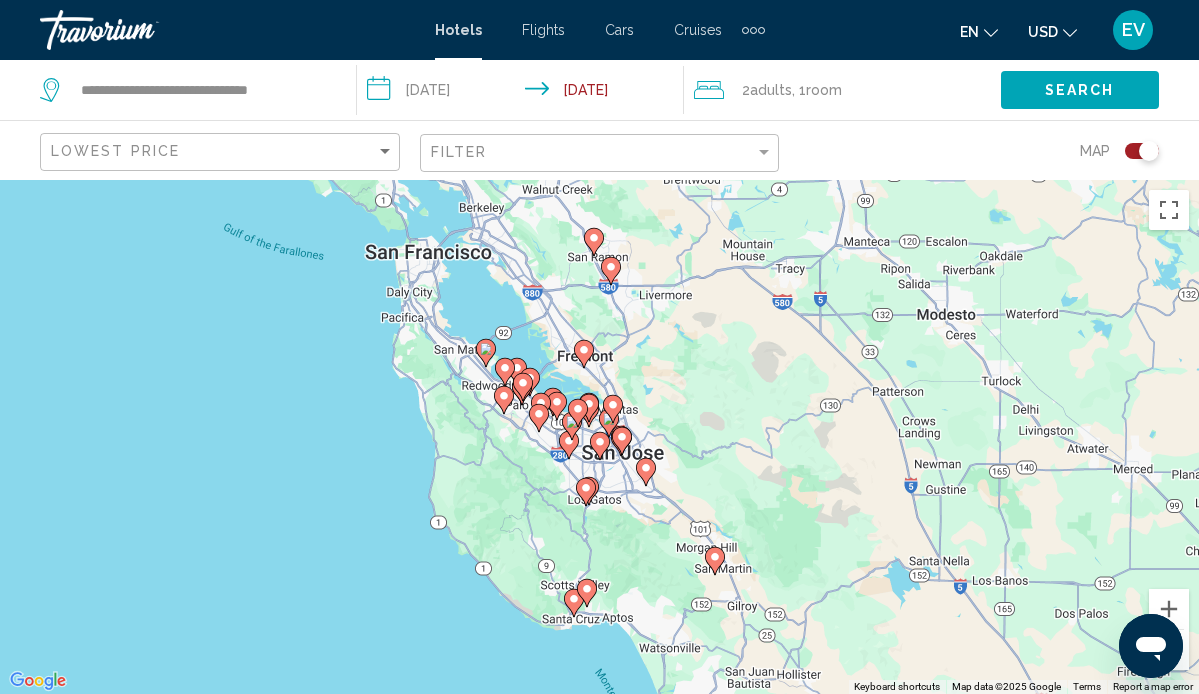 click 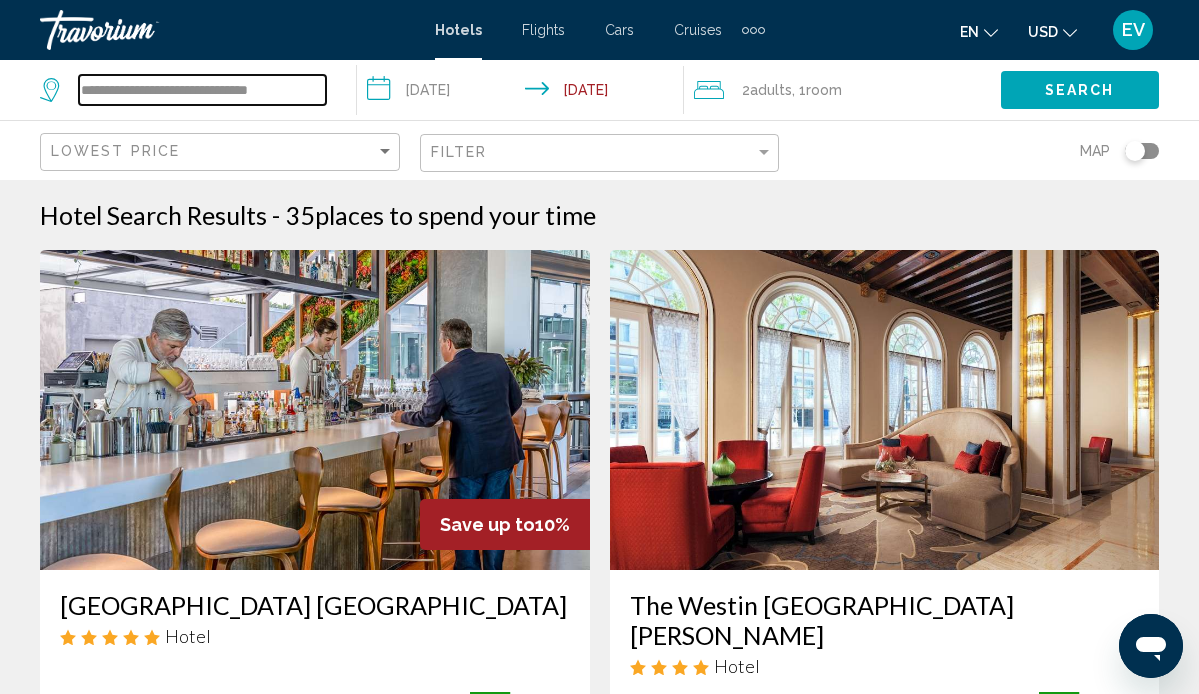 click on "**********" at bounding box center [202, 90] 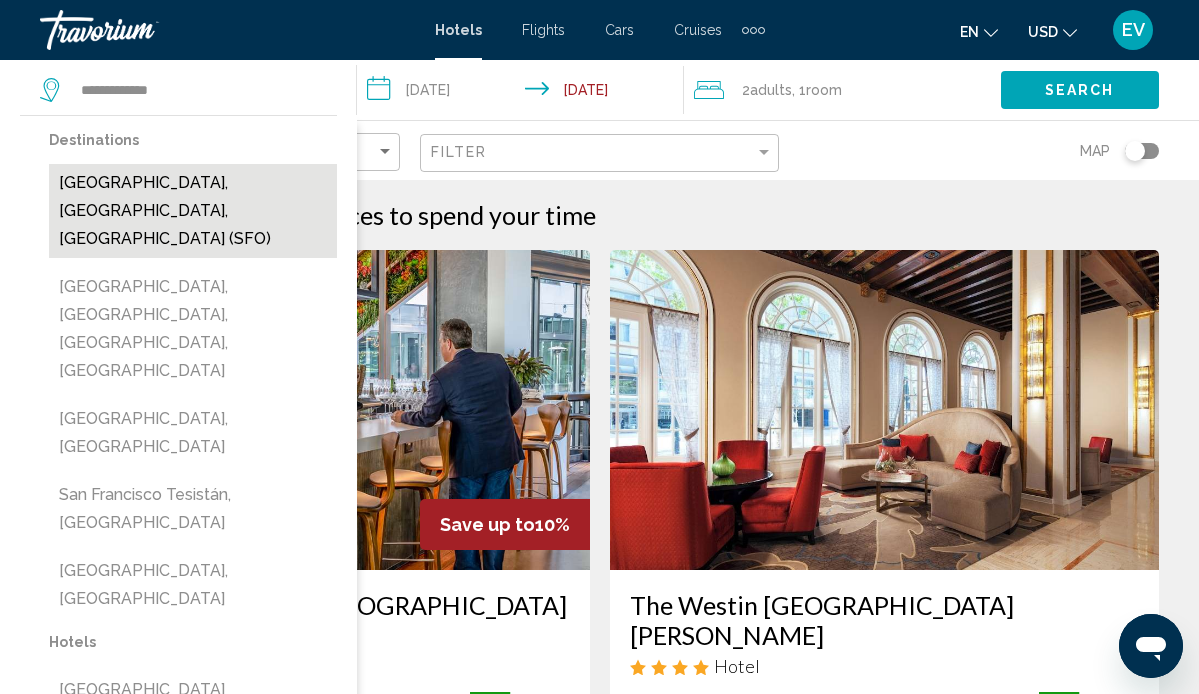 click on "[GEOGRAPHIC_DATA], [GEOGRAPHIC_DATA], [GEOGRAPHIC_DATA] (SFO)" at bounding box center [193, 211] 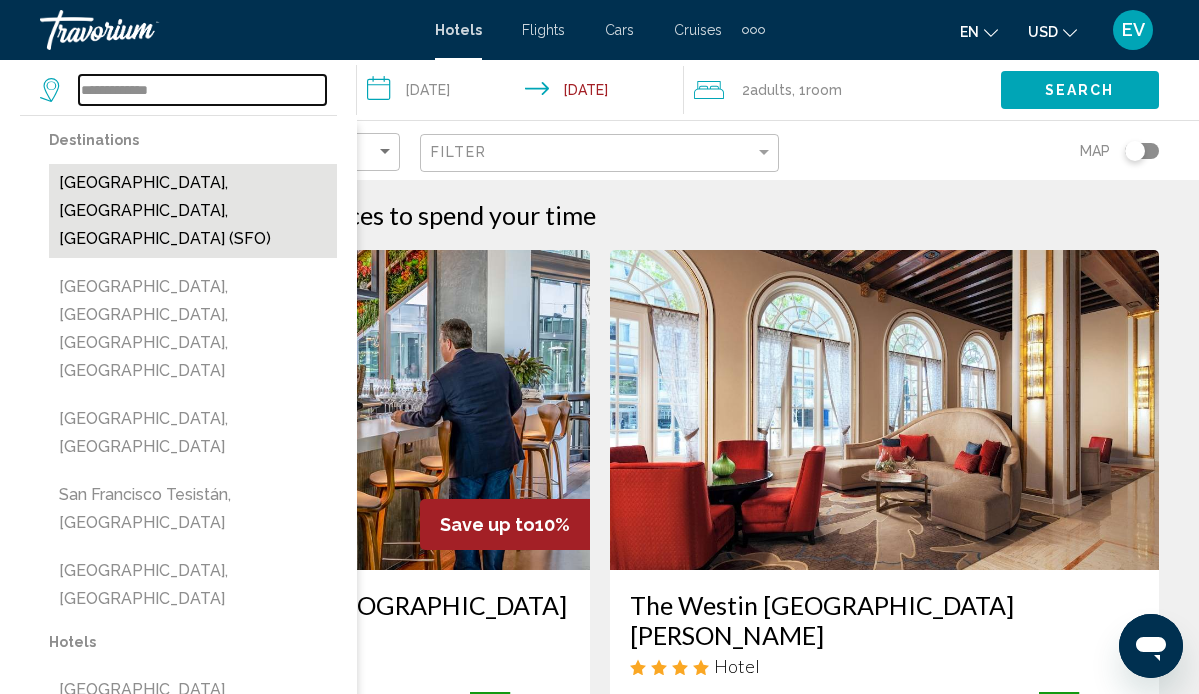 type on "**********" 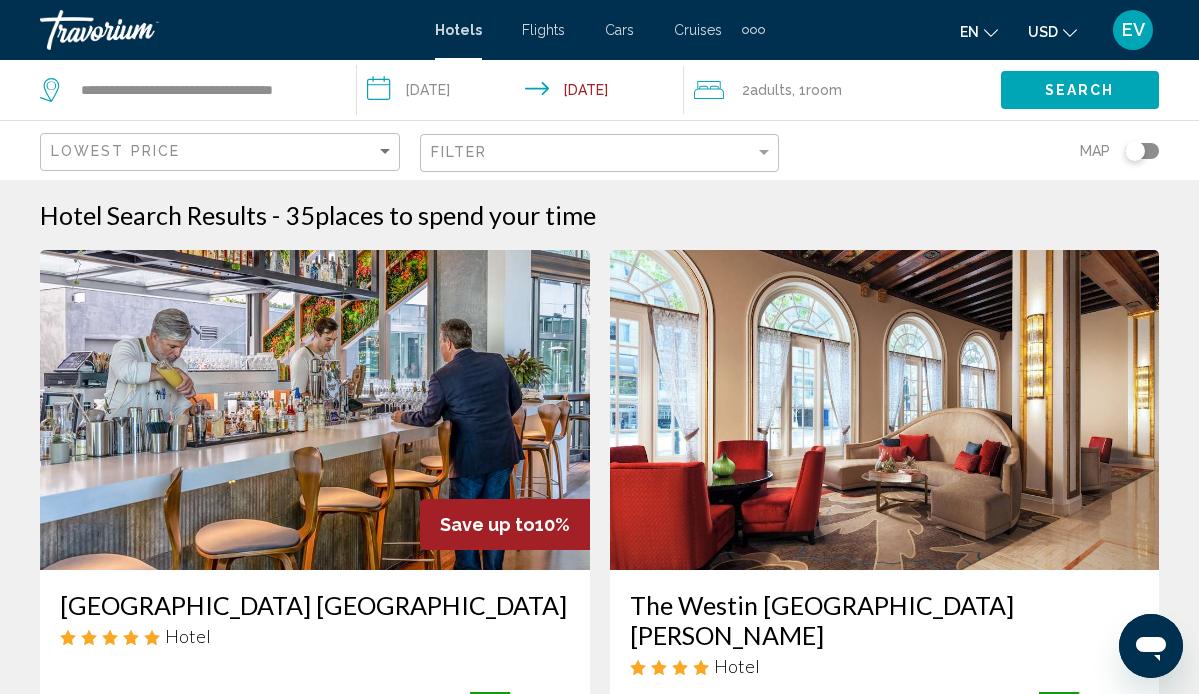 click on "Search" 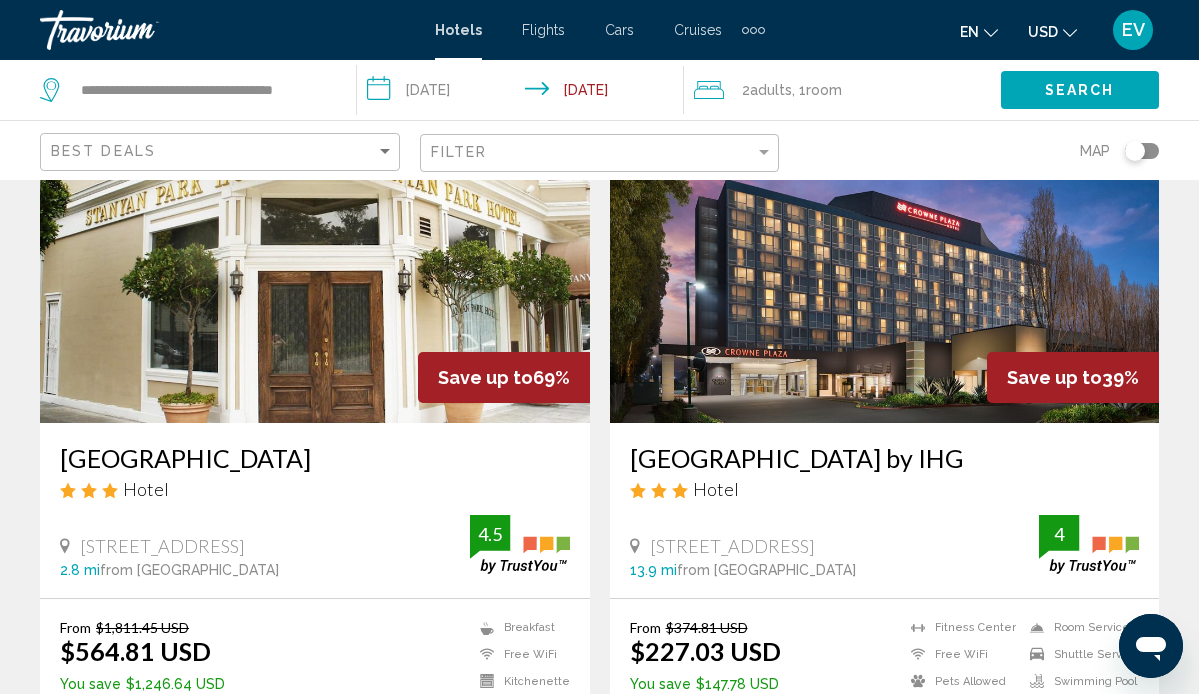 scroll, scrollTop: 128, scrollLeft: 0, axis: vertical 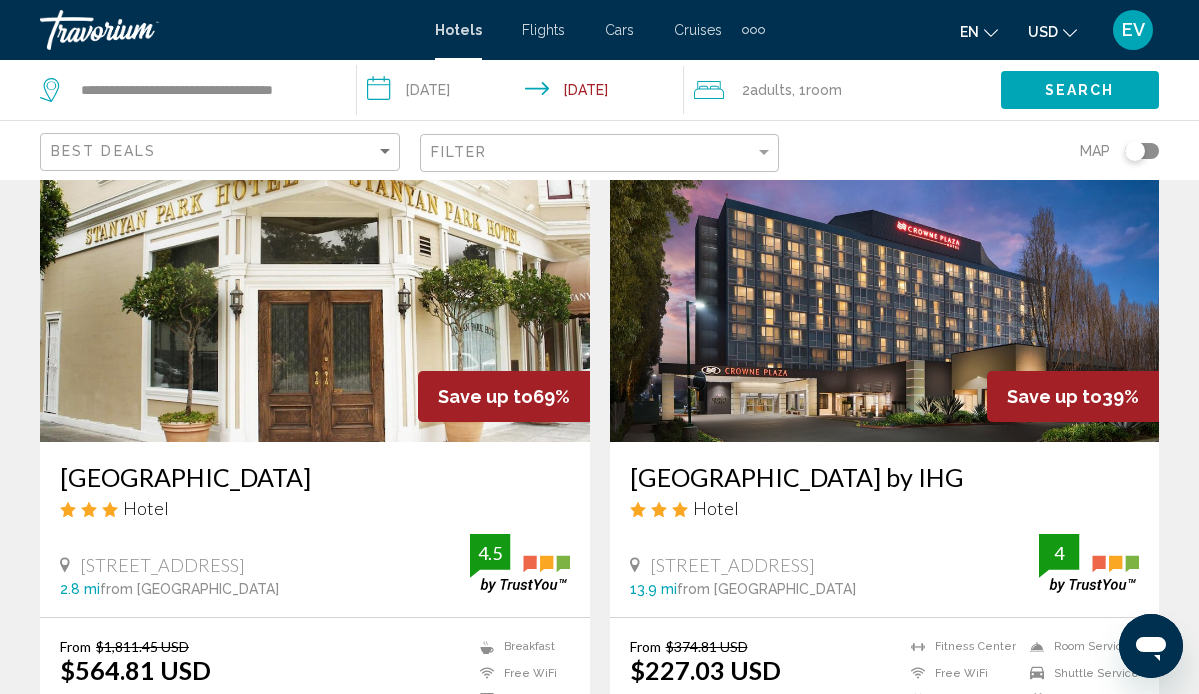 click on "[GEOGRAPHIC_DATA]
Hotel" at bounding box center [315, 498] 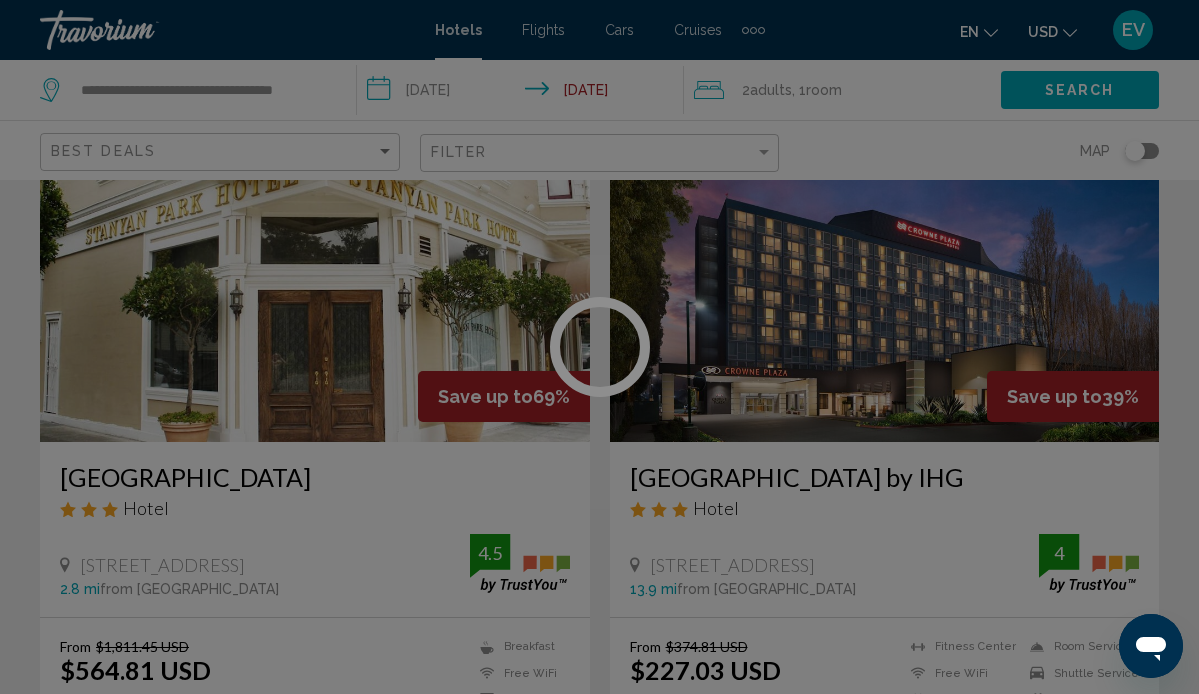 scroll, scrollTop: 188, scrollLeft: 0, axis: vertical 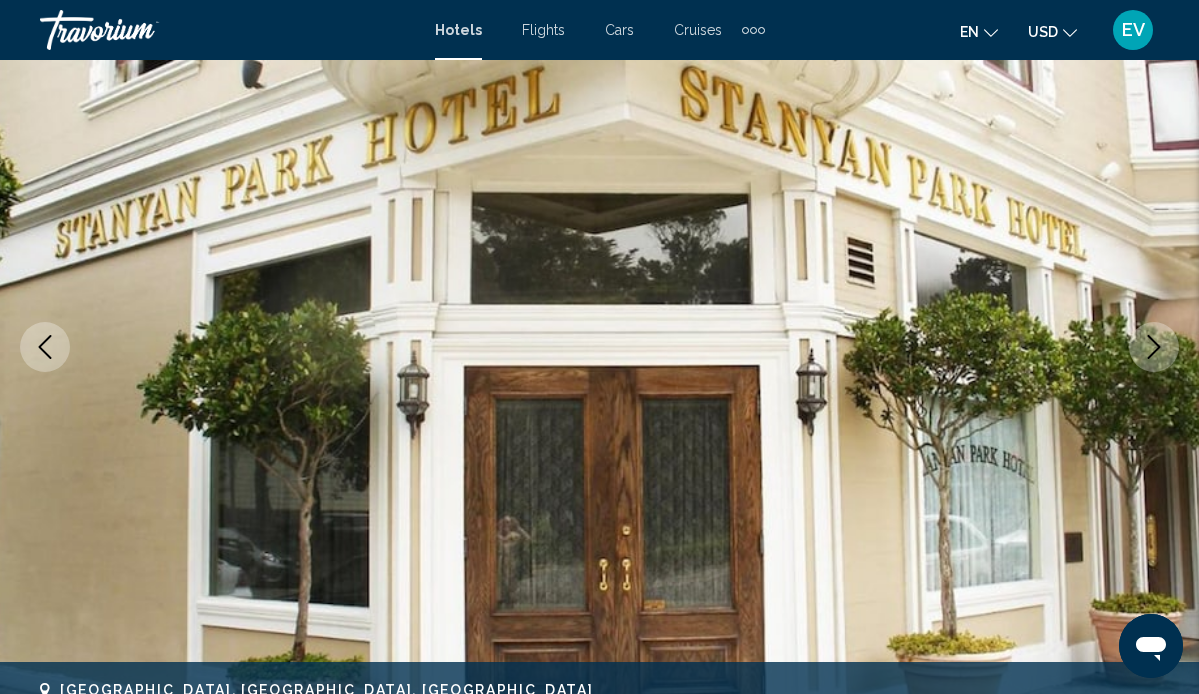 click 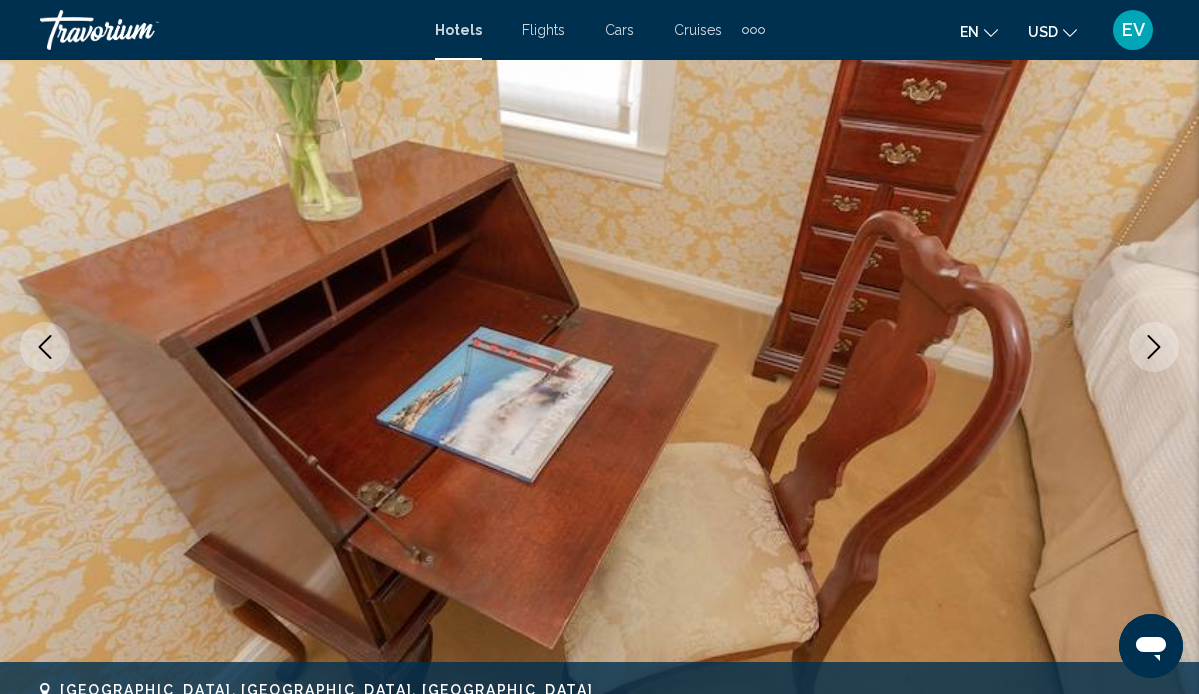 click 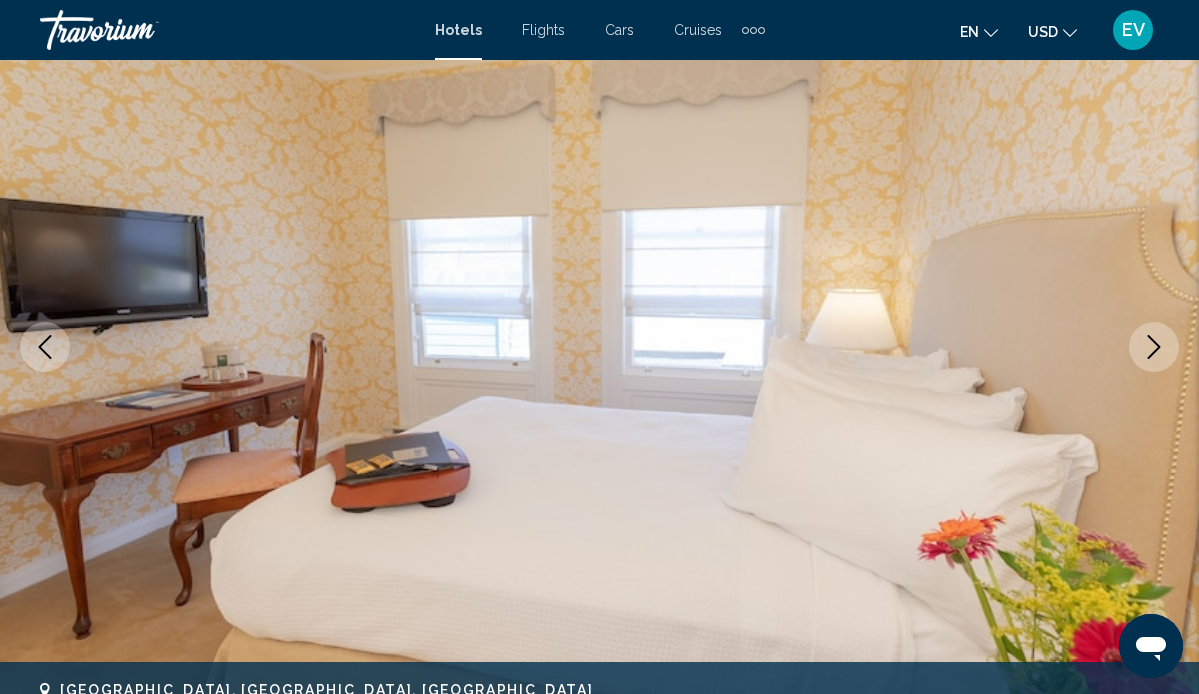 click 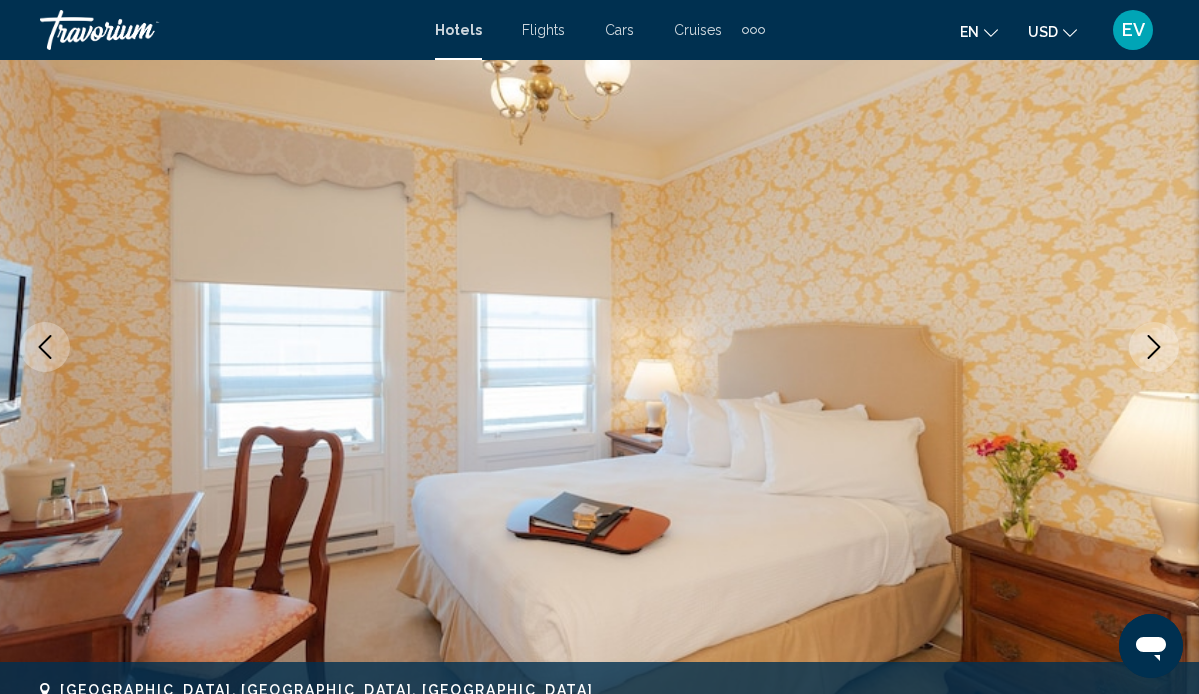 click 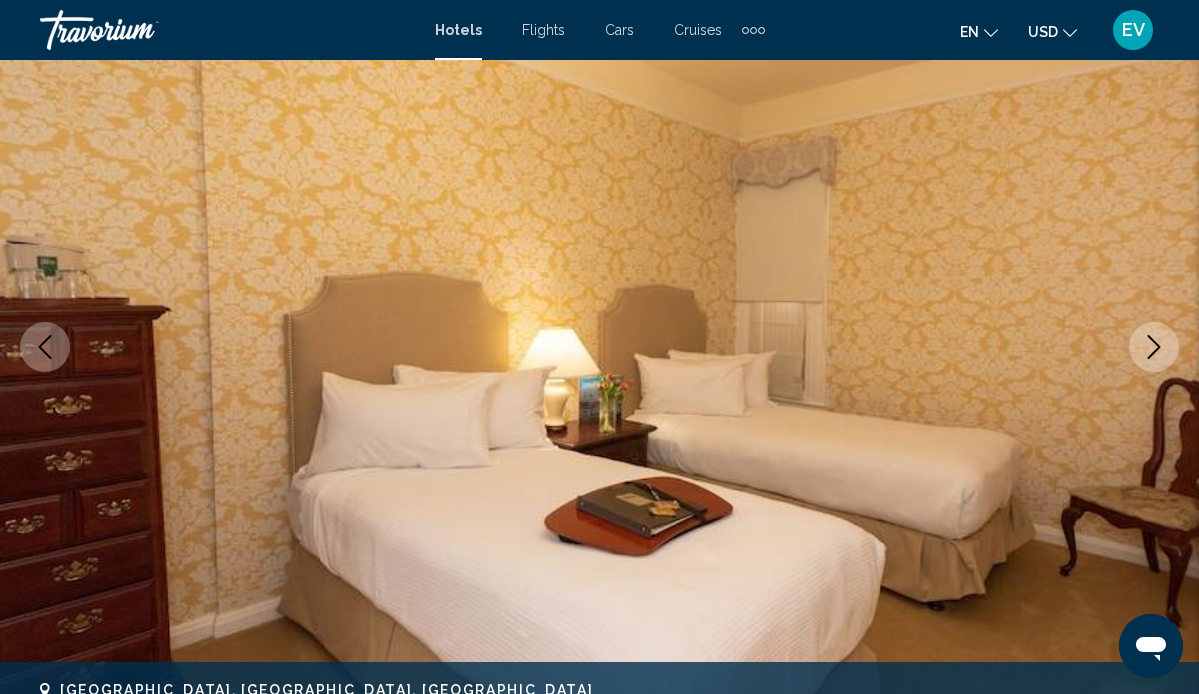 click 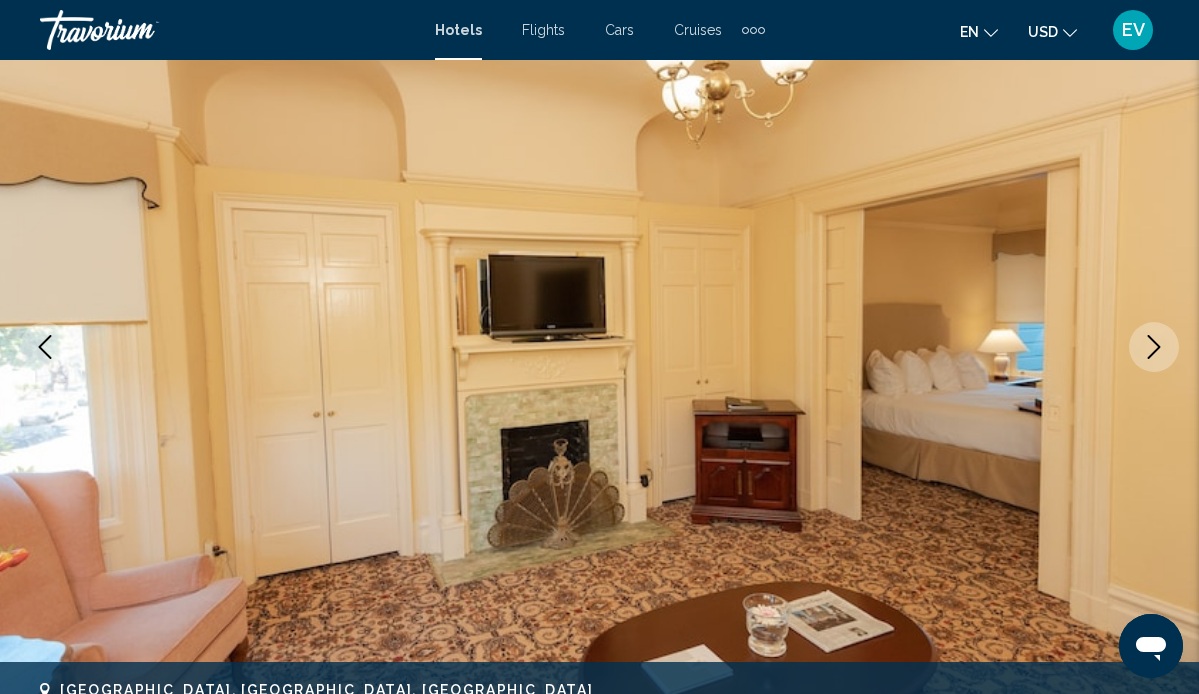 click 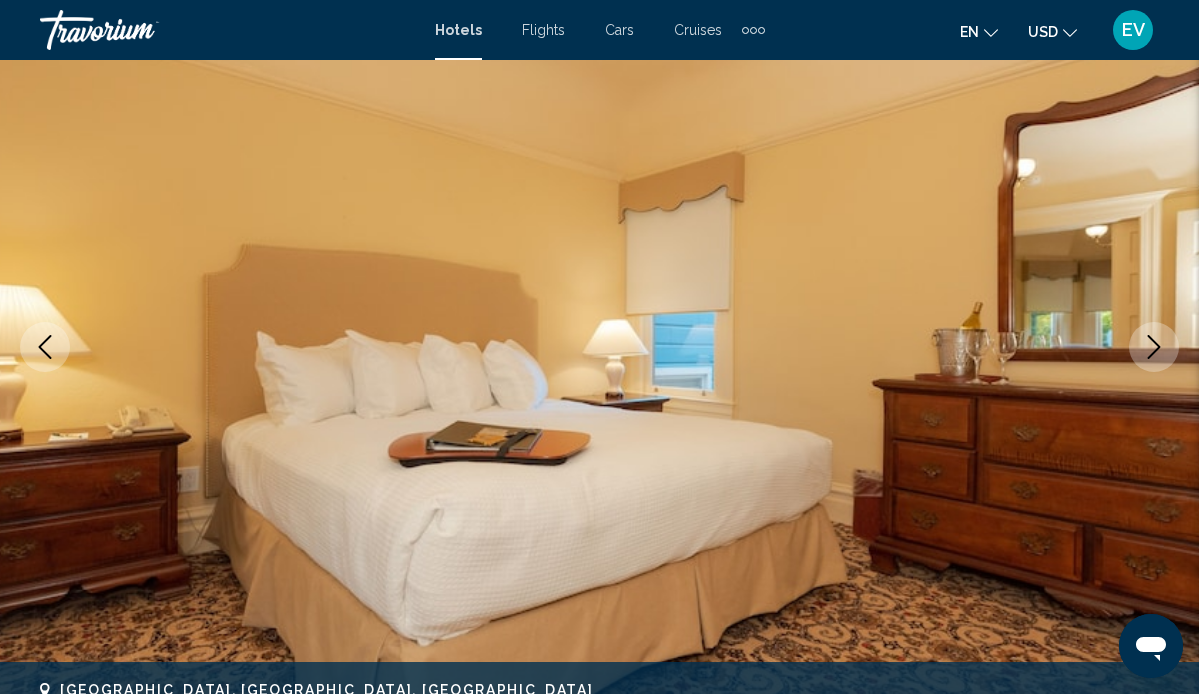 click 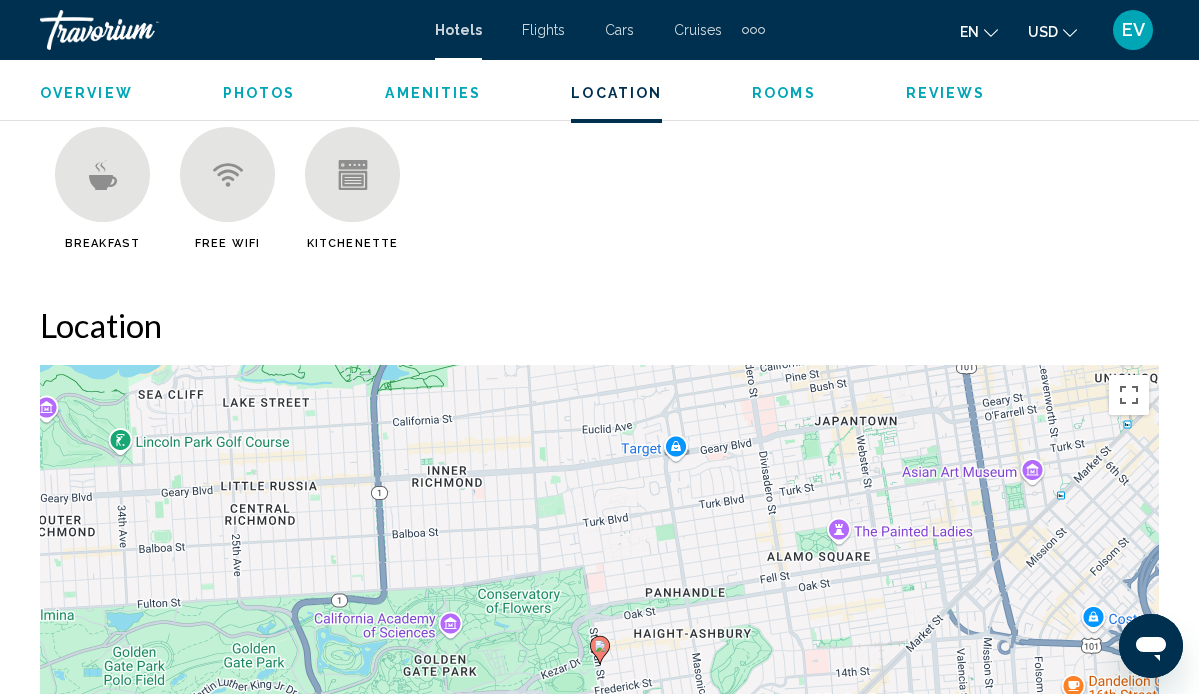scroll, scrollTop: 2280, scrollLeft: 0, axis: vertical 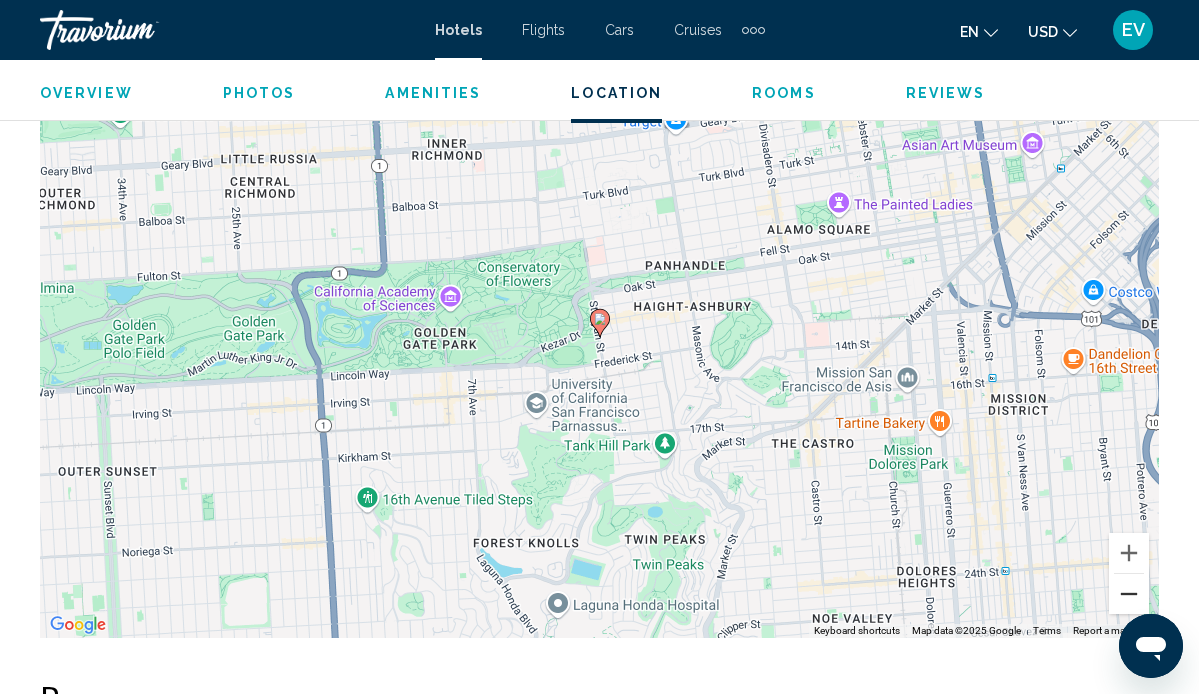 click at bounding box center [1129, 594] 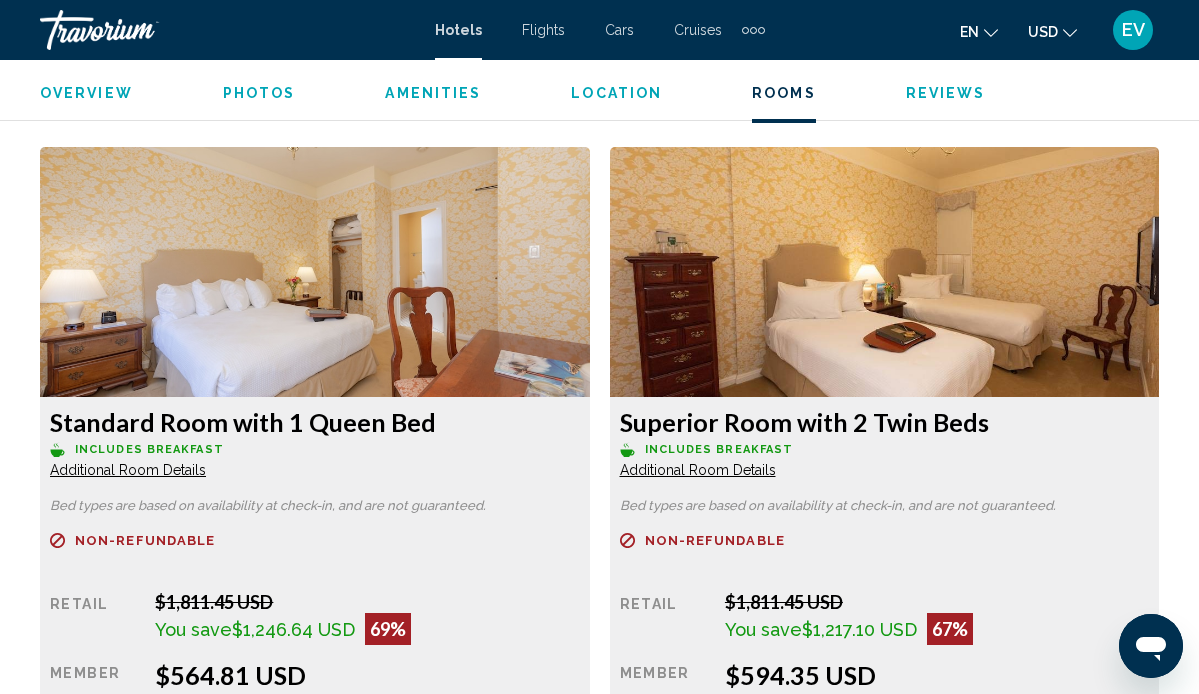 scroll, scrollTop: 2992, scrollLeft: 0, axis: vertical 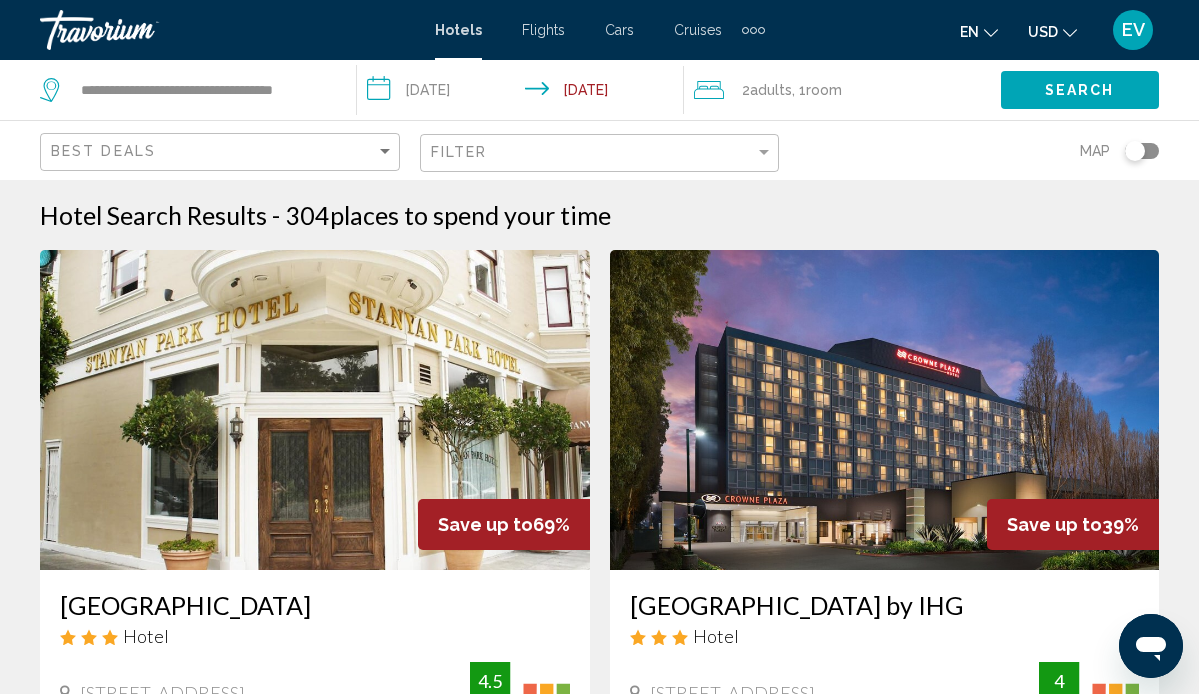 click 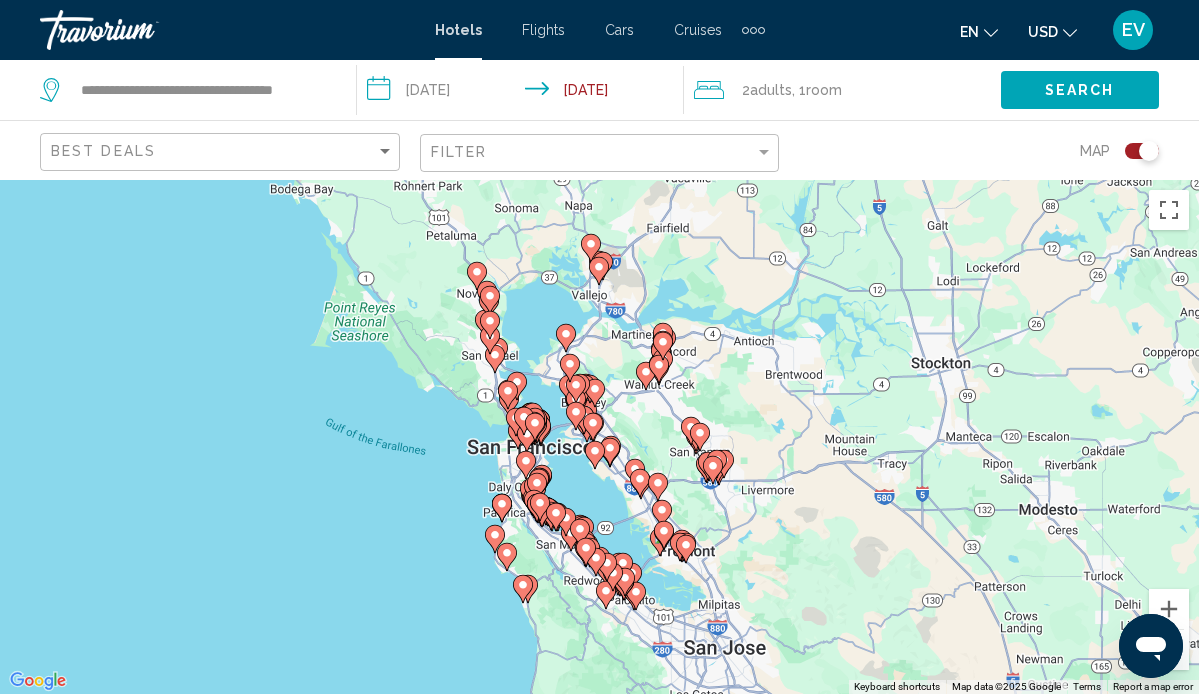 click 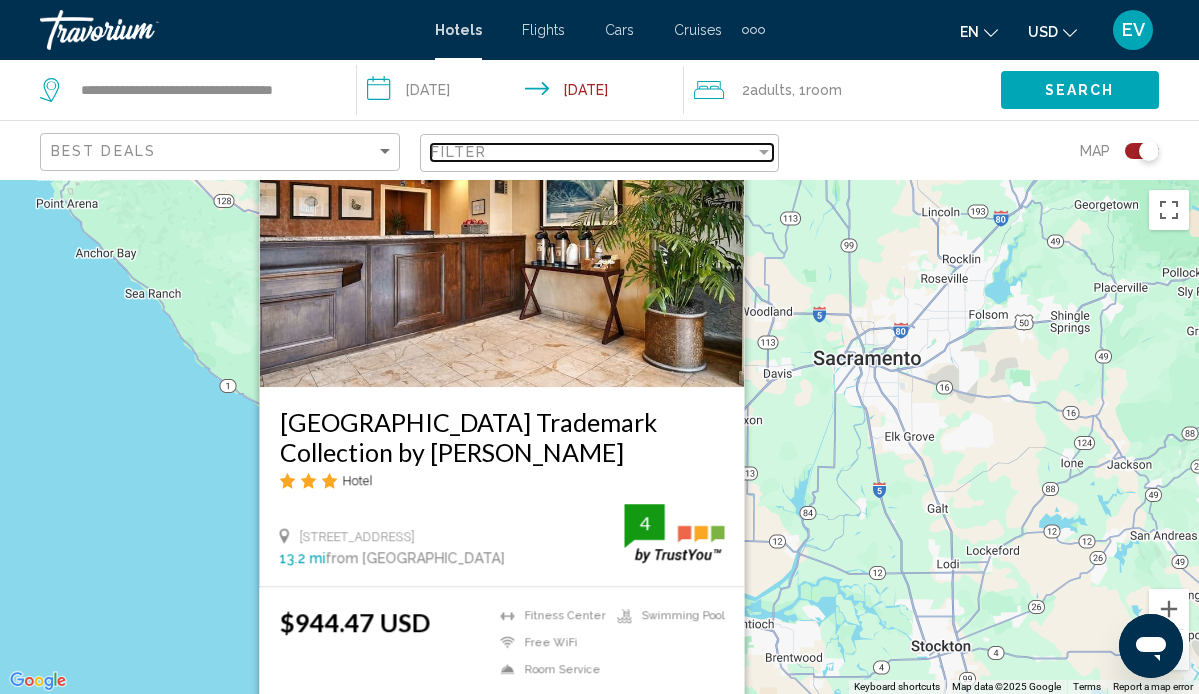 click on "Filter" at bounding box center [593, 152] 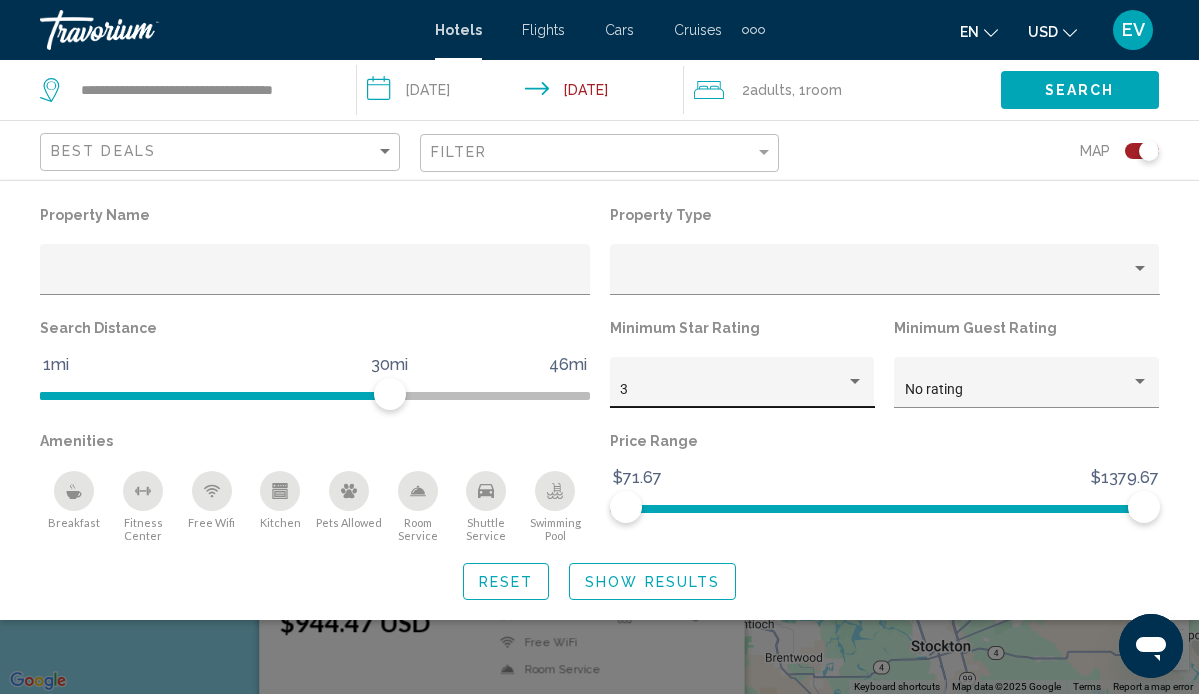 click on "3" 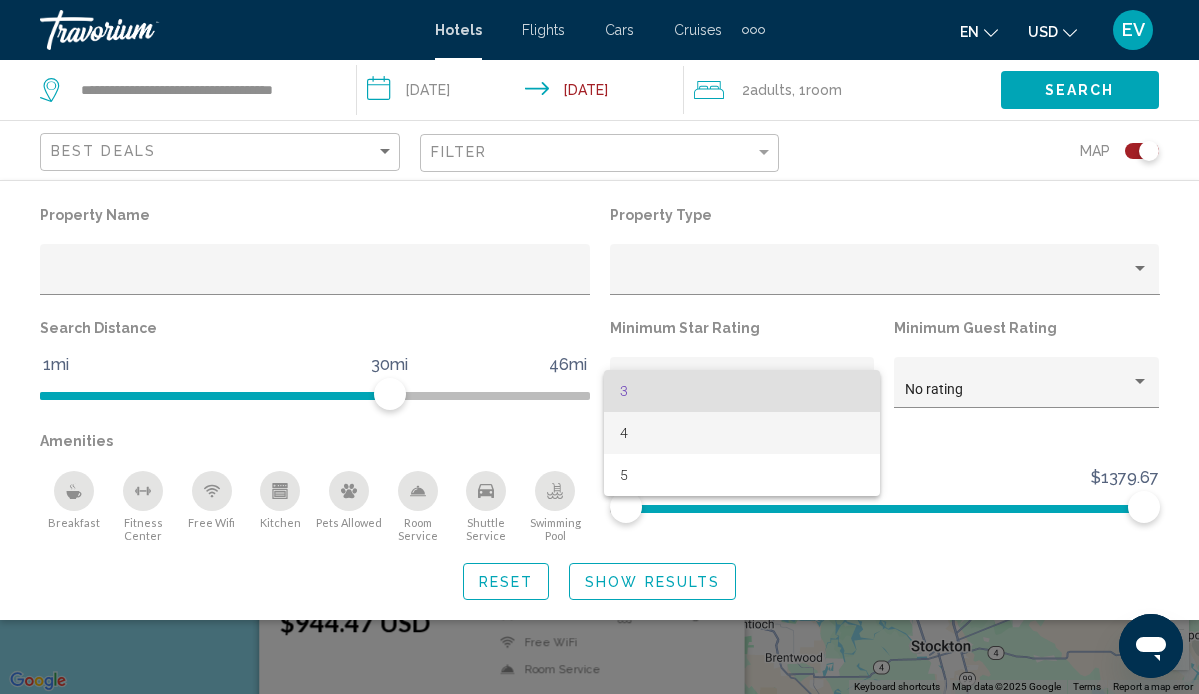 click on "4" at bounding box center [742, 433] 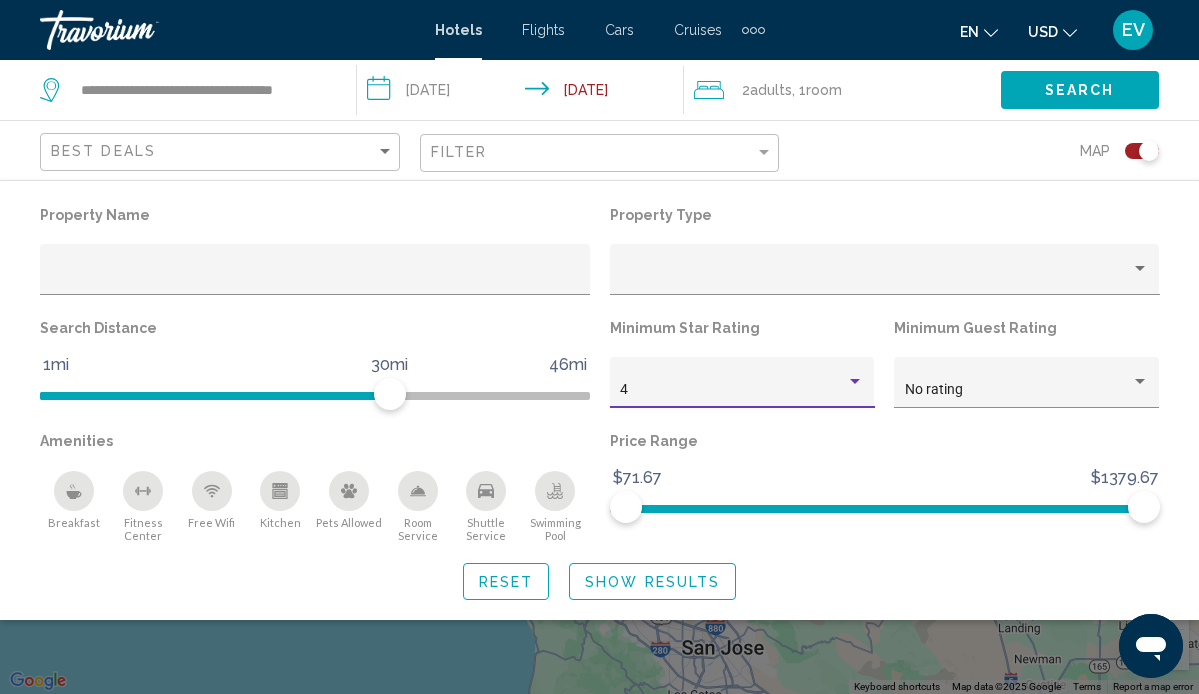 click 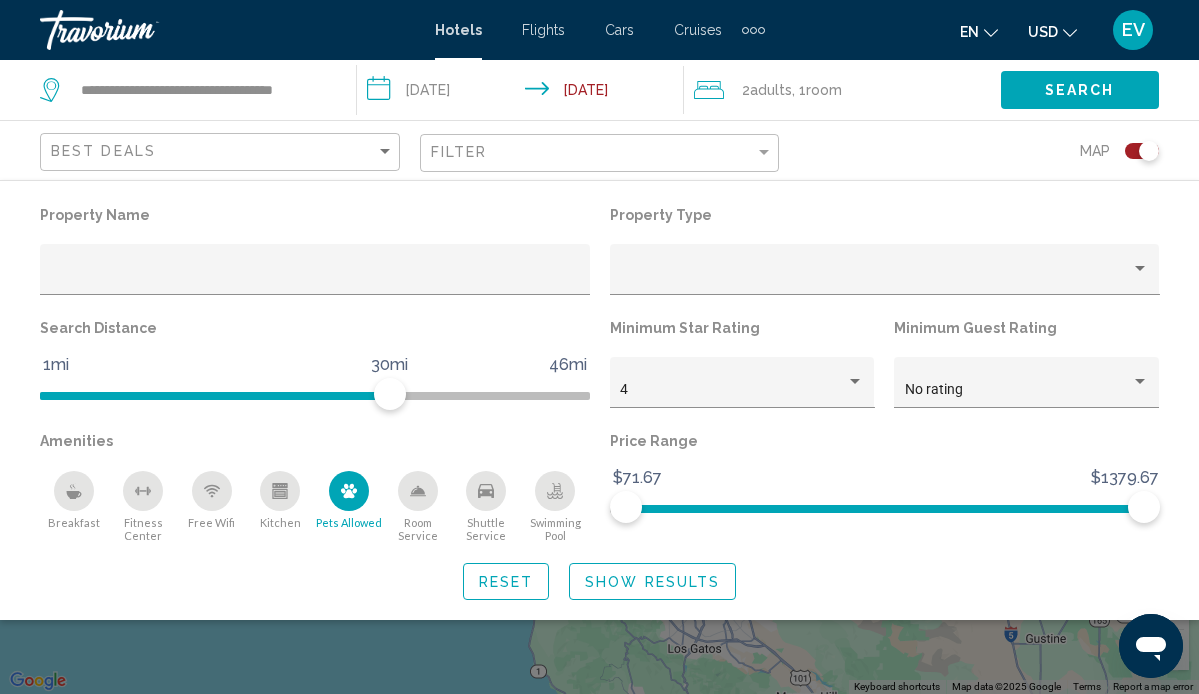 click on "Show Results" 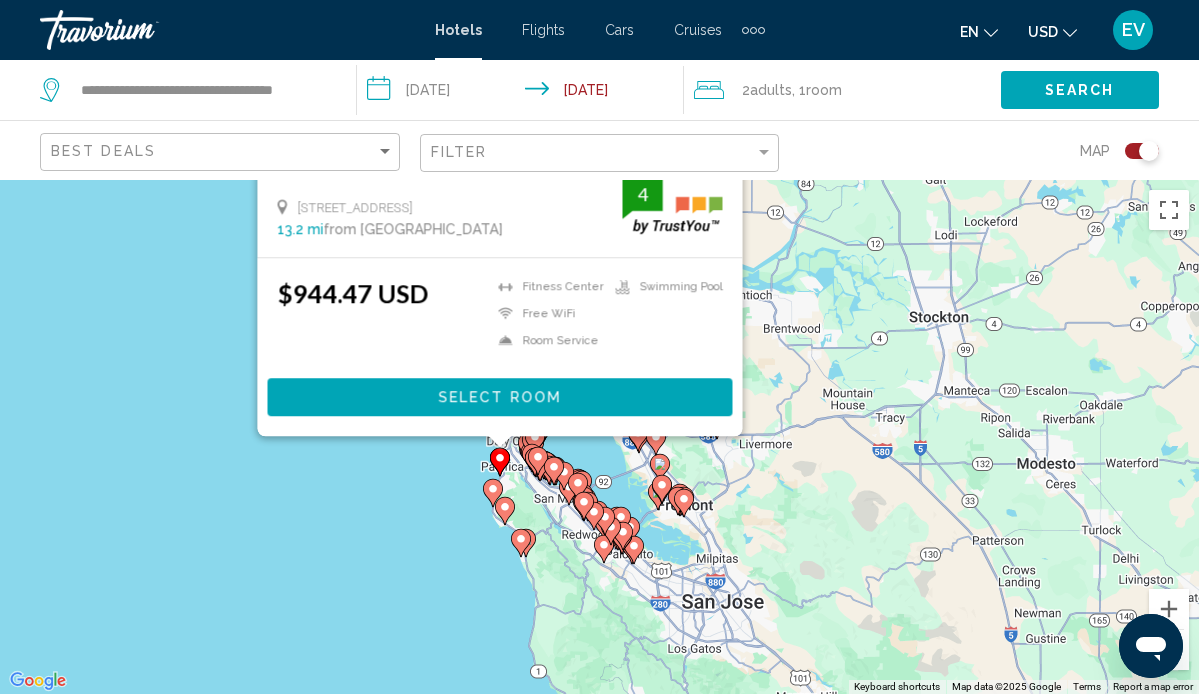 click on "To navigate, press the arrow keys. To activate drag with keyboard, press Alt + Enter. Once in keyboard drag state, use the arrow keys to move the marker. To complete the drag, press the Enter key. To cancel, press Escape.  [GEOGRAPHIC_DATA] Trademark Collection by Wyndham
Hotel
[STREET_ADDRESS] 13.2 mi  from [GEOGRAPHIC_DATA] from hotel 4 $944.47 USD
[GEOGRAPHIC_DATA]
Free WiFi
Room Service
Swimming Pool  4 Select Room" at bounding box center [599, 437] 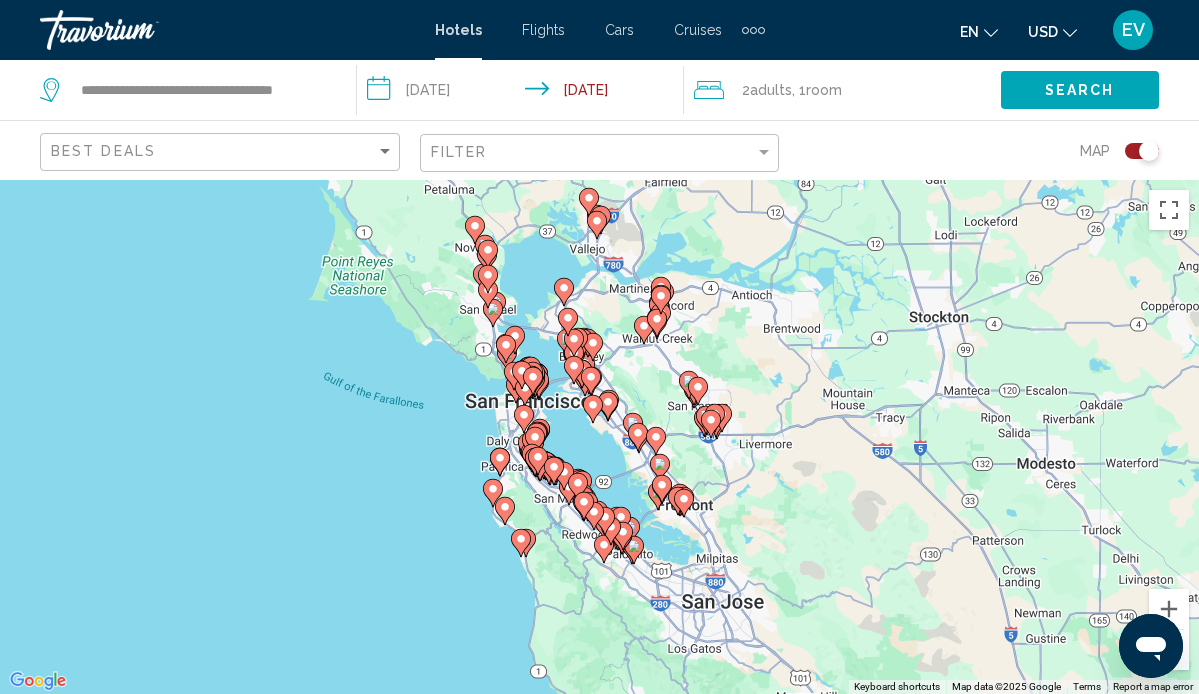 click on "To navigate, press the arrow keys. To activate drag with keyboard, press Alt + Enter. Once in keyboard drag state, use the arrow keys to move the marker. To complete the drag, press the Enter key. To cancel, press Escape." at bounding box center [599, 437] 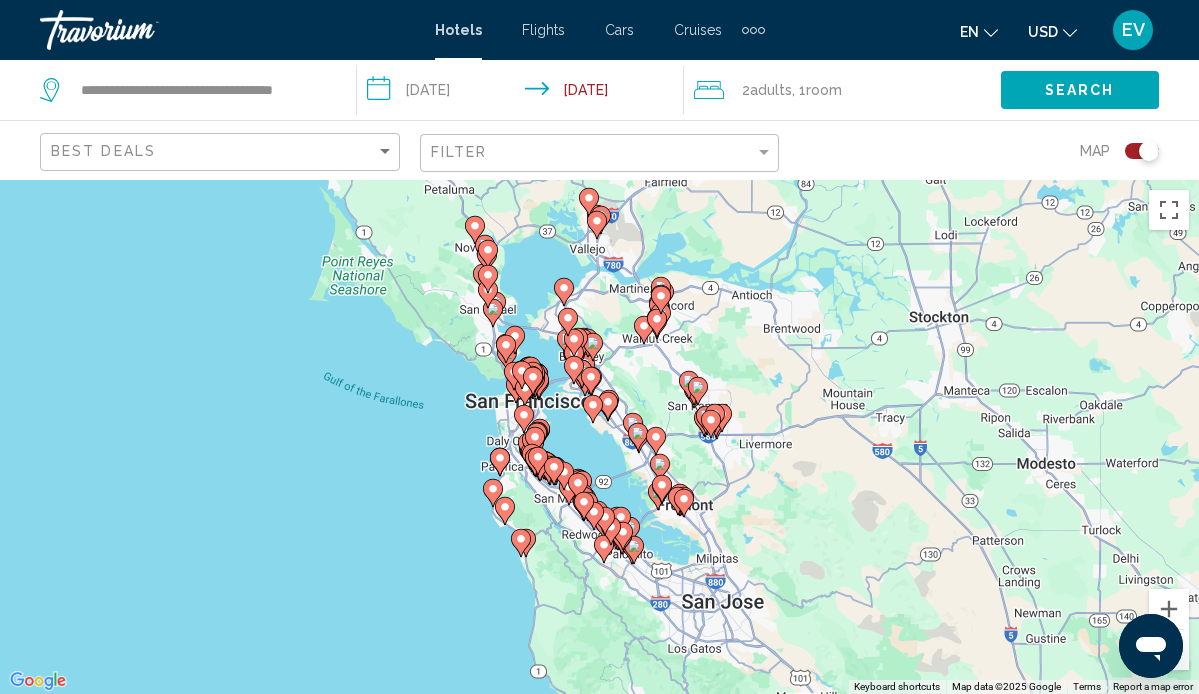 click on "To navigate, press the arrow keys. To activate drag with keyboard, press Alt + Enter. Once in keyboard drag state, use the arrow keys to move the marker. To complete the drag, press the Enter key. To cancel, press Escape." at bounding box center [599, 437] 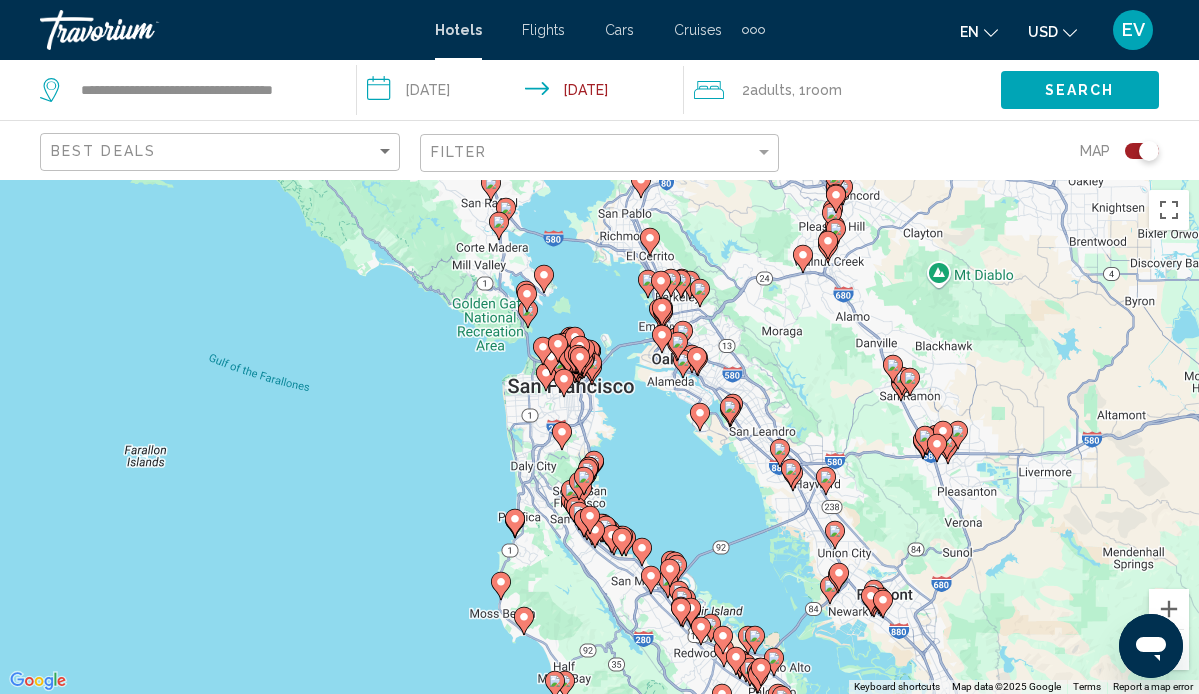 click on "To navigate, press the arrow keys. To activate drag with keyboard, press Alt + Enter. Once in keyboard drag state, use the arrow keys to move the marker. To complete the drag, press the Enter key. To cancel, press Escape." at bounding box center (599, 437) 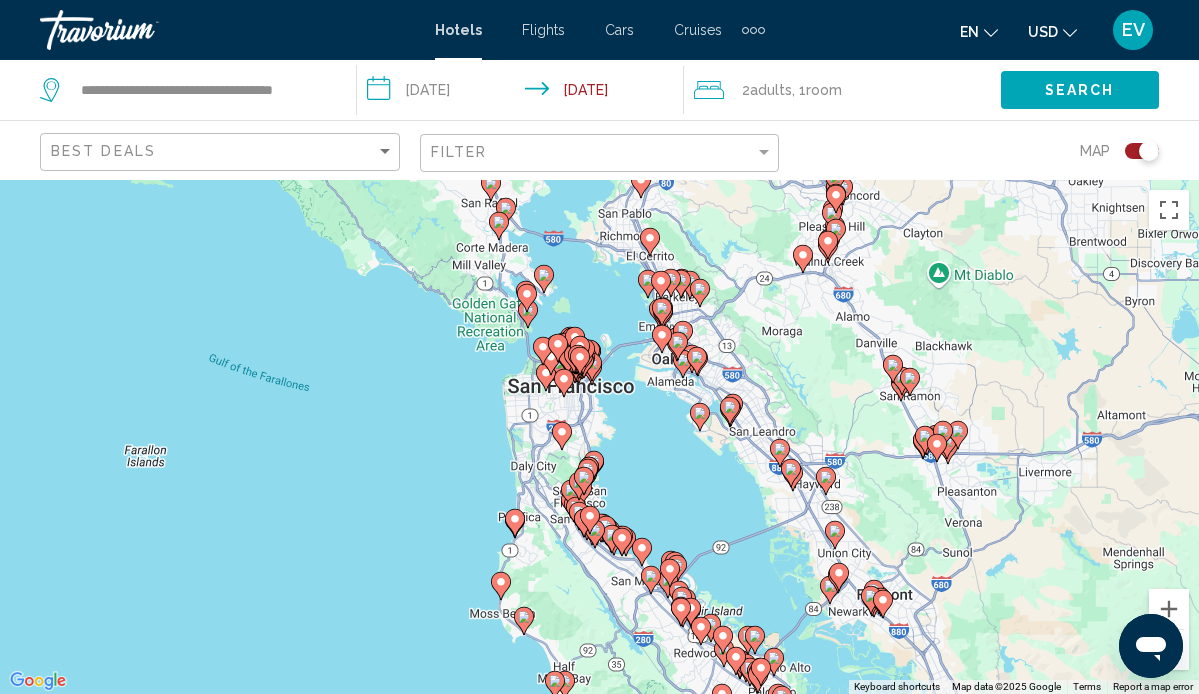 click on "To navigate, press the arrow keys. To activate drag with keyboard, press Alt + Enter. Once in keyboard drag state, use the arrow keys to move the marker. To complete the drag, press the Enter key. To cancel, press Escape." at bounding box center [599, 437] 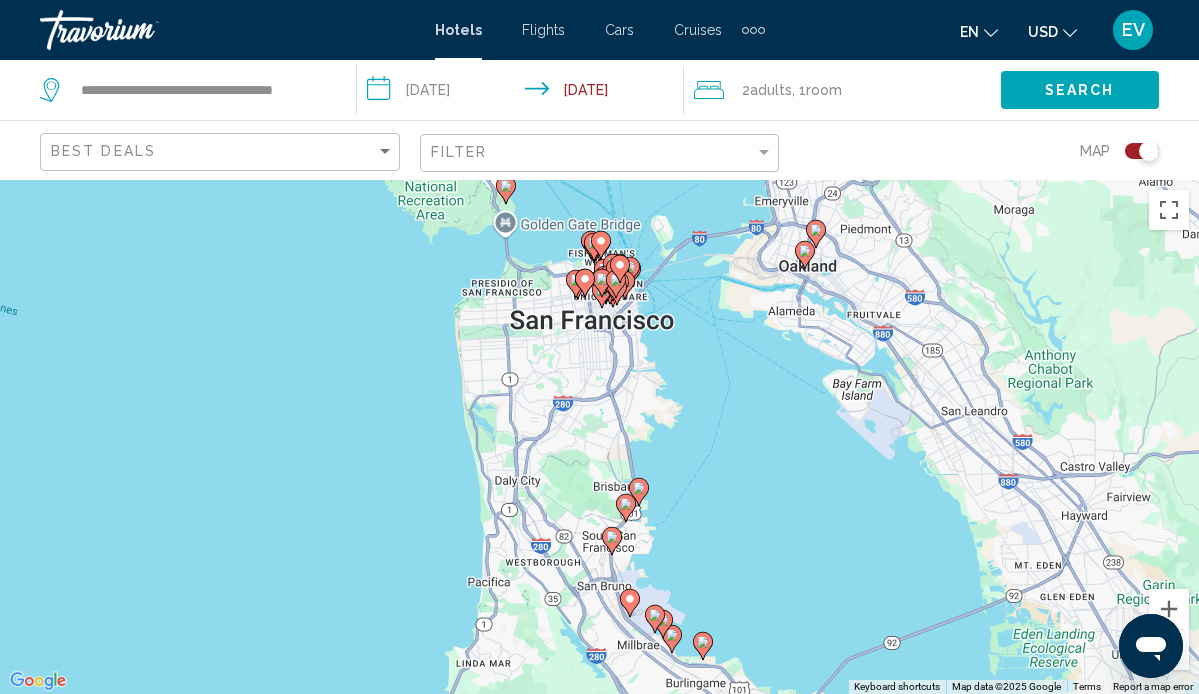 click on "To navigate, press the arrow keys. To activate drag with keyboard, press Alt + Enter. Once in keyboard drag state, use the arrow keys to move the marker. To complete the drag, press the Enter key. To cancel, press Escape." at bounding box center [599, 437] 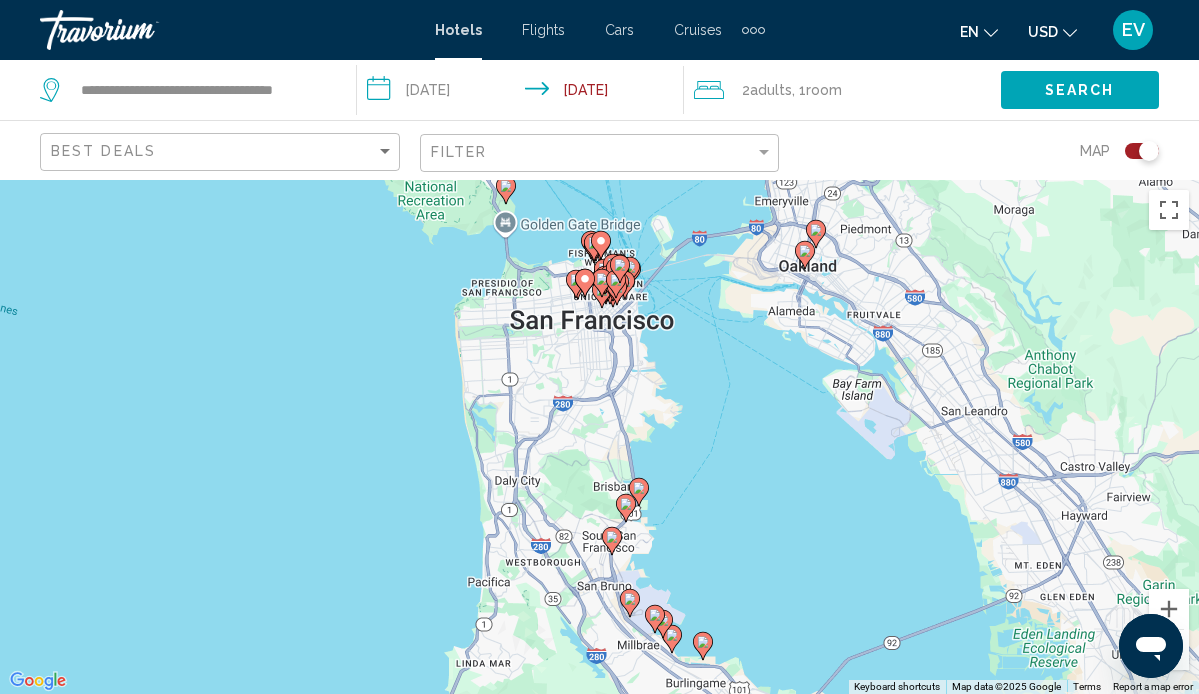 click on "To navigate, press the arrow keys. To activate drag with keyboard, press Alt + Enter. Once in keyboard drag state, use the arrow keys to move the marker. To complete the drag, press the Enter key. To cancel, press Escape." at bounding box center (599, 437) 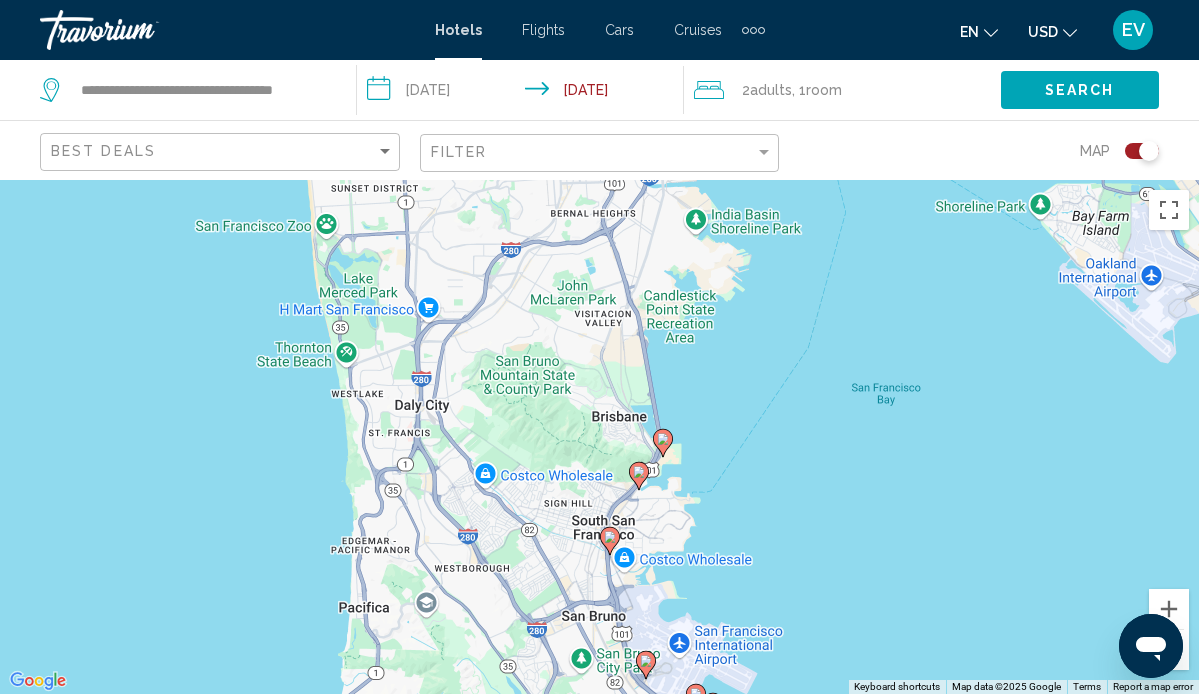 drag, startPoint x: 621, startPoint y: 519, endPoint x: 621, endPoint y: 416, distance: 103 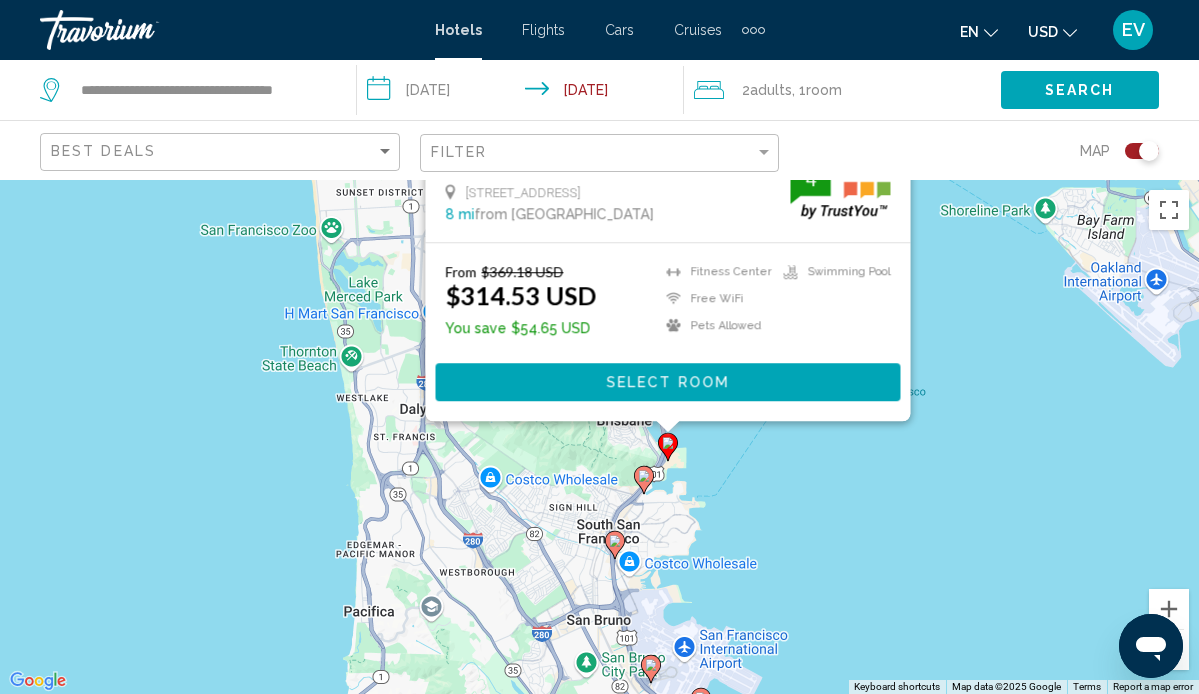 drag, startPoint x: 331, startPoint y: 590, endPoint x: 339, endPoint y: 218, distance: 372.086 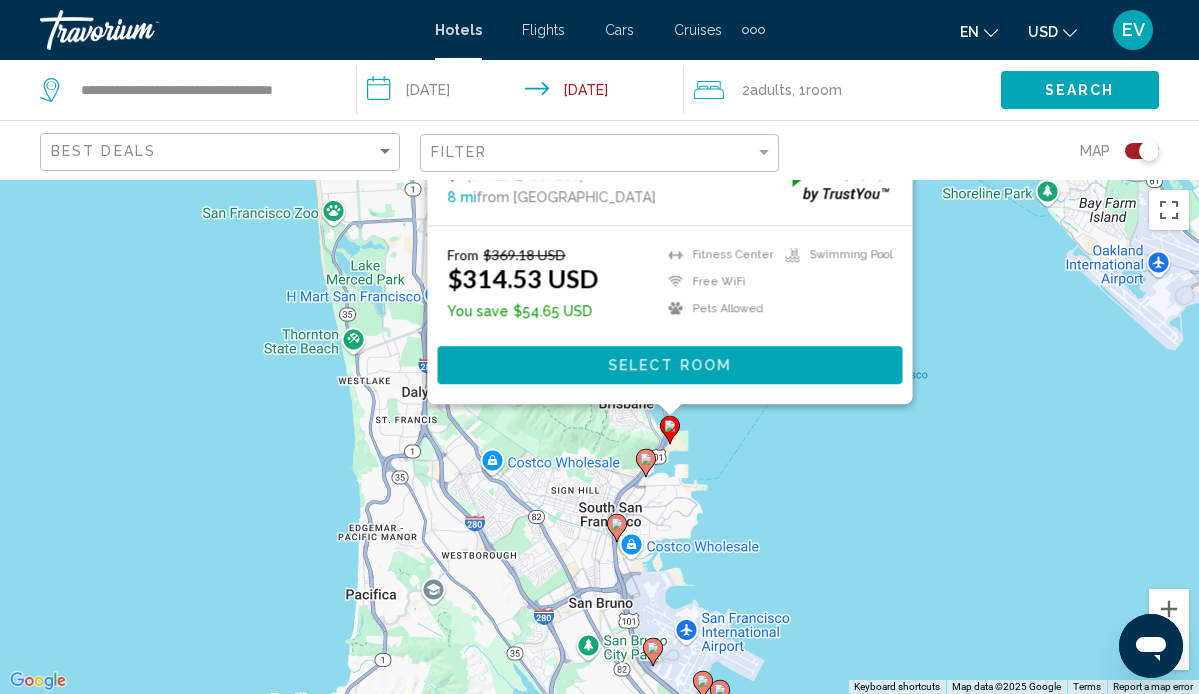 click 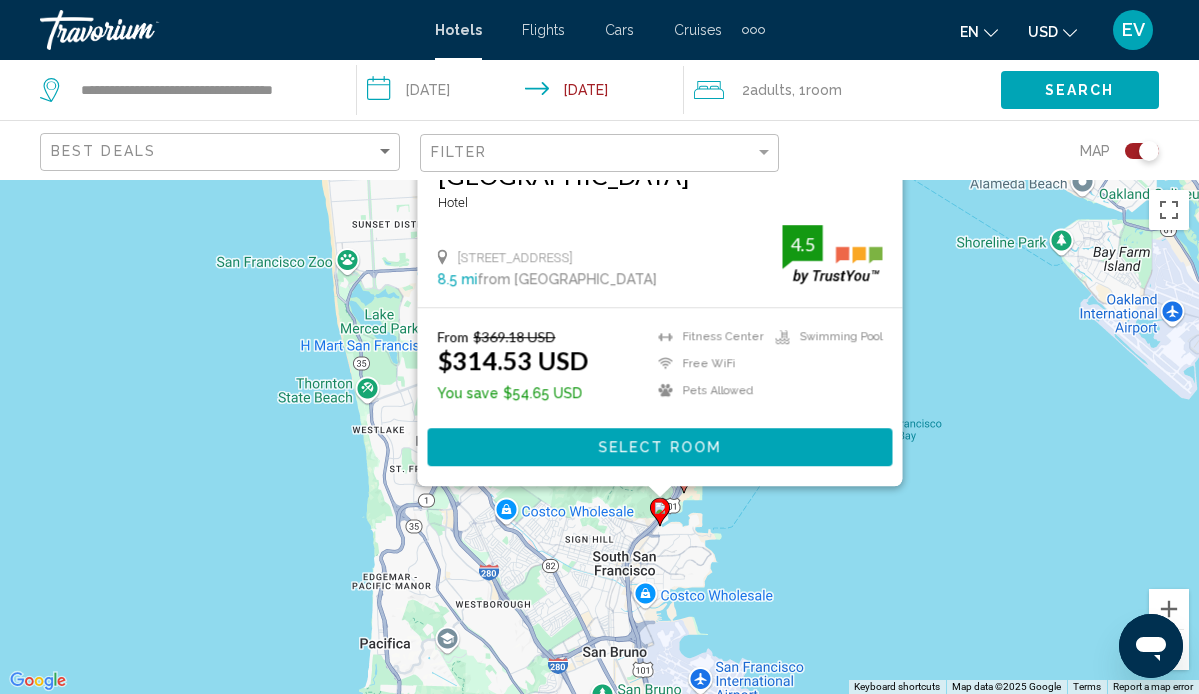 drag, startPoint x: 356, startPoint y: 621, endPoint x: 374, endPoint y: 312, distance: 309.52383 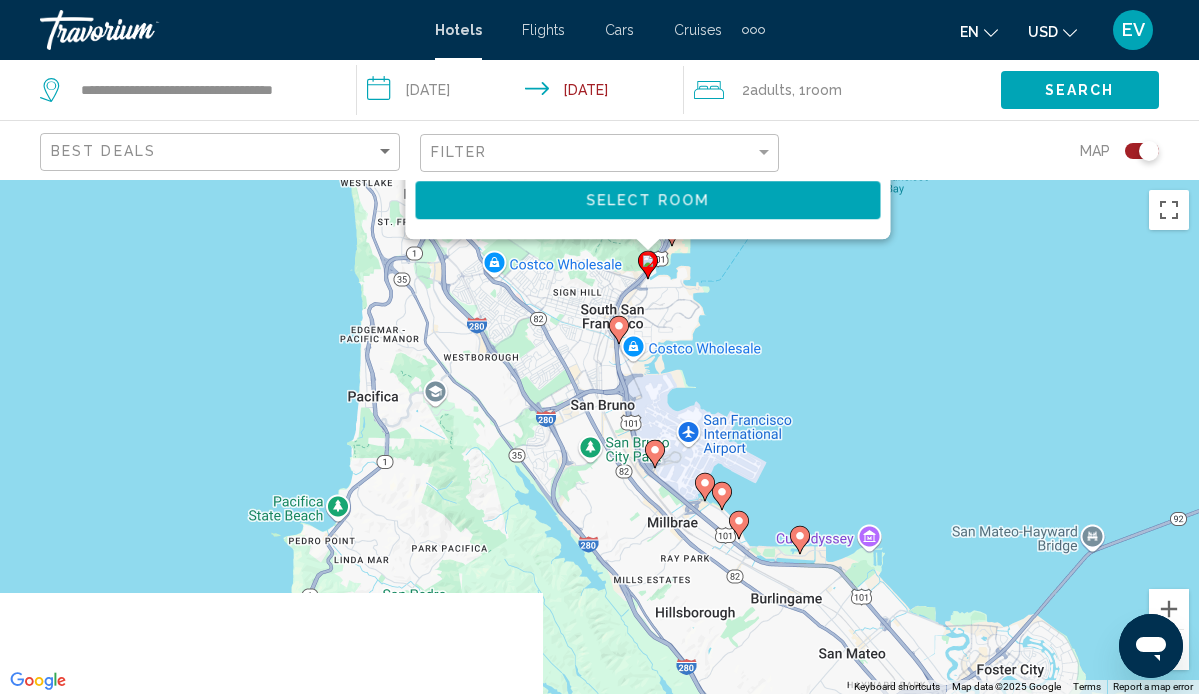 drag, startPoint x: 577, startPoint y: 597, endPoint x: 559, endPoint y: 373, distance: 224.72205 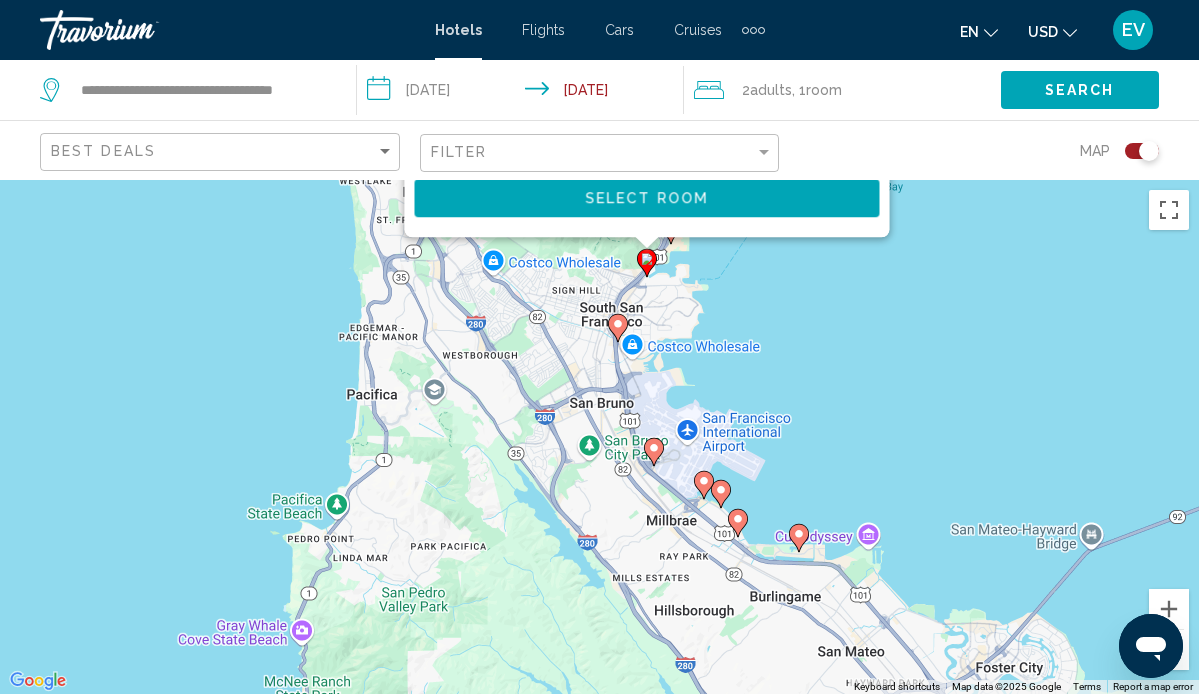 click 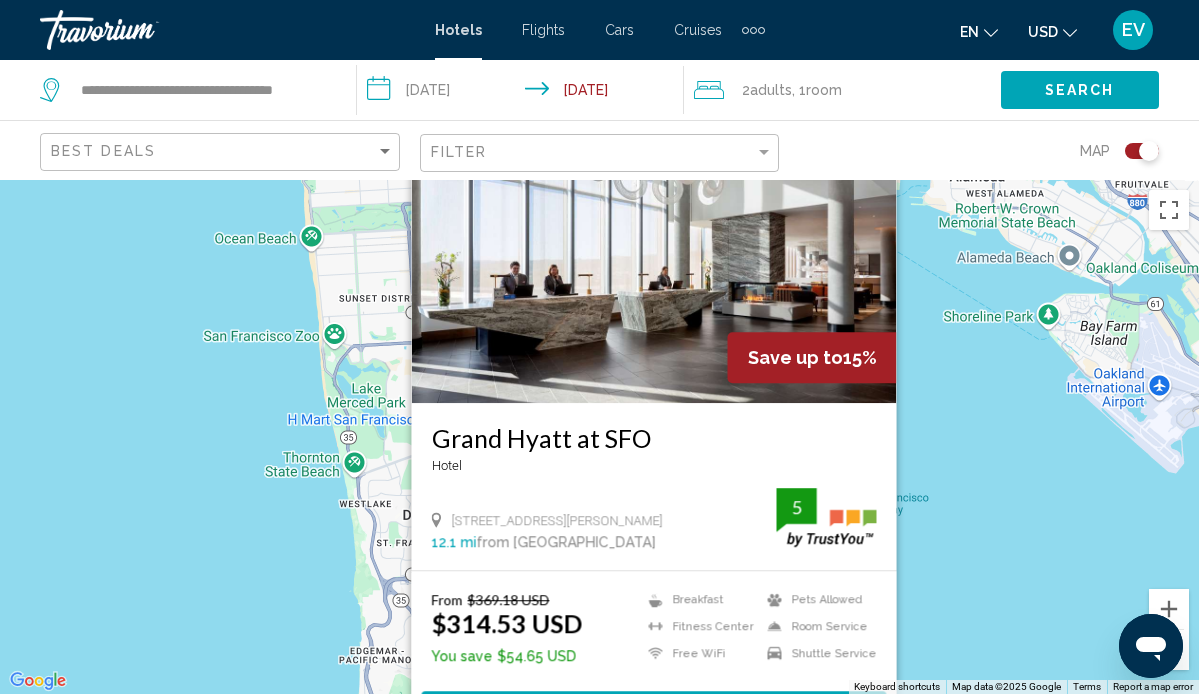 click on "To navigate, press the arrow keys. To activate drag with keyboard, press Alt + Enter. Once in keyboard drag state, use the arrow keys to move the marker. To complete the drag, press the Enter key. To cancel, press Escape. Save up to  15%   Grand Hyatt at [GEOGRAPHIC_DATA]
[STREET_ADDRESS][PERSON_NAME] 12.1 mi  from [GEOGRAPHIC_DATA] from hotel 5 From $369.18 USD $314.53 USD  You save  $54.65 USD
Breakfast
[GEOGRAPHIC_DATA]
Free WiFi
Pets Allowed
Room Service
Shuttle Service  5 Select Room" at bounding box center (599, 437) 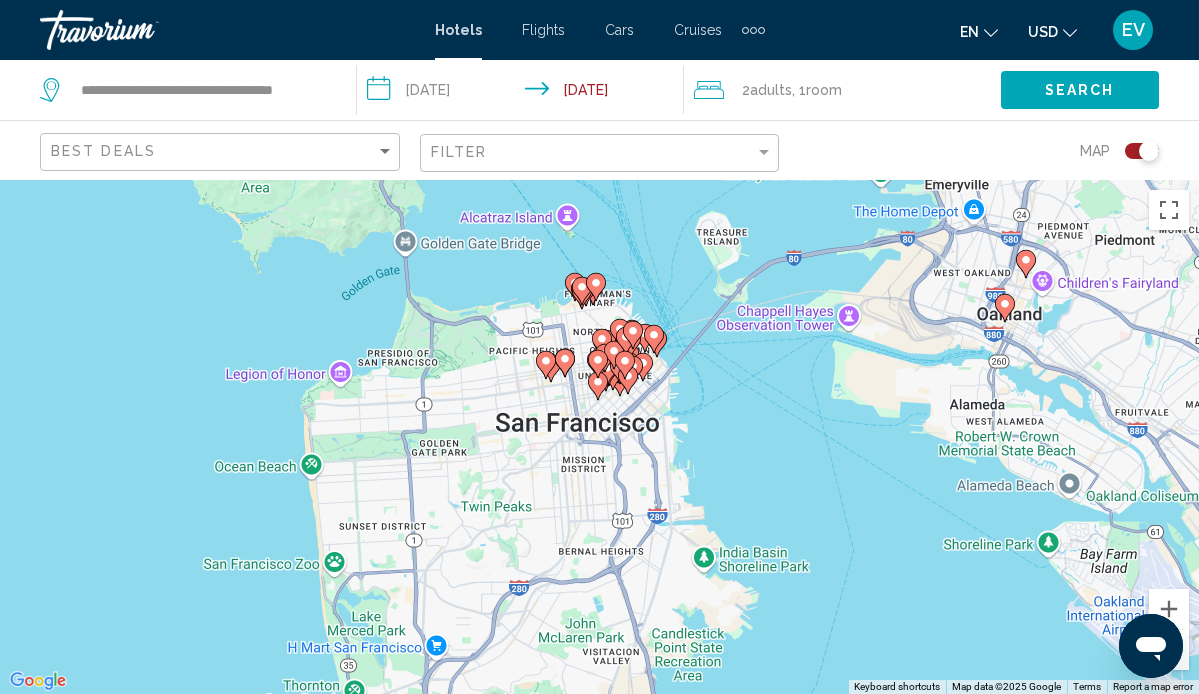 drag, startPoint x: 547, startPoint y: 393, endPoint x: 546, endPoint y: 647, distance: 254.00197 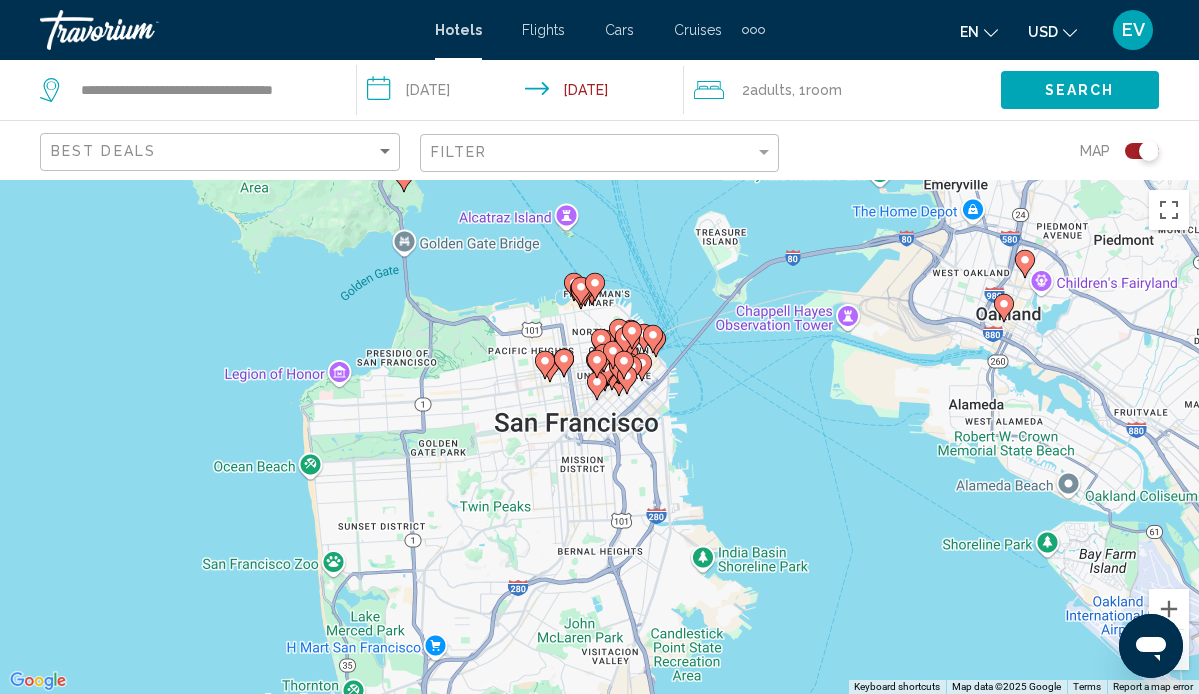click on "To navigate, press the arrow keys. To activate drag with keyboard, press Alt + Enter. Once in keyboard drag state, use the arrow keys to move the marker. To complete the drag, press the Enter key. To cancel, press Escape." at bounding box center [599, 437] 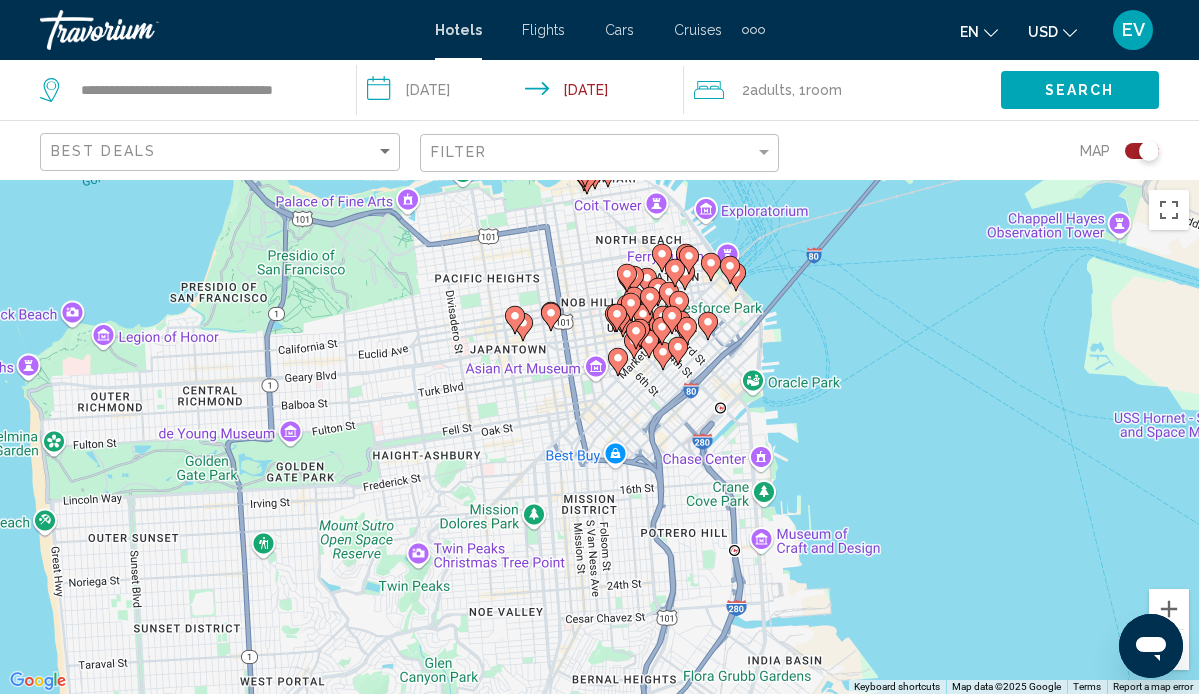 click on "To navigate, press the arrow keys. To activate drag with keyboard, press Alt + Enter. Once in keyboard drag state, use the arrow keys to move the marker. To complete the drag, press the Enter key. To cancel, press Escape." at bounding box center [599, 437] 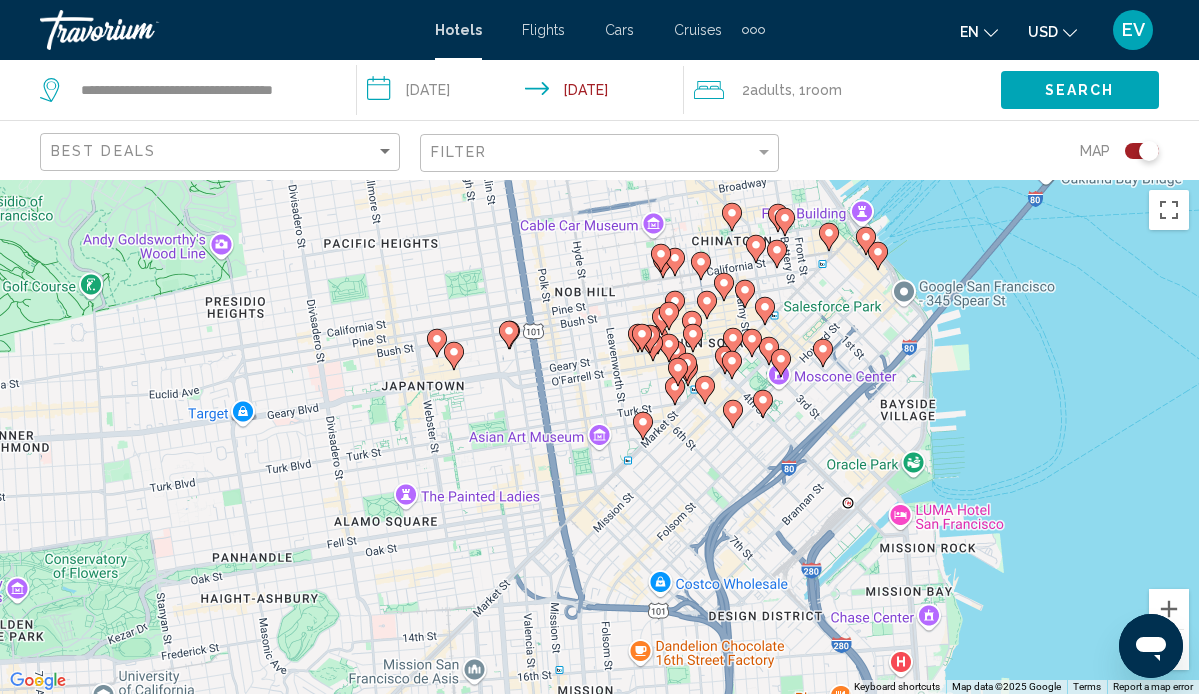 drag, startPoint x: 578, startPoint y: 298, endPoint x: 592, endPoint y: 367, distance: 70.40597 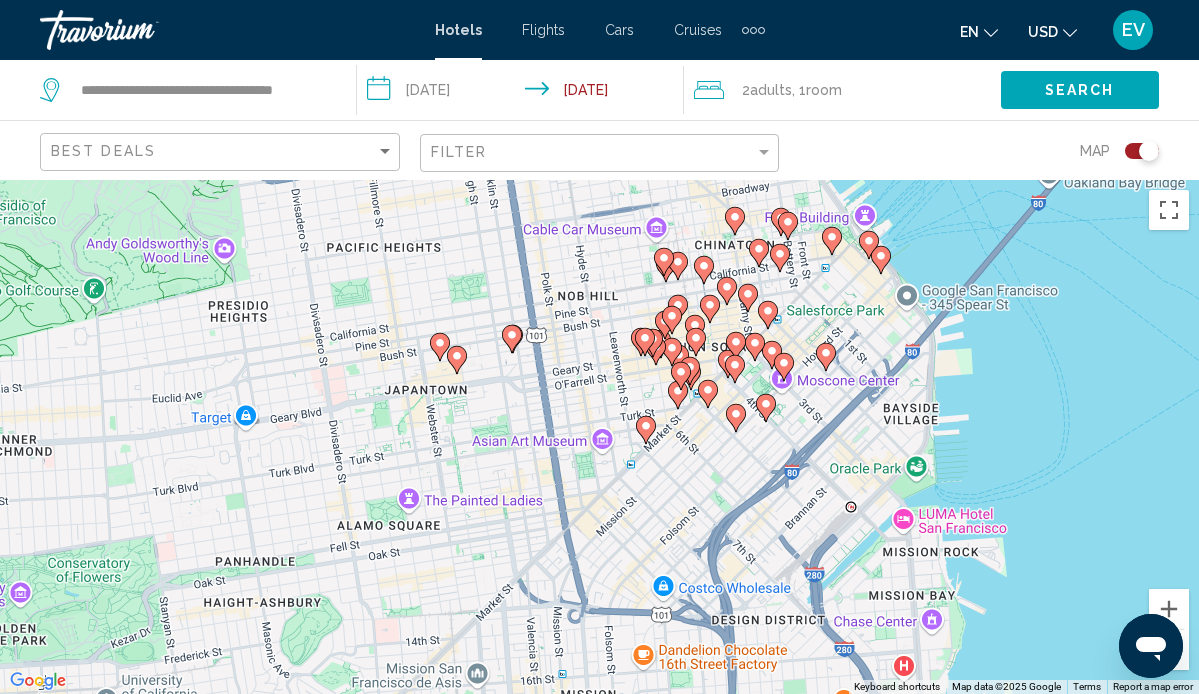 click on "To navigate, press the arrow keys. To activate drag with keyboard, press Alt + Enter. Once in keyboard drag state, use the arrow keys to move the marker. To complete the drag, press the Enter key. To cancel, press Escape." at bounding box center (599, 437) 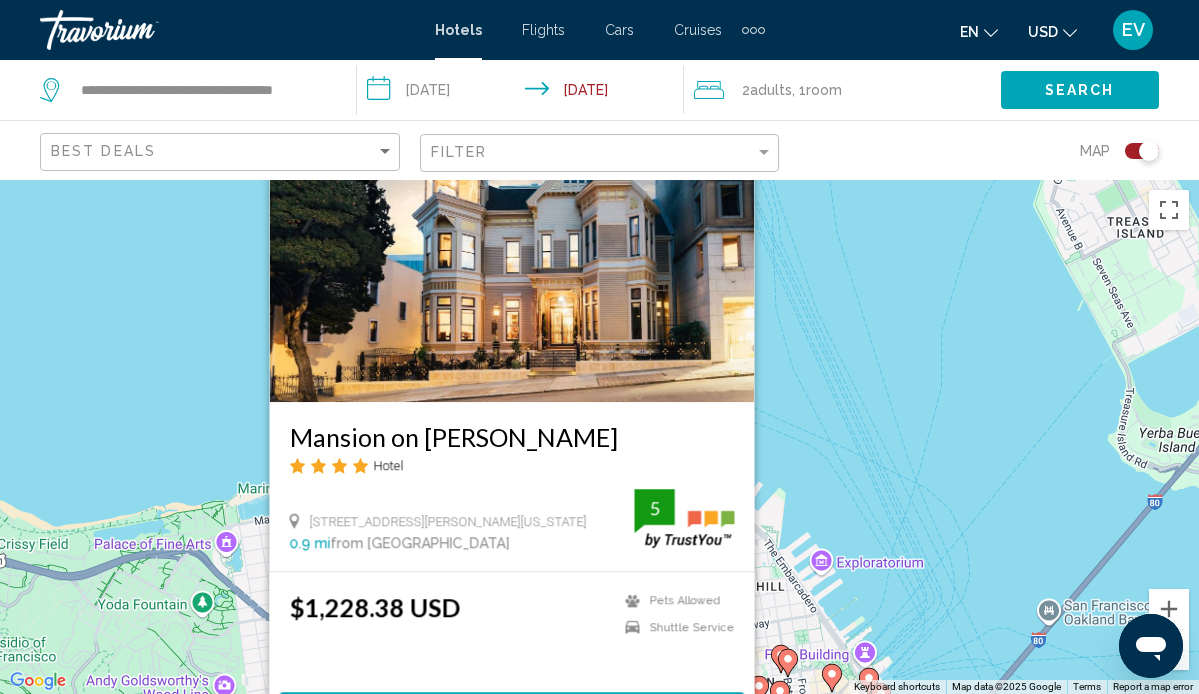 click on "To navigate, press the arrow keys. To activate drag with keyboard, press Alt + Enter. Once in keyboard drag state, use the arrow keys to move the marker. To complete the drag, press the Enter key. To cancel, press Escape.  Mansion on [PERSON_NAME]
Hotel
[STREET_ADDRESS][PERSON_NAME][US_STATE] 0.9 mi  from [GEOGRAPHIC_DATA] from hotel 5 $1,228.38 USD
Pets Allowed
Shuttle Service  5 Select Room" at bounding box center (599, 437) 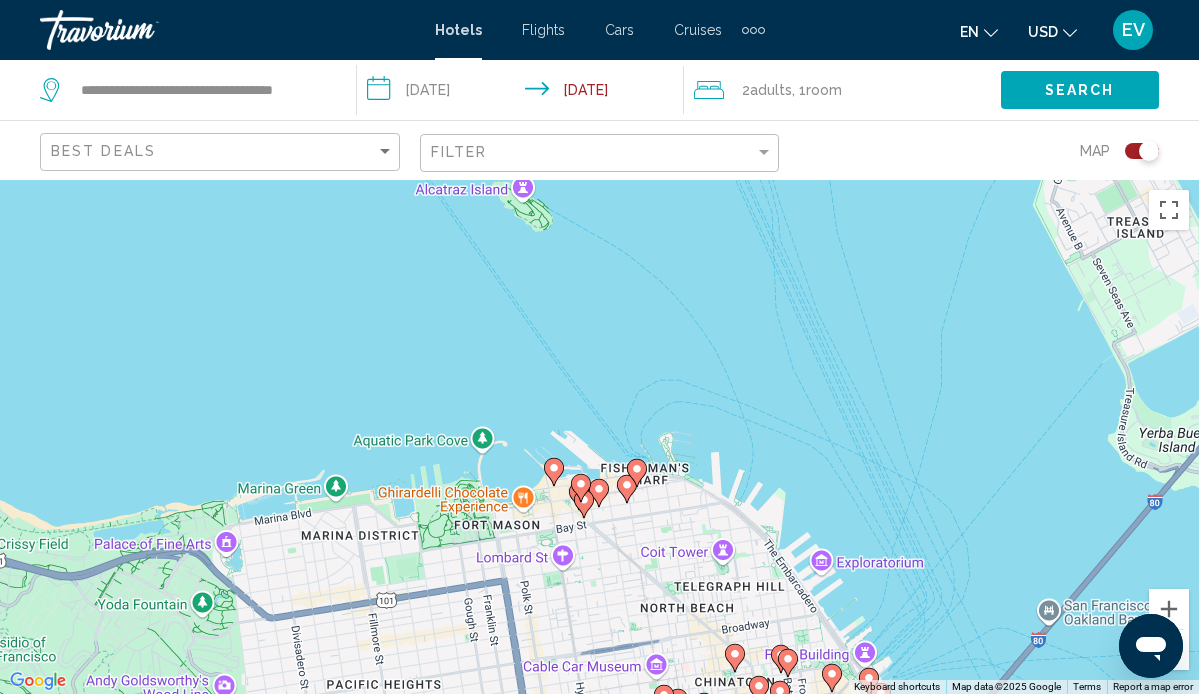 click 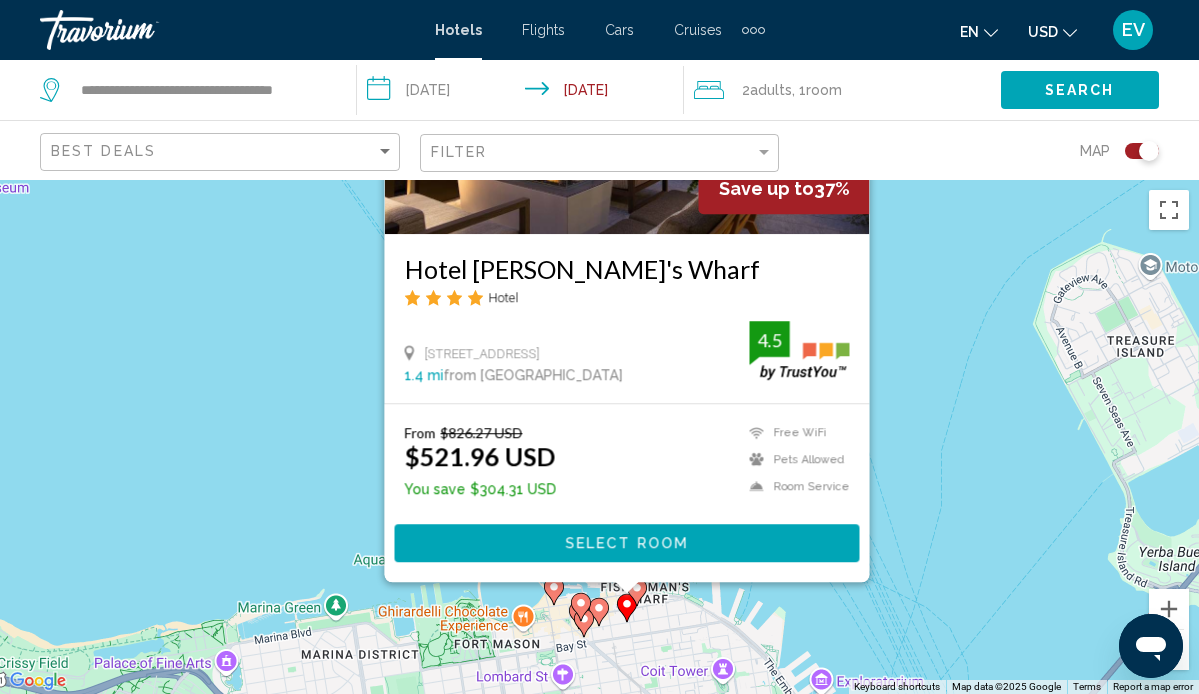 drag, startPoint x: 962, startPoint y: 548, endPoint x: 962, endPoint y: 364, distance: 184 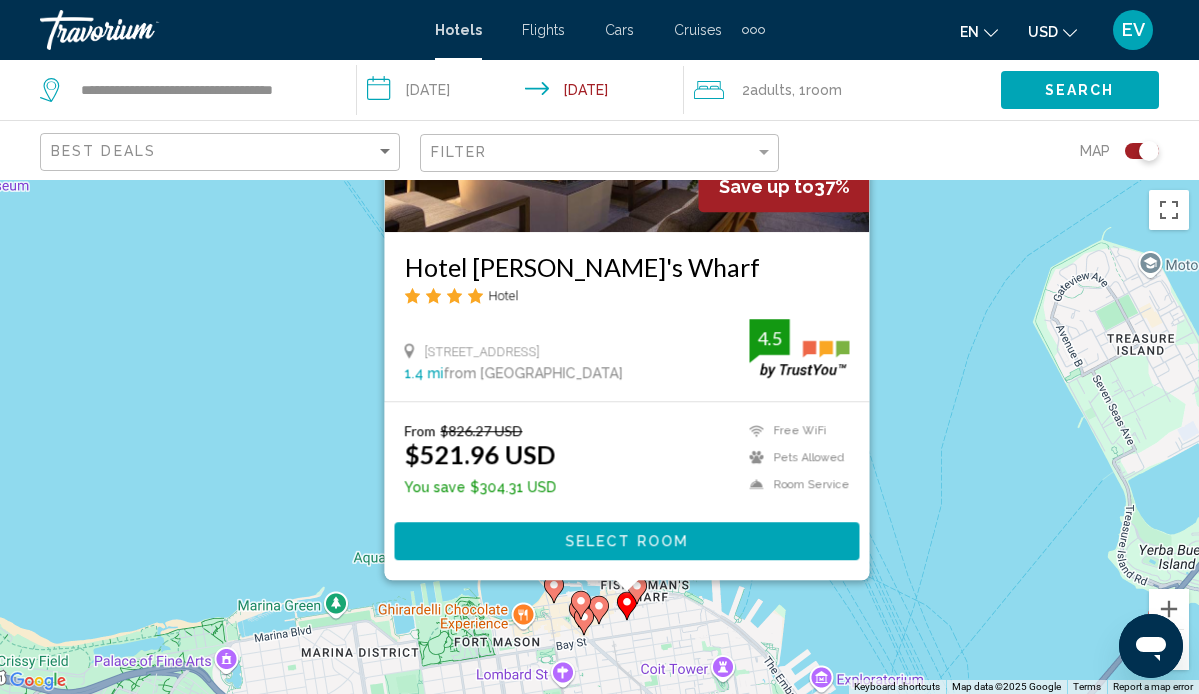 click on "To navigate, press the arrow keys. To activate drag with keyboard, press Alt + Enter. Once in keyboard drag state, use the arrow keys to move the marker. To complete the drag, press the Enter key. To cancel, press Escape. Save up to  37%   Hotel [PERSON_NAME]'s Wharf
Hotel
[STREET_ADDRESS] 1.4 mi  from [GEOGRAPHIC_DATA] from hotel 4.5 From $826.27 USD $521.96 USD  You save  $304.31 USD
Free WiFi
Pets Allowed
Room Service  4.5 Select Room" at bounding box center [599, 437] 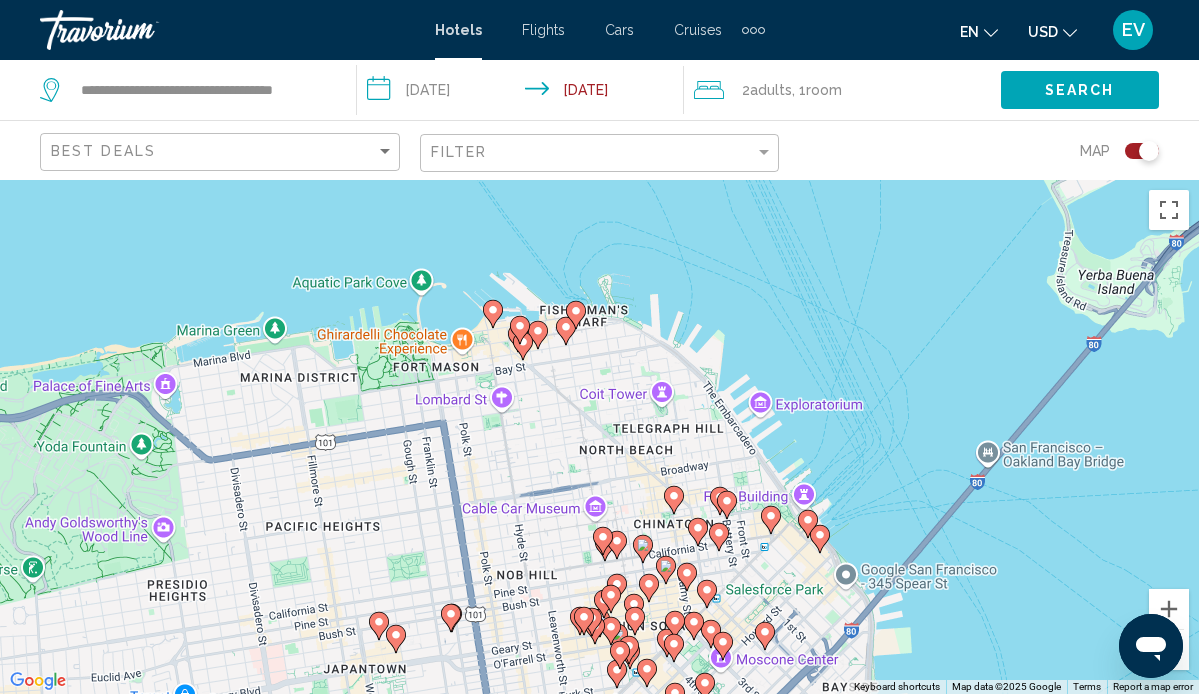 drag, startPoint x: 871, startPoint y: 570, endPoint x: 800, endPoint y: 262, distance: 316.0775 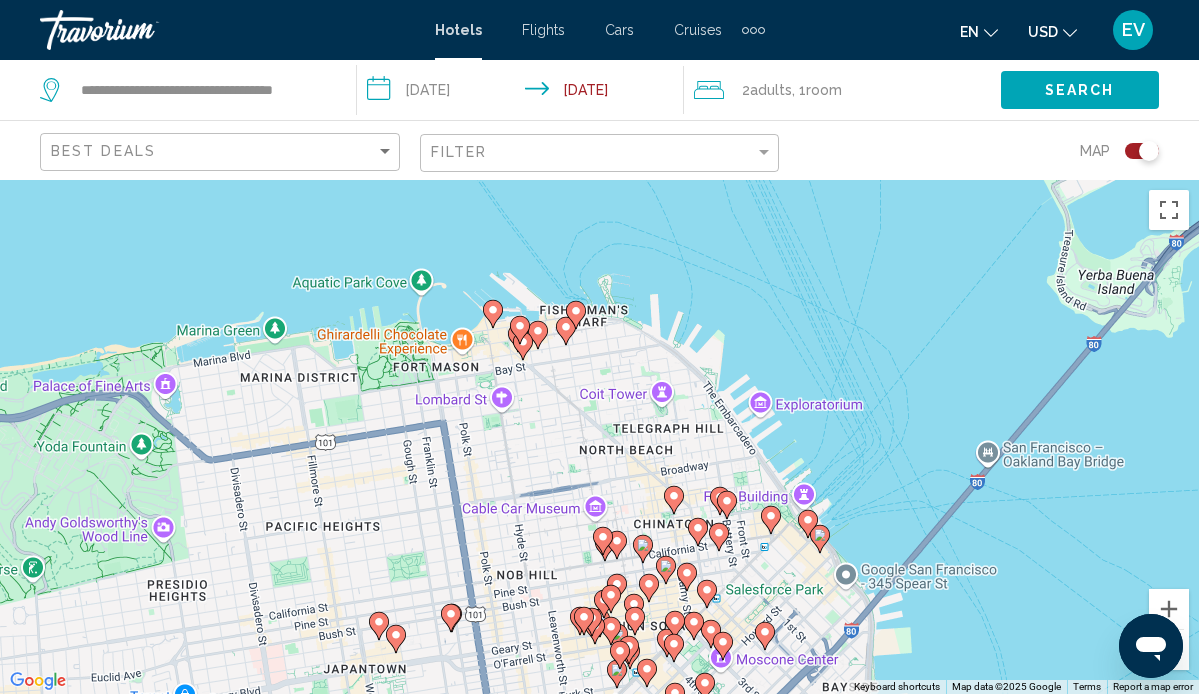 click on "To navigate, press the arrow keys. To activate drag with keyboard, press Alt + Enter. Once in keyboard drag state, use the arrow keys to move the marker. To complete the drag, press the Enter key. To cancel, press Escape." at bounding box center (599, 437) 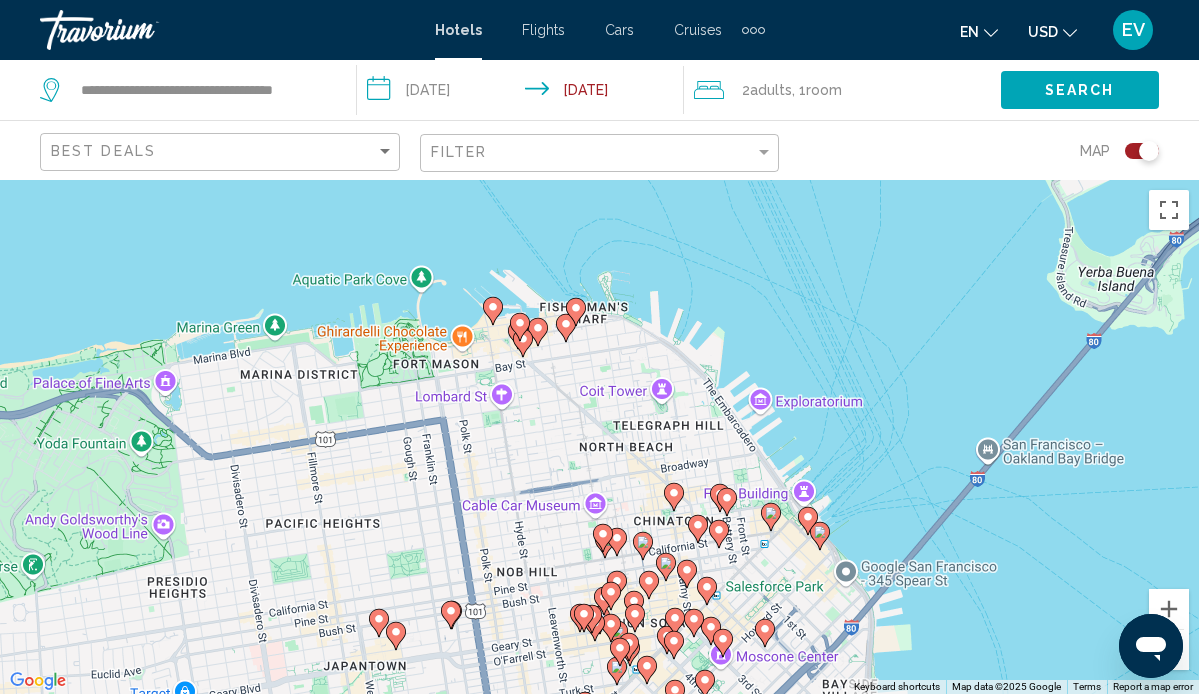 click 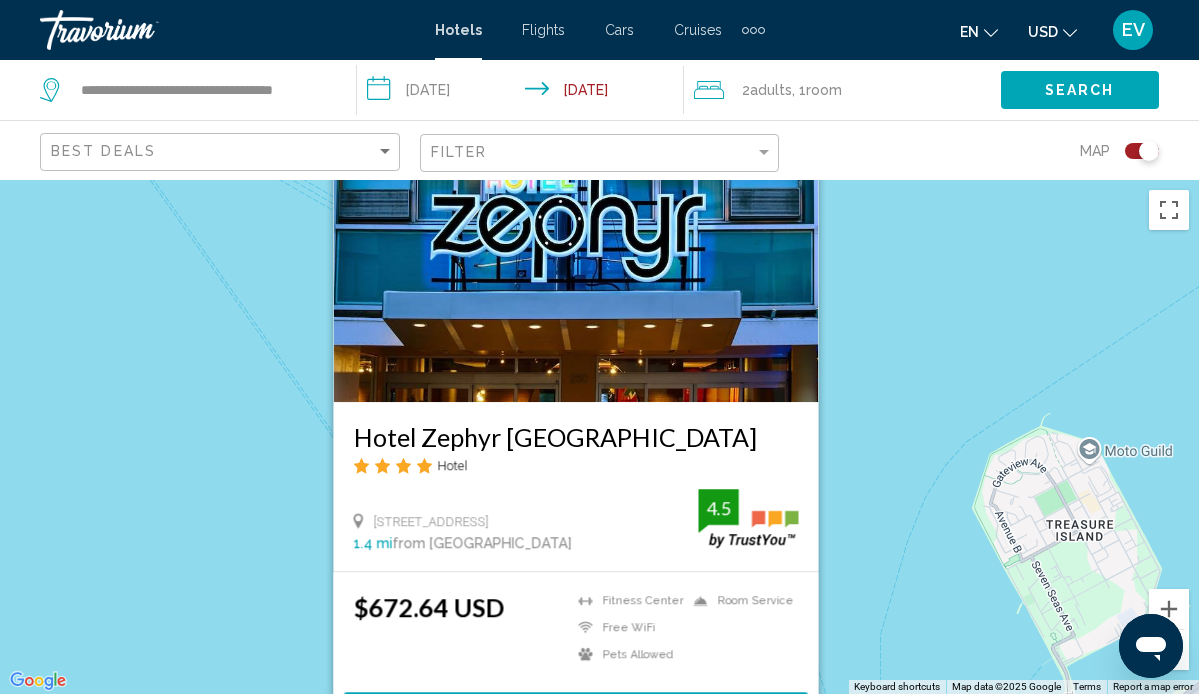 click on "To navigate, press the arrow keys. To activate drag with keyboard, press Alt + Enter. Once in keyboard drag state, use the arrow keys to move the marker. To complete the drag, press the Enter key. To cancel, press Escape.  [GEOGRAPHIC_DATA]
Hotel
[STREET_ADDRESS] 1.4 mi  from [GEOGRAPHIC_DATA] from hotel 4.5 $672.64 USD
[GEOGRAPHIC_DATA]
Free WiFi
Pets Allowed
Room Service  4.5 Select Room" at bounding box center [599, 437] 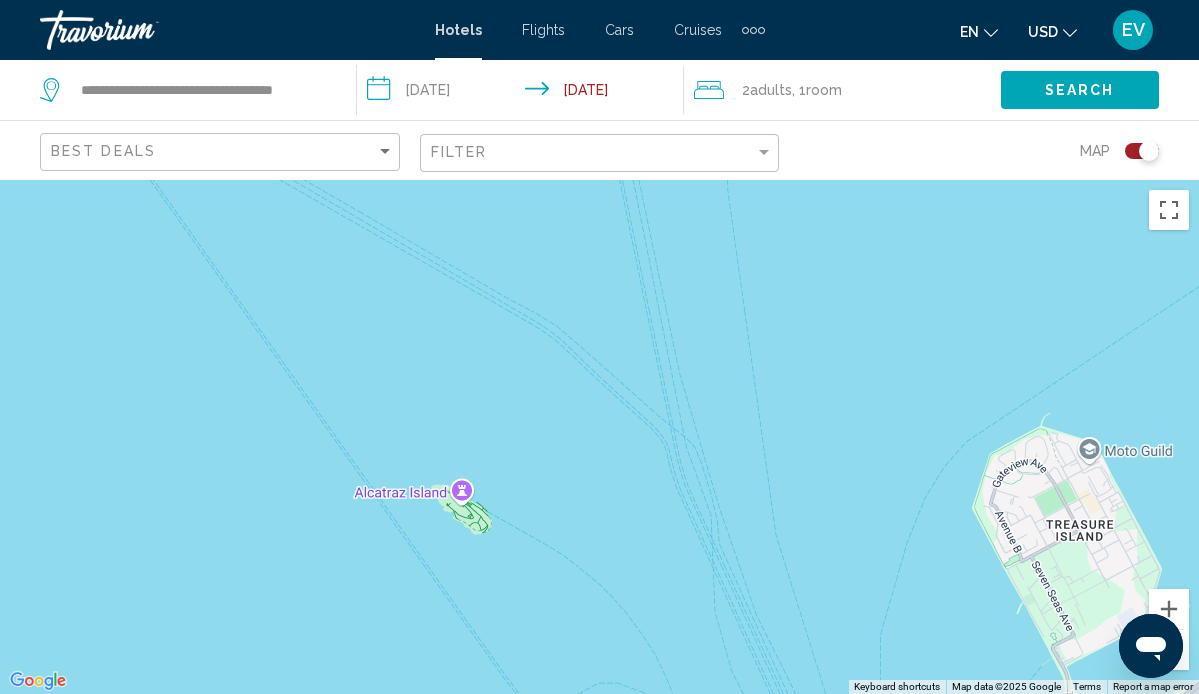 drag, startPoint x: 695, startPoint y: 591, endPoint x: 736, endPoint y: 289, distance: 304.77042 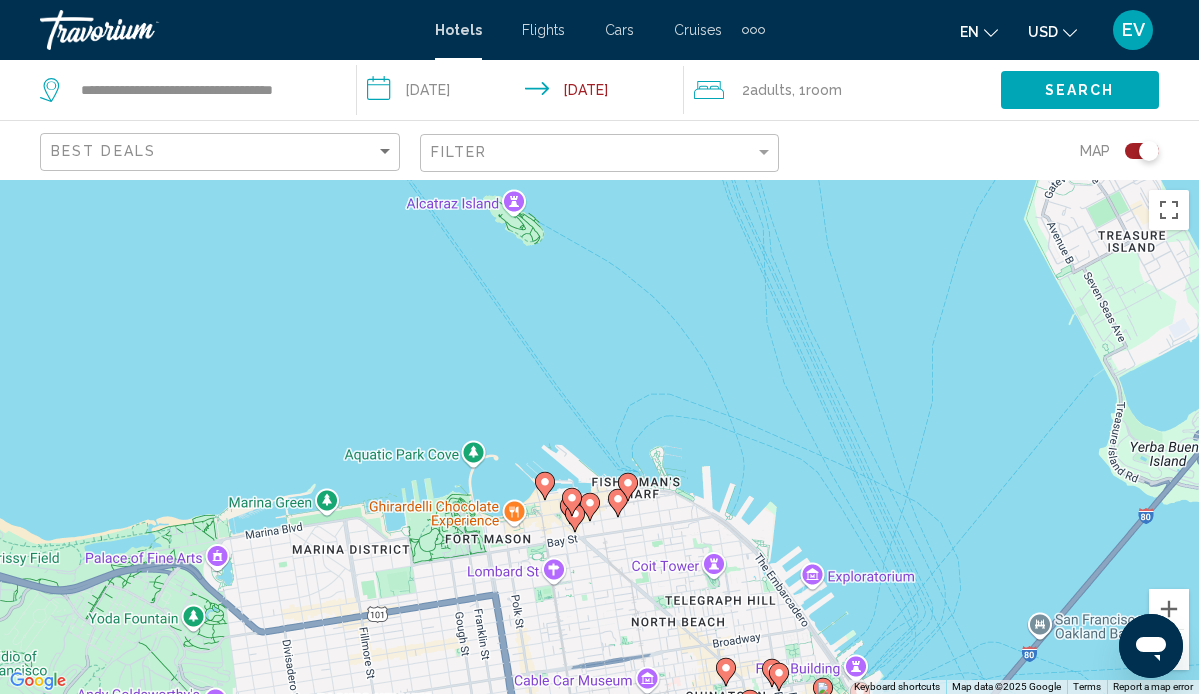 click on "To navigate, press the arrow keys. To activate drag with keyboard, press Alt + Enter. Once in keyboard drag state, use the arrow keys to move the marker. To complete the drag, press the Enter key. To cancel, press Escape." at bounding box center (599, 437) 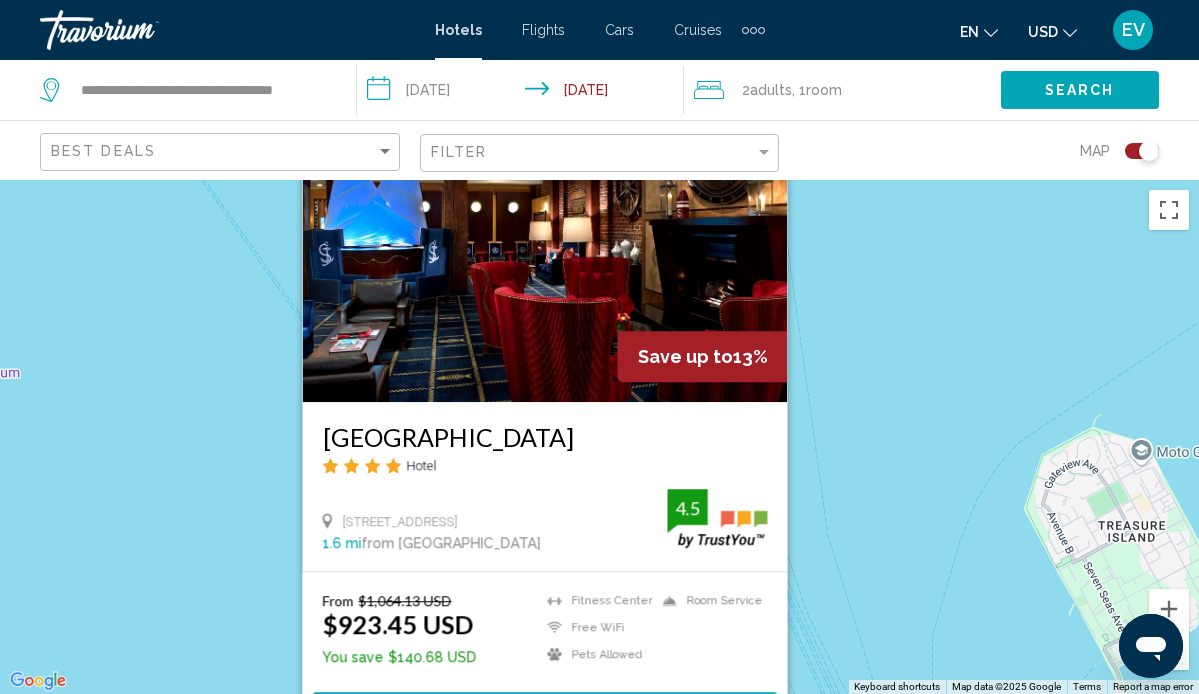 click on "To navigate, press the arrow keys. To activate drag with keyboard, press Alt + Enter. Once in keyboard drag state, use the arrow keys to move the marker. To complete the drag, press the Enter key. To cancel, press Escape. Save up to  13%   [GEOGRAPHIC_DATA]
Hotel
[STREET_ADDRESS] 1.6 mi  from [GEOGRAPHIC_DATA] from hotel 4.5 From $1,064.13 USD $923.45 USD  You save  $140.68 USD
[GEOGRAPHIC_DATA]
Free WiFi
Pets Allowed
Room Service  4.5 Select Room" at bounding box center [599, 437] 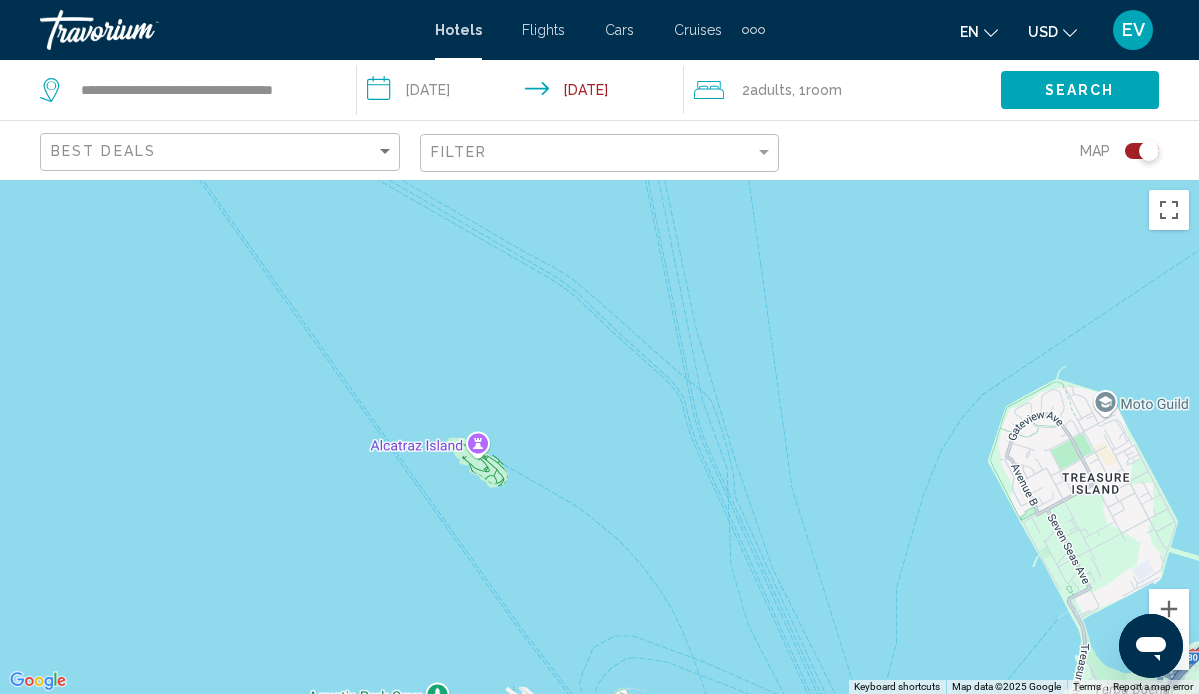 drag, startPoint x: 876, startPoint y: 561, endPoint x: 604, endPoint y: 63, distance: 567.4399 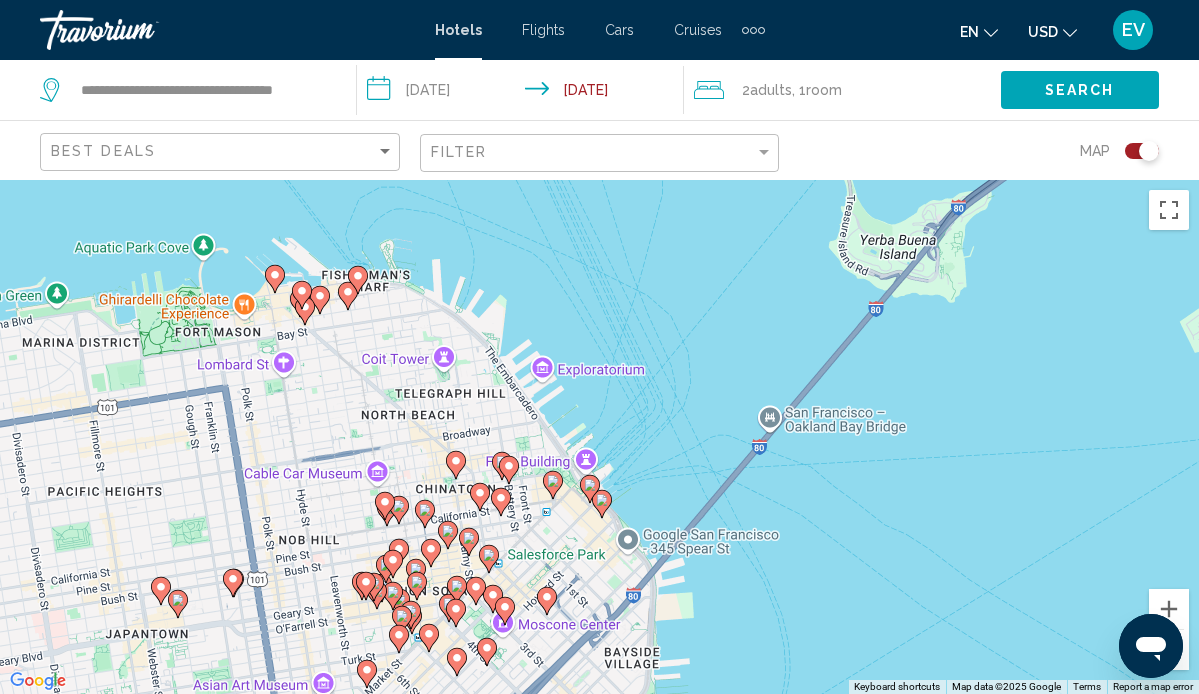 click 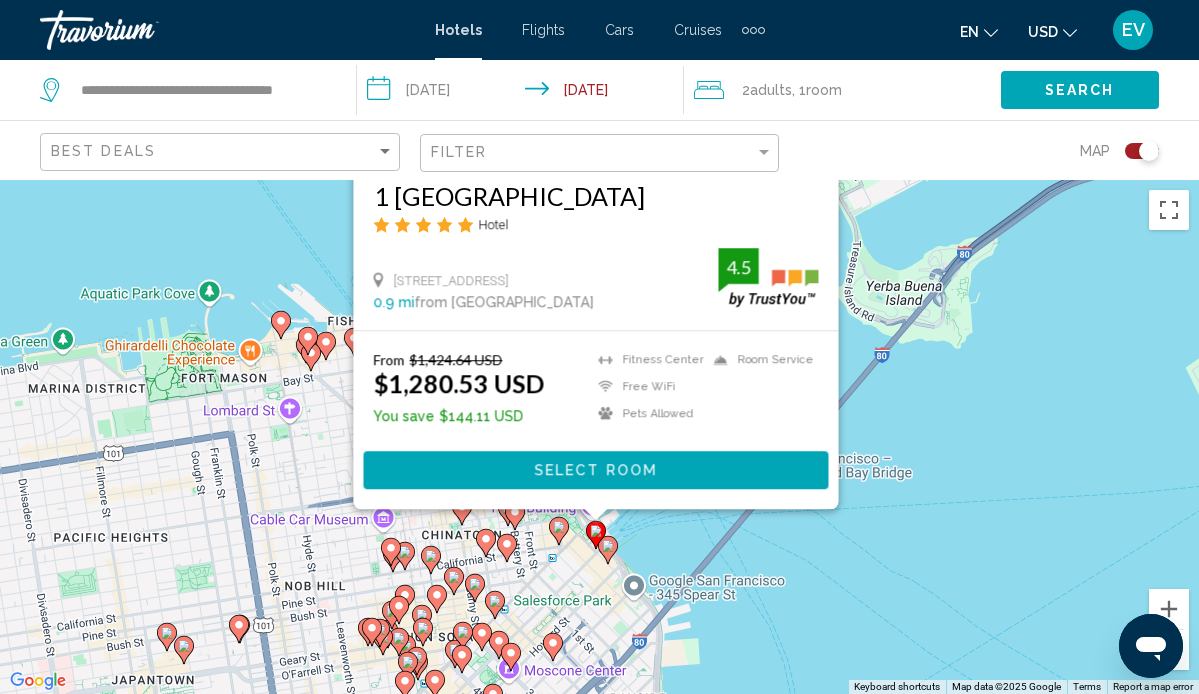 drag, startPoint x: 896, startPoint y: 586, endPoint x: 901, endPoint y: 339, distance: 247.0506 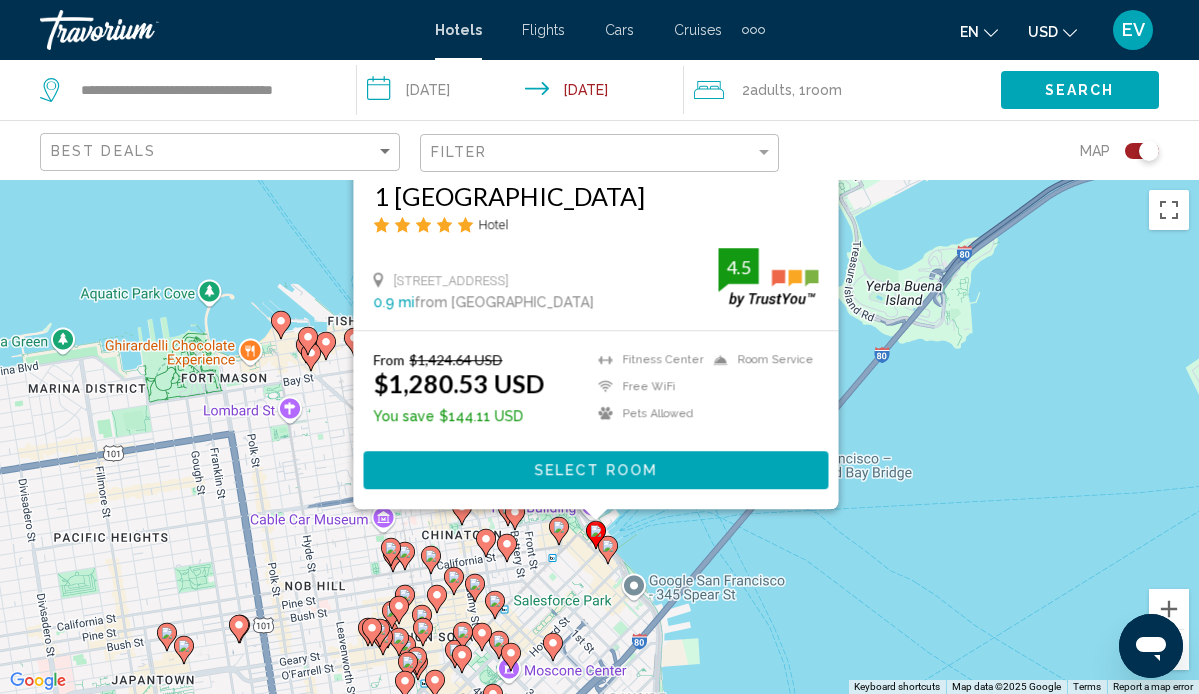 click on "To navigate, press the arrow keys. To activate drag with keyboard, press Alt + Enter. Once in keyboard drag state, use the arrow keys to move the marker. To complete the drag, press the Enter key. To cancel, press Escape. Save up to  10%   1 [GEOGRAPHIC_DATA]
Hotel
[STREET_ADDRESS] 0.9 mi  from [GEOGRAPHIC_DATA] from hotel 4.5 From $1,424.64 USD $1,280.53 USD  You save  $144.11 USD
[GEOGRAPHIC_DATA]
Free WiFi
Pets Allowed
Room Service  4.5 Select Room" at bounding box center (599, 437) 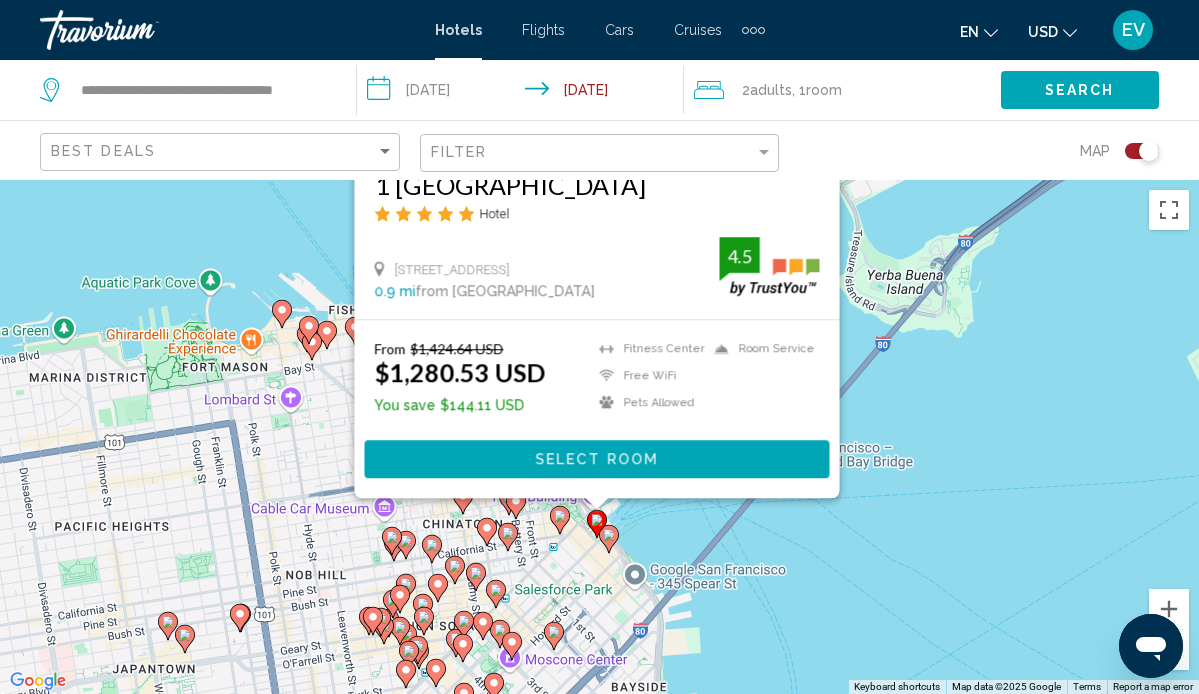click at bounding box center [609, 539] 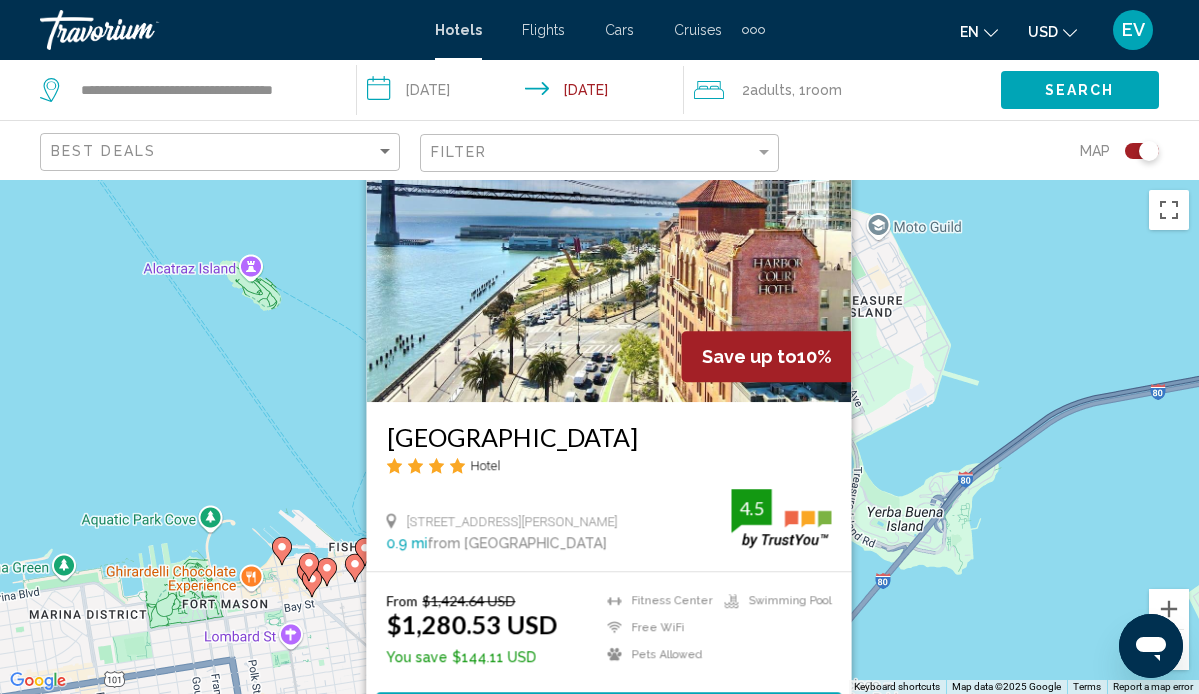 drag, startPoint x: 295, startPoint y: 650, endPoint x: 295, endPoint y: 237, distance: 413 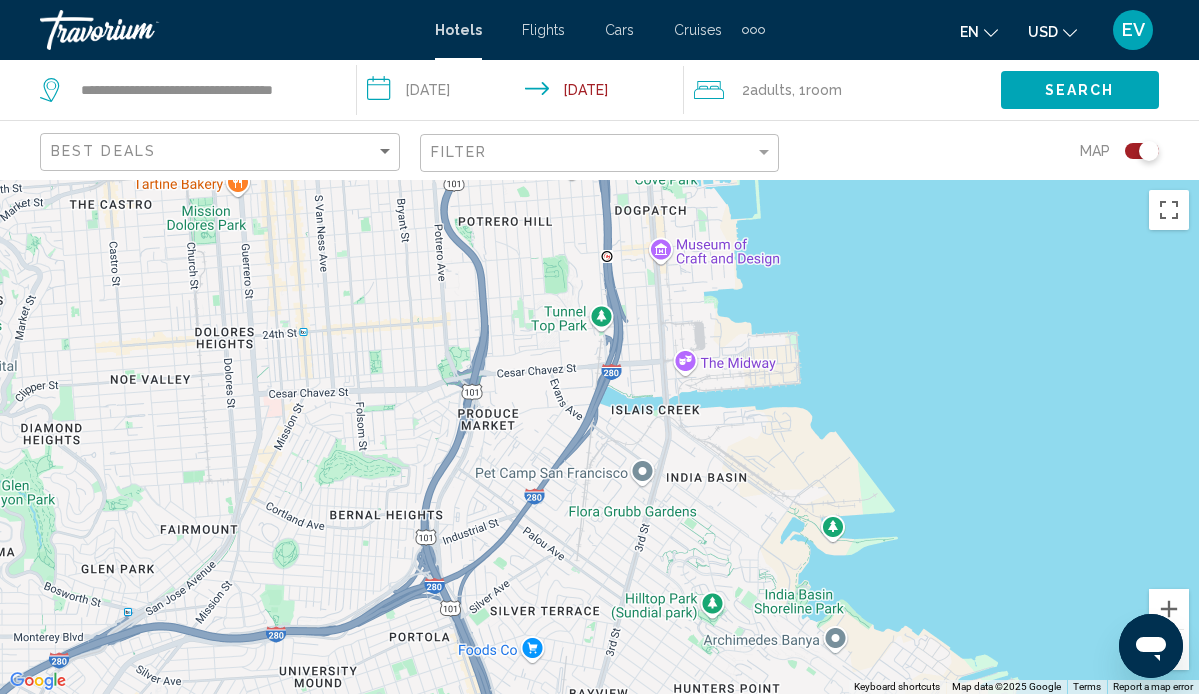 click on "To navigate, press the arrow keys. To activate drag with keyboard, press Alt + Enter. Once in keyboard drag state, use the arrow keys to move the marker. To complete the drag, press the Enter key. To cancel, press Escape. Save up to  10%   [GEOGRAPHIC_DATA]
Hotel
[STREET_ADDRESS][PERSON_NAME] 0.9 mi  from [GEOGRAPHIC_DATA] from hotel 4.5 From $1,424.64 USD $1,280.53 USD  You save  $144.11 USD
[GEOGRAPHIC_DATA]
Free WiFi
Pets Allowed
Swimming Pool  4.5 Select Room" at bounding box center [599, 437] 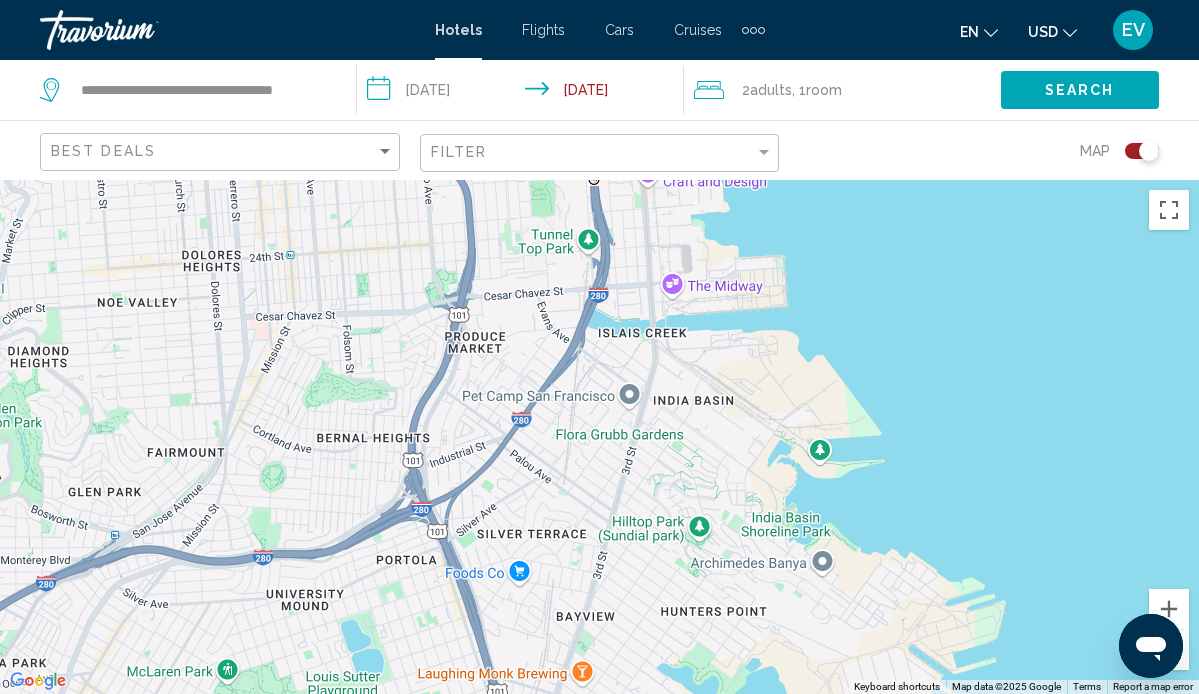 drag, startPoint x: 563, startPoint y: 555, endPoint x: 536, endPoint y: 356, distance: 200.8233 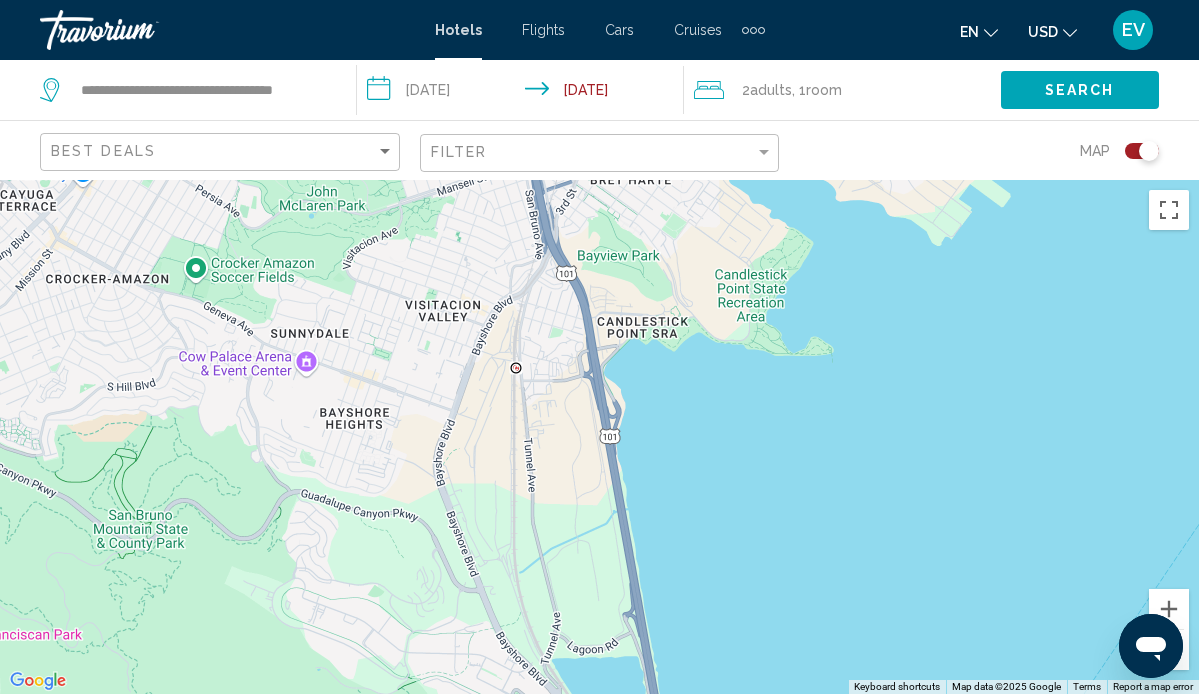 drag, startPoint x: 638, startPoint y: 490, endPoint x: 689, endPoint y: 153, distance: 340.83722 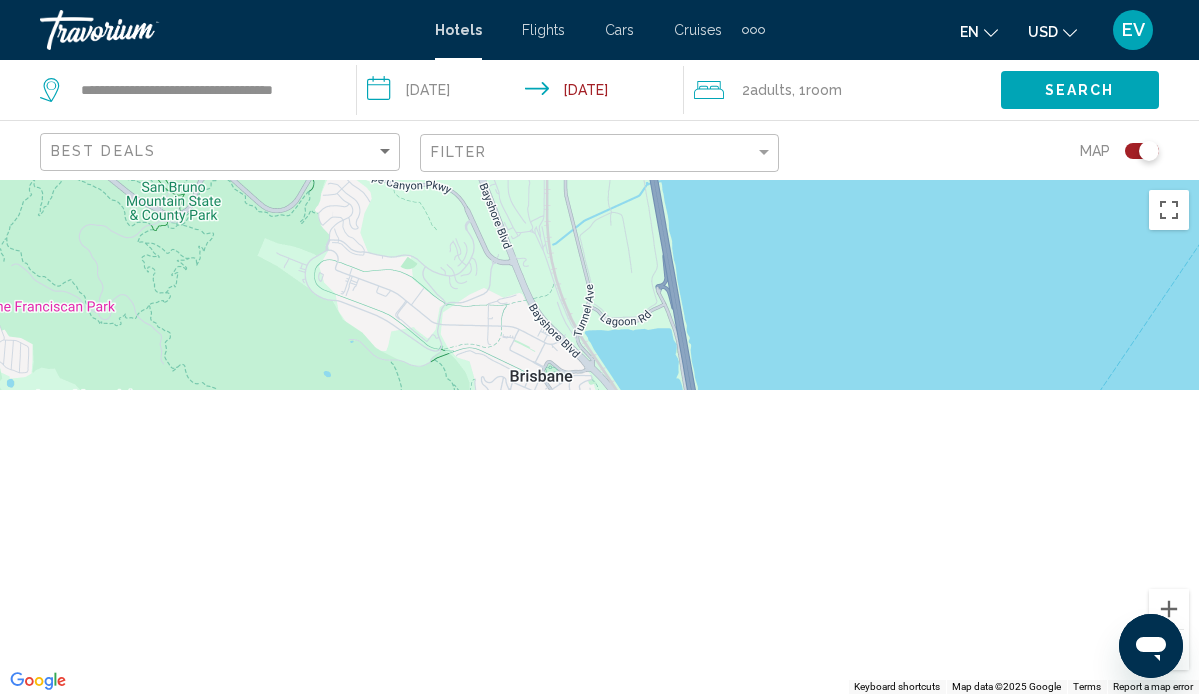 drag, startPoint x: 702, startPoint y: 492, endPoint x: 741, endPoint y: 131, distance: 363.10052 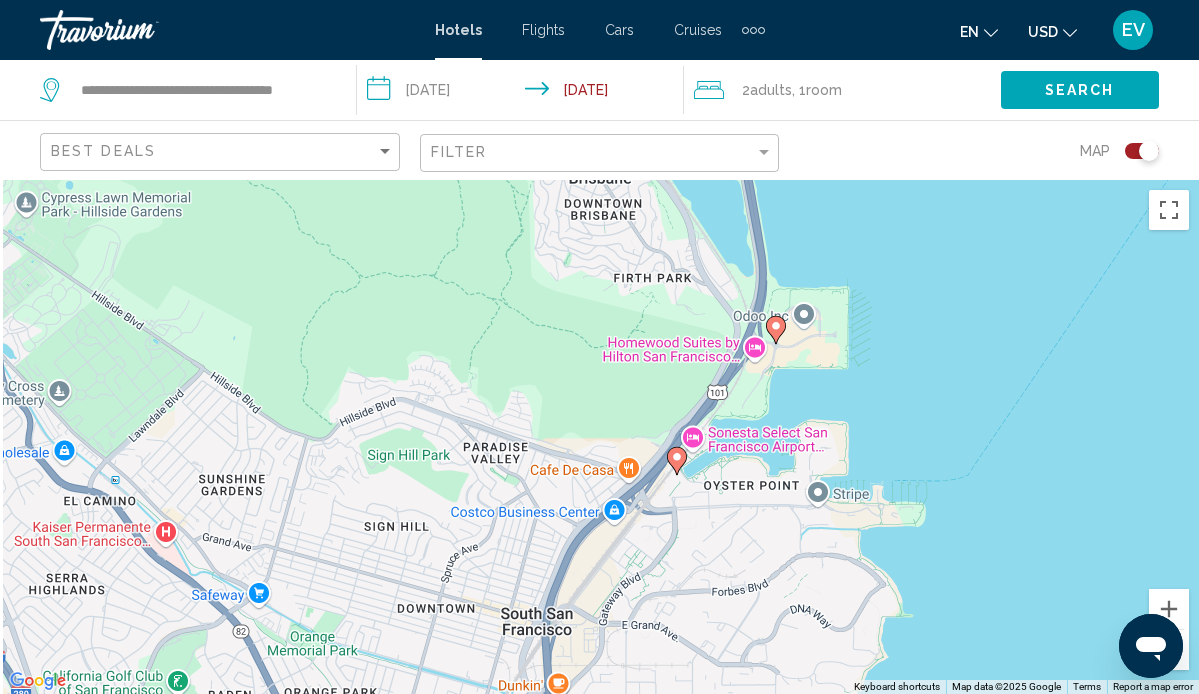 drag, startPoint x: 770, startPoint y: 490, endPoint x: 884, endPoint y: 194, distance: 317.19394 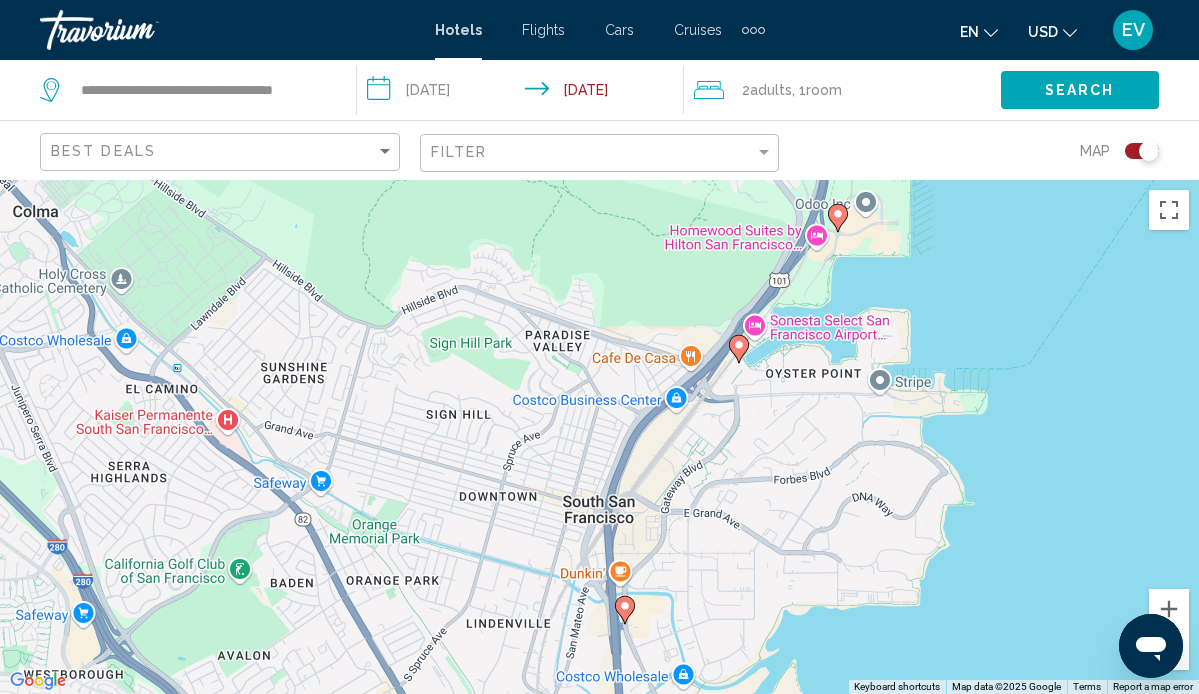 click at bounding box center [739, 349] 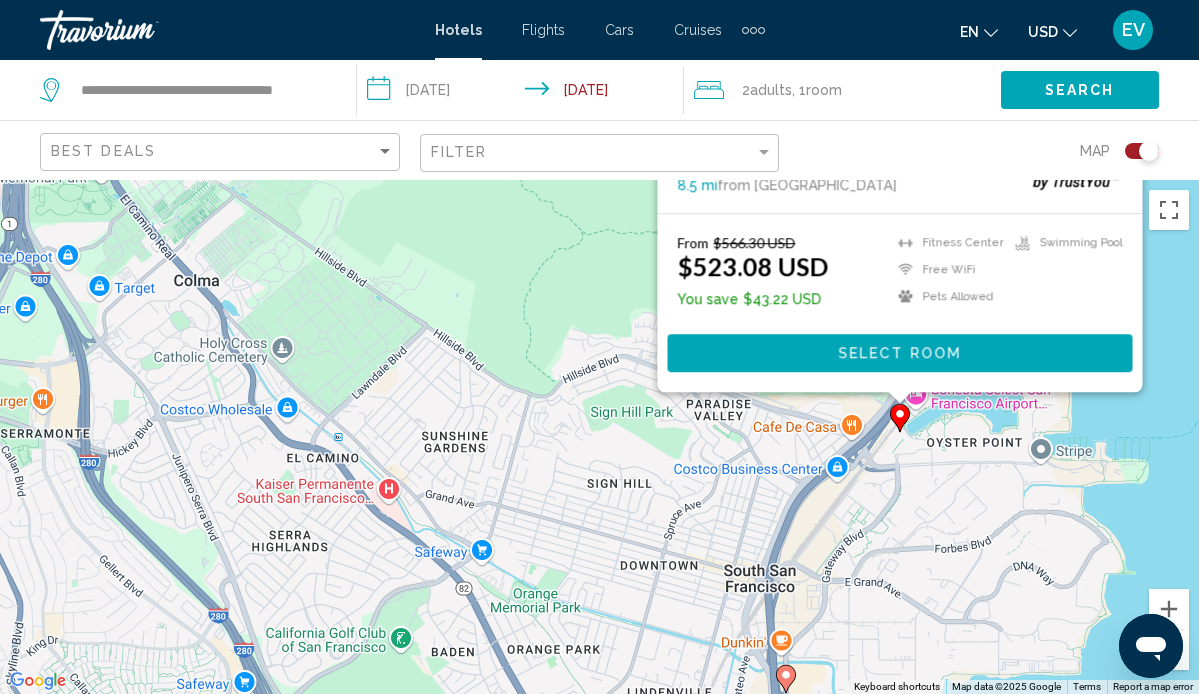 drag, startPoint x: 354, startPoint y: 594, endPoint x: 516, endPoint y: 194, distance: 431.55997 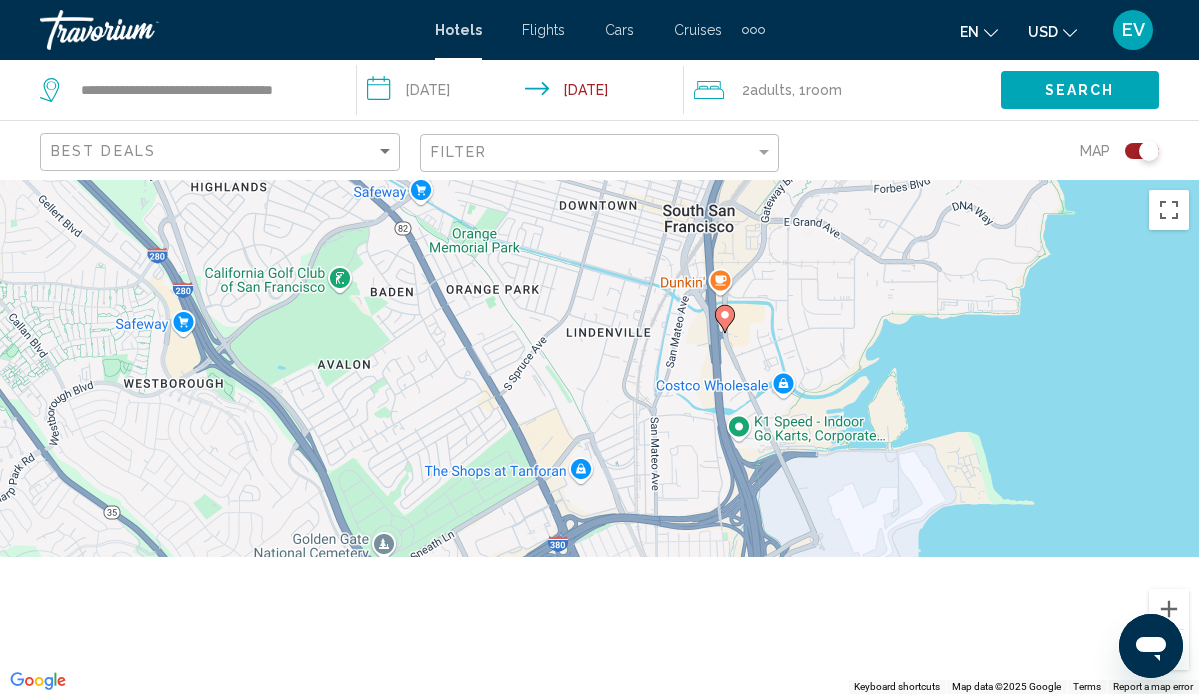drag, startPoint x: 514, startPoint y: 525, endPoint x: 435, endPoint y: 123, distance: 409.6889 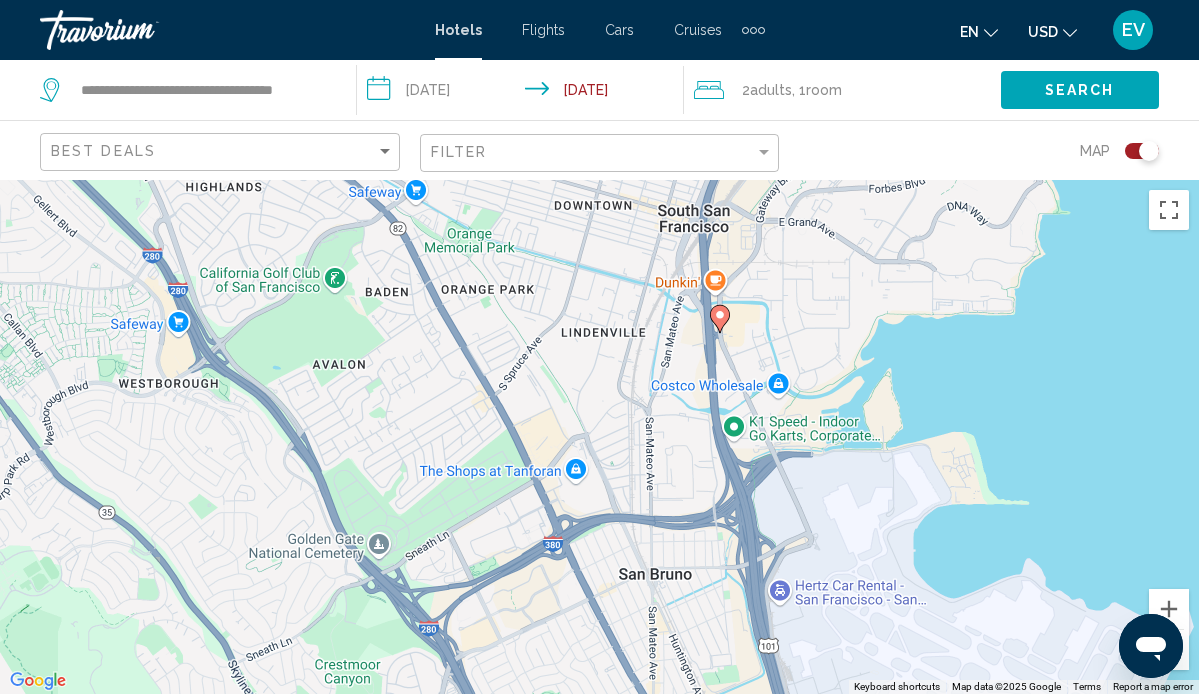 click 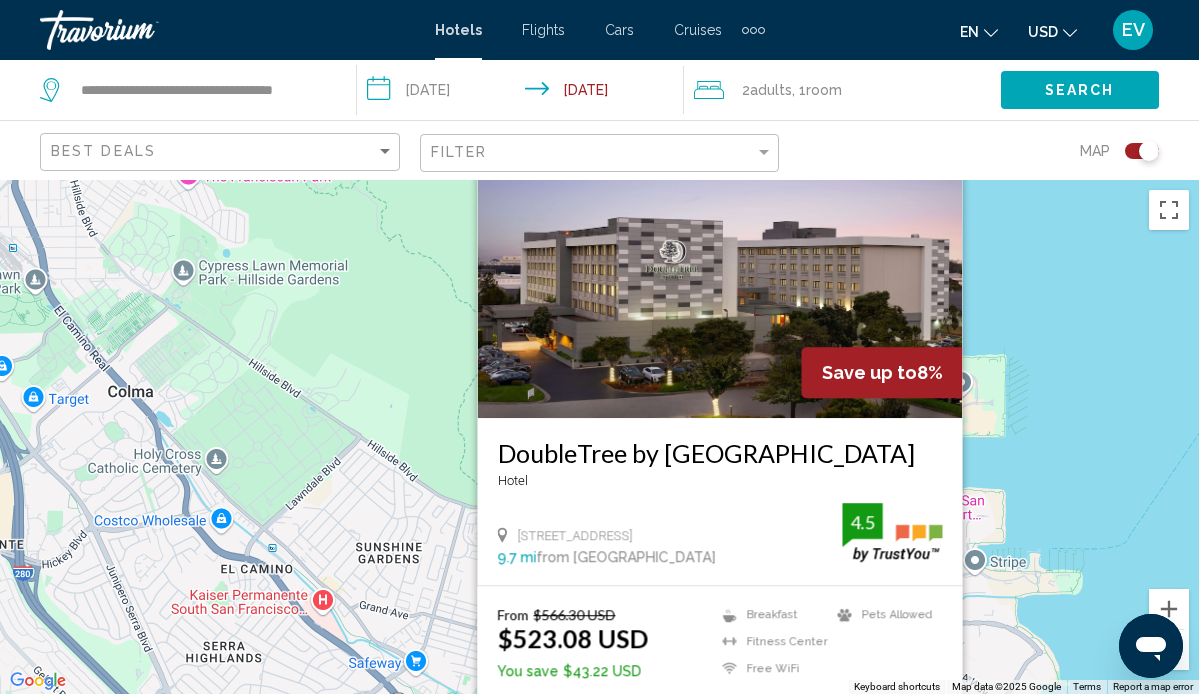 click on "To navigate, press the arrow keys. To activate drag with keyboard, press Alt + Enter. Once in keyboard drag state, use the arrow keys to move the marker. To complete the drag, press the Enter key. To cancel, press Escape. Save up to  8%   DoubleTree by [GEOGRAPHIC_DATA]
[STREET_ADDRESS] 9.7 mi  from [GEOGRAPHIC_DATA] from hotel 4.5 From $566.30 USD $523.08 USD  You save  $43.22 USD
Breakfast
[GEOGRAPHIC_DATA]
Free WiFi
Pets Allowed  4.5 Select Room" at bounding box center [599, 437] 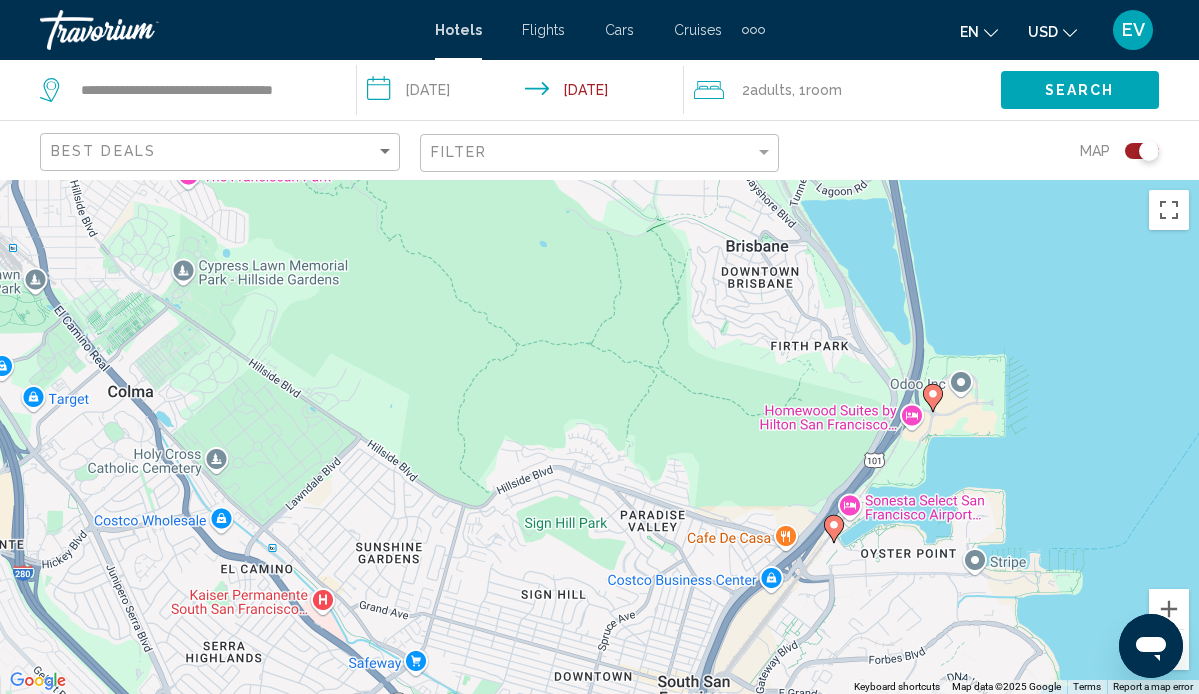 drag, startPoint x: 470, startPoint y: 550, endPoint x: 470, endPoint y: 331, distance: 219 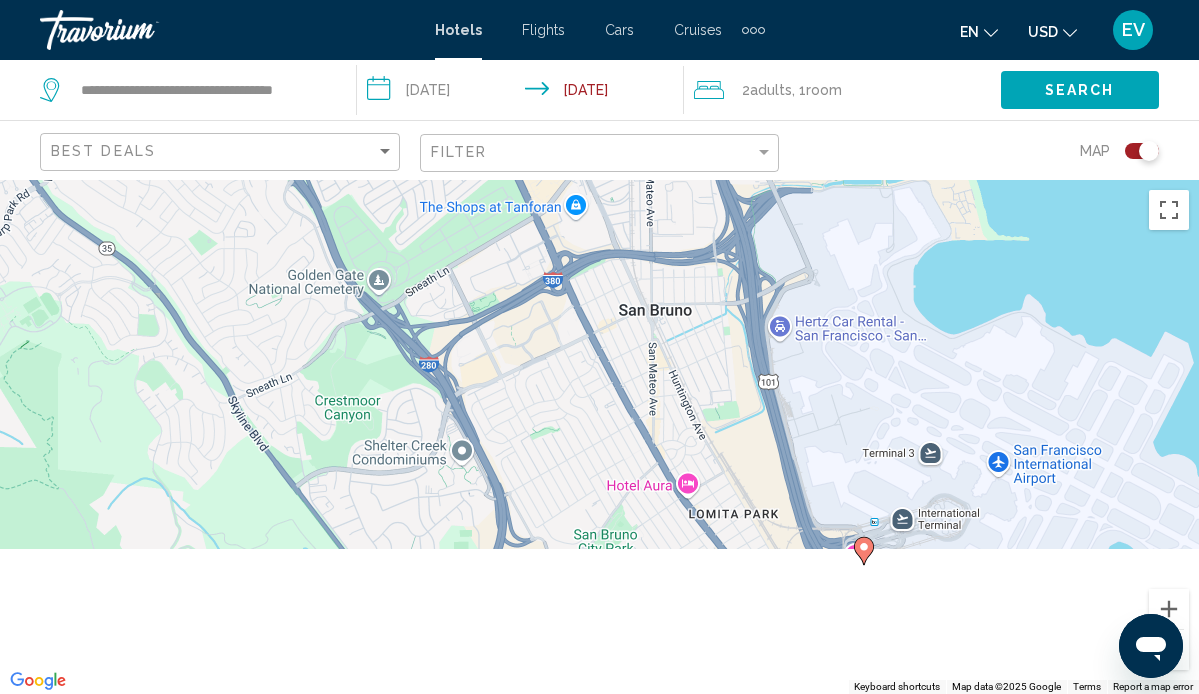 drag, startPoint x: 518, startPoint y: 509, endPoint x: 515, endPoint y: 269, distance: 240.01875 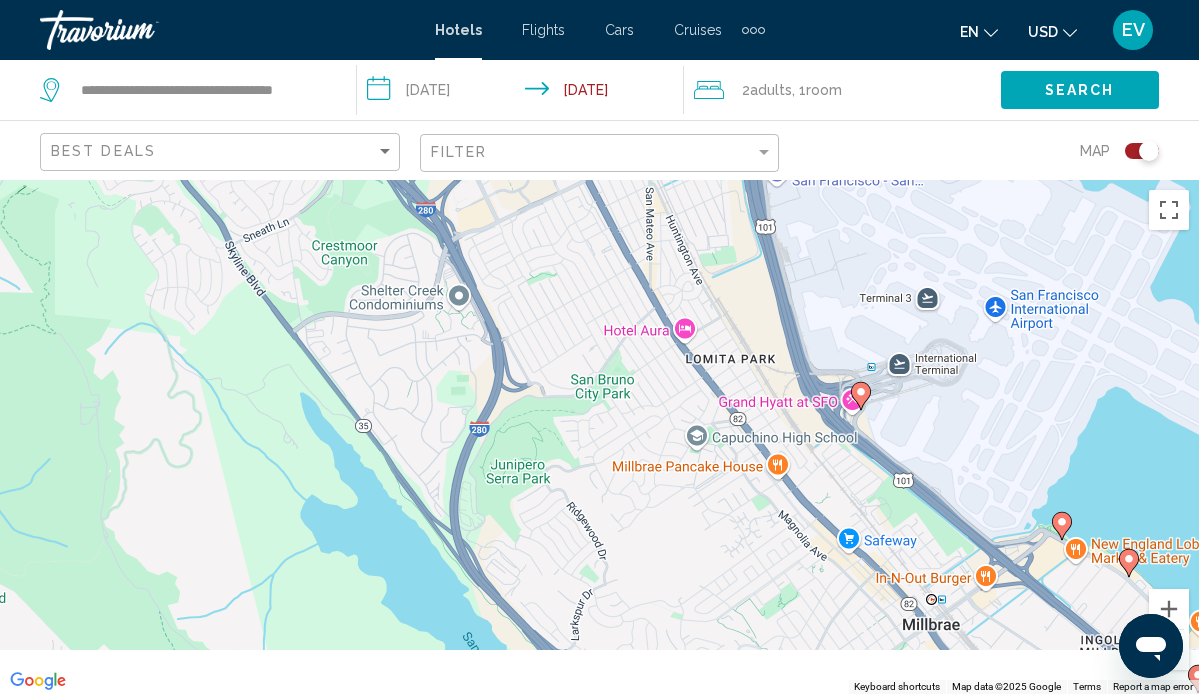 drag, startPoint x: 758, startPoint y: 492, endPoint x: 754, endPoint y: 342, distance: 150.05333 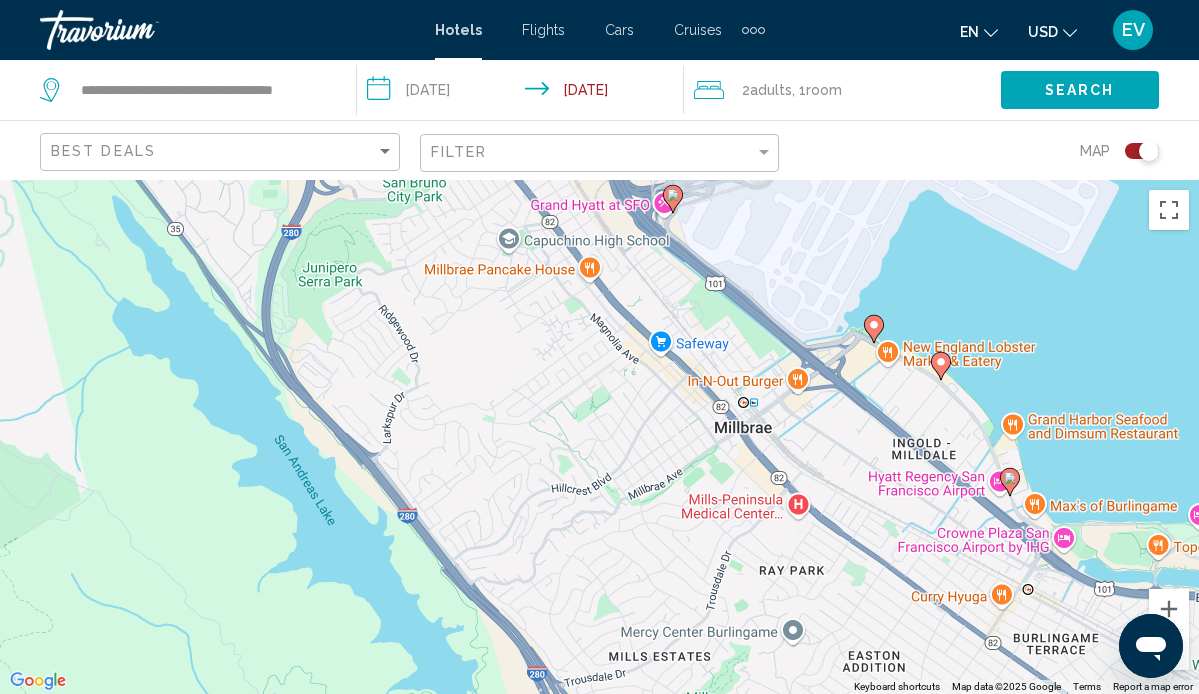 drag, startPoint x: 855, startPoint y: 549, endPoint x: 645, endPoint y: 331, distance: 302.69458 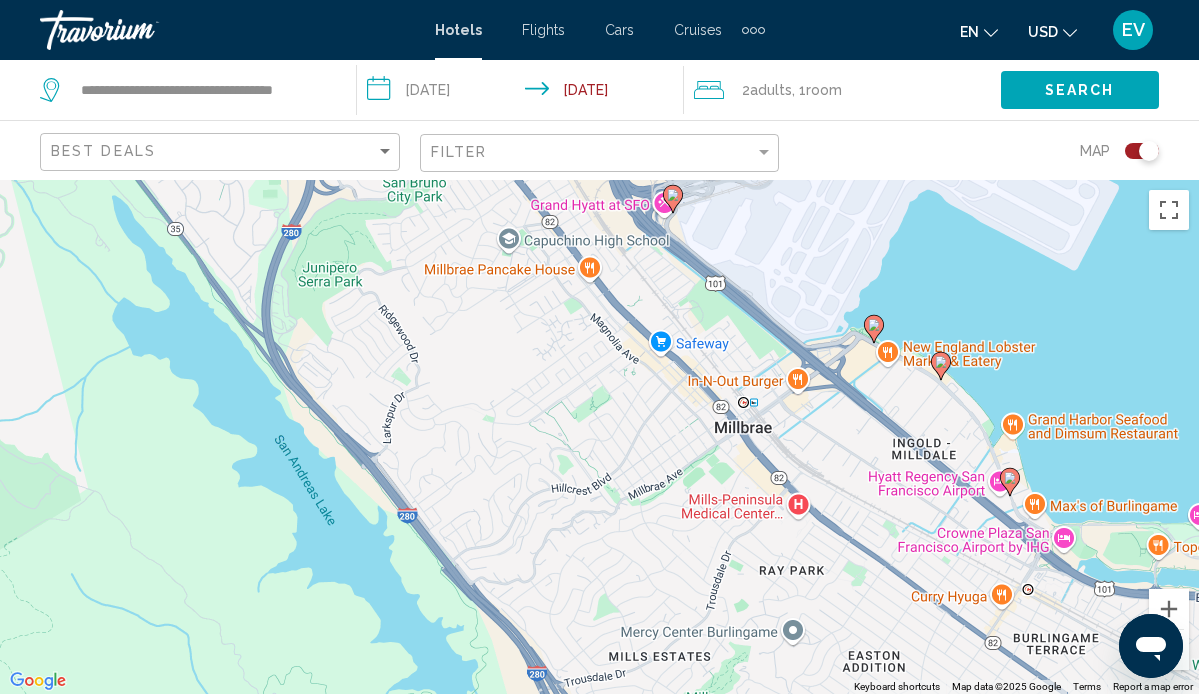 click on "To navigate, press the arrow keys. To activate drag with keyboard, press Alt + Enter. Once in keyboard drag state, use the arrow keys to move the marker. To complete the drag, press the Enter key. To cancel, press Escape." at bounding box center (599, 437) 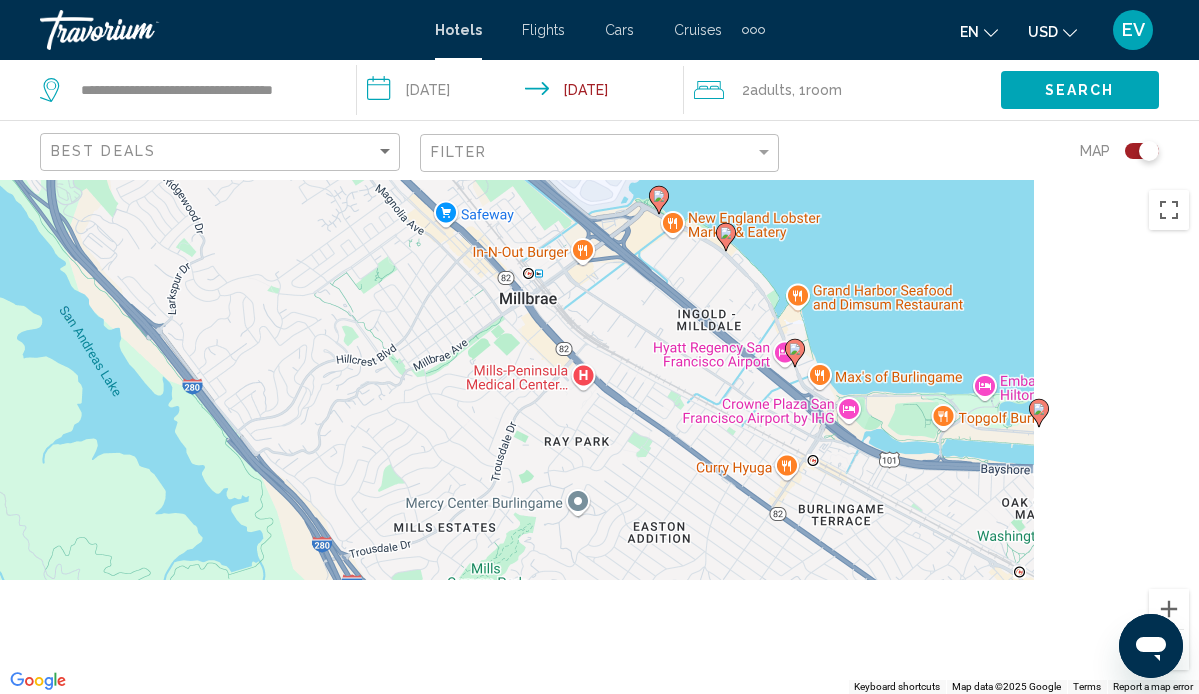 drag, startPoint x: 893, startPoint y: 495, endPoint x: 633, endPoint y: 346, distance: 299.66815 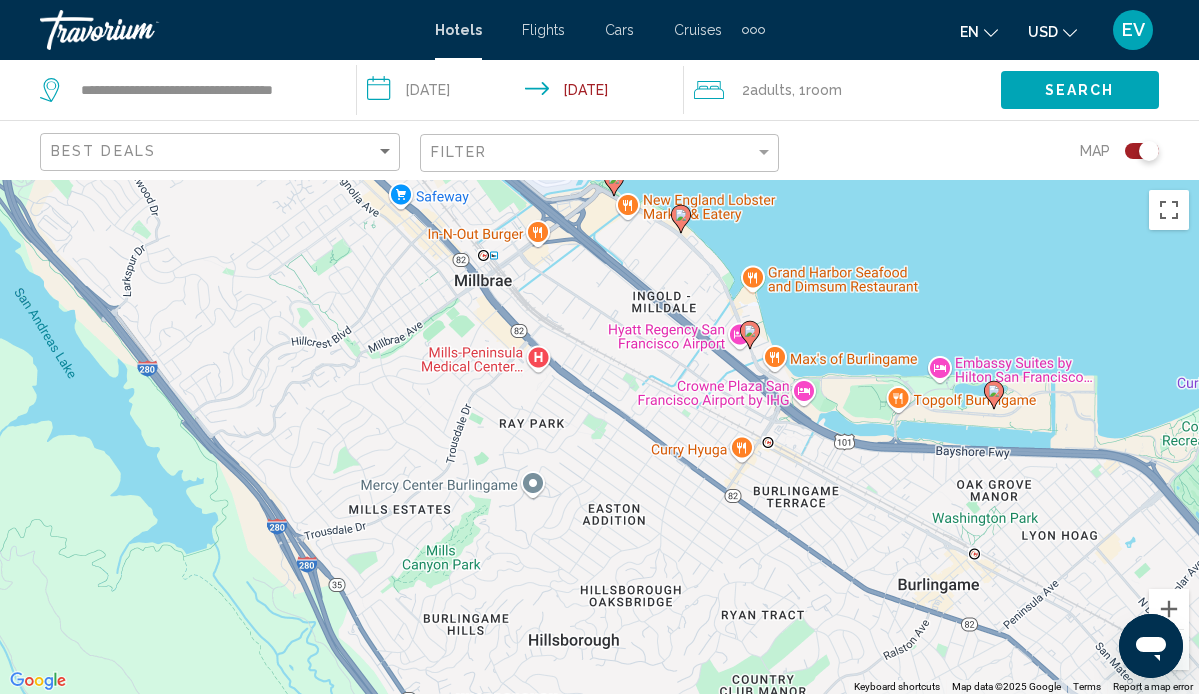 click 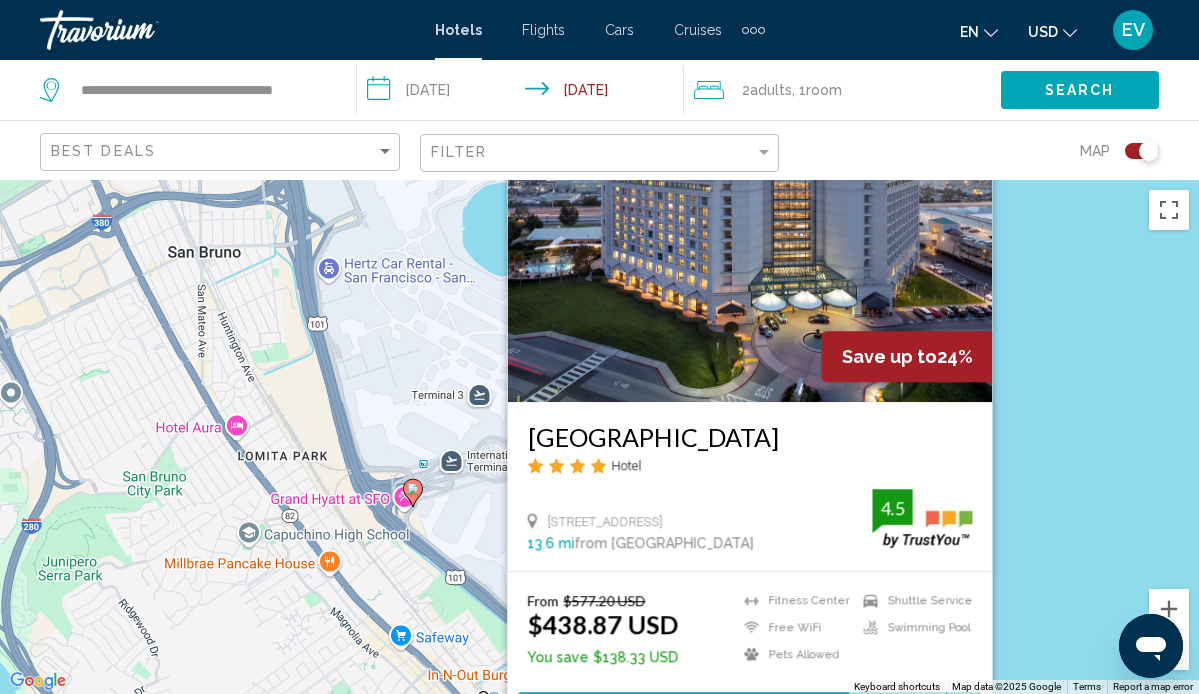 click on "To navigate, press the arrow keys. To activate drag with keyboard, press Alt + Enter. Once in keyboard drag state, use the arrow keys to move the marker. To complete the drag, press the Enter key. To cancel, press Escape. Save up to  24%   [GEOGRAPHIC_DATA]
Hotel
[STREET_ADDRESS] 13.6 mi  from [GEOGRAPHIC_DATA] from hotel 4.5 From $577.20 USD $438.87 USD  You save  $138.33 USD
[GEOGRAPHIC_DATA]
Free WiFi
Pets Allowed
Shuttle Service
Swimming Pool  4.5 Select Room" at bounding box center [599, 437] 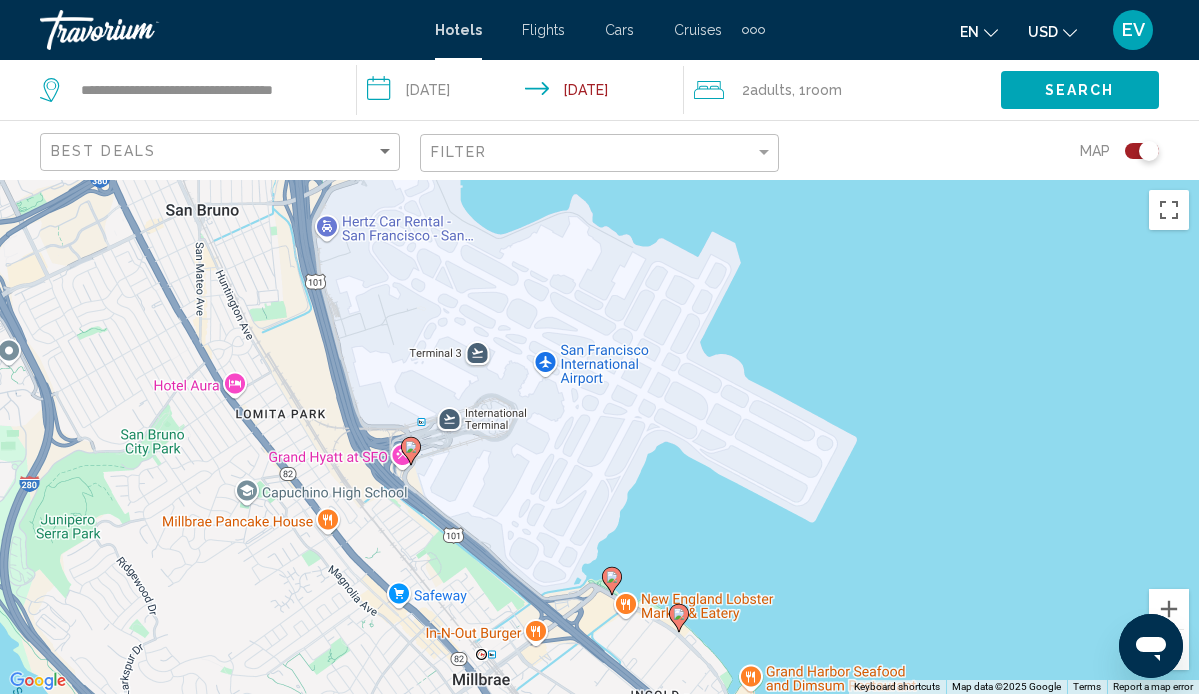 drag, startPoint x: 442, startPoint y: 630, endPoint x: 433, endPoint y: 215, distance: 415.09756 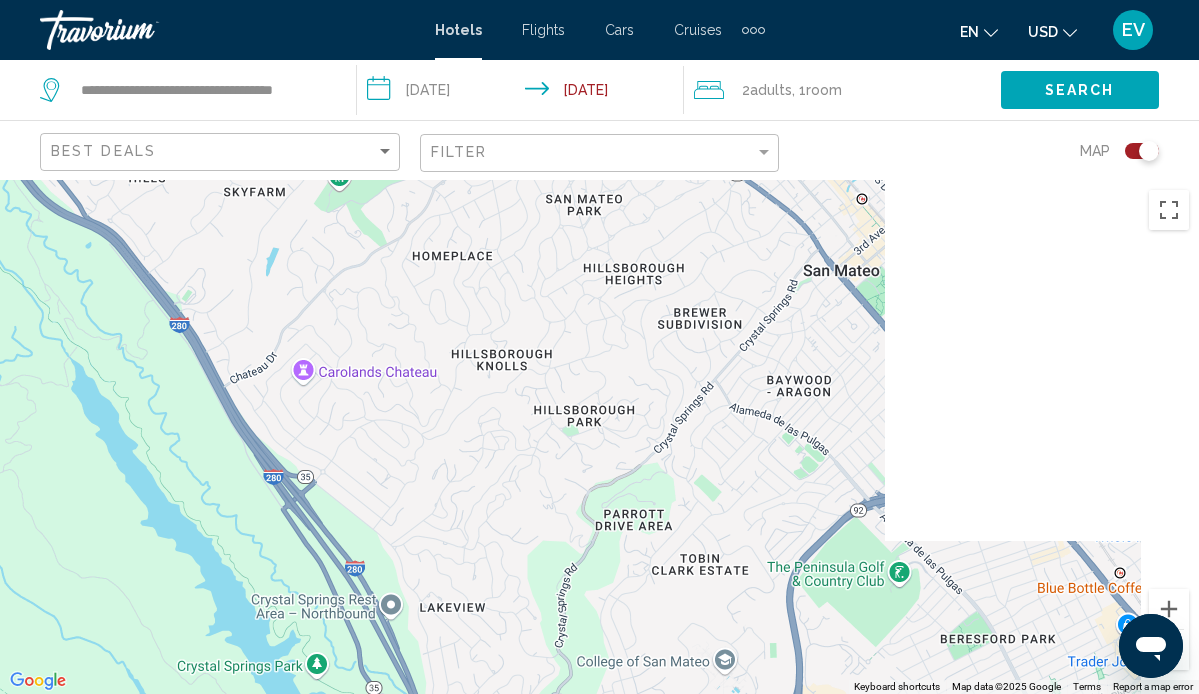 drag, startPoint x: 686, startPoint y: 302, endPoint x: 266, endPoint y: 471, distance: 452.7262 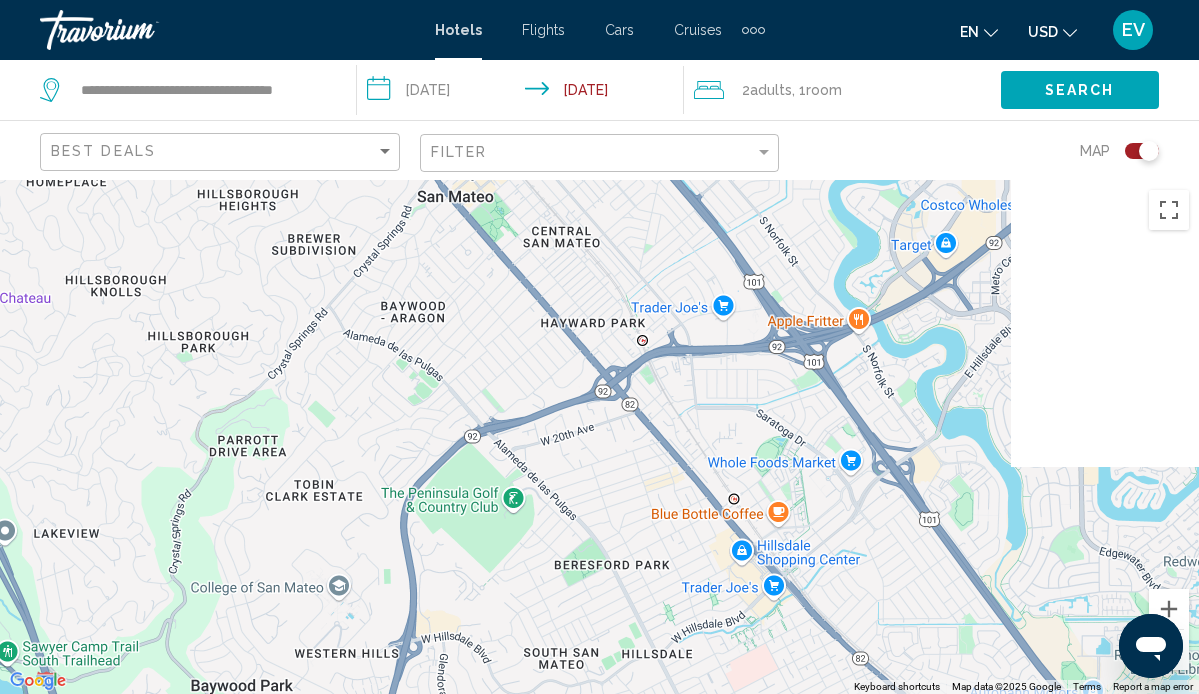 drag, startPoint x: 658, startPoint y: 424, endPoint x: 340, endPoint y: 324, distance: 333.35266 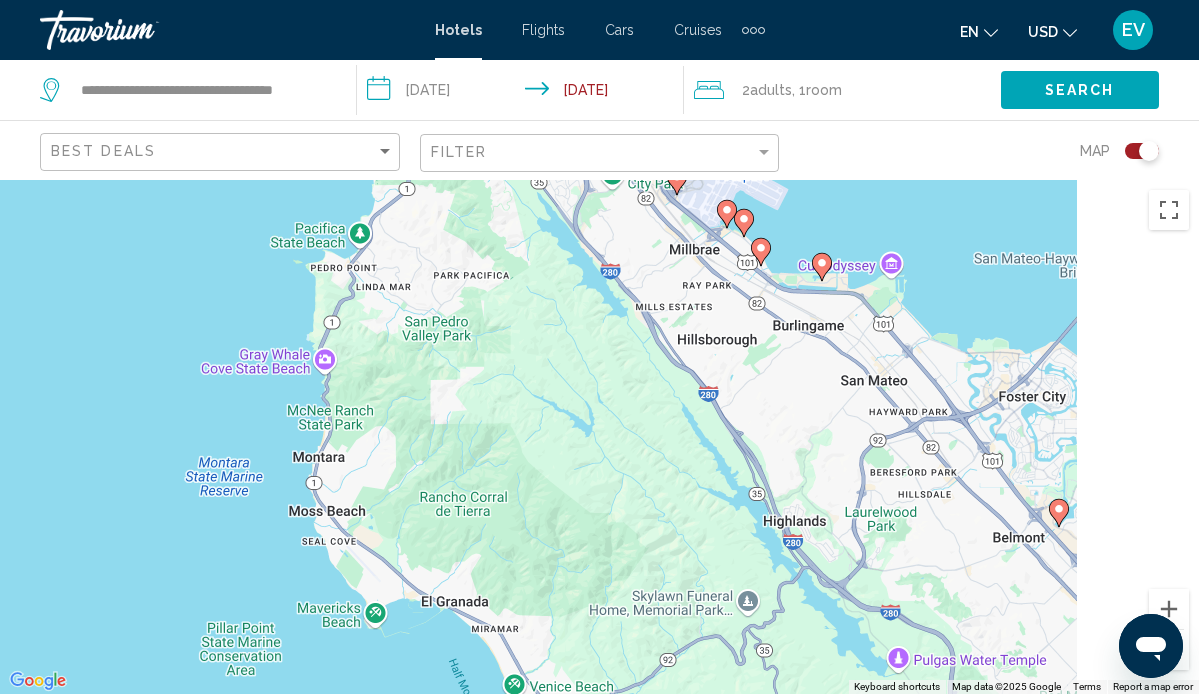 drag, startPoint x: 1085, startPoint y: 472, endPoint x: 721, endPoint y: 426, distance: 366.89508 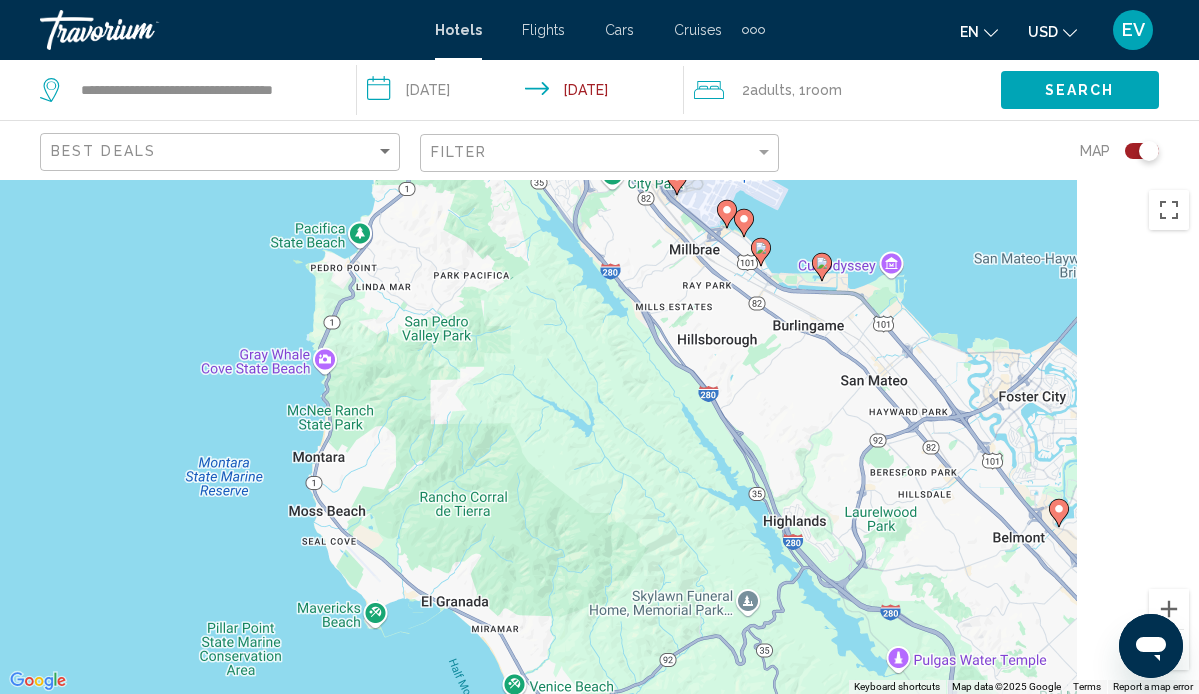 click on "To navigate, press the arrow keys. To activate drag with keyboard, press Alt + Enter. Once in keyboard drag state, use the arrow keys to move the marker. To complete the drag, press the Enter key. To cancel, press Escape." at bounding box center (599, 437) 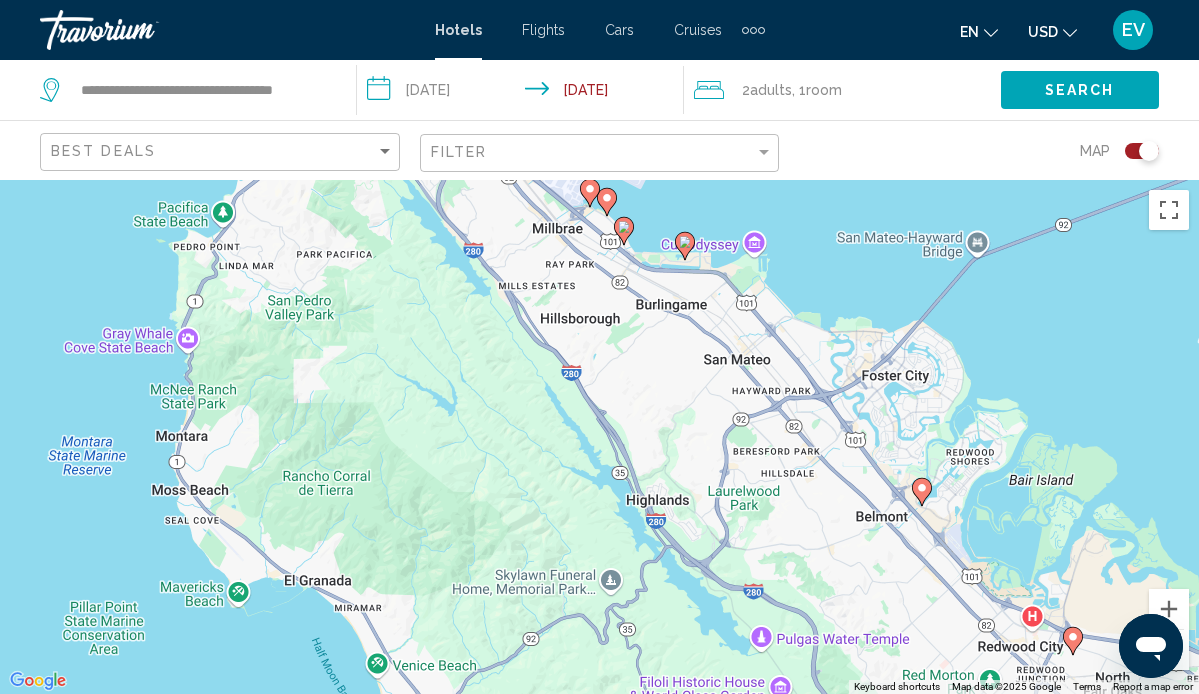 click 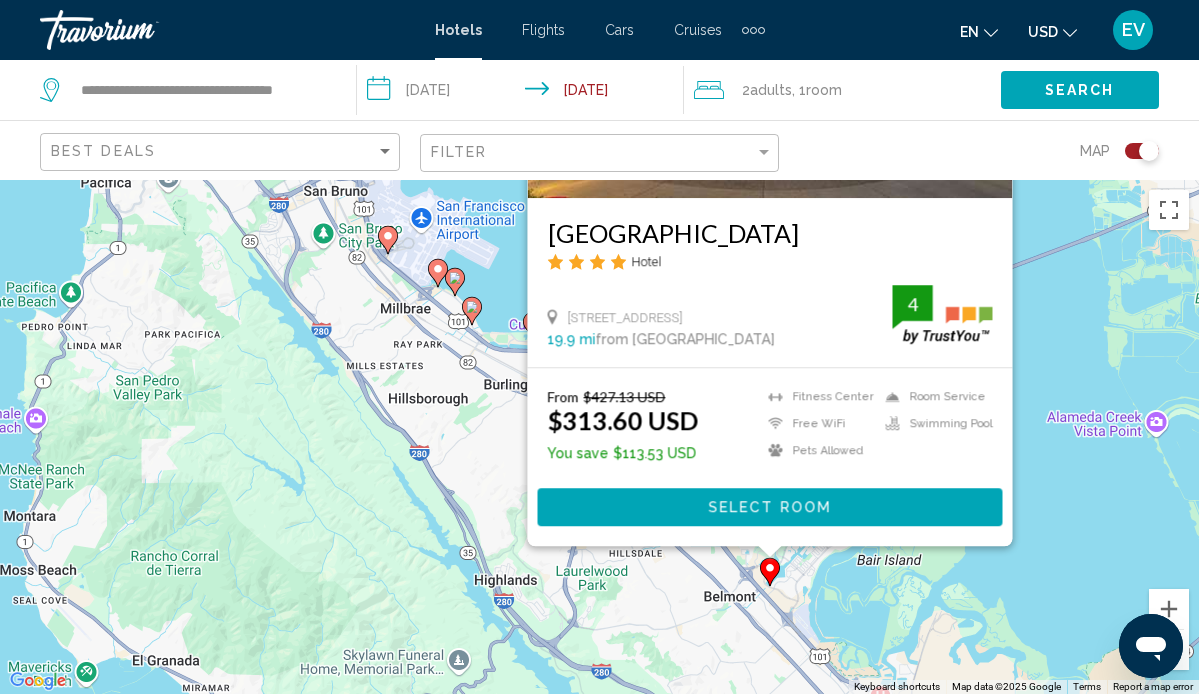 drag, startPoint x: 598, startPoint y: 583, endPoint x: 428, endPoint y: 337, distance: 299.0251 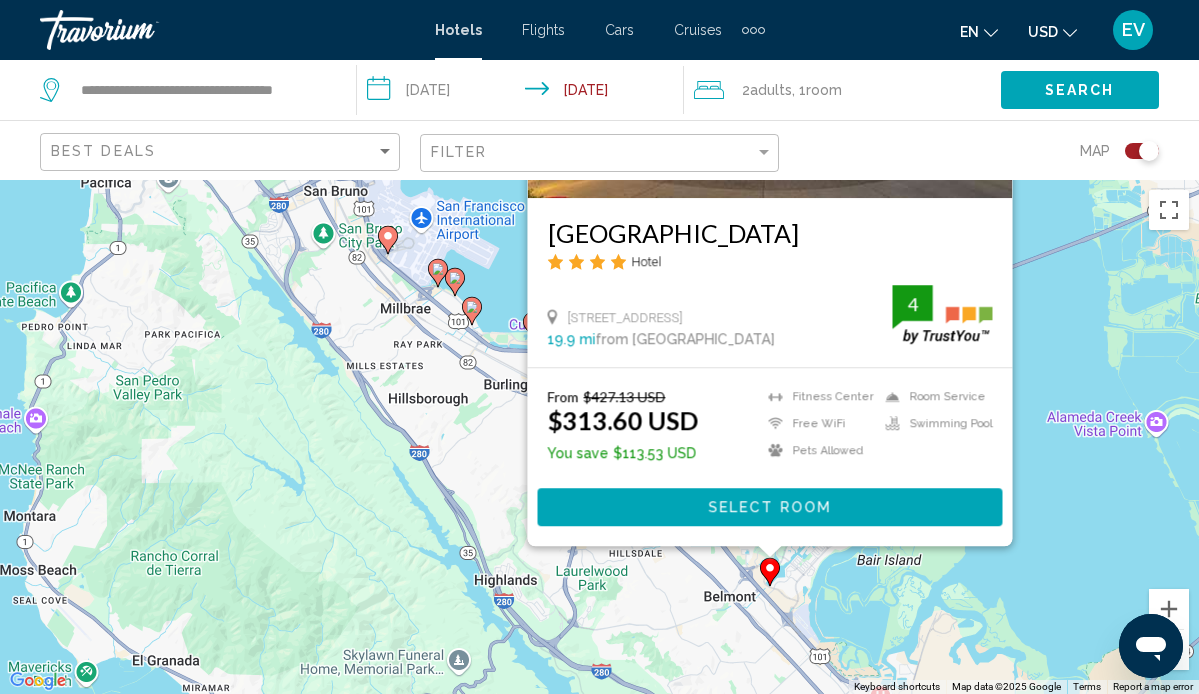 click on "To navigate, press the arrow keys. To activate drag with keyboard, press Alt + Enter. Once in keyboard drag state, use the arrow keys to move the marker. To complete the drag, press the Enter key. To cancel, press Escape. Save up to  27%   [GEOGRAPHIC_DATA] [GEOGRAPHIC_DATA]
Hotel
[STREET_ADDRESS] 19.9 mi  from [GEOGRAPHIC_DATA] from hotel 4 From $427.13 USD $313.60 USD  You save  $113.53 USD
[GEOGRAPHIC_DATA]
Free WiFi
Pets Allowed
Room Service
Swimming Pool  4 Select Room" at bounding box center (599, 437) 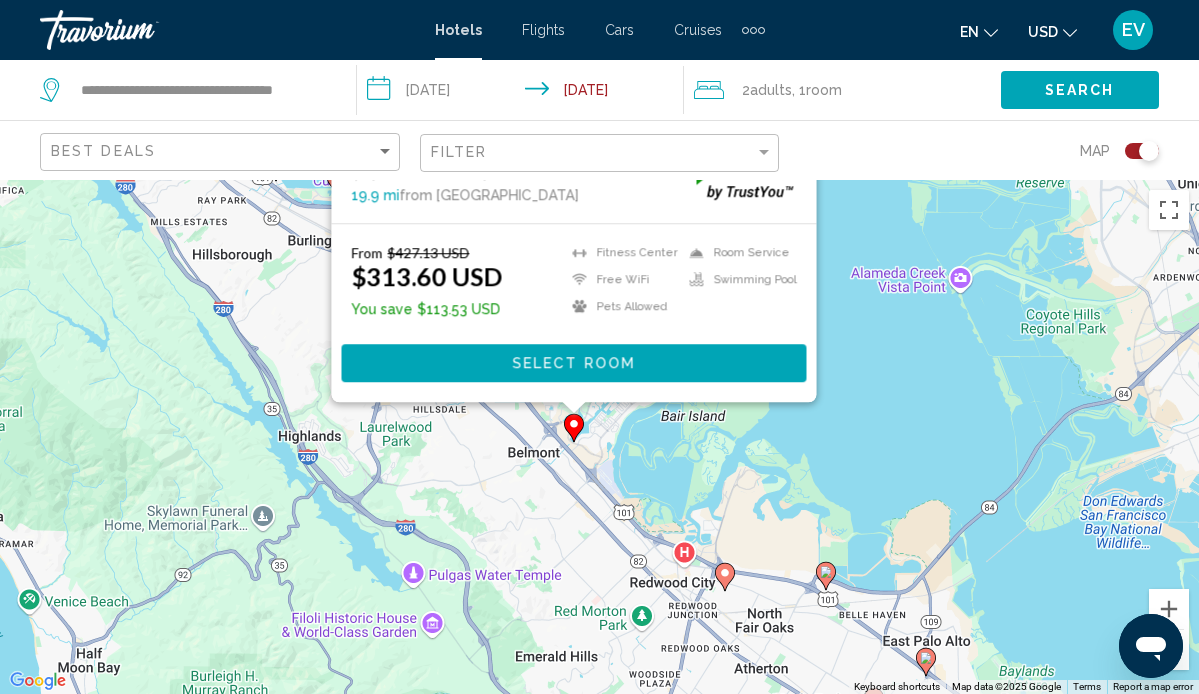 drag, startPoint x: 555, startPoint y: 556, endPoint x: 369, endPoint y: 433, distance: 222.99103 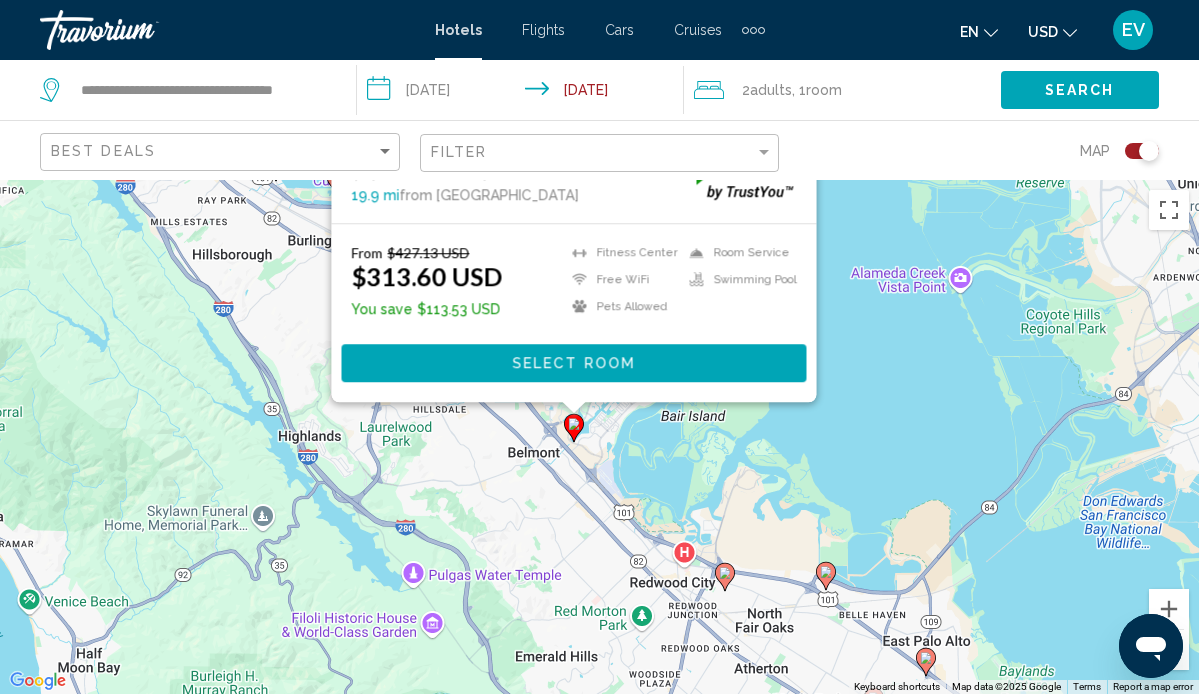 click on "To navigate, press the arrow keys. To activate drag with keyboard, press Alt + Enter. Once in keyboard drag state, use the arrow keys to move the marker. To complete the drag, press the Enter key. To cancel, press Escape. Save up to  27%   [GEOGRAPHIC_DATA] [GEOGRAPHIC_DATA]
Hotel
[STREET_ADDRESS] 19.9 mi  from [GEOGRAPHIC_DATA] from hotel 4 From $427.13 USD $313.60 USD  You save  $113.53 USD
[GEOGRAPHIC_DATA]
Free WiFi
Pets Allowed
Room Service
Swimming Pool  4 Select Room" at bounding box center (599, 437) 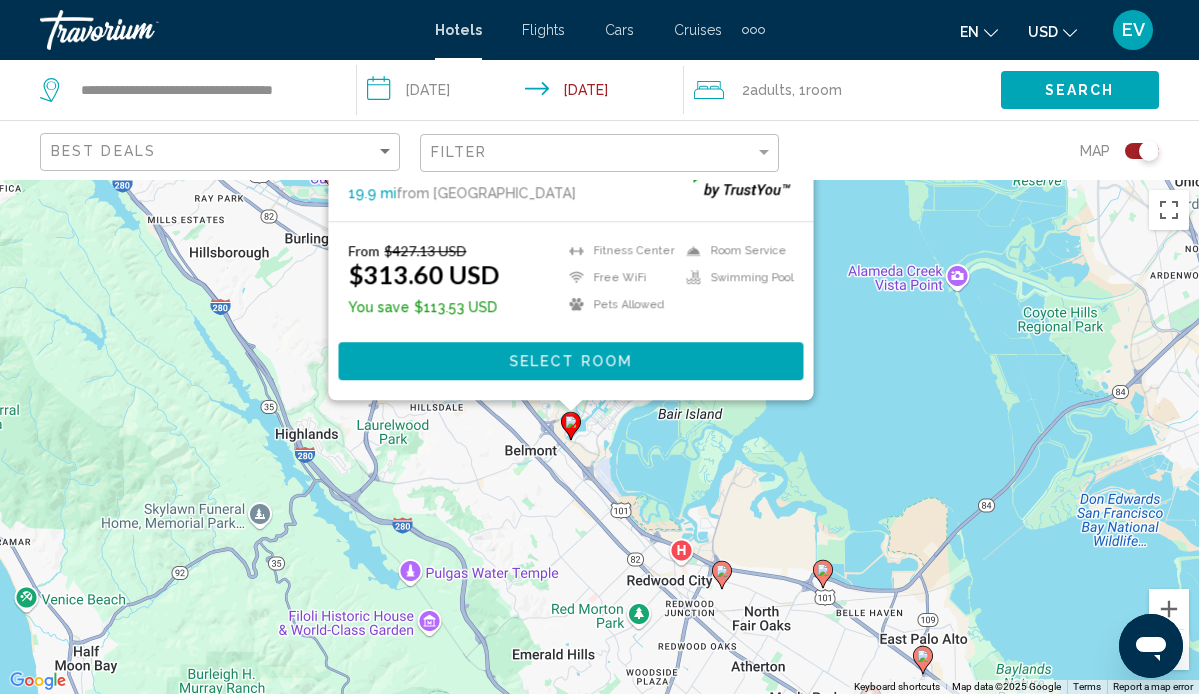 click 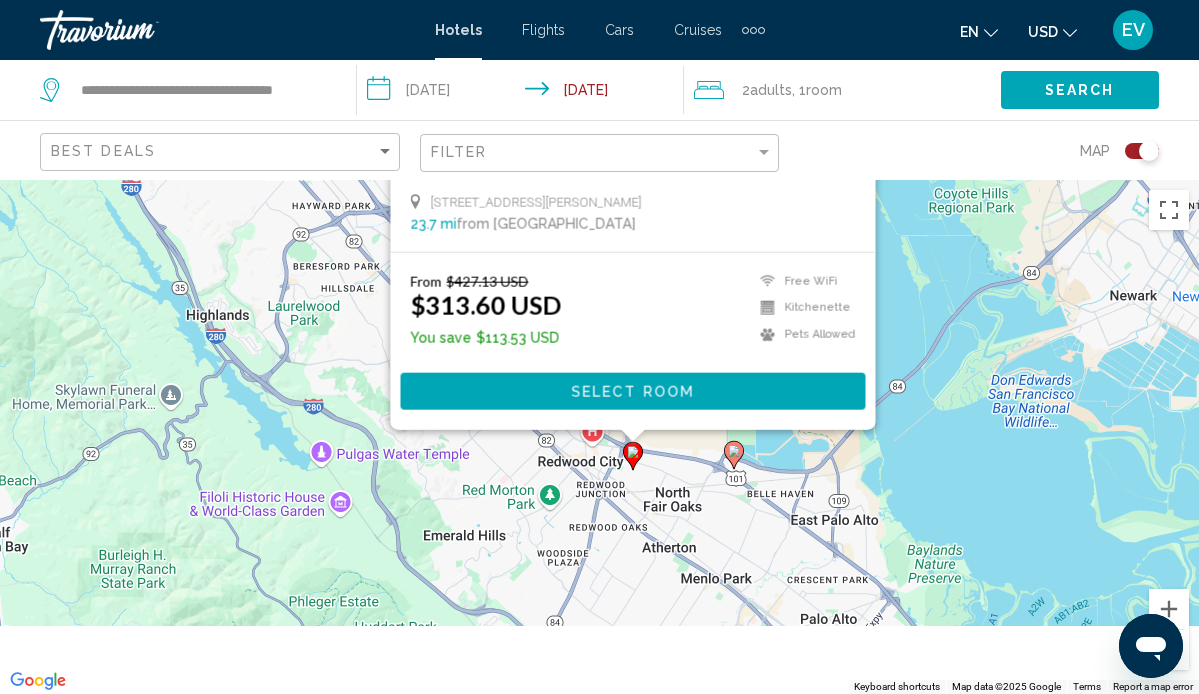 drag, startPoint x: 432, startPoint y: 628, endPoint x: 339, endPoint y: 302, distance: 339.0059 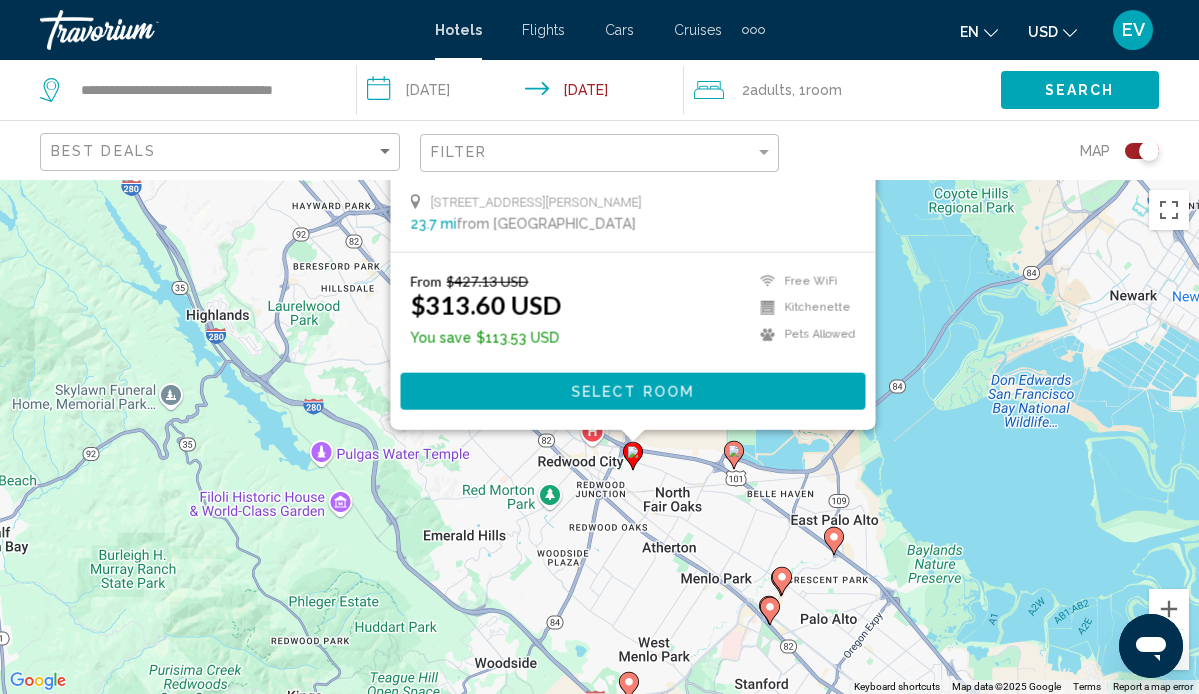 click at bounding box center [734, 455] 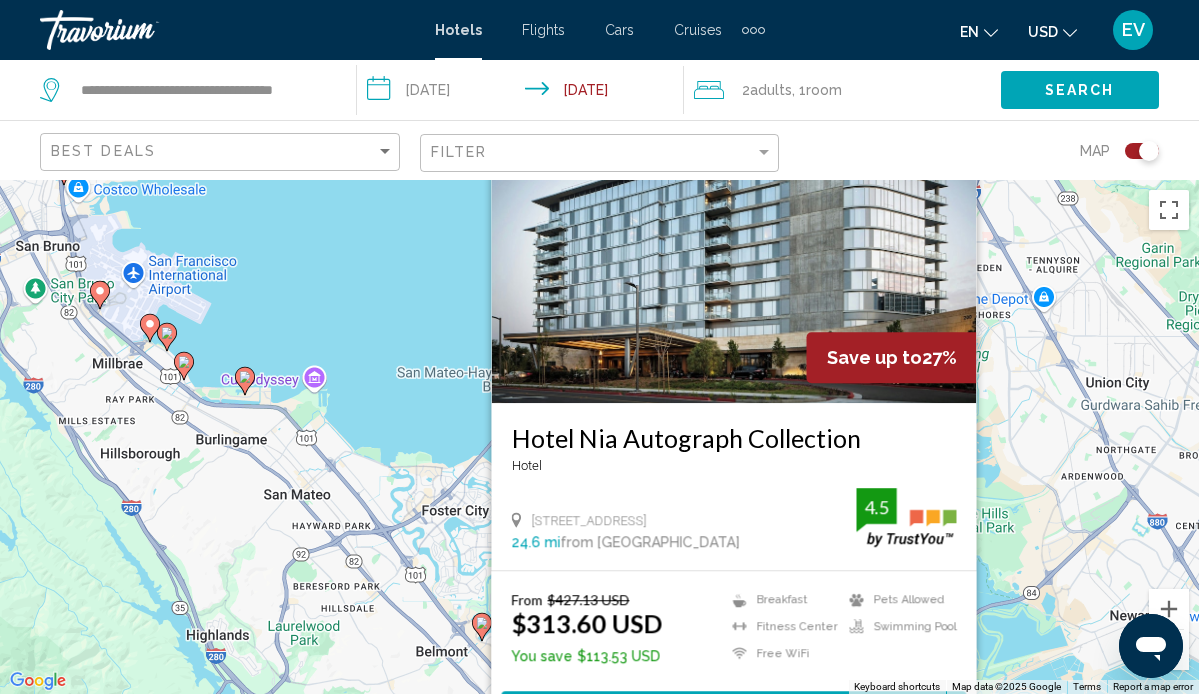 drag, startPoint x: 324, startPoint y: 548, endPoint x: 309, endPoint y: 376, distance: 172.65283 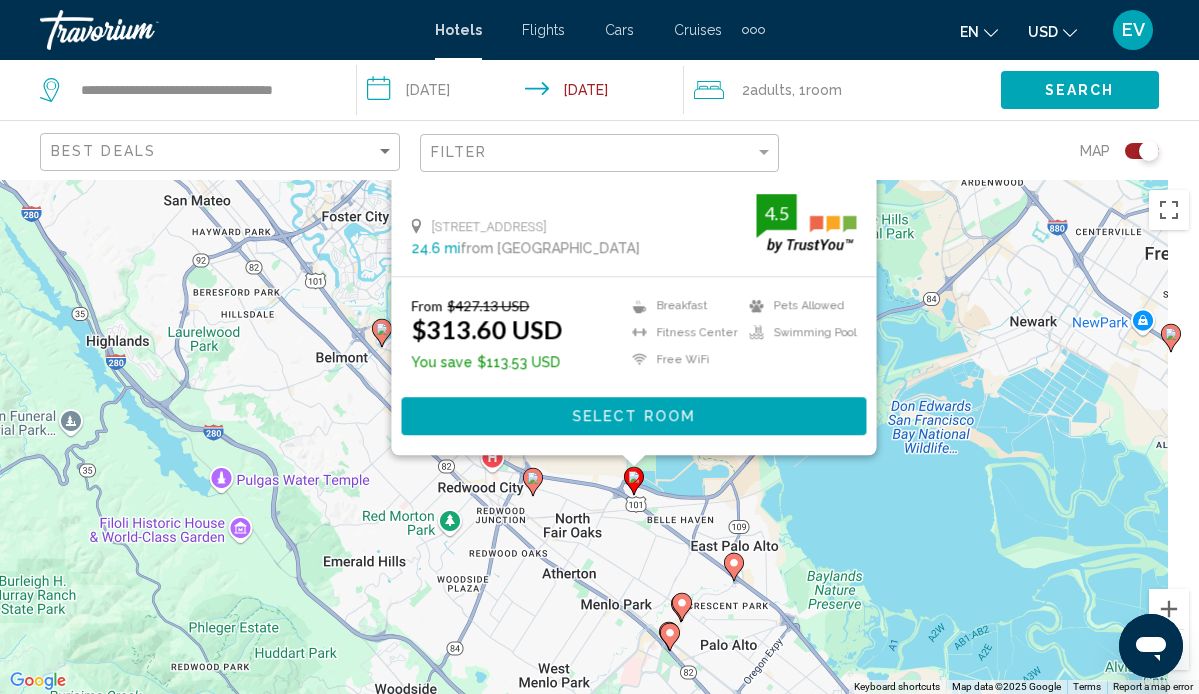 drag, startPoint x: 633, startPoint y: 485, endPoint x: 545, endPoint y: 685, distance: 218.504 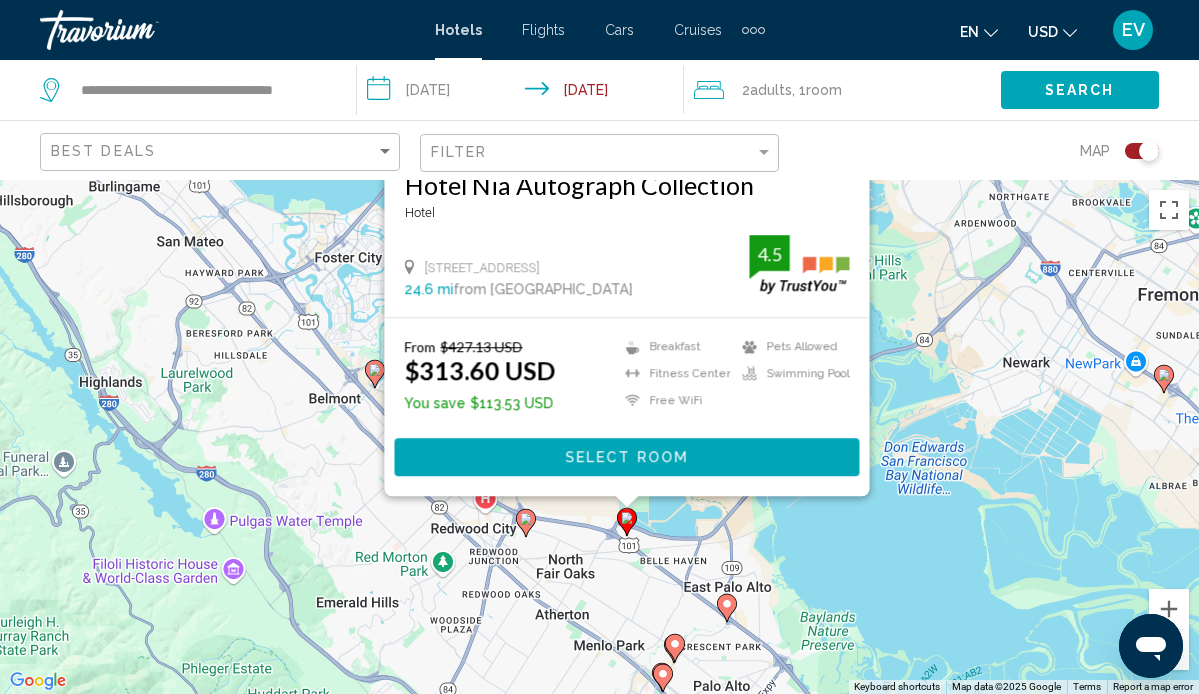 click on "Hotel Nia Autograph Collection" at bounding box center (626, 185) 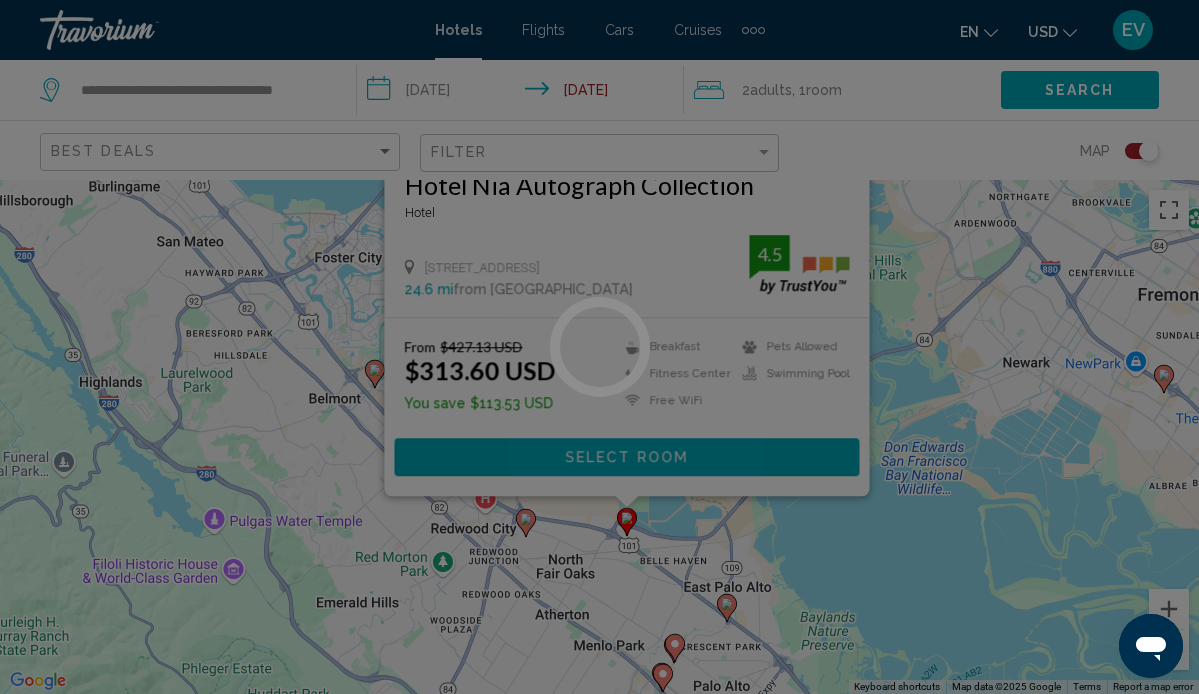 scroll, scrollTop: 188, scrollLeft: 0, axis: vertical 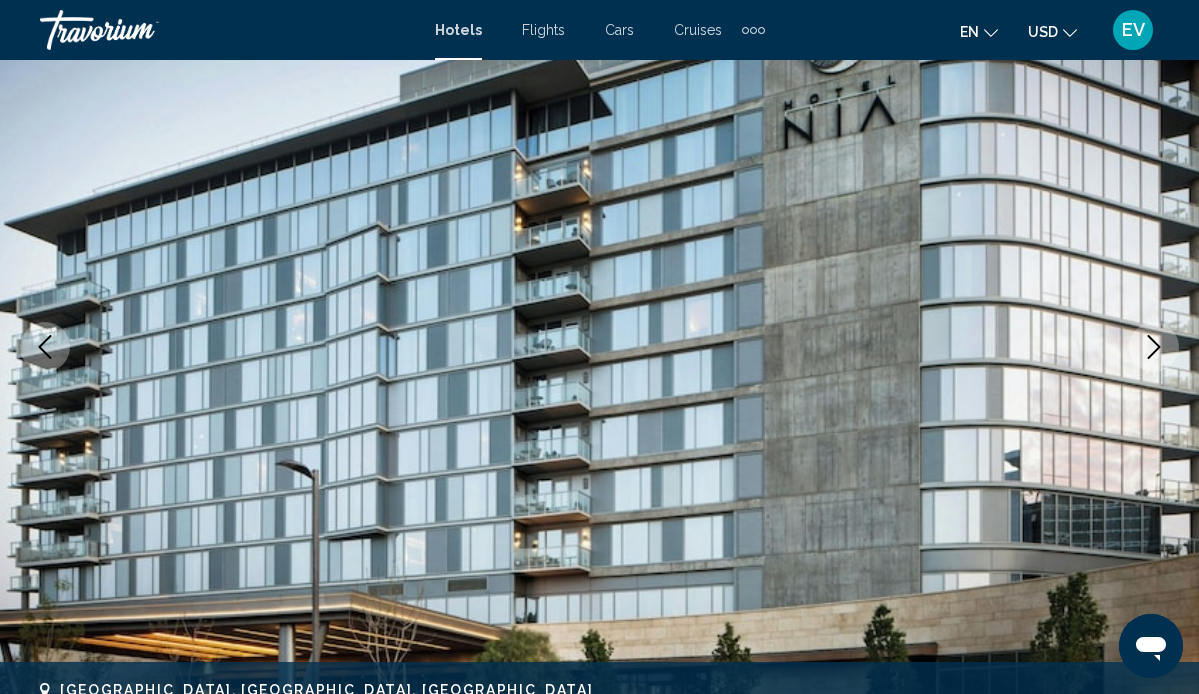 click 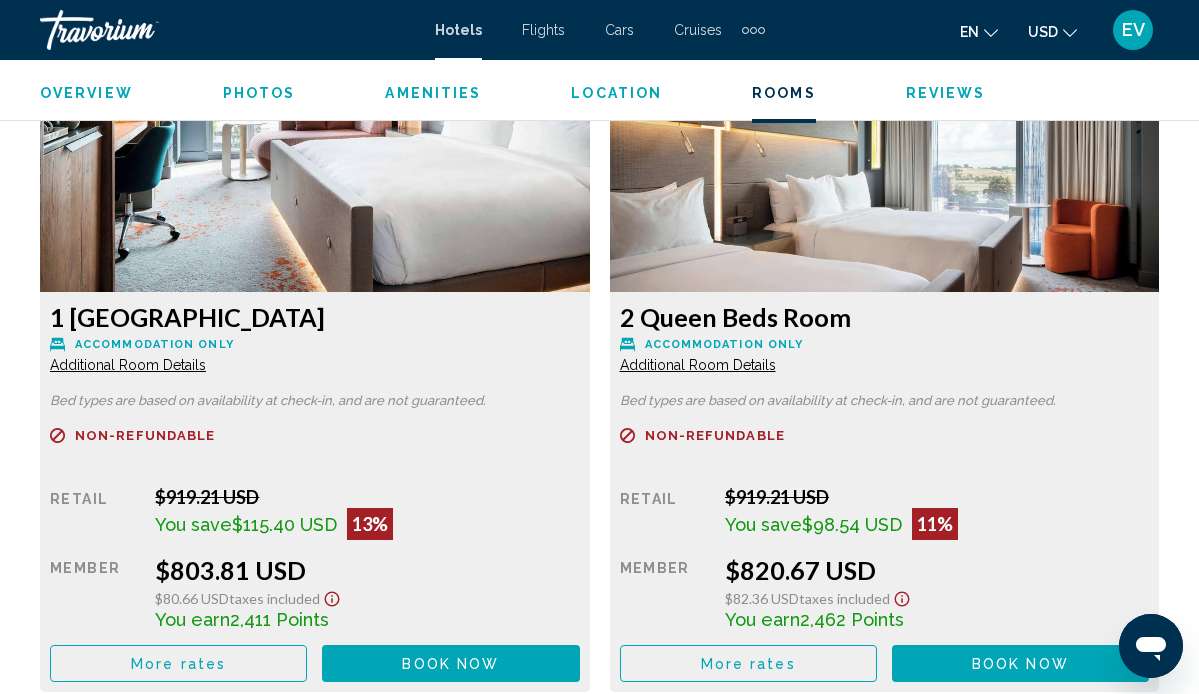 scroll, scrollTop: 3133, scrollLeft: 0, axis: vertical 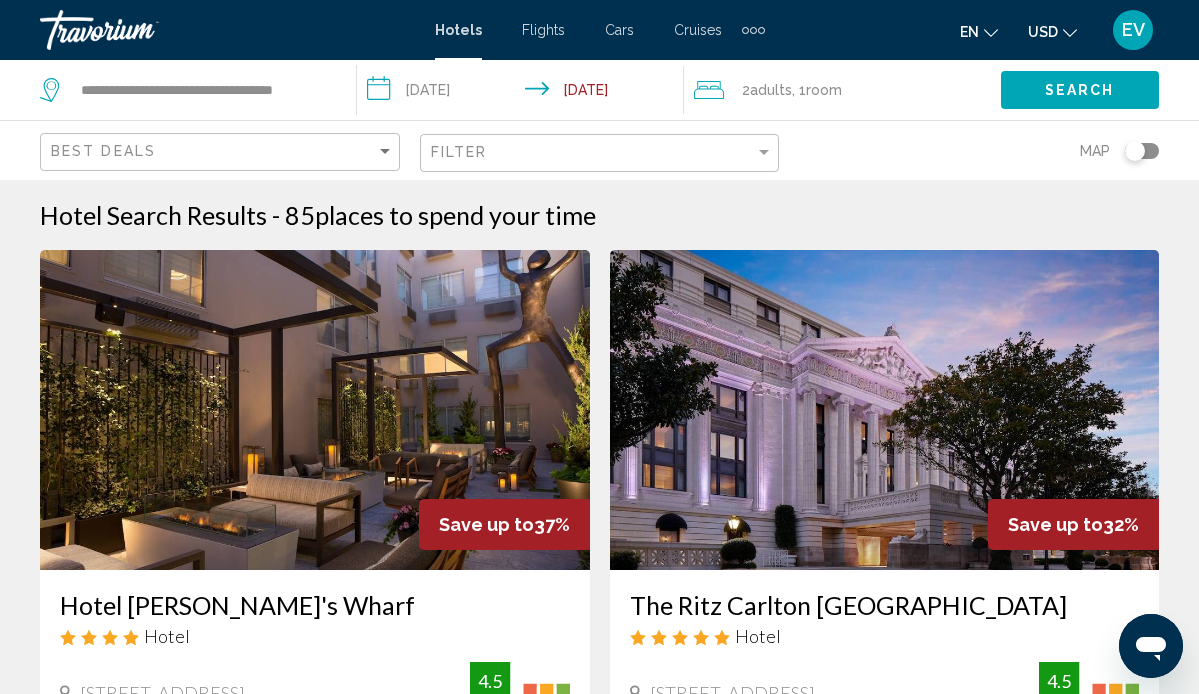click 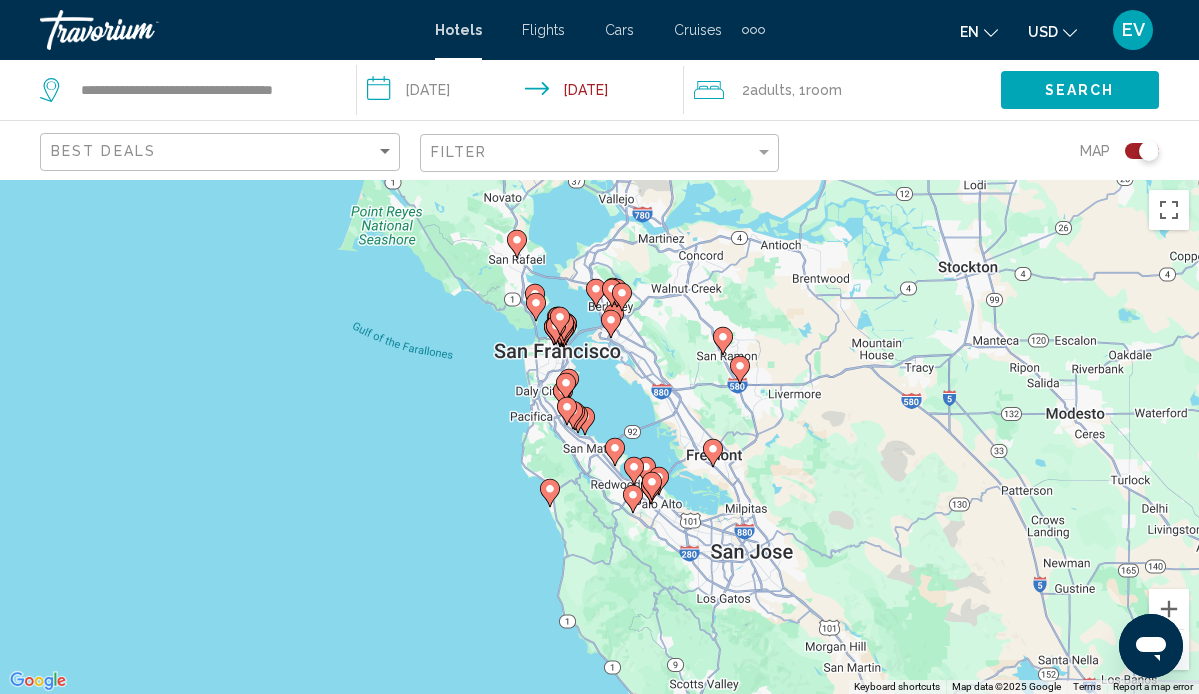 drag, startPoint x: 743, startPoint y: 533, endPoint x: 776, endPoint y: 476, distance: 65.863495 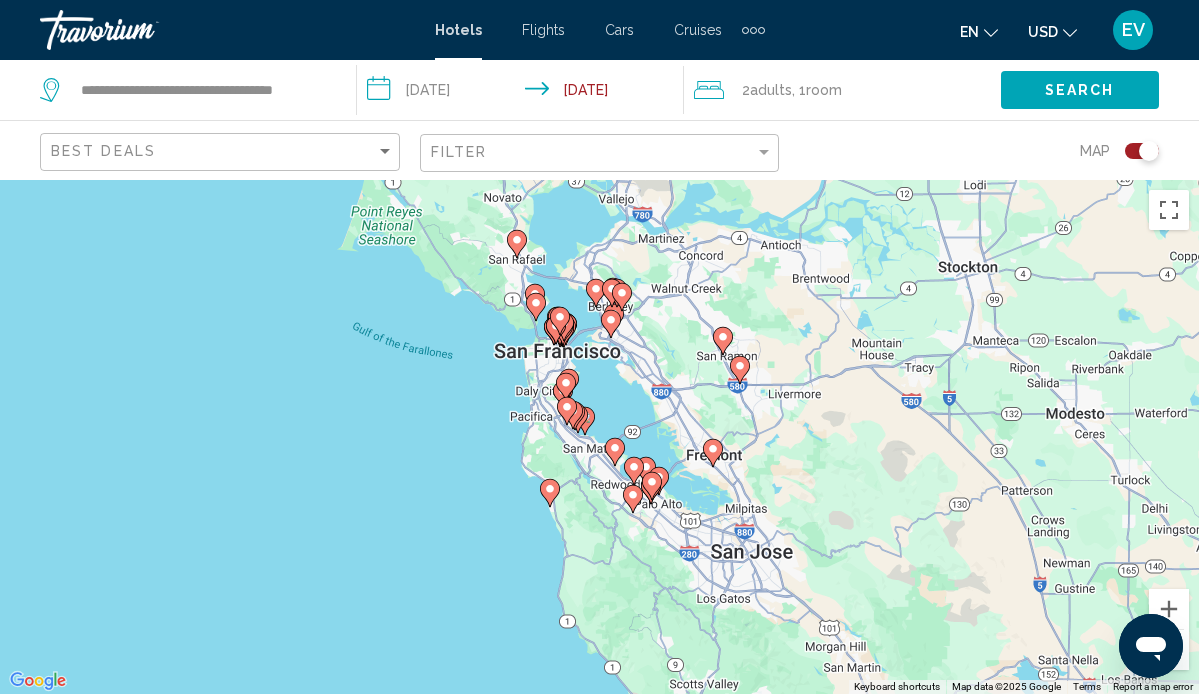 click on "To navigate, press the arrow keys. To activate drag with keyboard, press Alt + Enter. Once in keyboard drag state, use the arrow keys to move the marker. To complete the drag, press the Enter key. To cancel, press Escape." at bounding box center (599, 437) 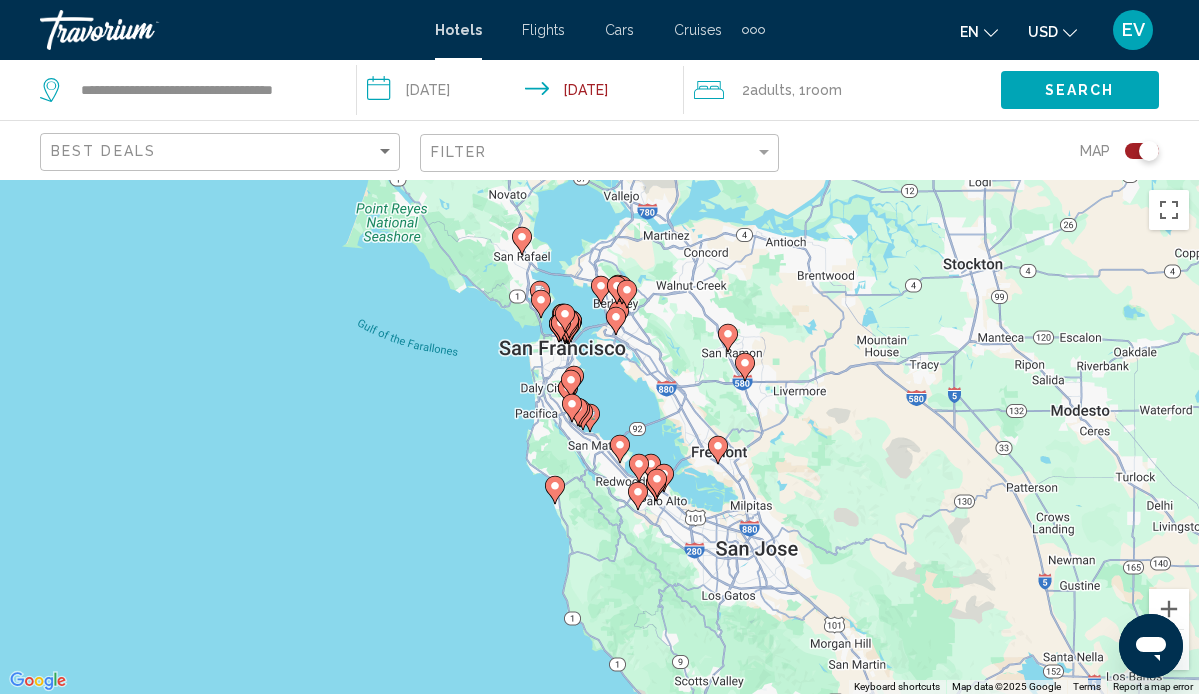 click 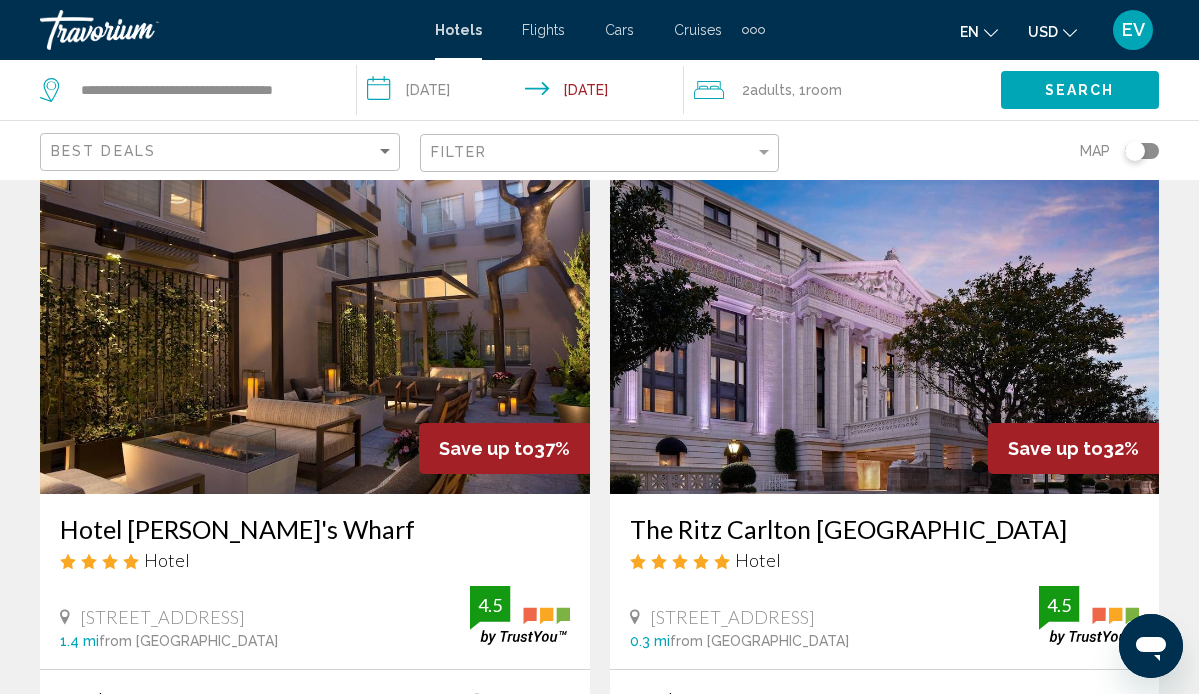 scroll, scrollTop: 0, scrollLeft: 0, axis: both 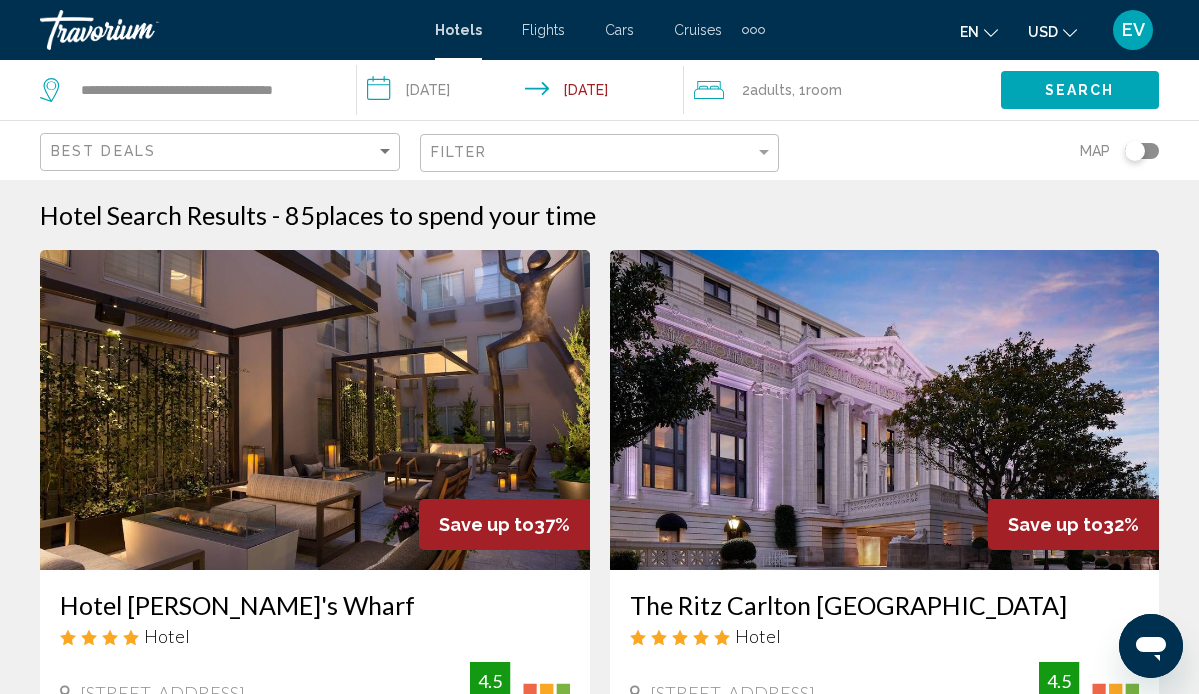 click 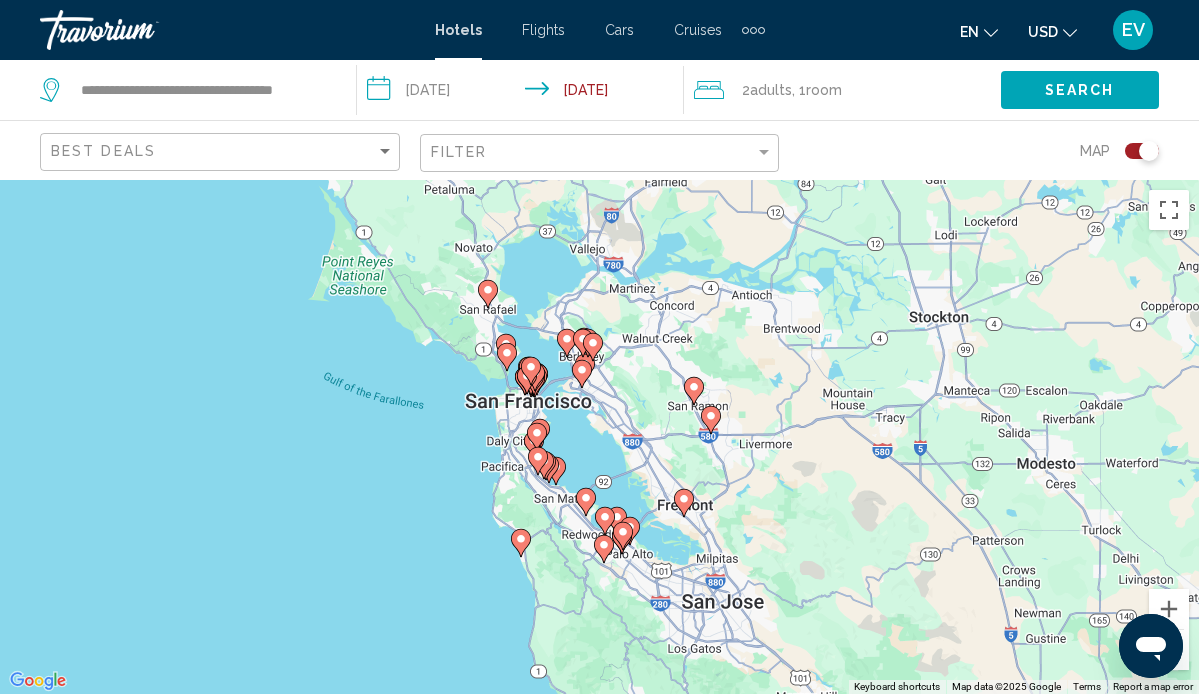 click on "To navigate, press the arrow keys. To activate drag with keyboard, press Alt + Enter. Once in keyboard drag state, use the arrow keys to move the marker. To complete the drag, press the Enter key. To cancel, press Escape." at bounding box center [599, 437] 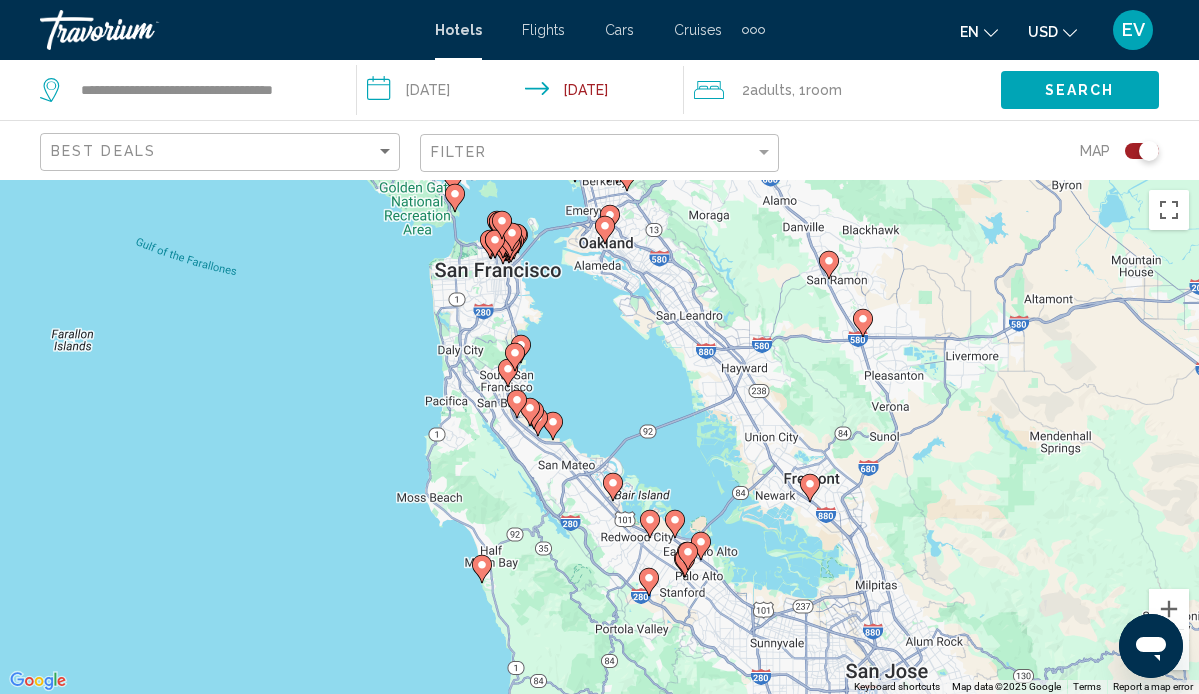click on "To navigate, press the arrow keys. To activate drag with keyboard, press Alt + Enter. Once in keyboard drag state, use the arrow keys to move the marker. To complete the drag, press the Enter key. To cancel, press Escape." at bounding box center (599, 437) 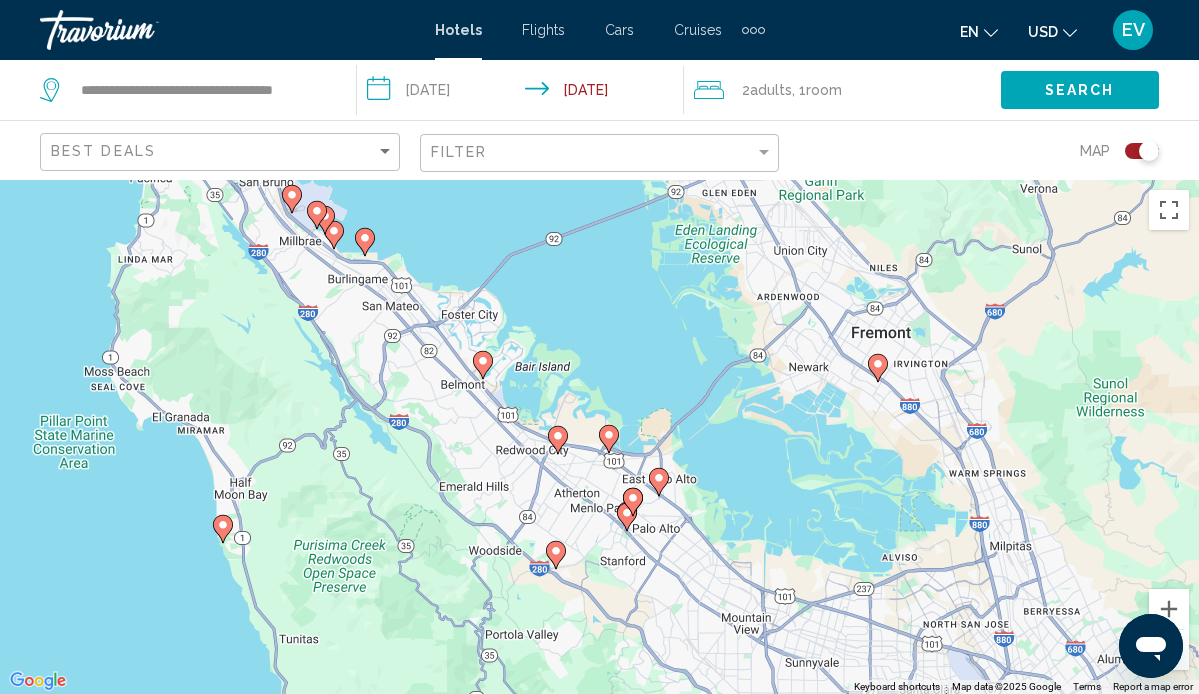 drag, startPoint x: 725, startPoint y: 608, endPoint x: 578, endPoint y: 502, distance: 181.2319 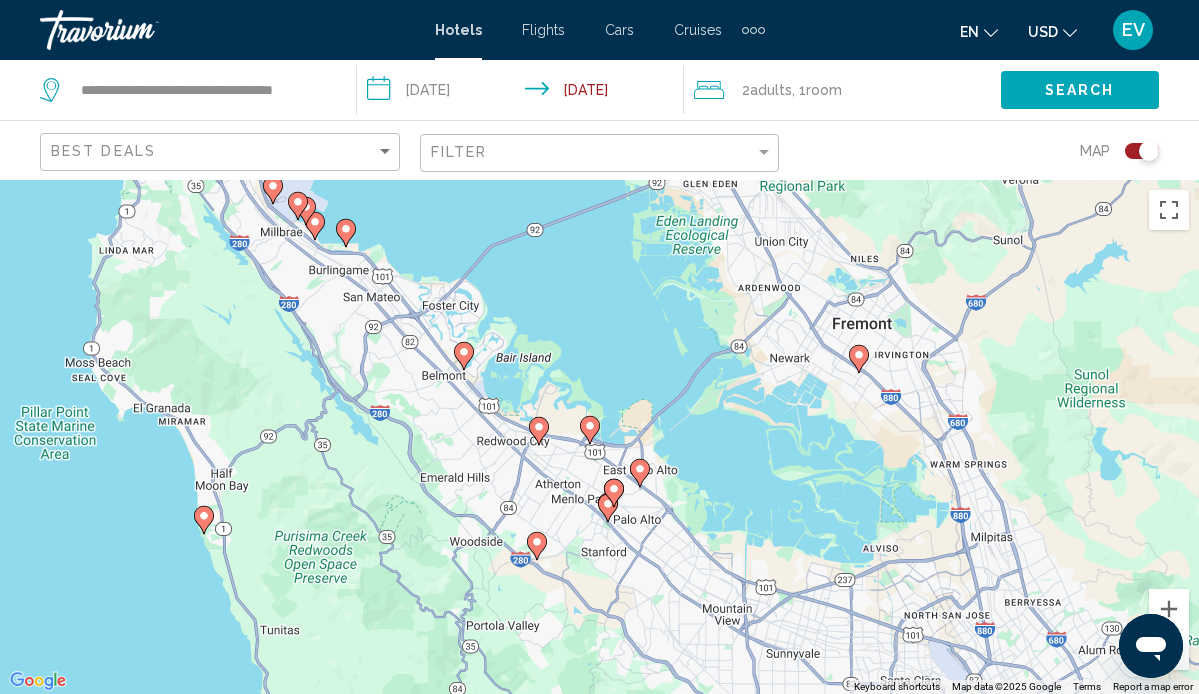 click 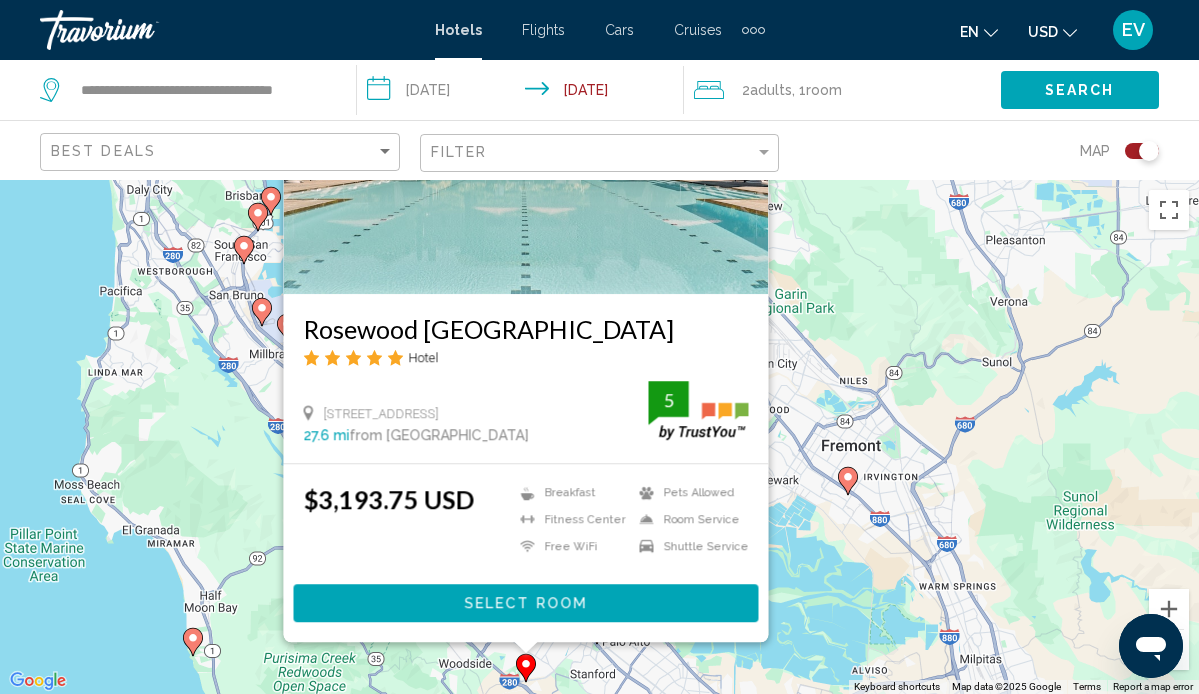 drag, startPoint x: 850, startPoint y: 632, endPoint x: 837, endPoint y: 513, distance: 119.70798 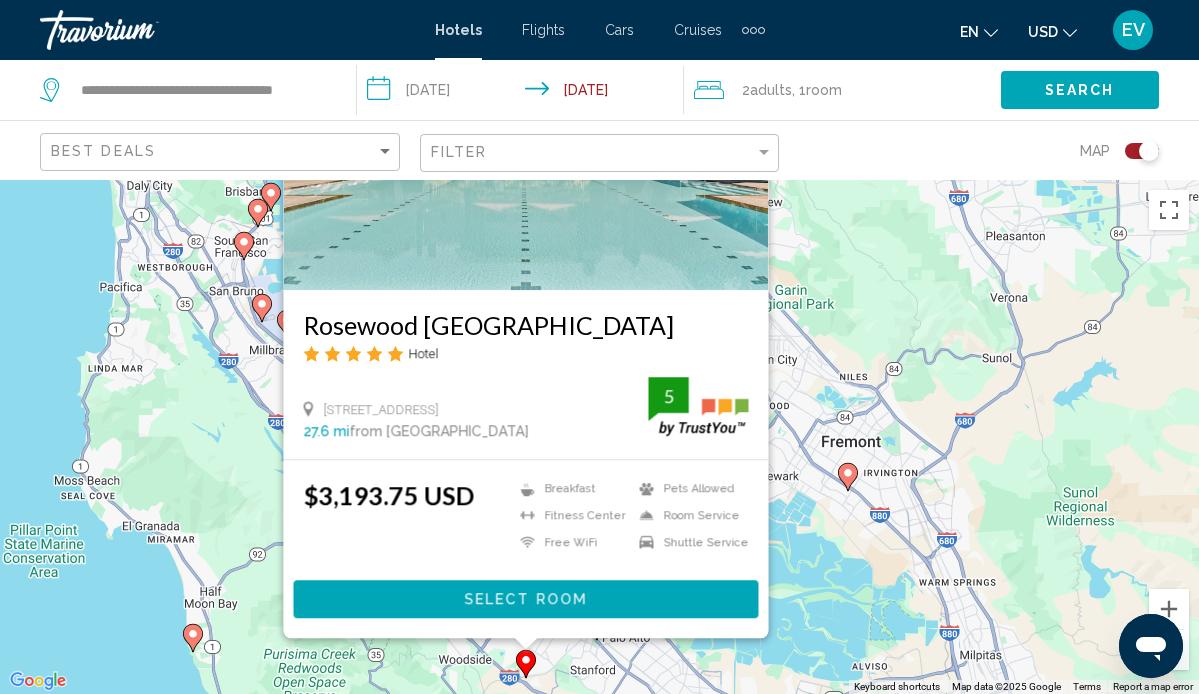 click on "To navigate, press the arrow keys. To activate drag with keyboard, press Alt + Enter. Once in keyboard drag state, use the arrow keys to move the marker. To complete the drag, press the Enter key. To cancel, press Escape.  [GEOGRAPHIC_DATA]
Hotel
[STREET_ADDRESS] 27.6 mi  from [GEOGRAPHIC_DATA] from hotel 5 $3,193.75 USD
Breakfast
[GEOGRAPHIC_DATA]
Free WiFi
Pets Allowed
Room Service
Shuttle Service  5 Select Room" at bounding box center (599, 437) 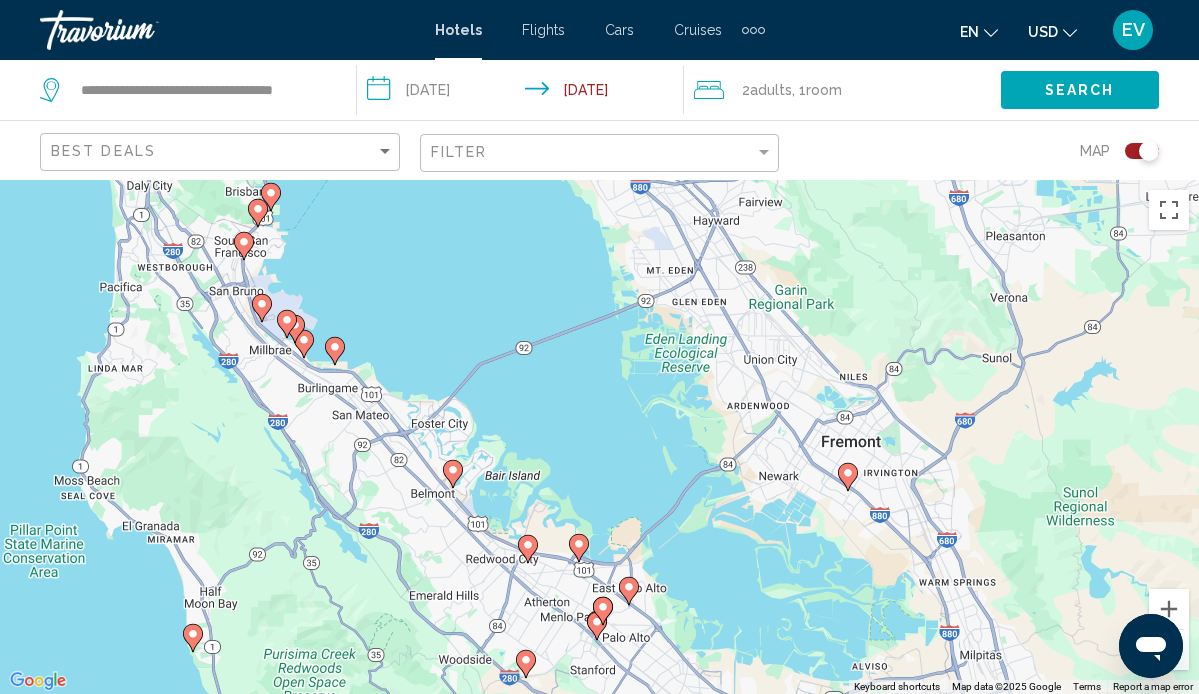 click 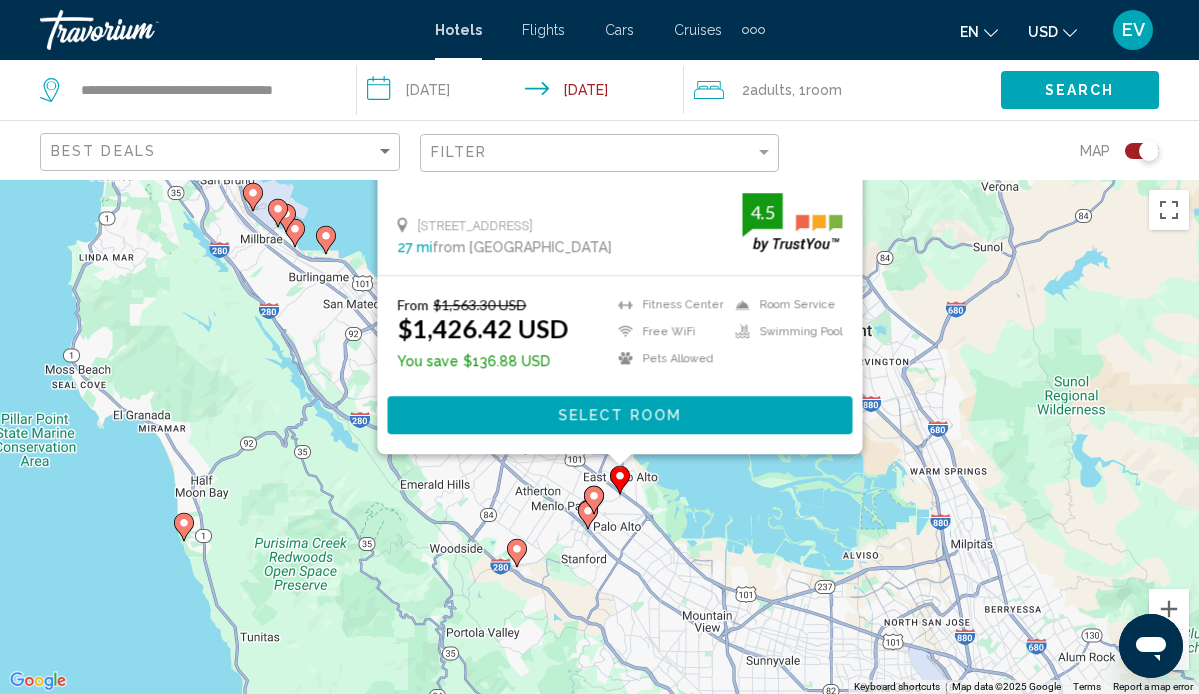 drag, startPoint x: 295, startPoint y: 677, endPoint x: 286, endPoint y: 360, distance: 317.12775 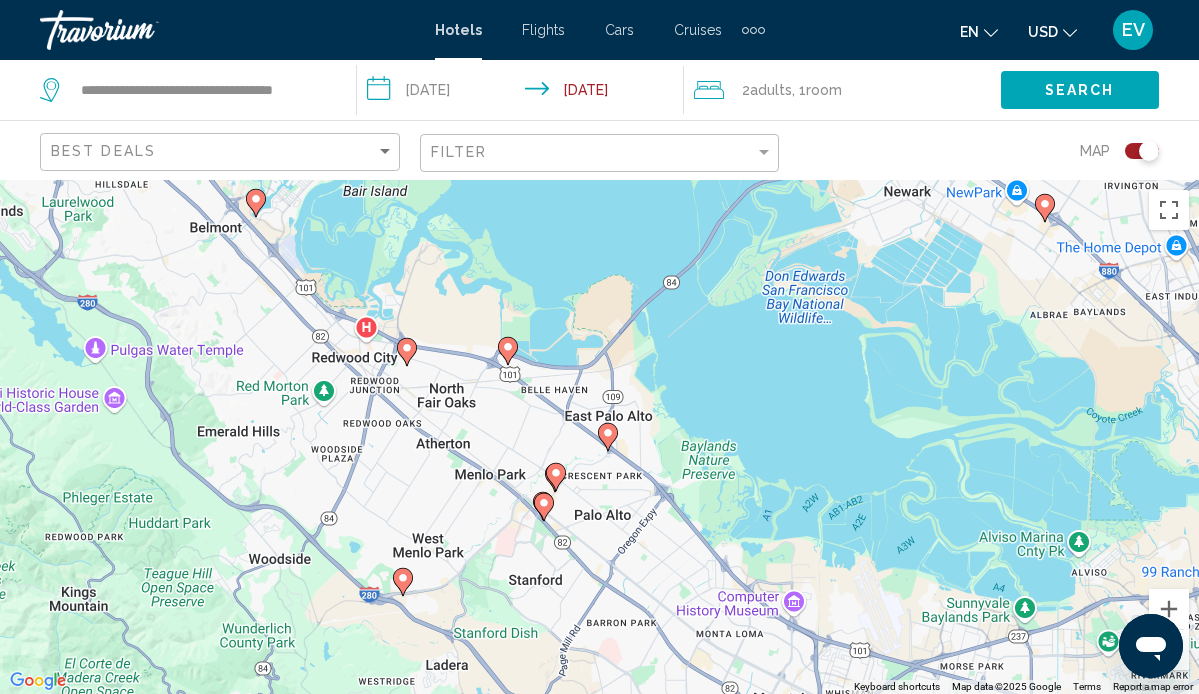 click at bounding box center [508, 351] 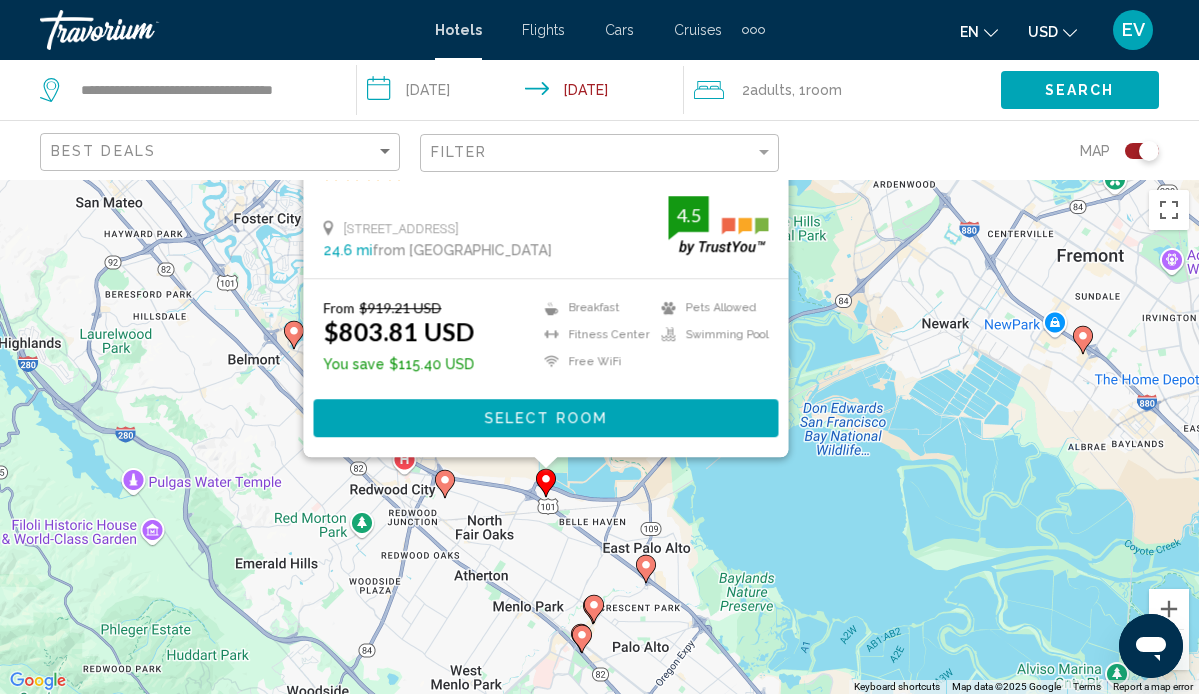 drag, startPoint x: 172, startPoint y: 646, endPoint x: 210, endPoint y: 350, distance: 298.42923 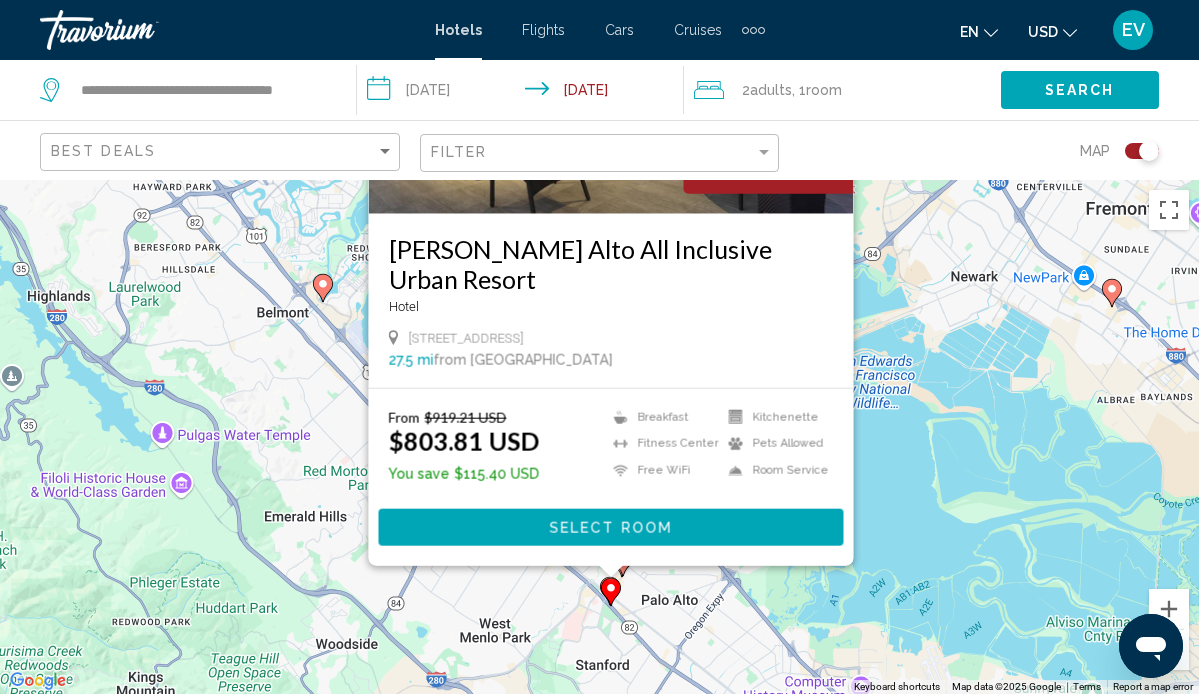 drag, startPoint x: 894, startPoint y: 620, endPoint x: 936, endPoint y: 360, distance: 263.37045 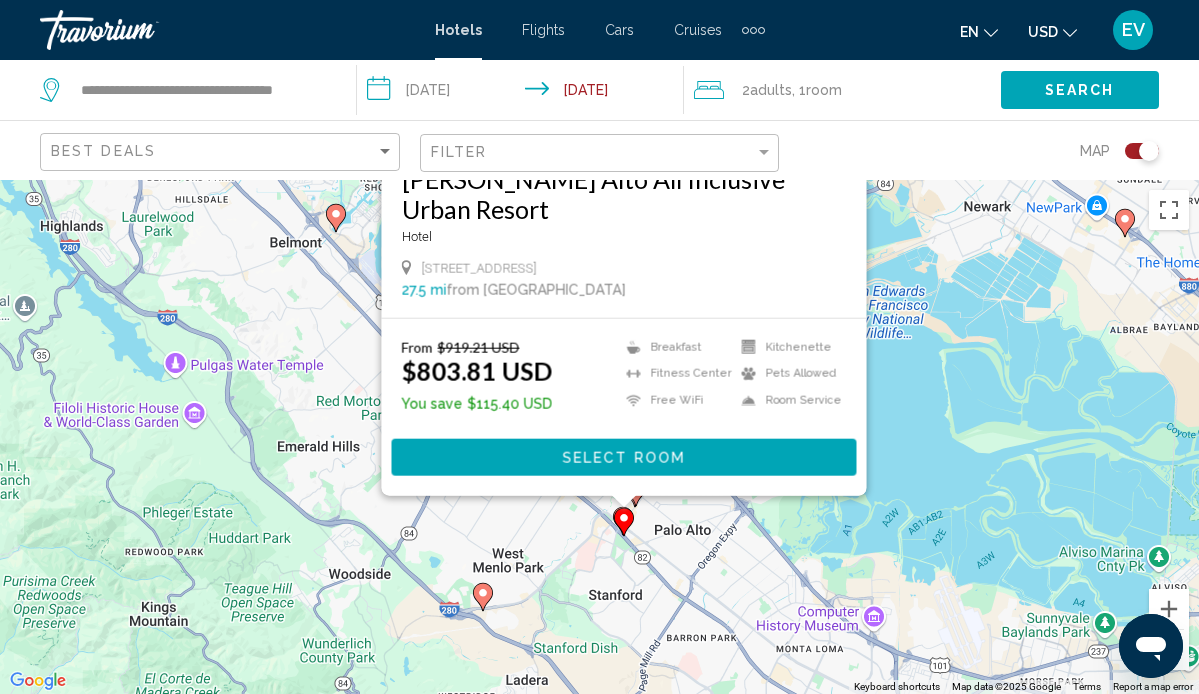 click on "To navigate, press the arrow keys. To activate drag with keyboard, press Alt + Enter. Once in keyboard drag state, use the arrow keys to move the marker. To complete the drag, press the Enter key. To cancel, press Escape. Save up to  13%   [PERSON_NAME] Alto All Inclusive Urban Resort  Hotel
[STREET_ADDRESS] 27.5 mi  from [GEOGRAPHIC_DATA] from hotel From $919.21 USD $803.81 USD  You save  $115.40 USD
Breakfast
[GEOGRAPHIC_DATA]
Free WiFi
Kitchenette
Pets Allowed
Room Service  Select Room" at bounding box center (599, 437) 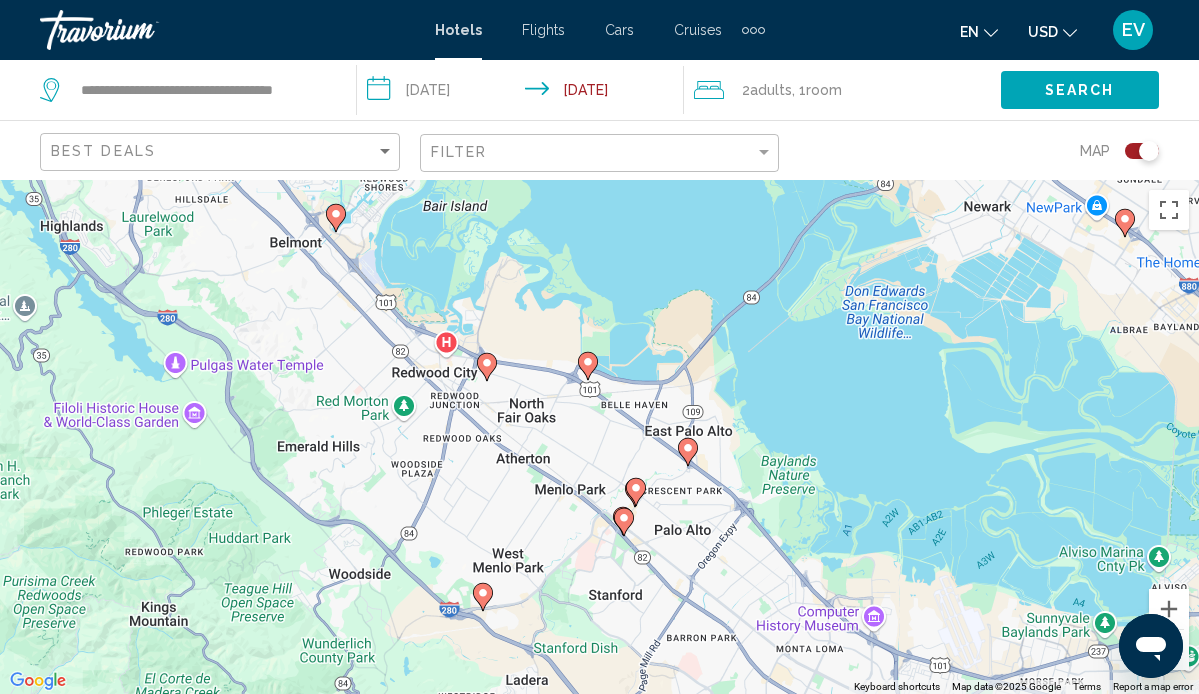 click on "To navigate, press the arrow keys. To activate drag with keyboard, press Alt + Enter. Once in keyboard drag state, use the arrow keys to move the marker. To complete the drag, press the Enter key. To cancel, press Escape." at bounding box center (599, 437) 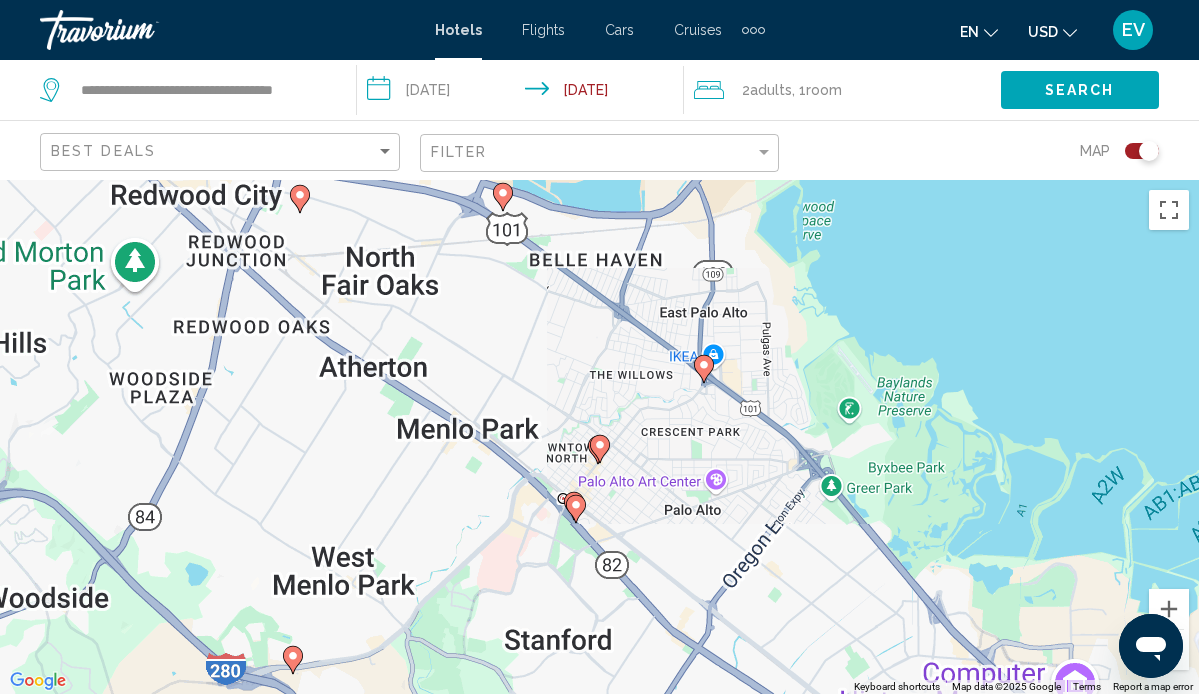 click on "To navigate, press the arrow keys. To activate drag with keyboard, press Alt + Enter. Once in keyboard drag state, use the arrow keys to move the marker. To complete the drag, press the Enter key. To cancel, press Escape." at bounding box center (599, 437) 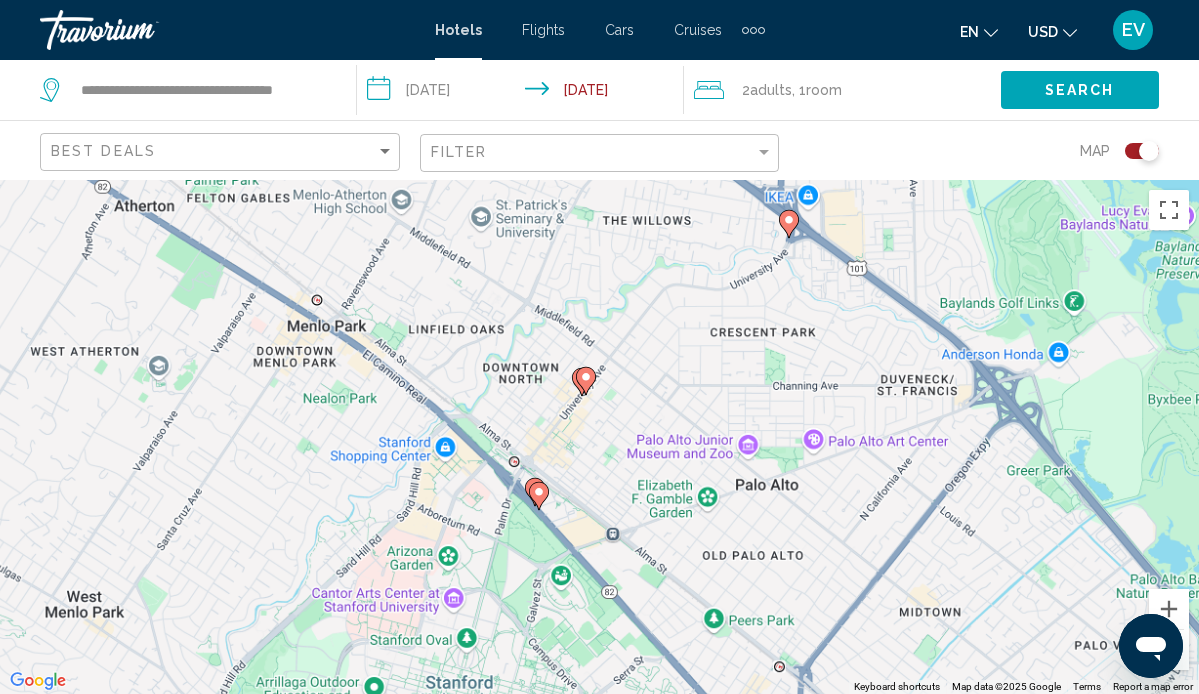 click on "To navigate, press the arrow keys. To activate drag with keyboard, press Alt + Enter. Once in keyboard drag state, use the arrow keys to move the marker. To complete the drag, press the Enter key. To cancel, press Escape." at bounding box center [599, 437] 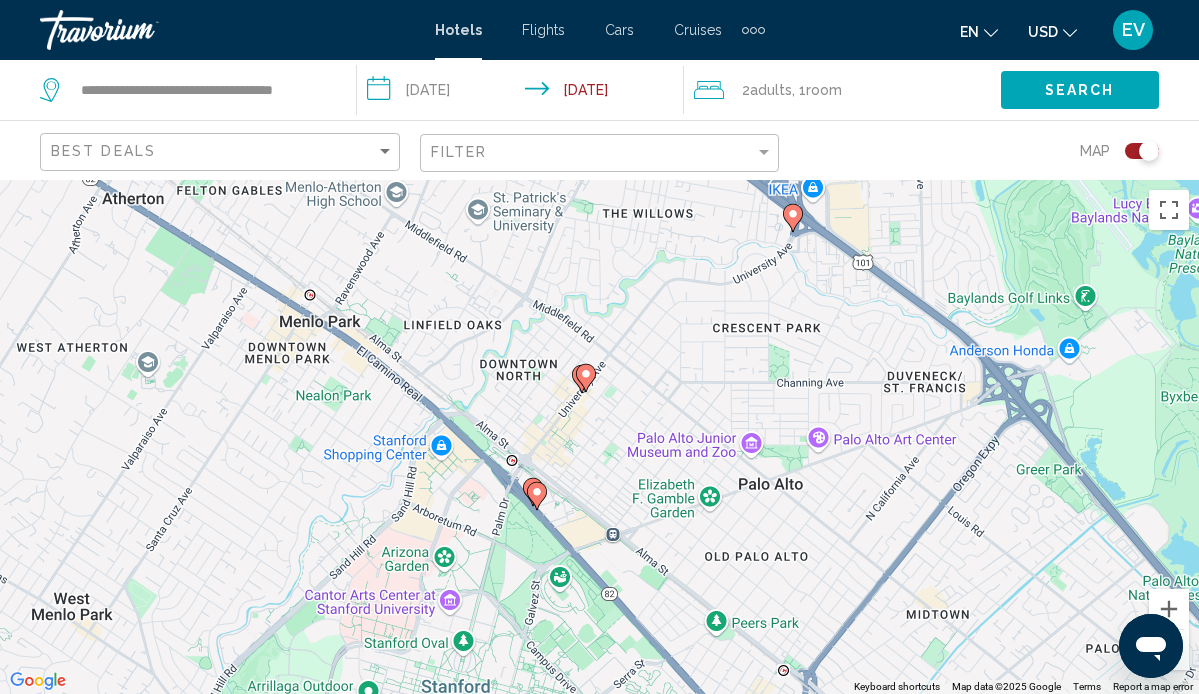 click on "To navigate, press the arrow keys. To activate drag with keyboard, press Alt + Enter. Once in keyboard drag state, use the arrow keys to move the marker. To complete the drag, press the Enter key. To cancel, press Escape." at bounding box center (599, 437) 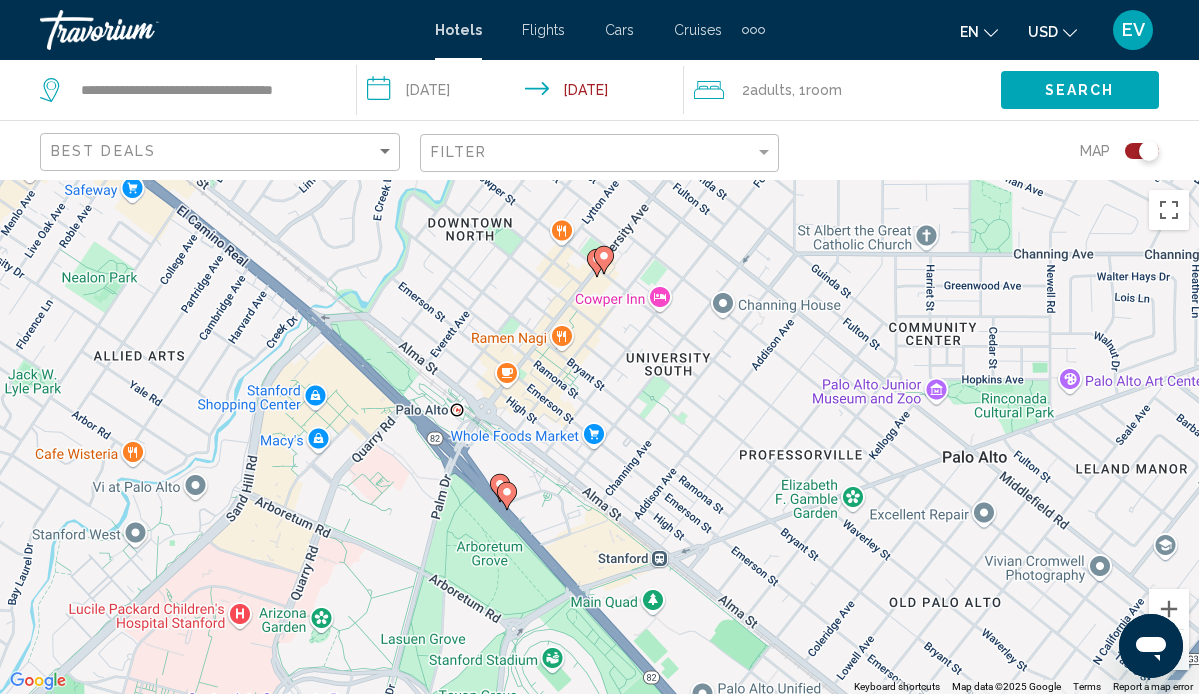 click 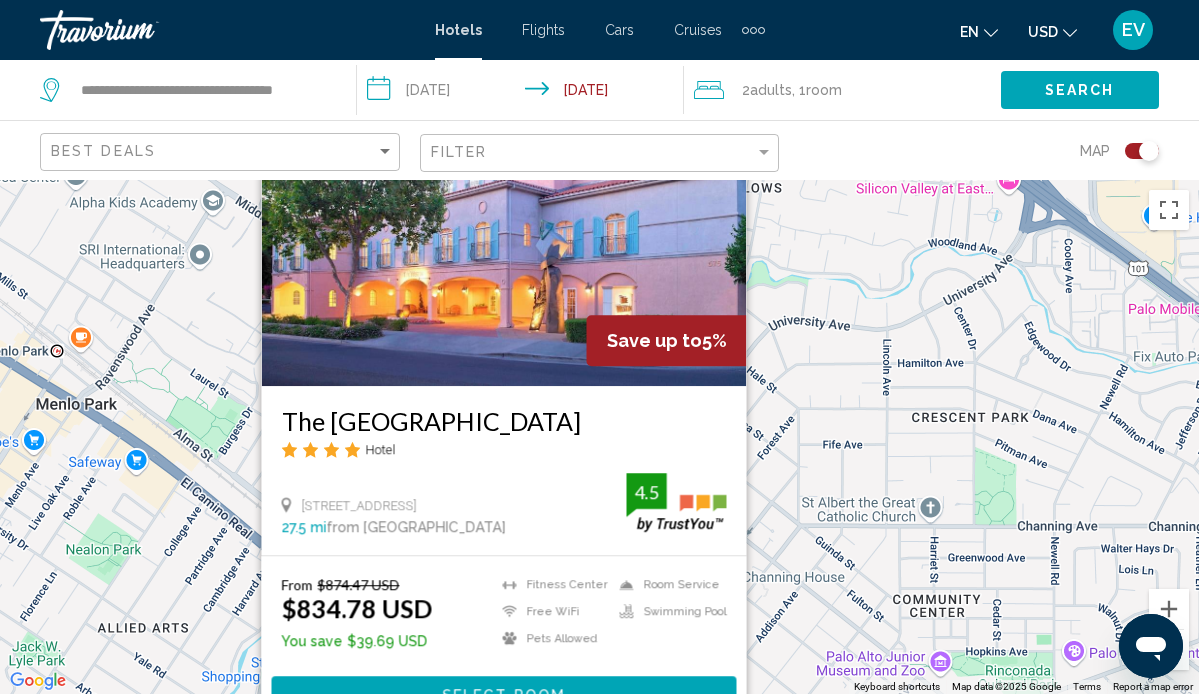 drag, startPoint x: 802, startPoint y: 507, endPoint x: 840, endPoint y: 481, distance: 46.043457 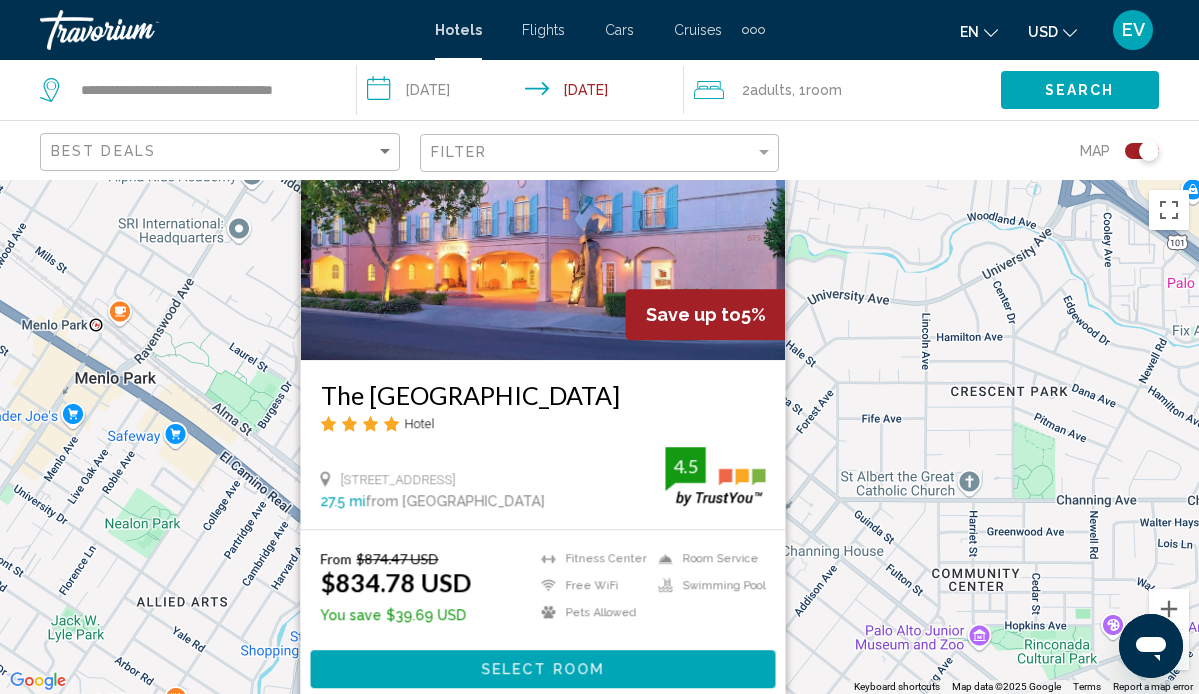 click on "To navigate, press the arrow keys. To activate drag with keyboard, press Alt + Enter. Once in keyboard drag state, use the arrow keys to move the marker. To complete the drag, press the Enter key. To cancel, press Escape. Save up to  5%   The Westin [GEOGRAPHIC_DATA]
Hotel
[STREET_ADDRESS] 27.5 mi  from [GEOGRAPHIC_DATA] from hotel 4.5 From $874.47 USD $834.78 USD  You save  $39.69 USD
[GEOGRAPHIC_DATA]
Free WiFi
Pets Allowed
Room Service
Swimming Pool  4.5 Select Room" at bounding box center [599, 437] 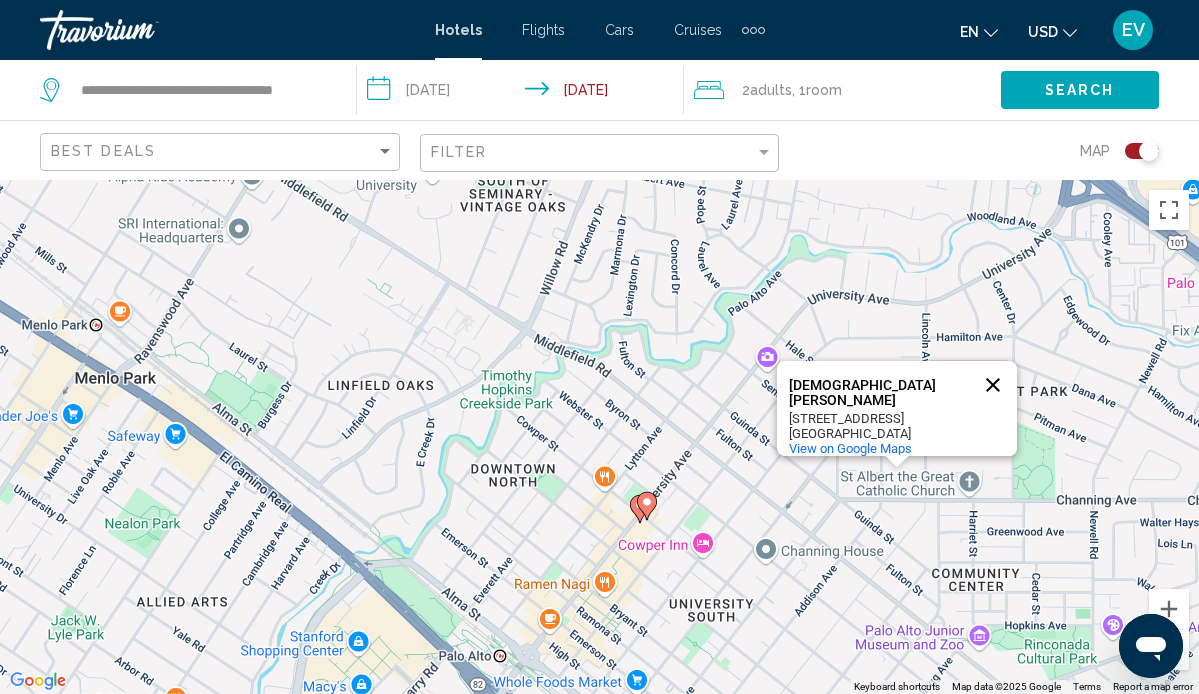 click at bounding box center [993, 385] 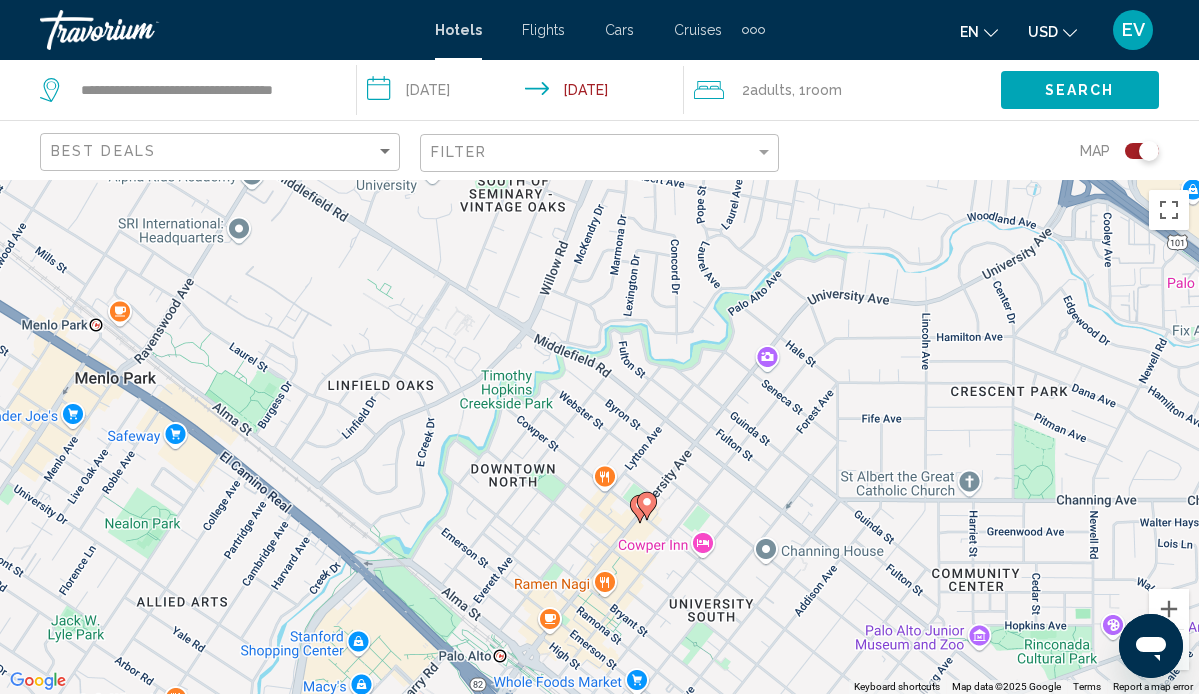 click 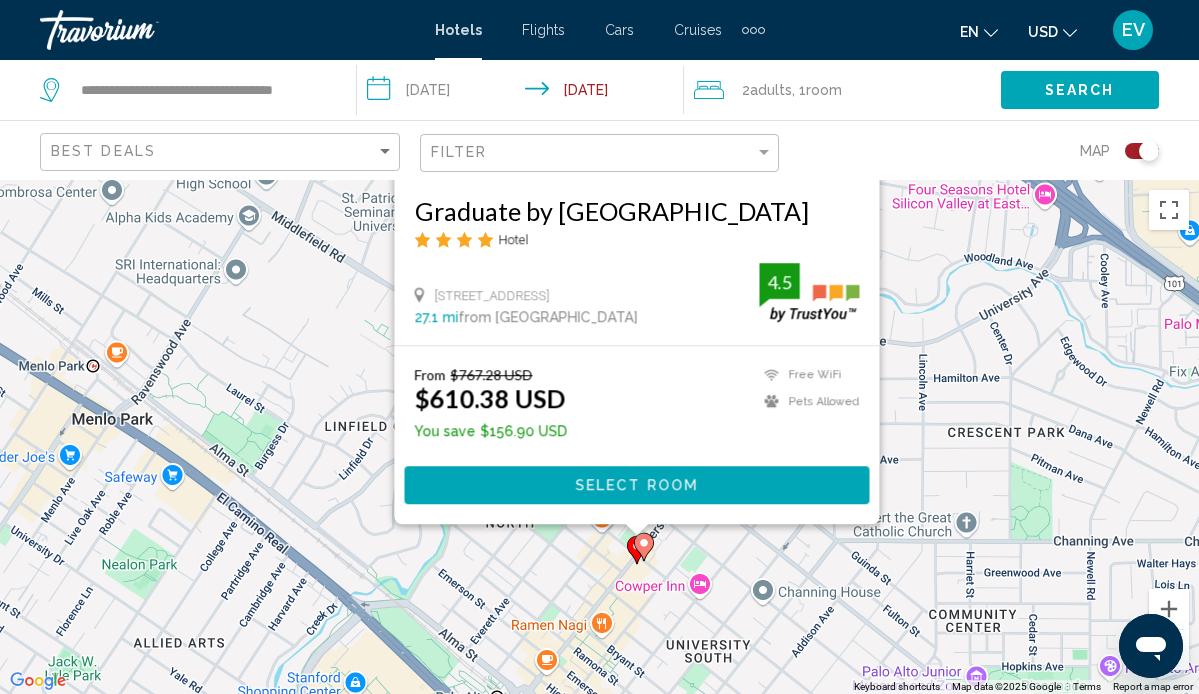 drag, startPoint x: 966, startPoint y: 609, endPoint x: 964, endPoint y: 364, distance: 245.00816 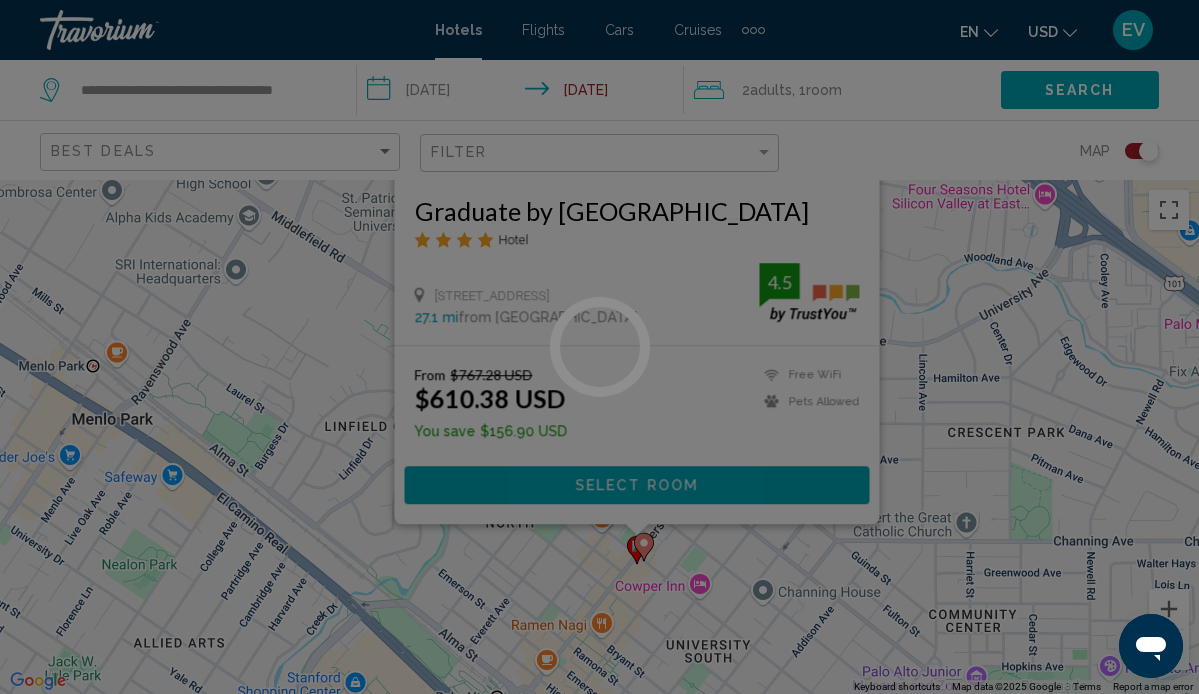 scroll, scrollTop: 188, scrollLeft: 0, axis: vertical 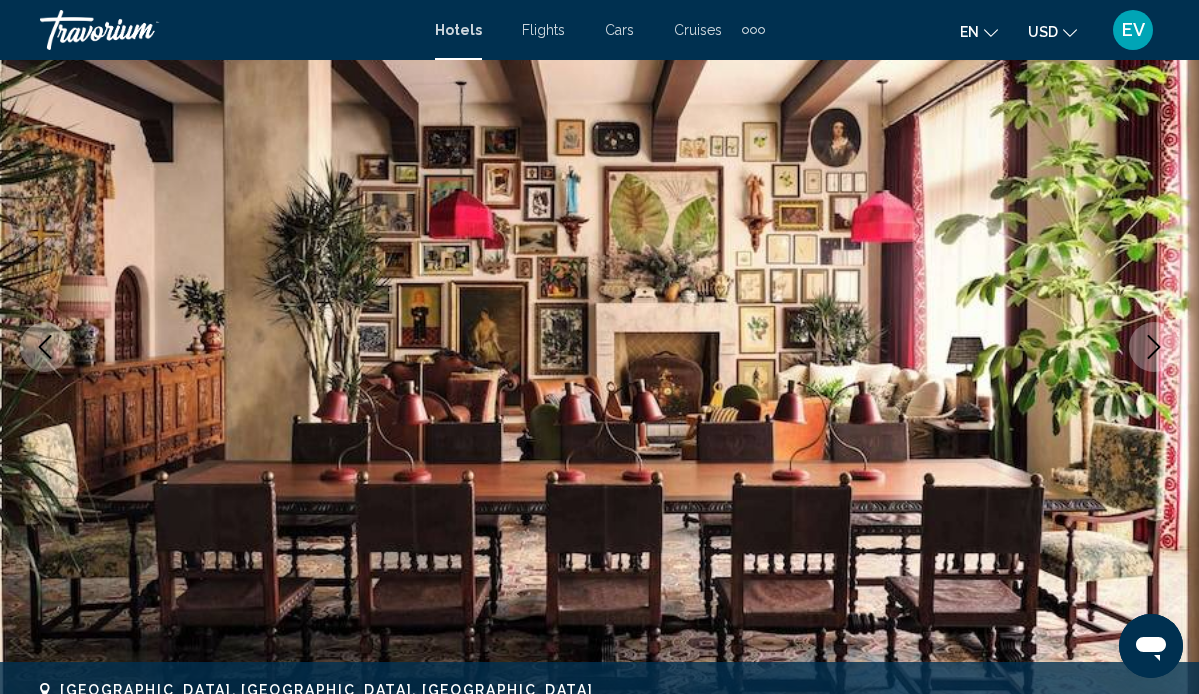 click at bounding box center (1154, 347) 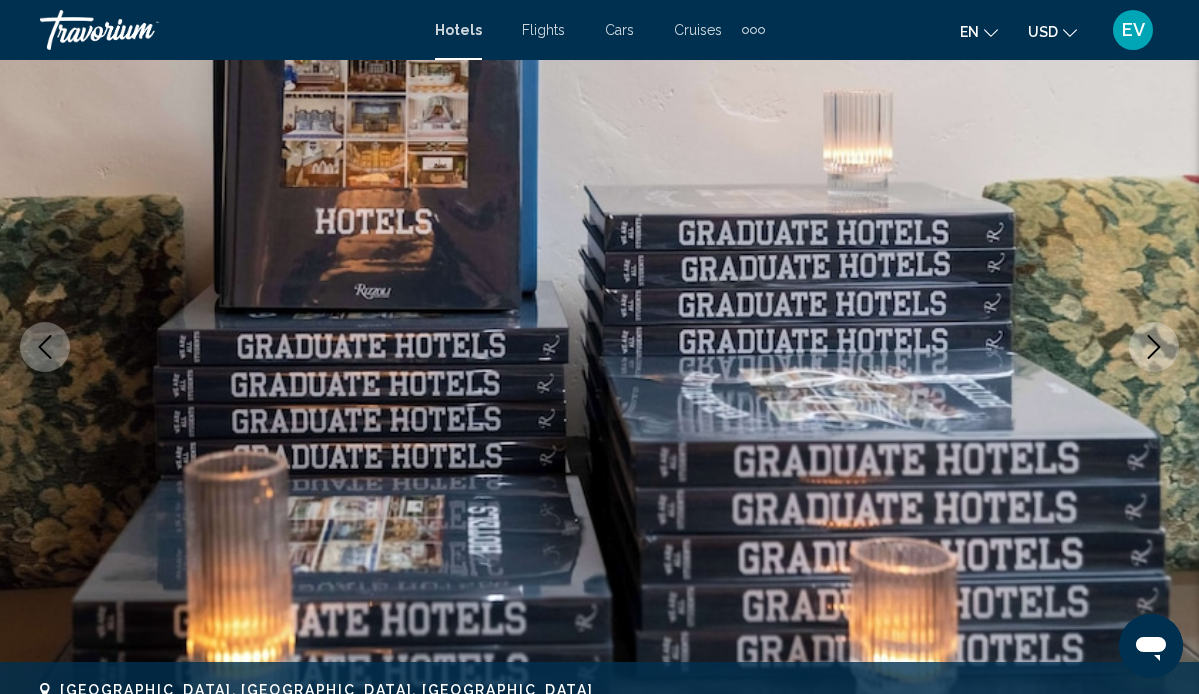click 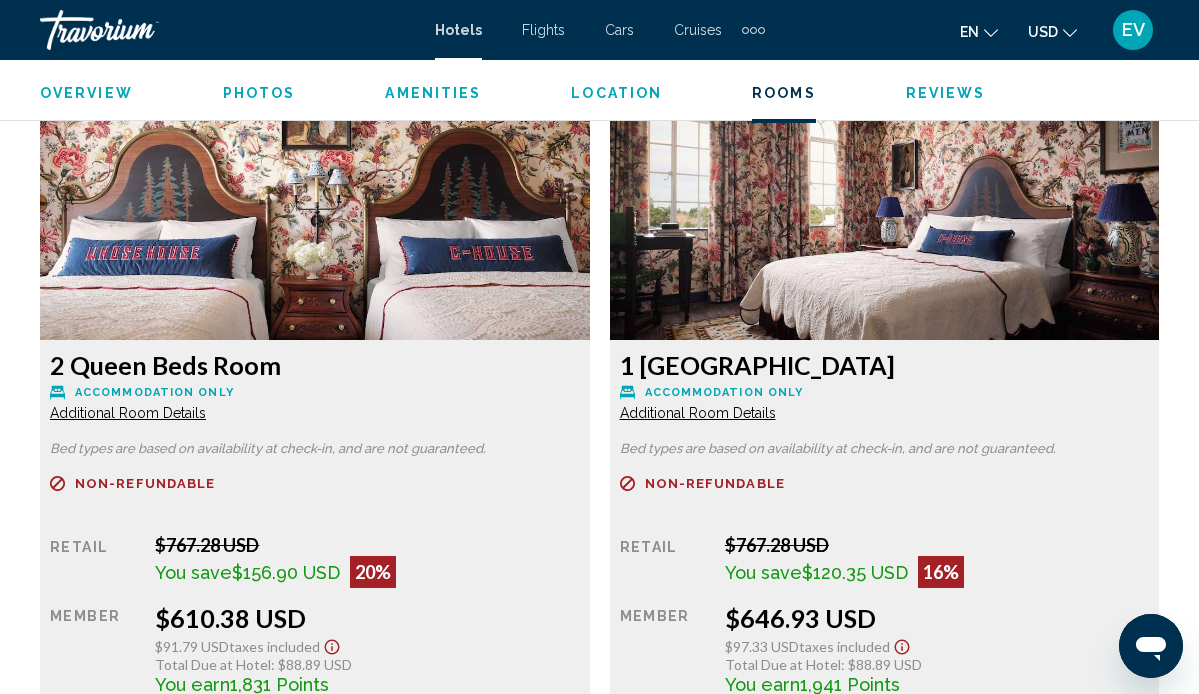 scroll, scrollTop: 3110, scrollLeft: 0, axis: vertical 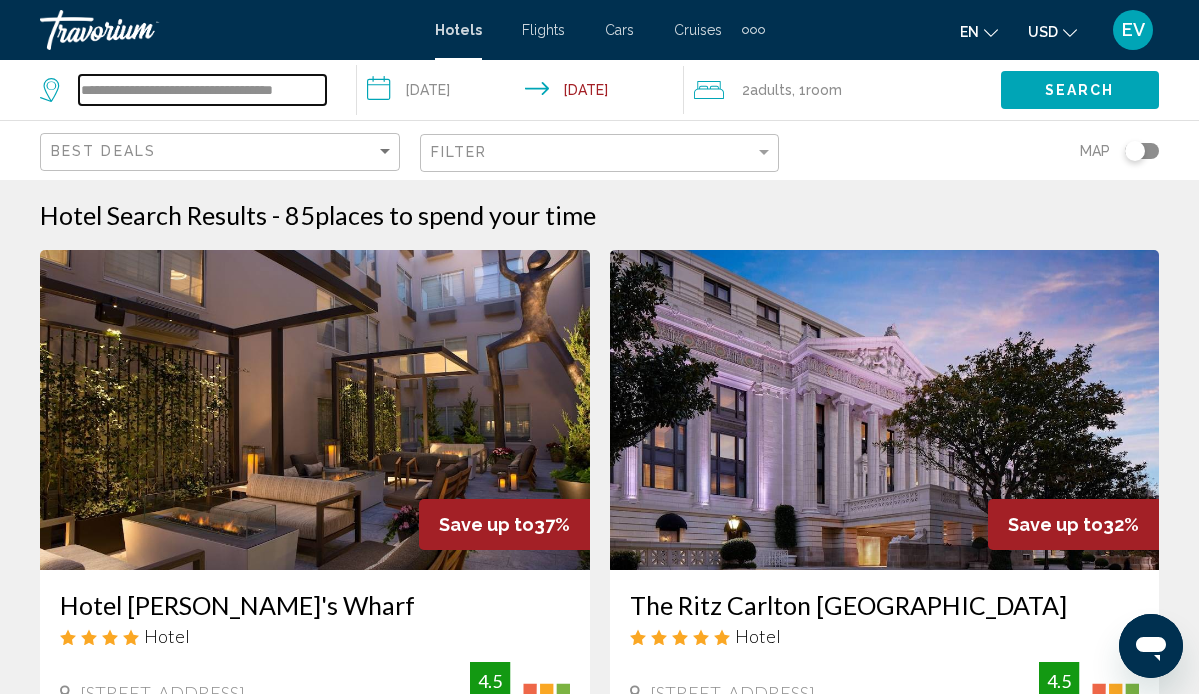 click on "**********" at bounding box center (202, 90) 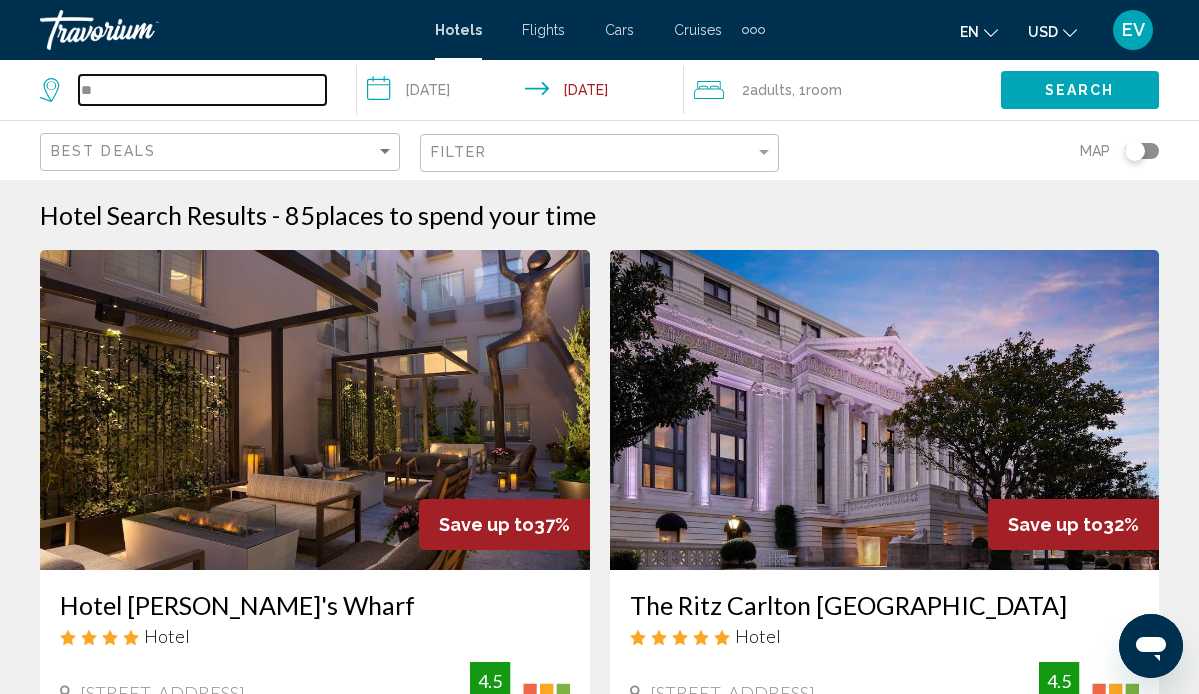 scroll, scrollTop: 0, scrollLeft: 0, axis: both 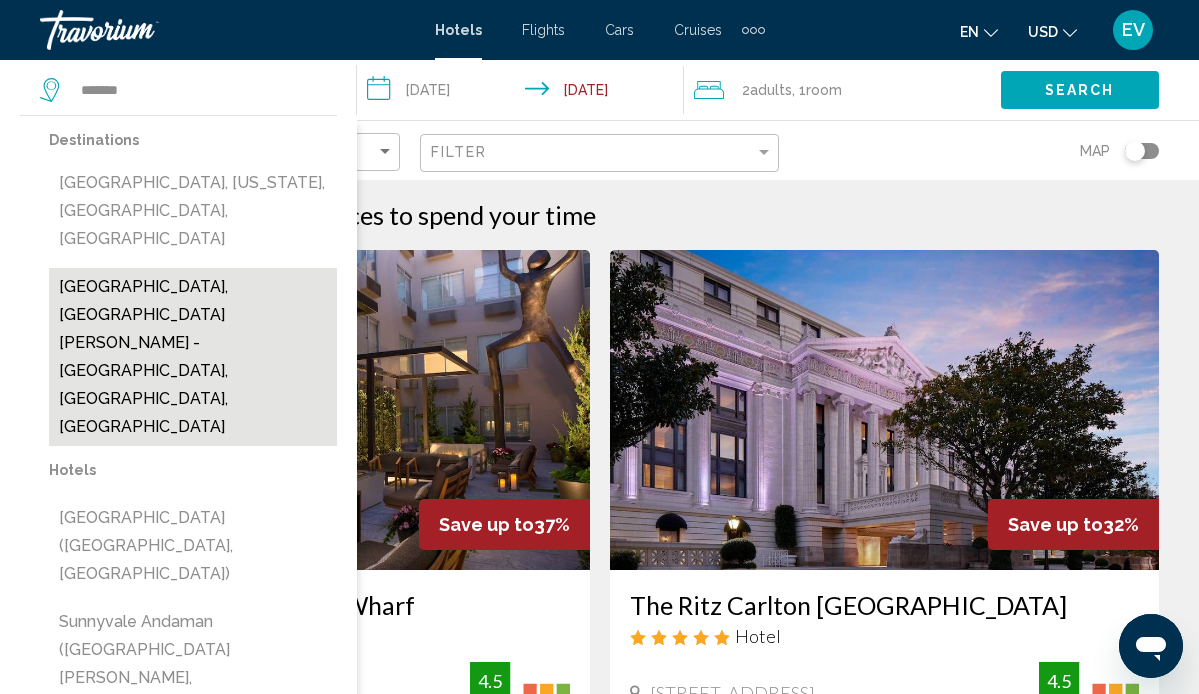 click on "[GEOGRAPHIC_DATA], [GEOGRAPHIC_DATA][PERSON_NAME] - [GEOGRAPHIC_DATA], [GEOGRAPHIC_DATA], [GEOGRAPHIC_DATA]" at bounding box center (193, 357) 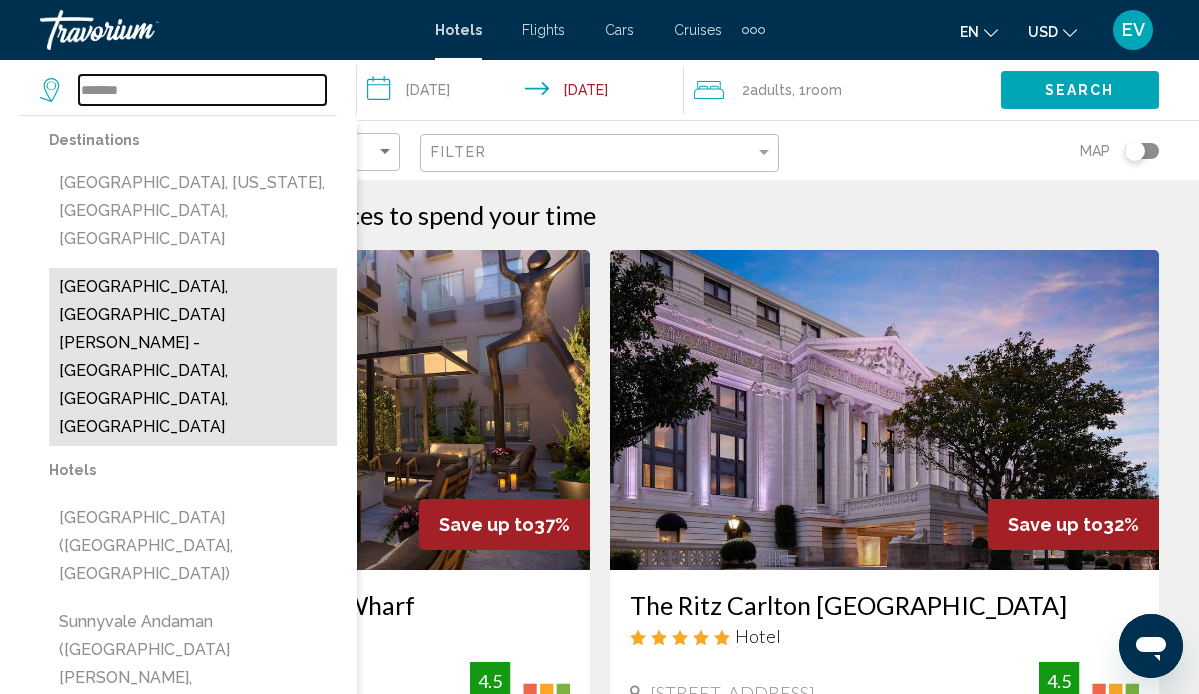 type on "**********" 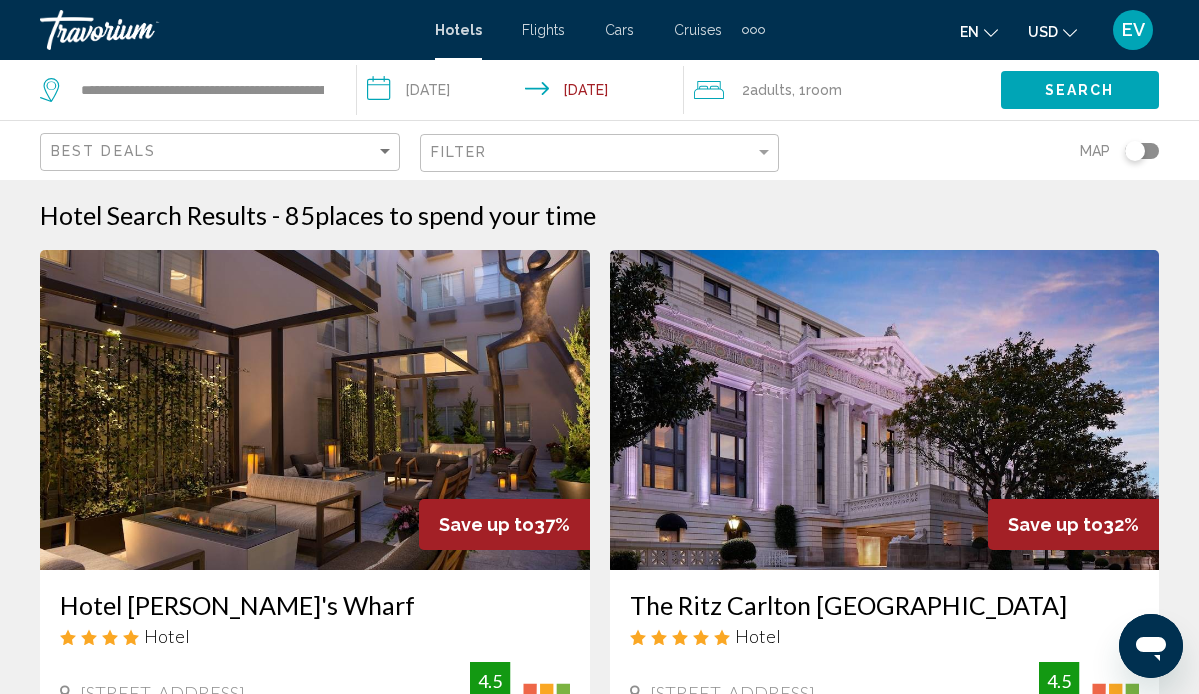 click on "Search" 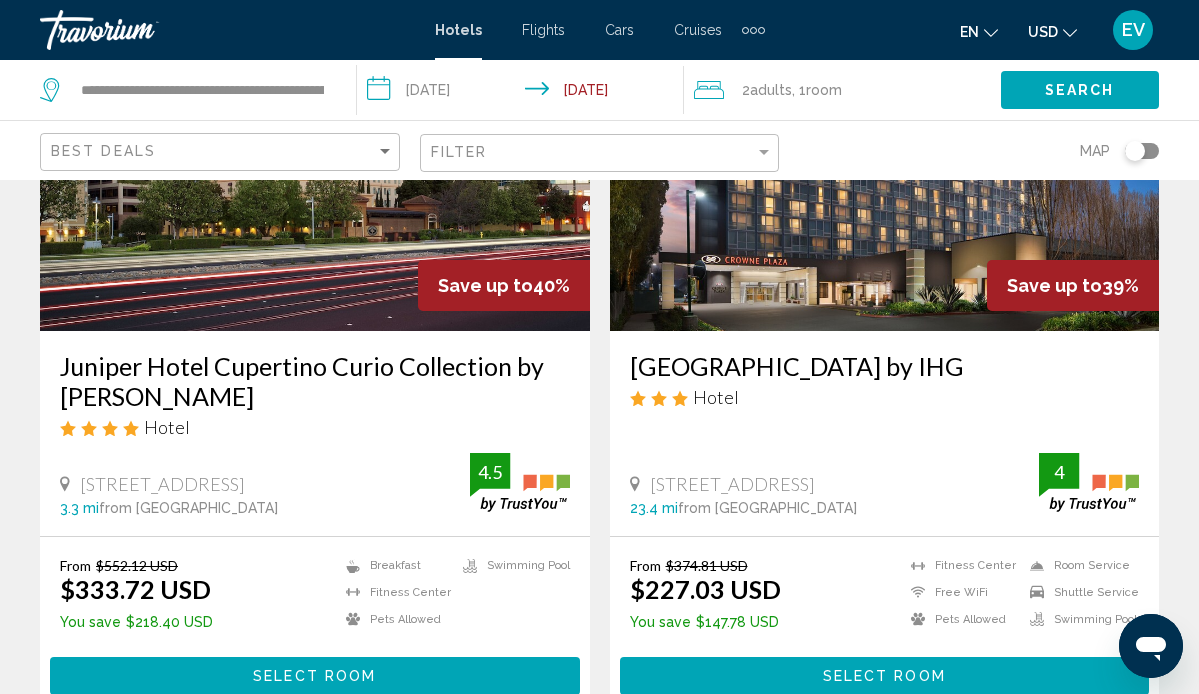 scroll, scrollTop: 237, scrollLeft: 0, axis: vertical 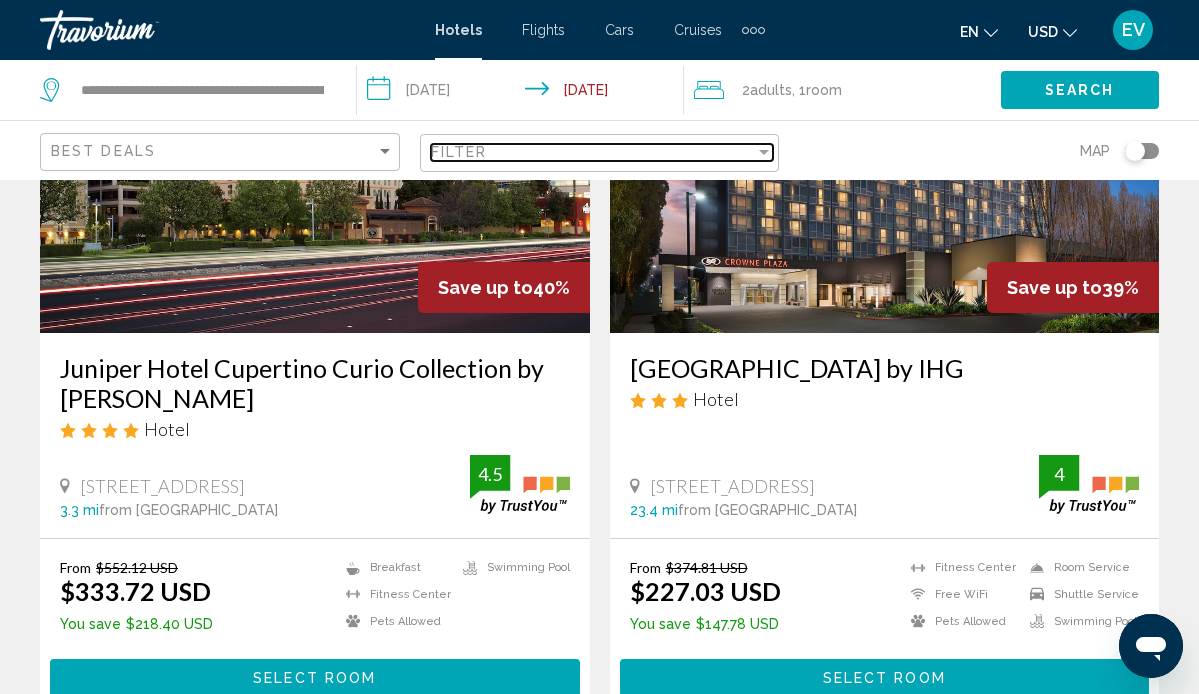 click on "Filter" at bounding box center [593, 152] 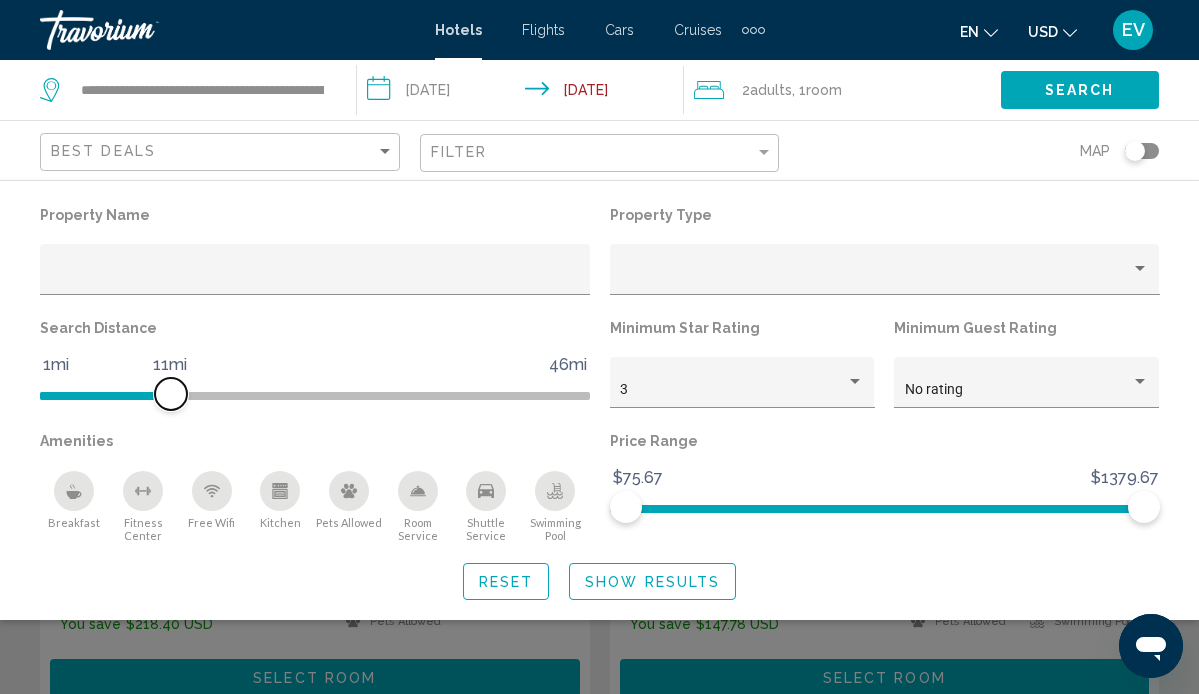 drag, startPoint x: 392, startPoint y: 391, endPoint x: 169, endPoint y: 390, distance: 223.00224 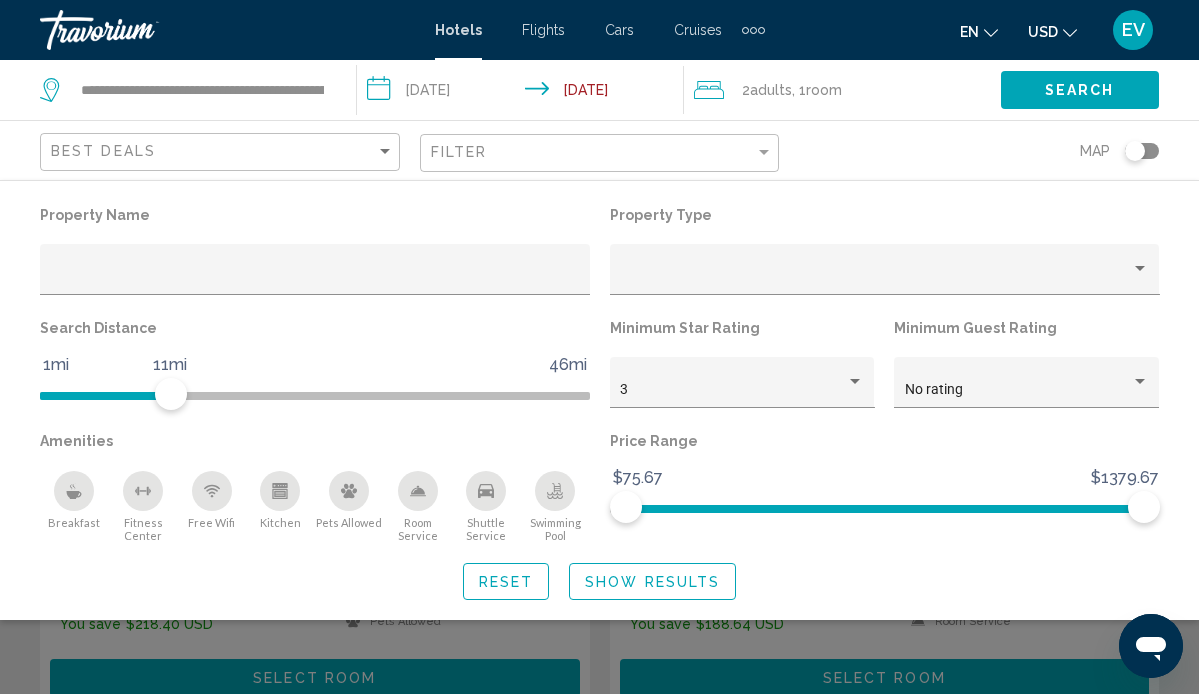 click 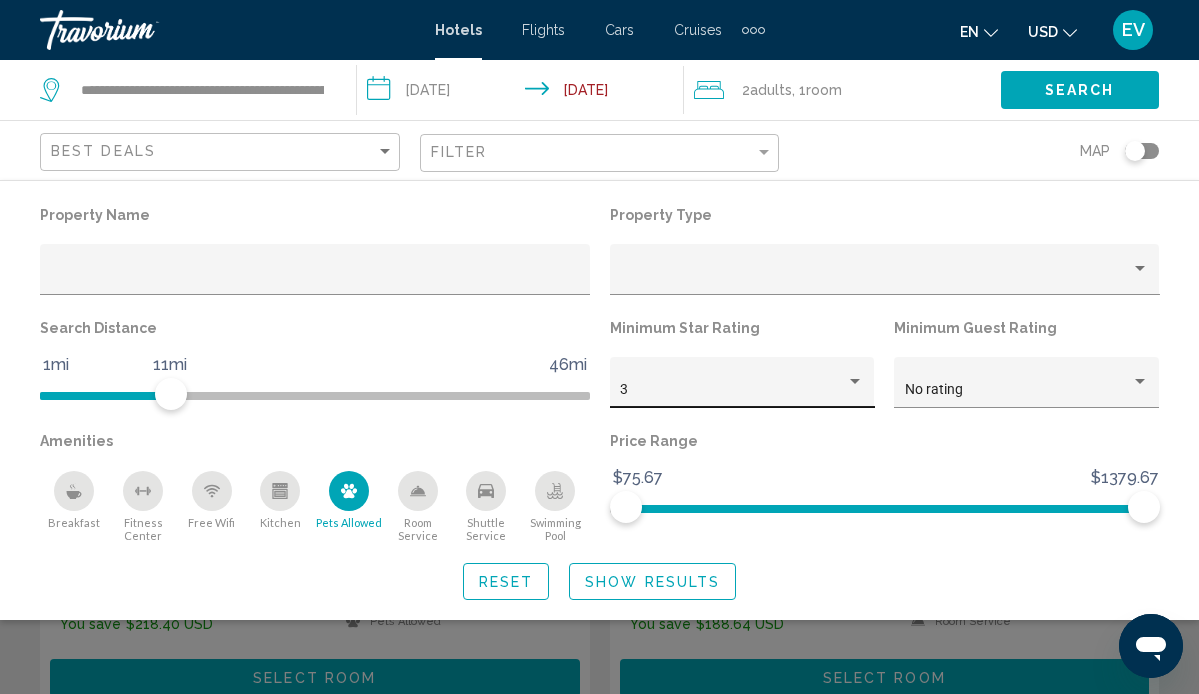 click on "3" 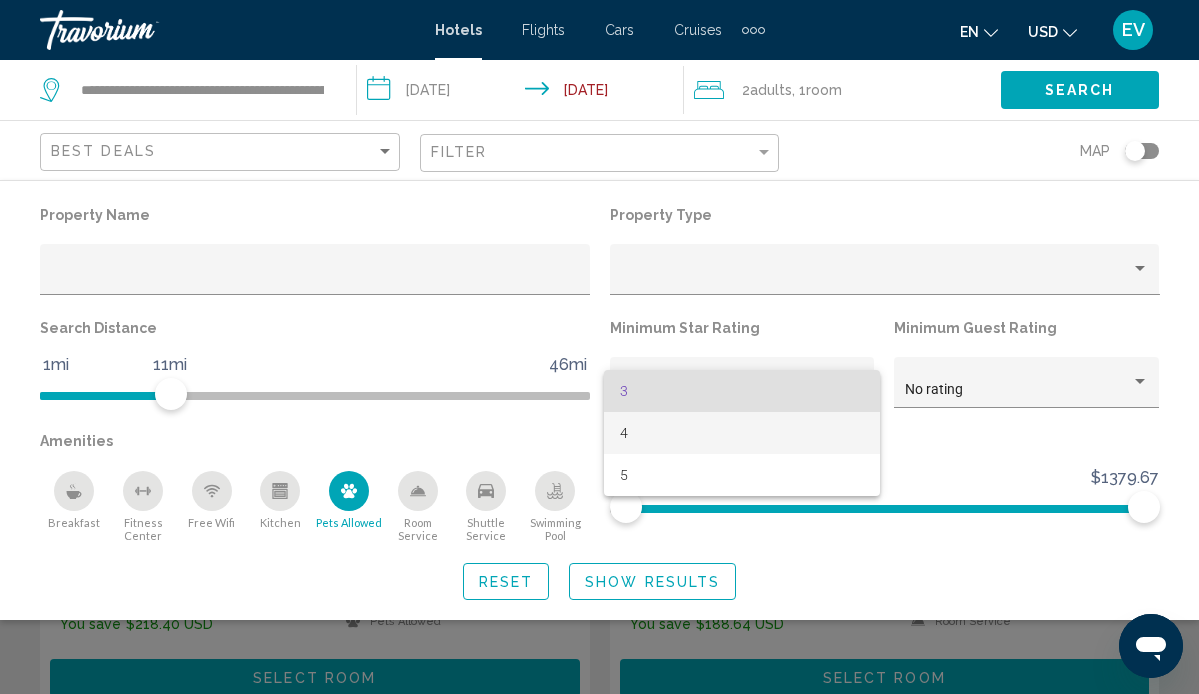 click on "4" at bounding box center (742, 433) 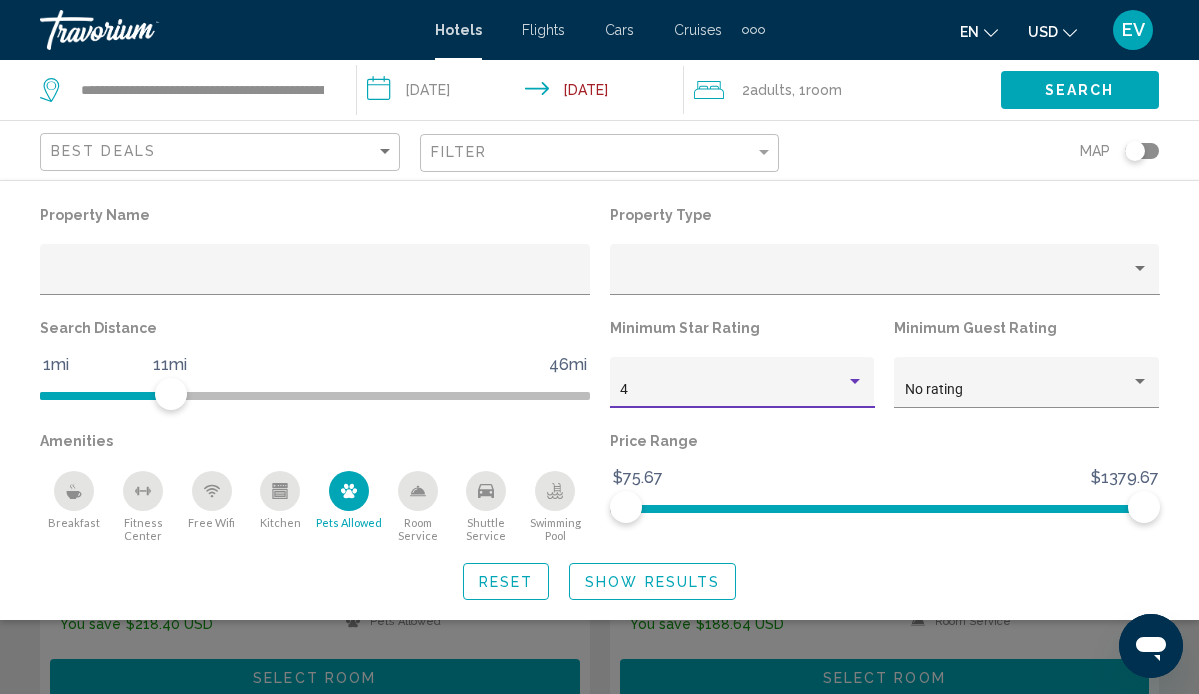 click on "Property Name Property Type Search Distance 1mi 46mi 11mi Minimum Star Rating 4 Minimum Guest Rating No rating Amenities
Breakfast
[GEOGRAPHIC_DATA]
Free Wifi
Kitchen
Pets Allowed
Room Service
Shuttle Service
Swimming Pool Price Range $75.67 $1379.67 $75.67 $1379.67 Reset Show Results" 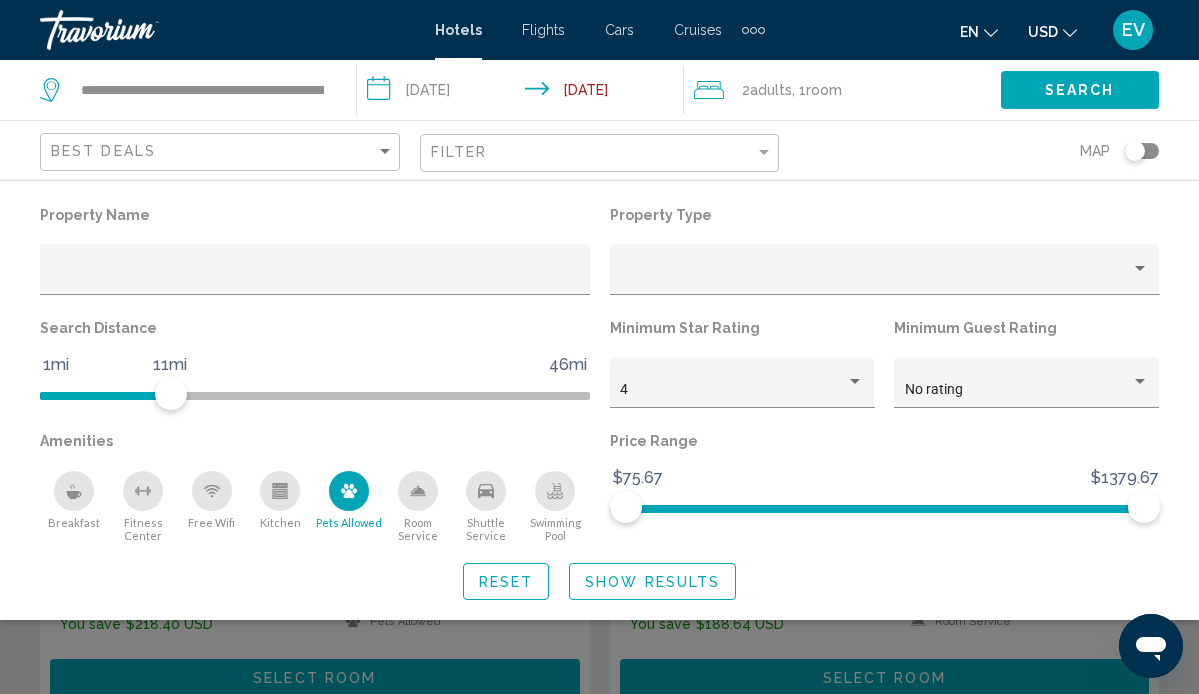 click on "Property Name Property Type Search Distance 1mi 46mi 11mi Minimum Star Rating 4 Minimum Guest Rating No rating Amenities
Breakfast
[GEOGRAPHIC_DATA]
Free Wifi
Kitchen
Pets Allowed
Room Service
Shuttle Service
Swimming Pool Price Range $75.67 $1379.67 $75.67 $1379.67 Reset Show Results" 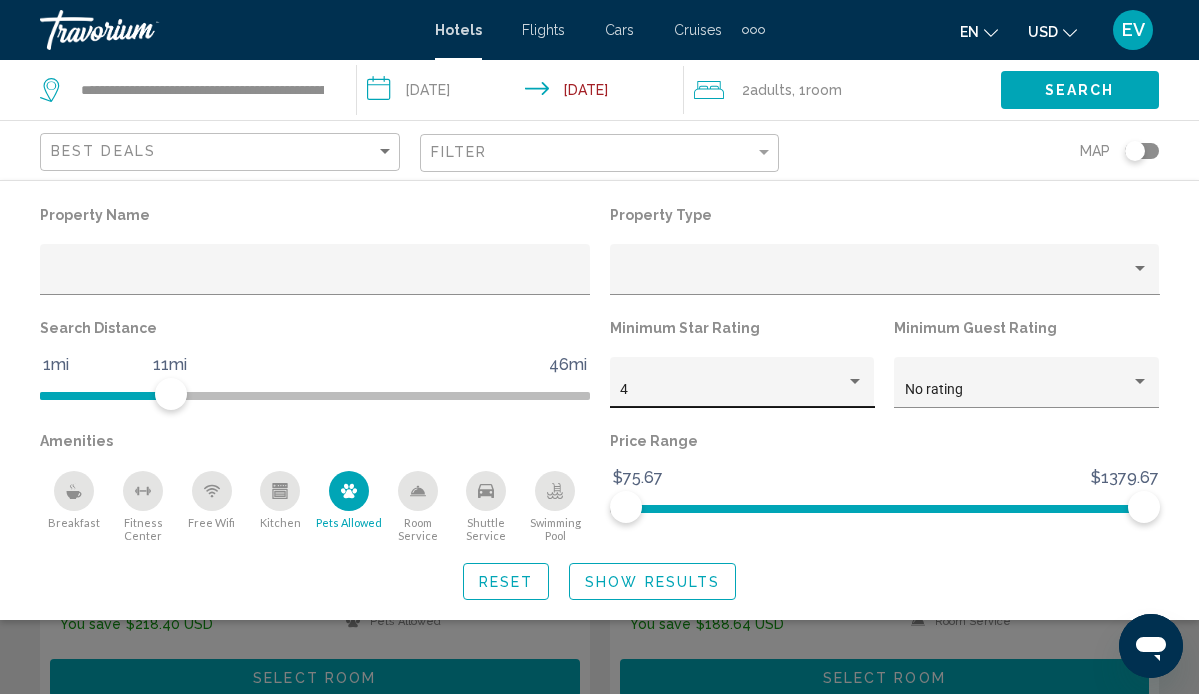 click on "4" 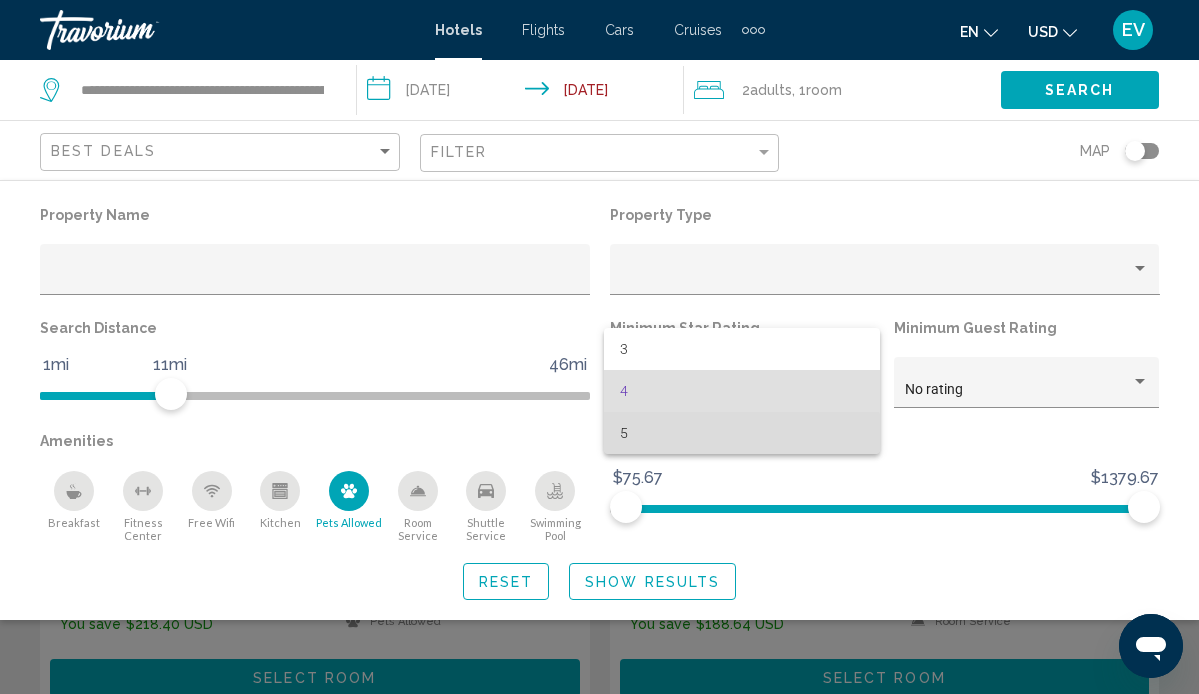 click on "5" at bounding box center [742, 433] 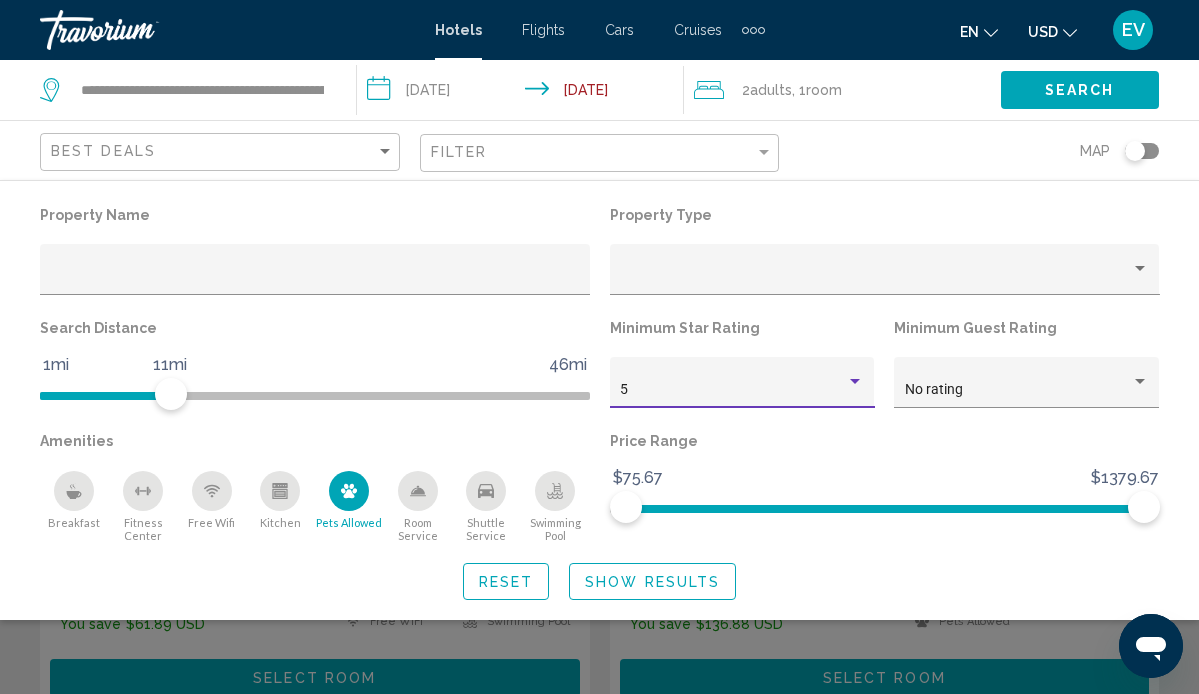 click on "Show Results" 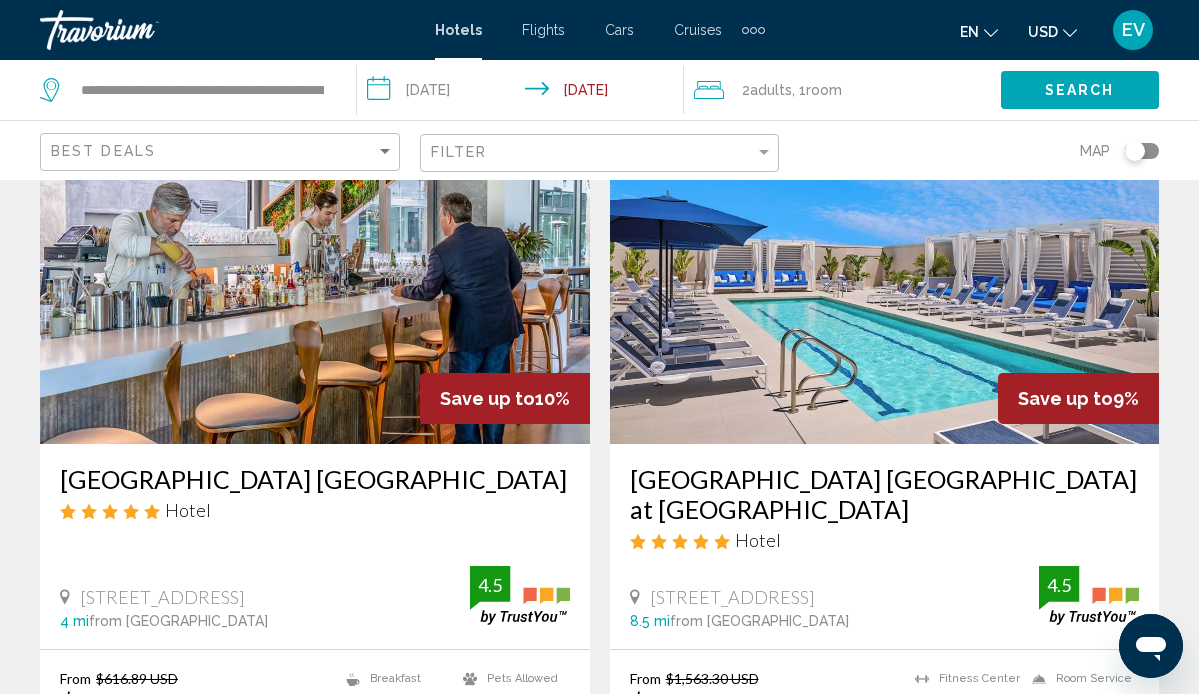 scroll, scrollTop: 0, scrollLeft: 0, axis: both 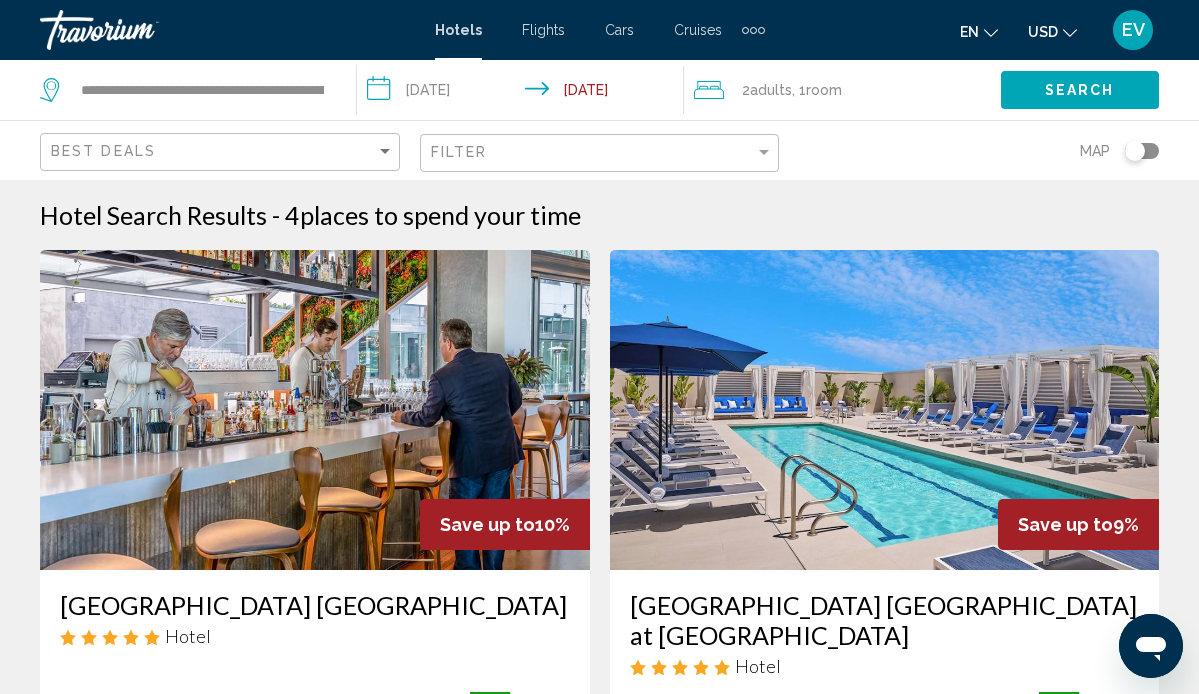 click on "Best Deals" 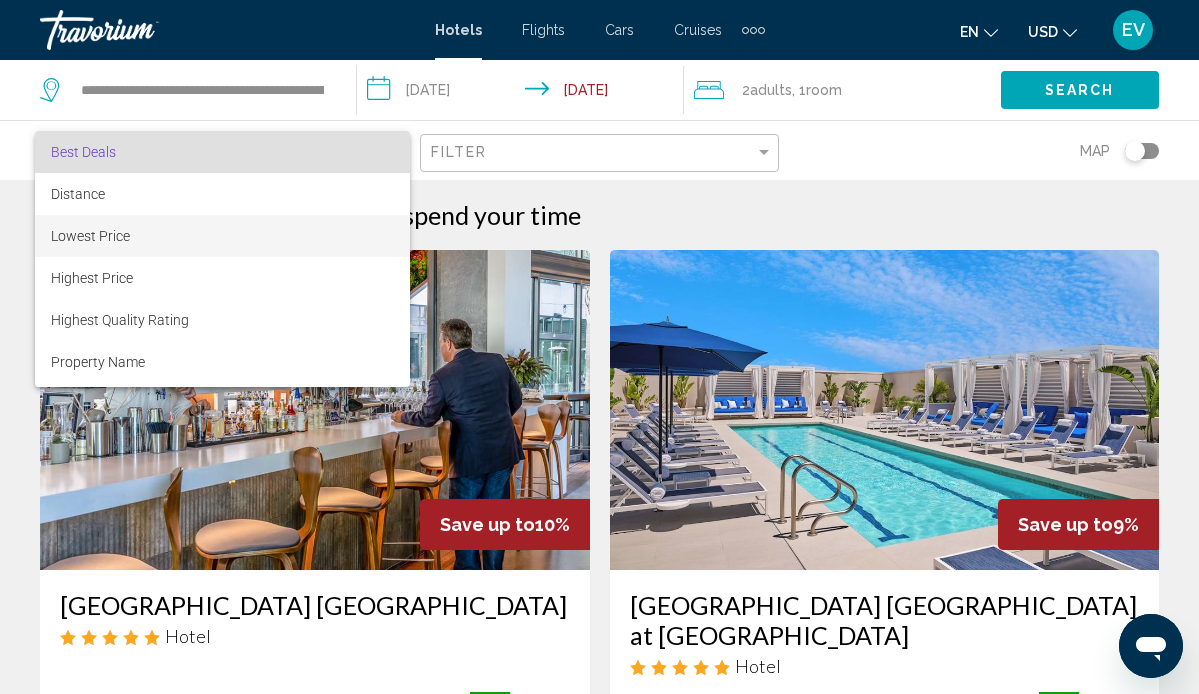 click on "Lowest Price" at bounding box center (222, 236) 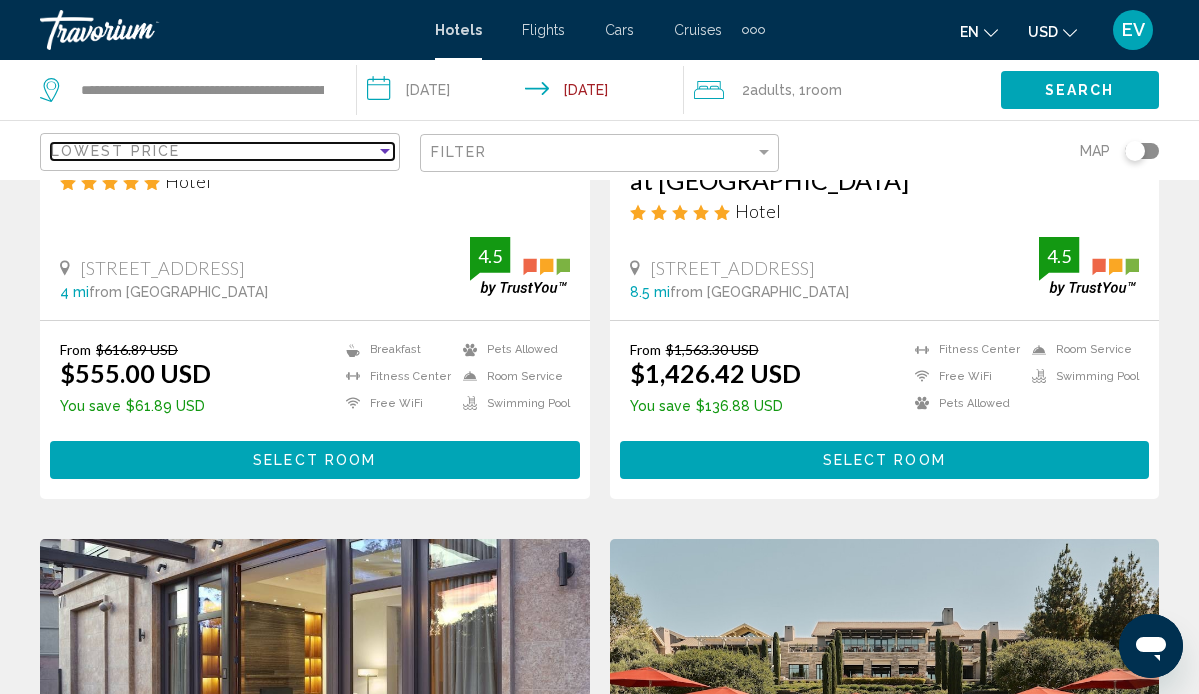 scroll, scrollTop: 0, scrollLeft: 0, axis: both 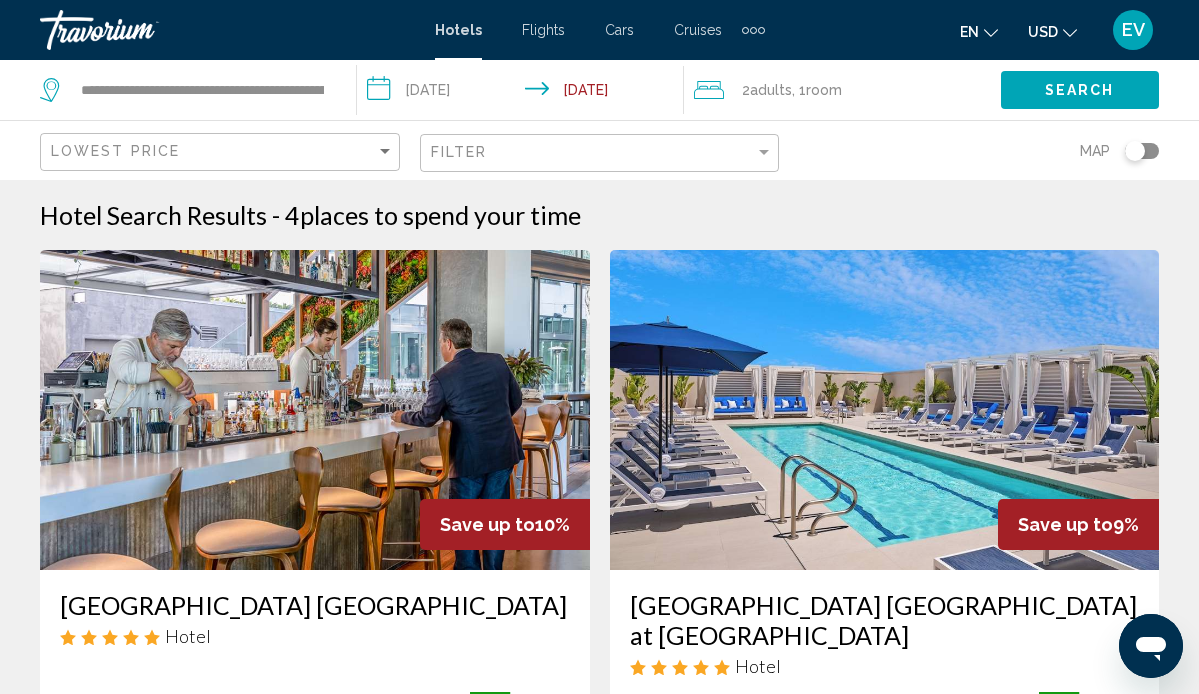 click on "Filter" 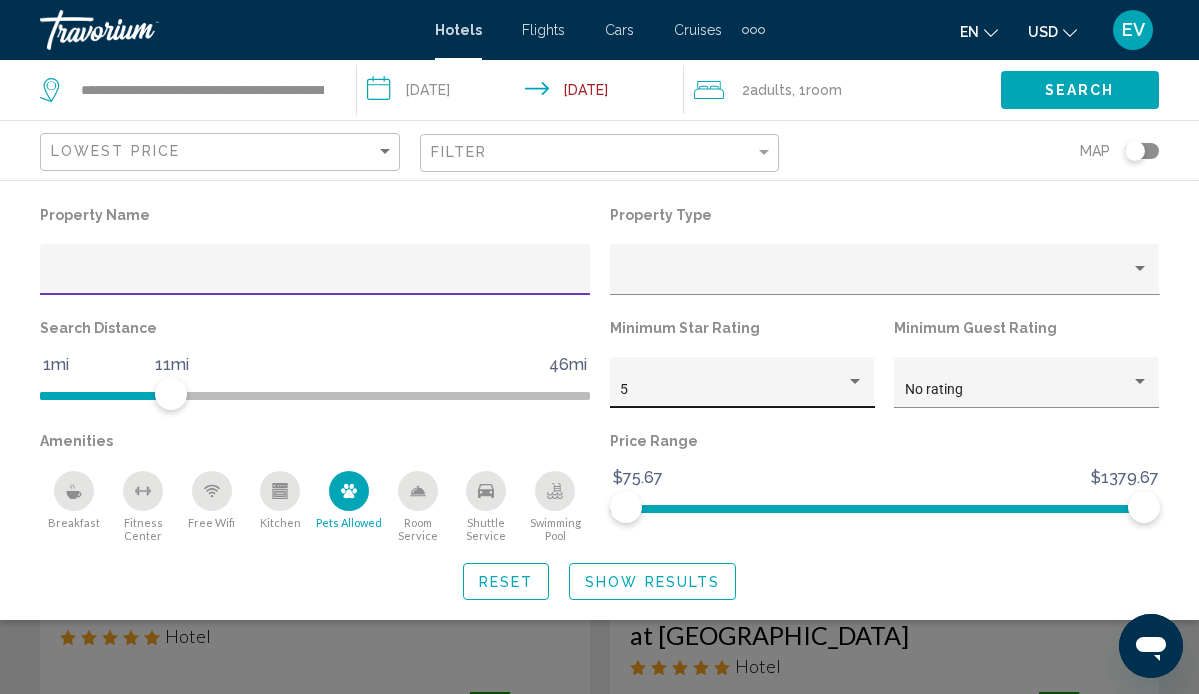 click on "5" at bounding box center (733, 390) 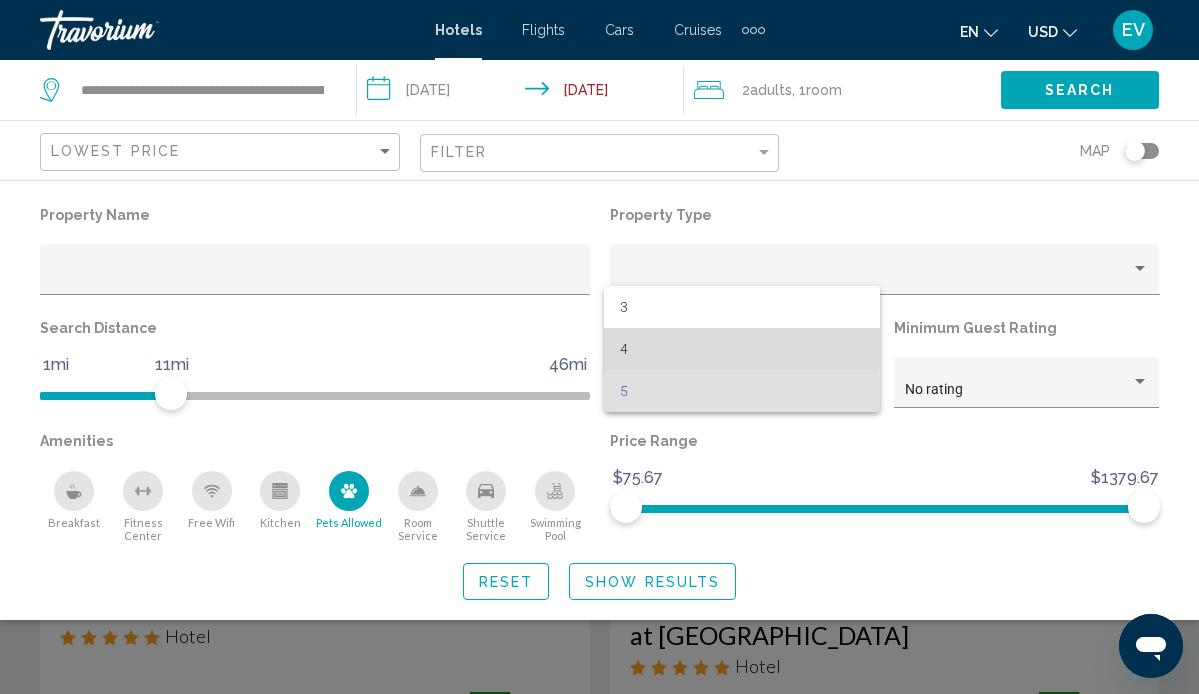 click on "4" at bounding box center [742, 349] 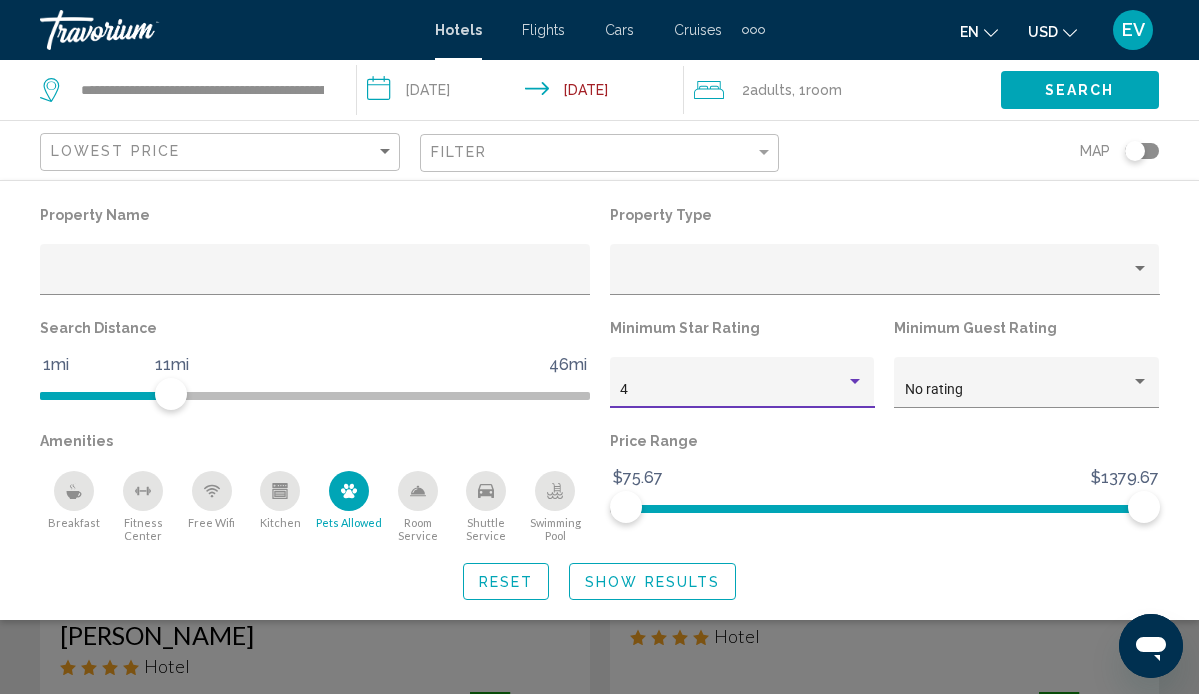 click on "Show Results" 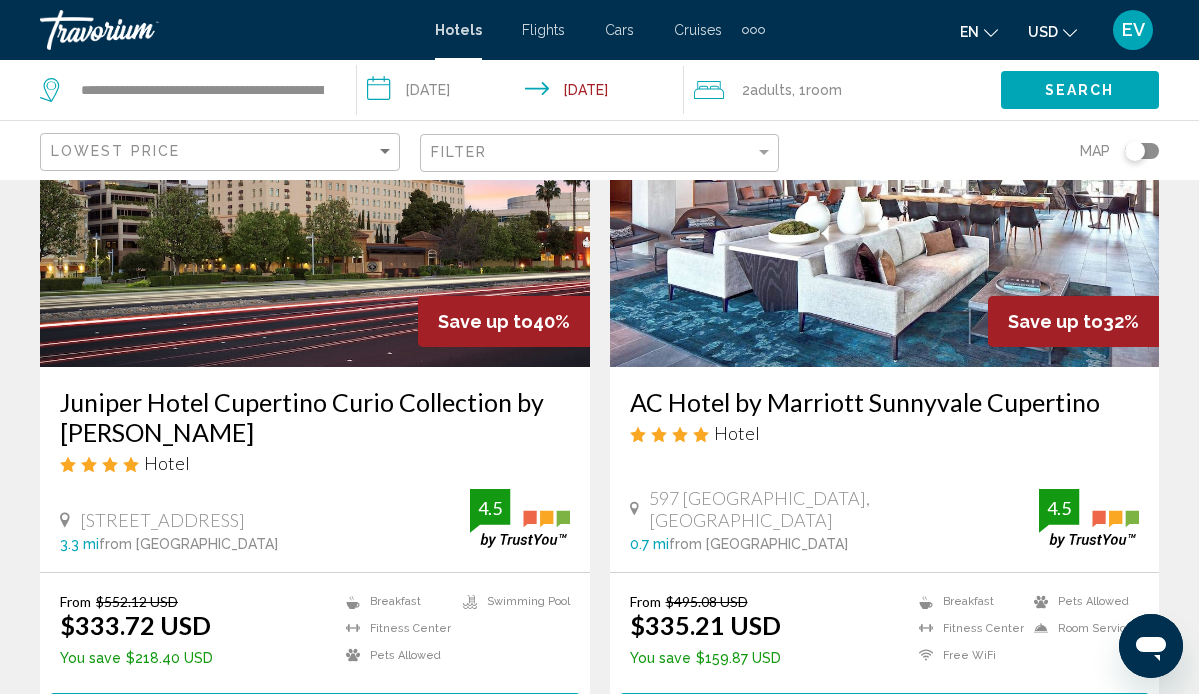 scroll, scrollTop: 211, scrollLeft: 0, axis: vertical 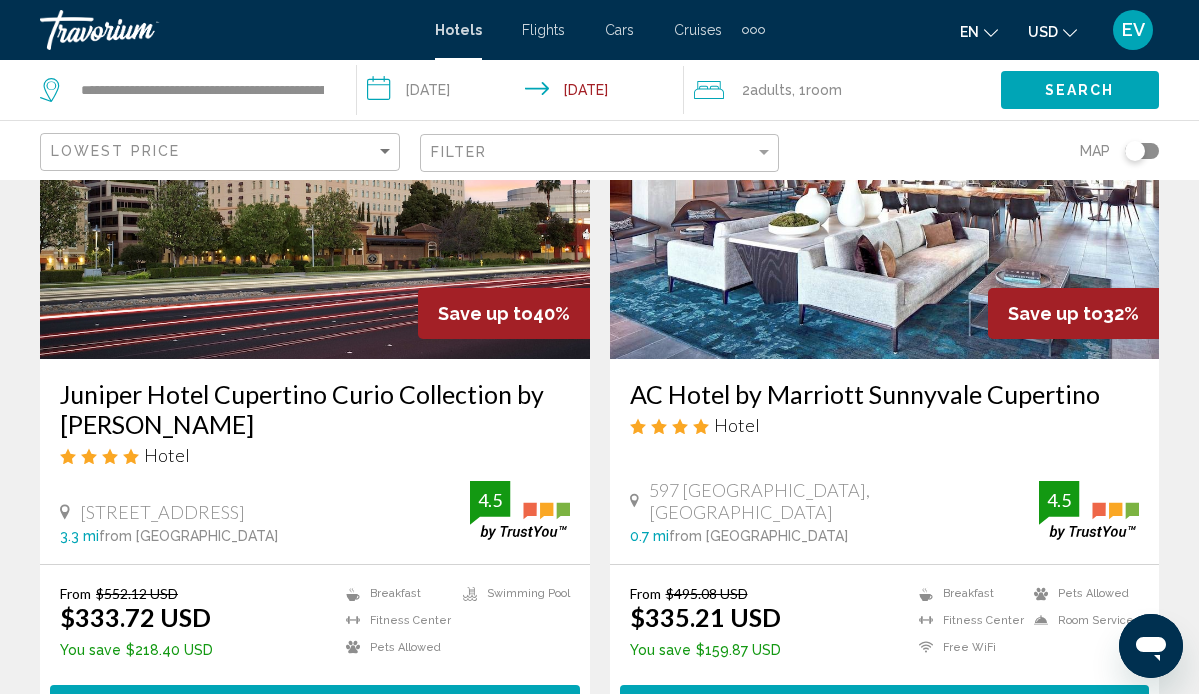 click on "AC Hotel by Marriott Sunnyvale Cupertino" at bounding box center [885, 394] 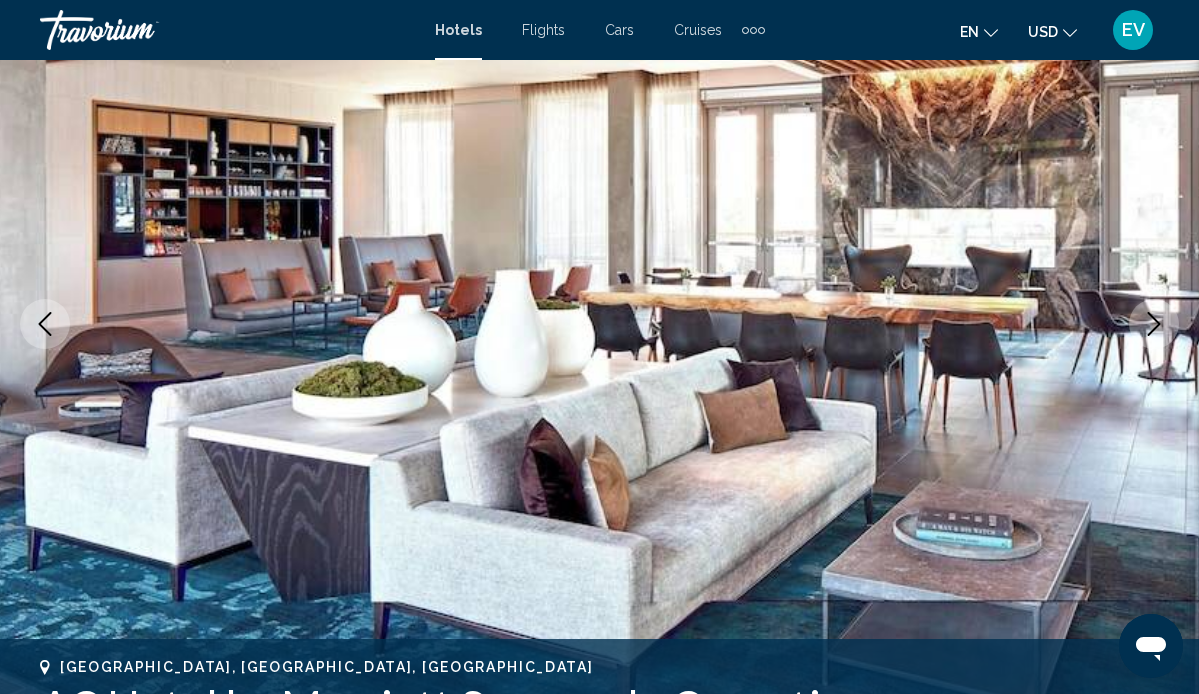 scroll, scrollTop: 188, scrollLeft: 0, axis: vertical 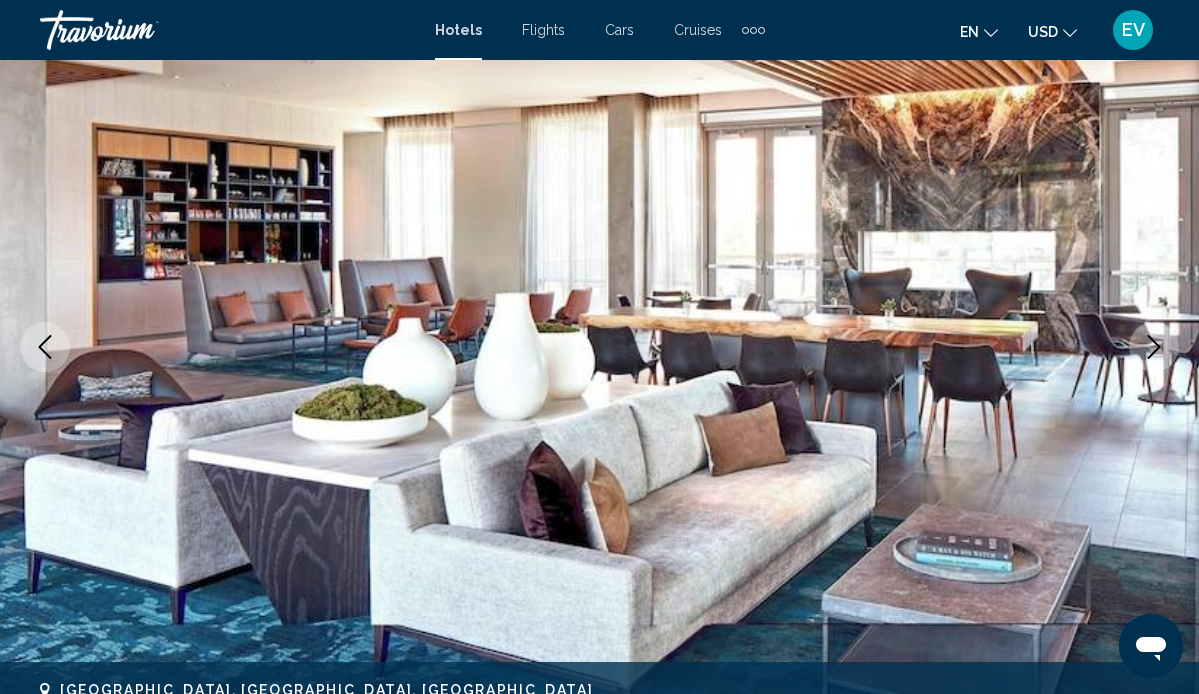 click 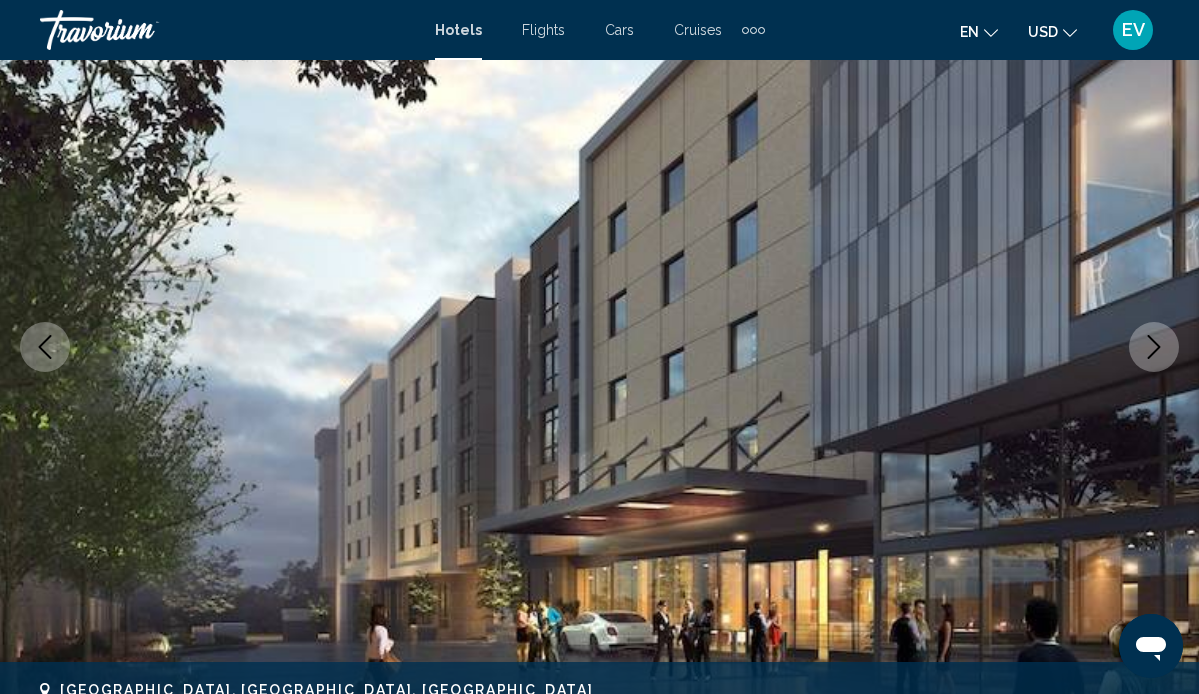 click 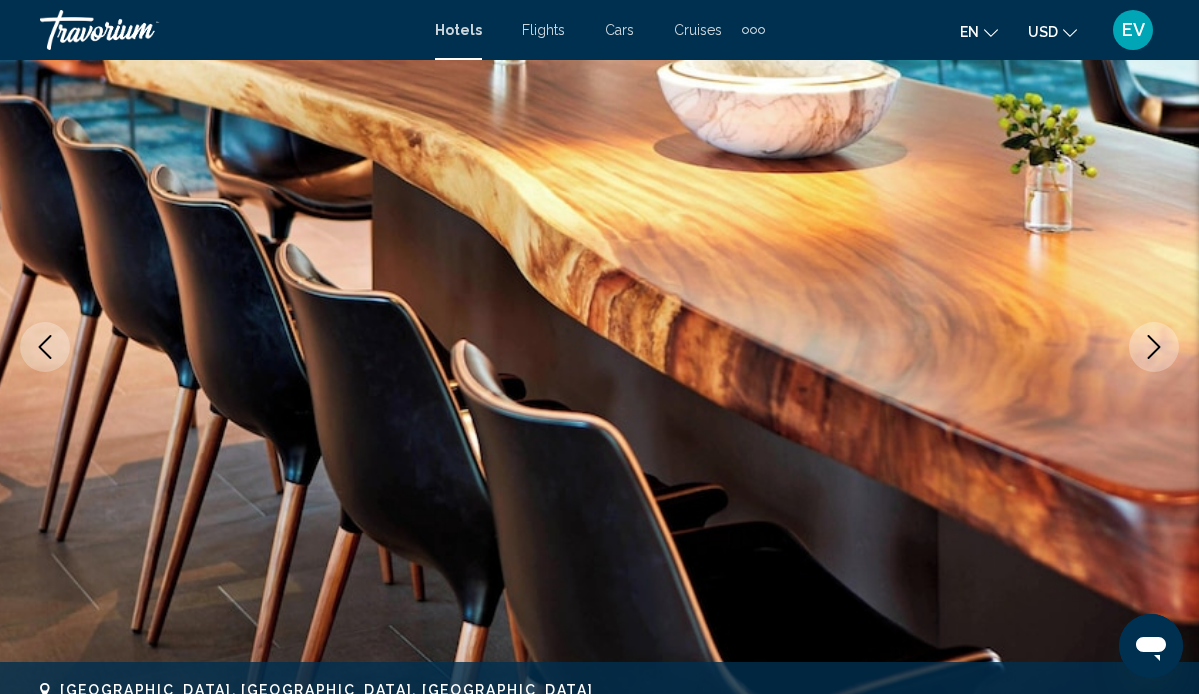 click 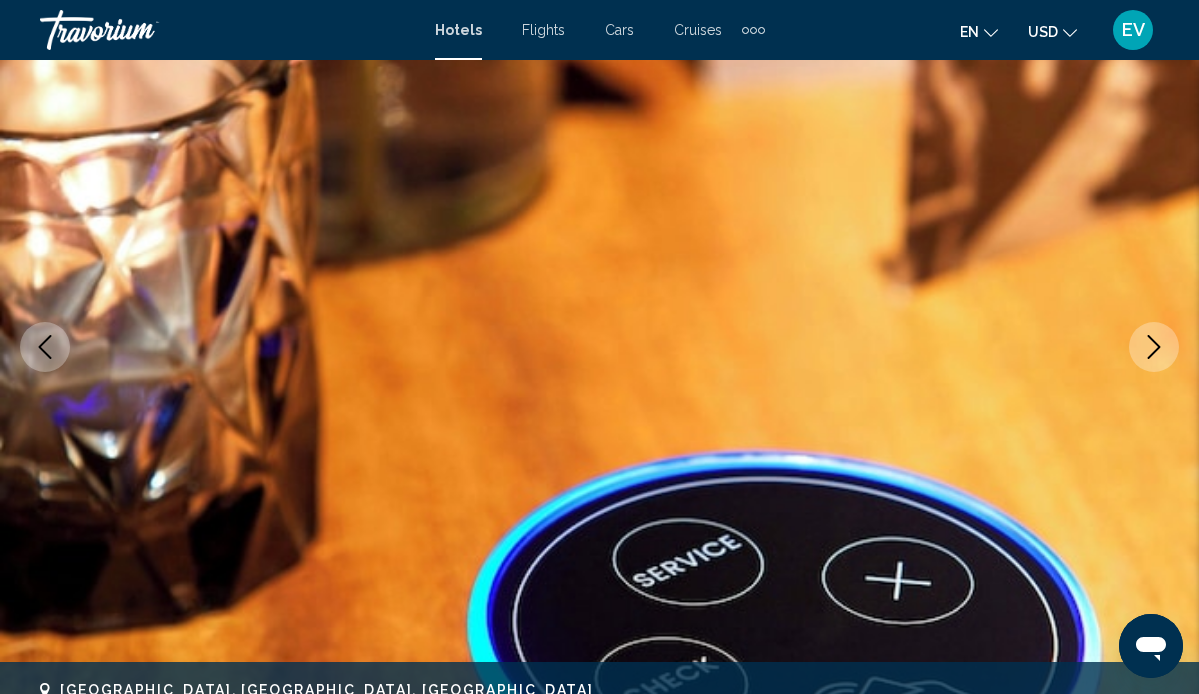 click 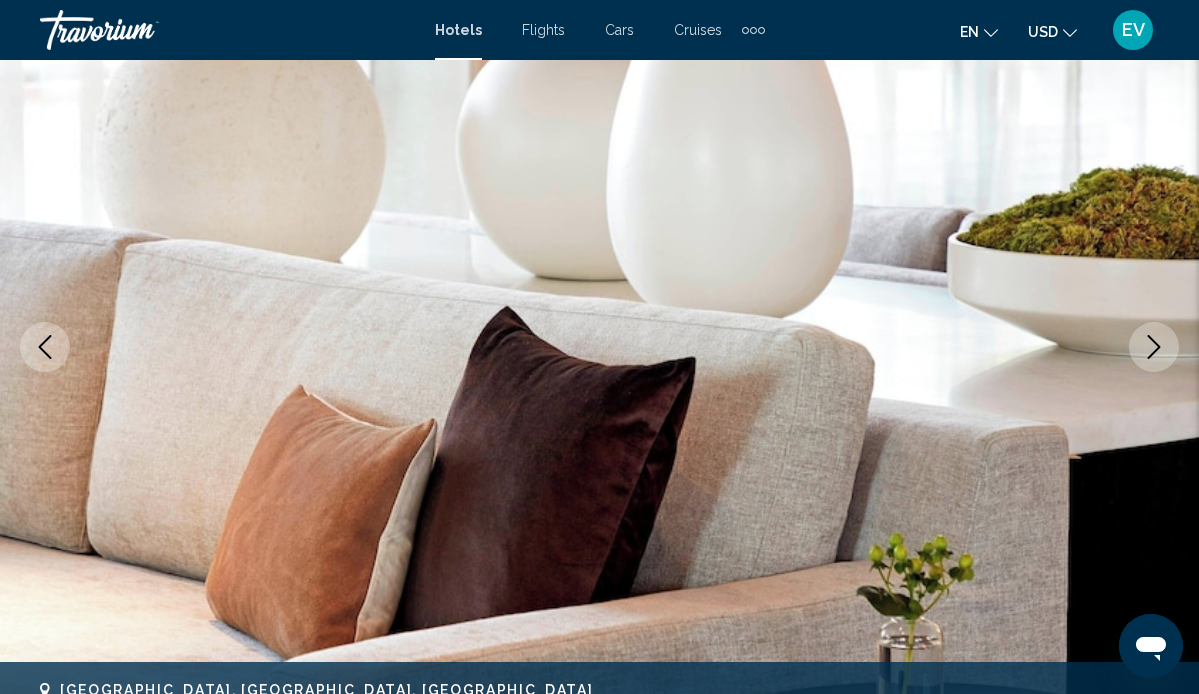 click 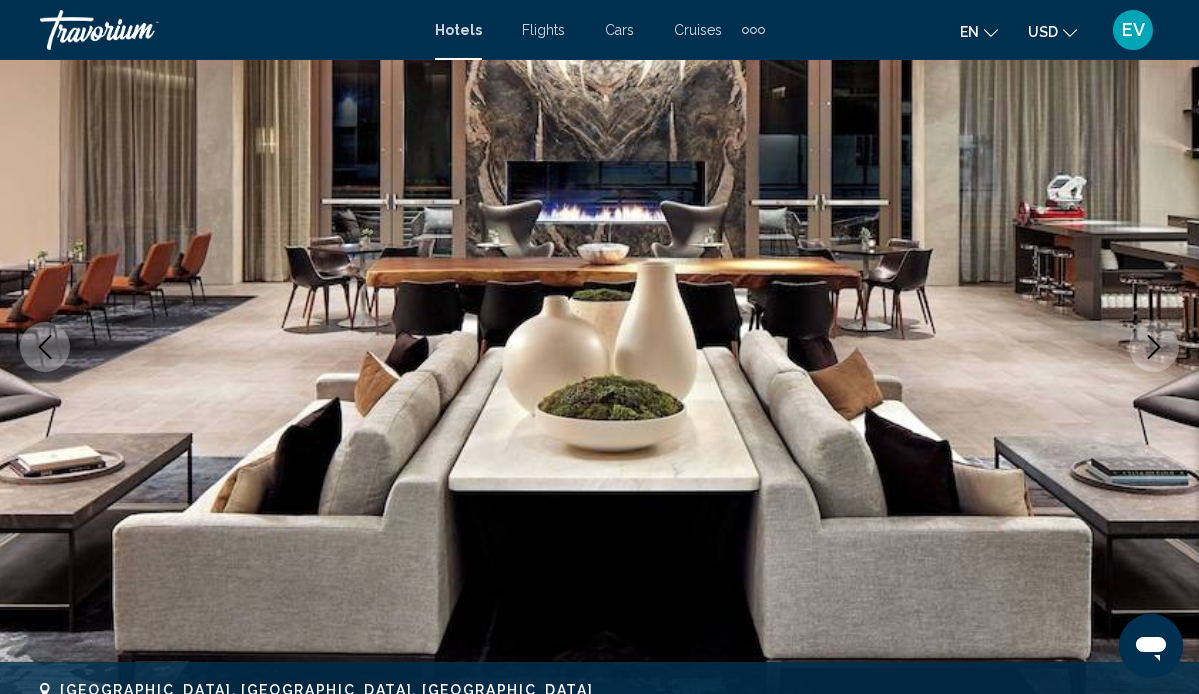 click 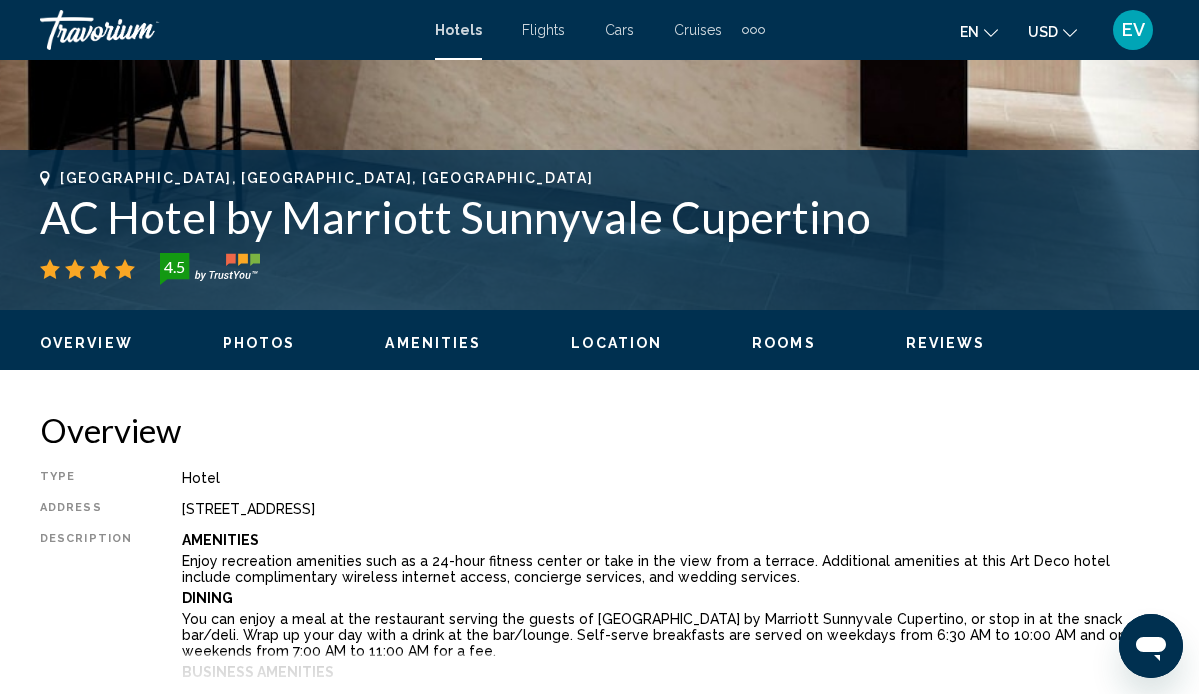 scroll, scrollTop: 689, scrollLeft: 0, axis: vertical 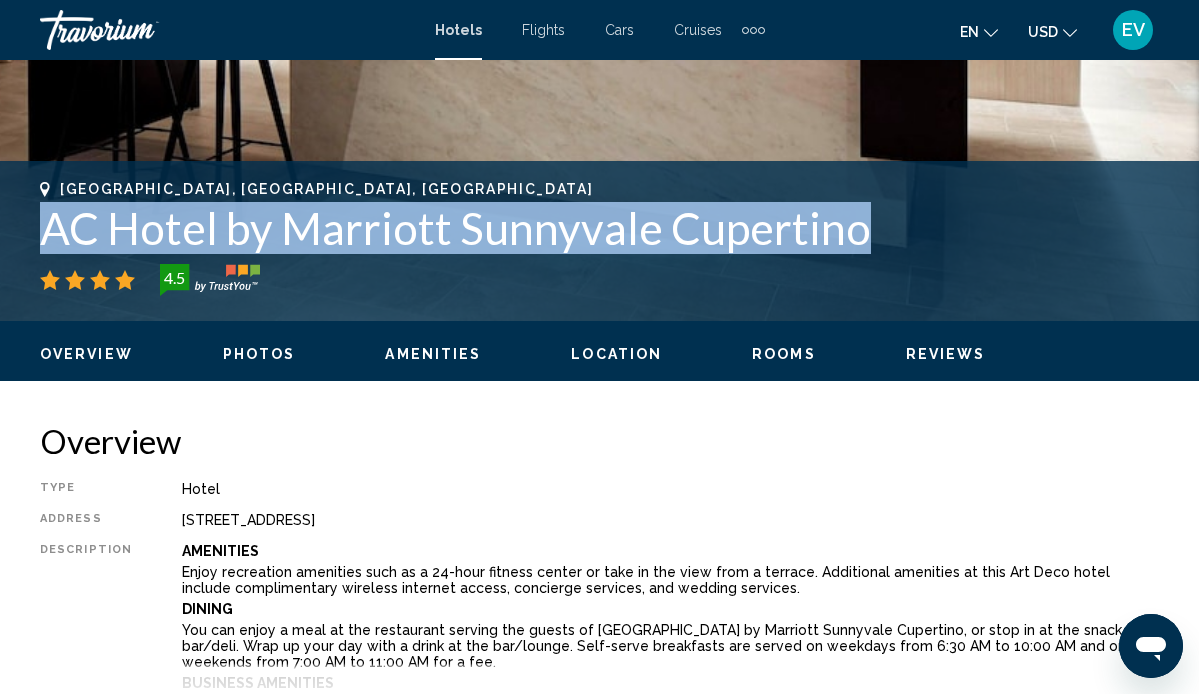 drag, startPoint x: 852, startPoint y: 227, endPoint x: 32, endPoint y: 238, distance: 820.0738 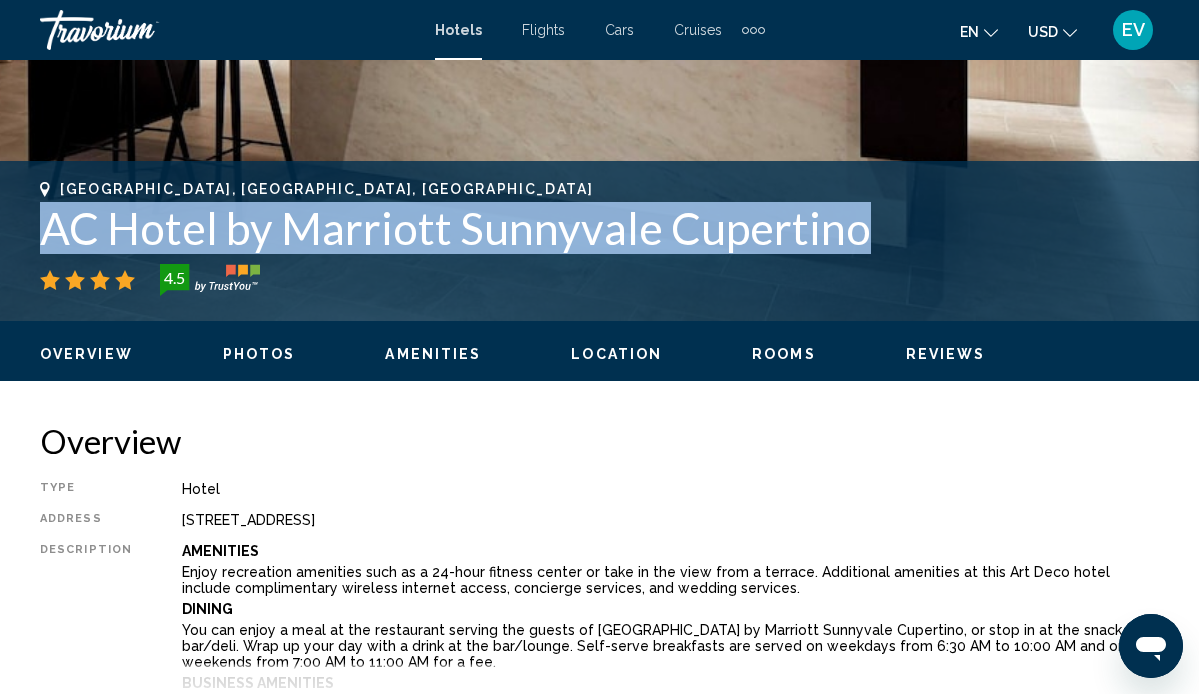 scroll, scrollTop: 689, scrollLeft: 0, axis: vertical 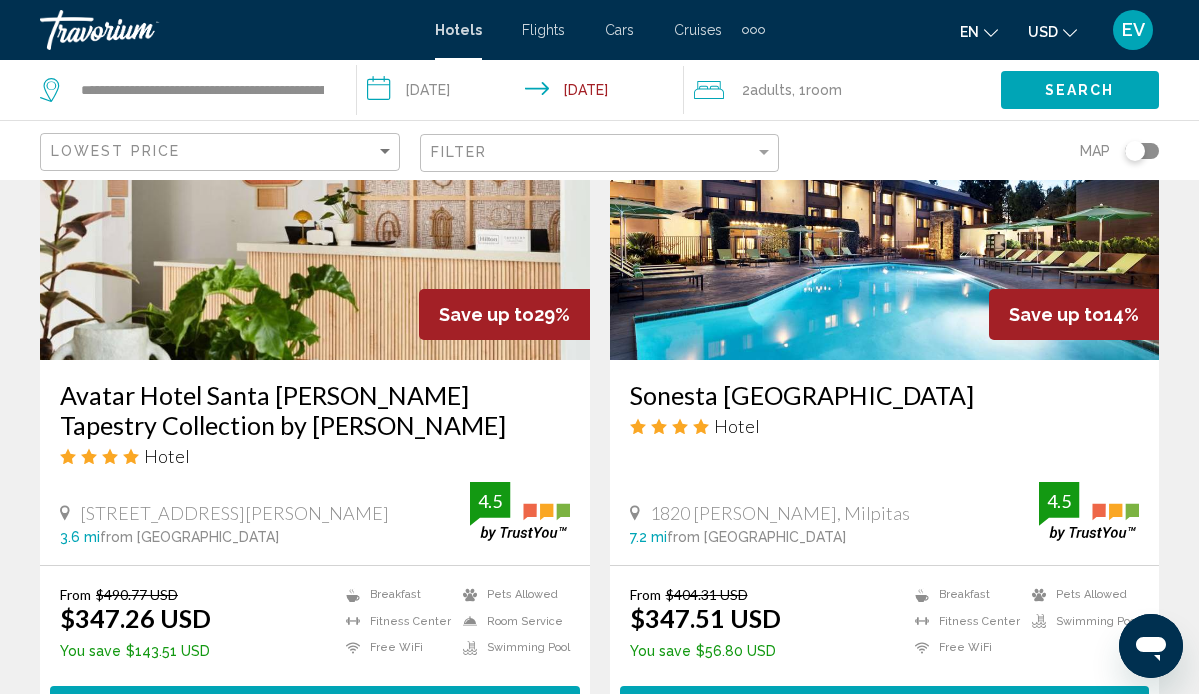 click 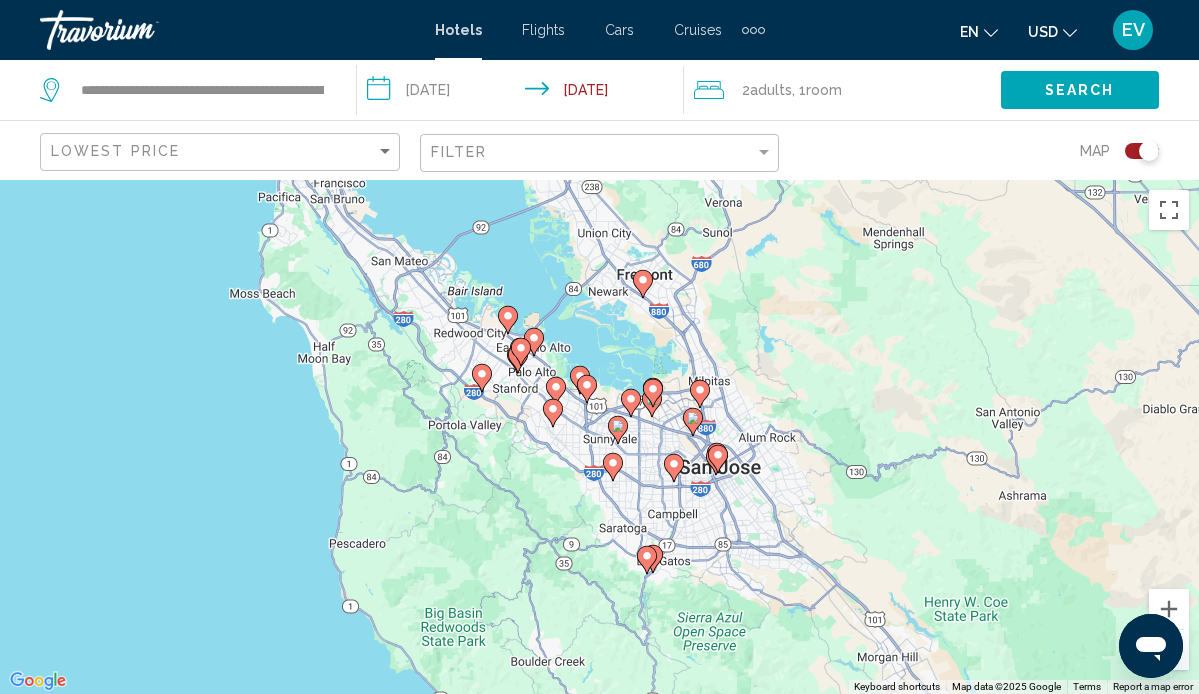 click on "To navigate, press the arrow keys. To activate drag with keyboard, press Alt + Enter. Once in keyboard drag state, use the arrow keys to move the marker. To complete the drag, press the Enter key. To cancel, press Escape." at bounding box center [599, 437] 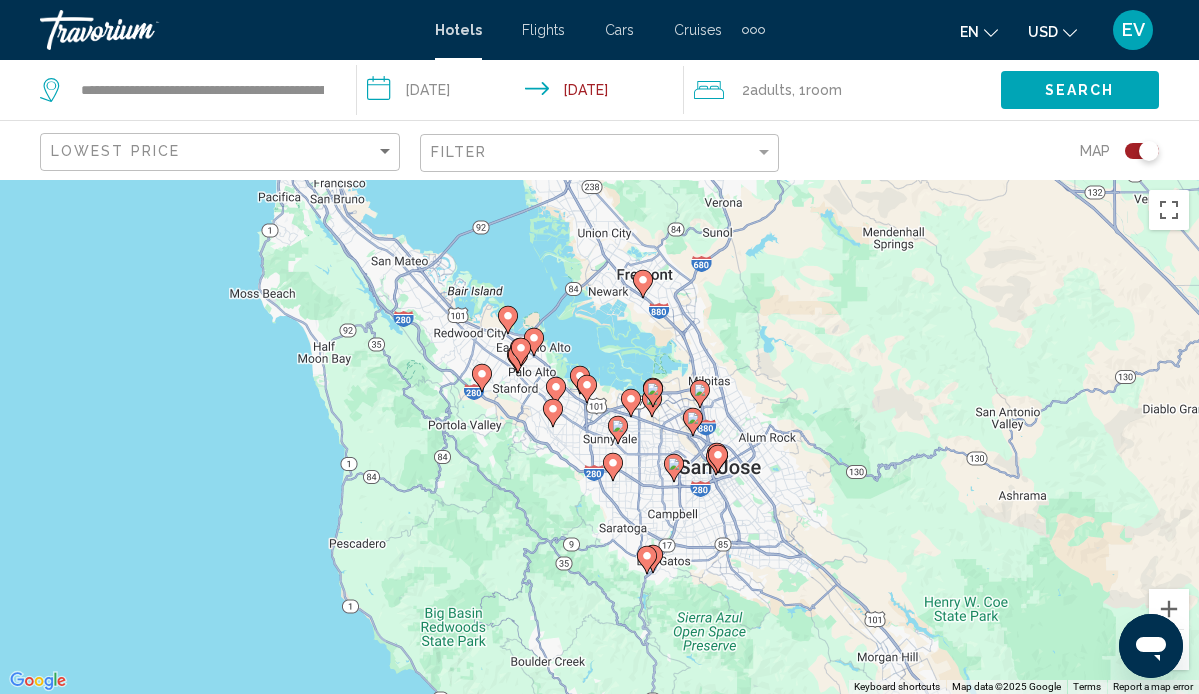 click on "To navigate, press the arrow keys. To activate drag with keyboard, press Alt + Enter. Once in keyboard drag state, use the arrow keys to move the marker. To complete the drag, press the Enter key. To cancel, press Escape." at bounding box center [599, 437] 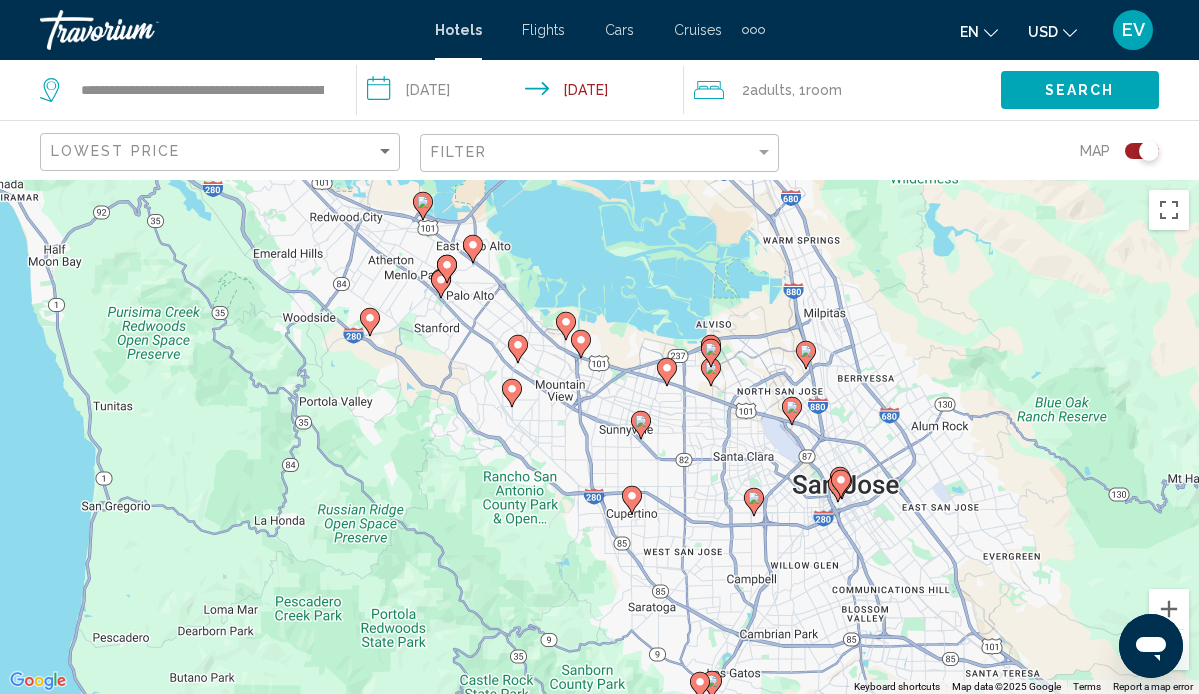 click 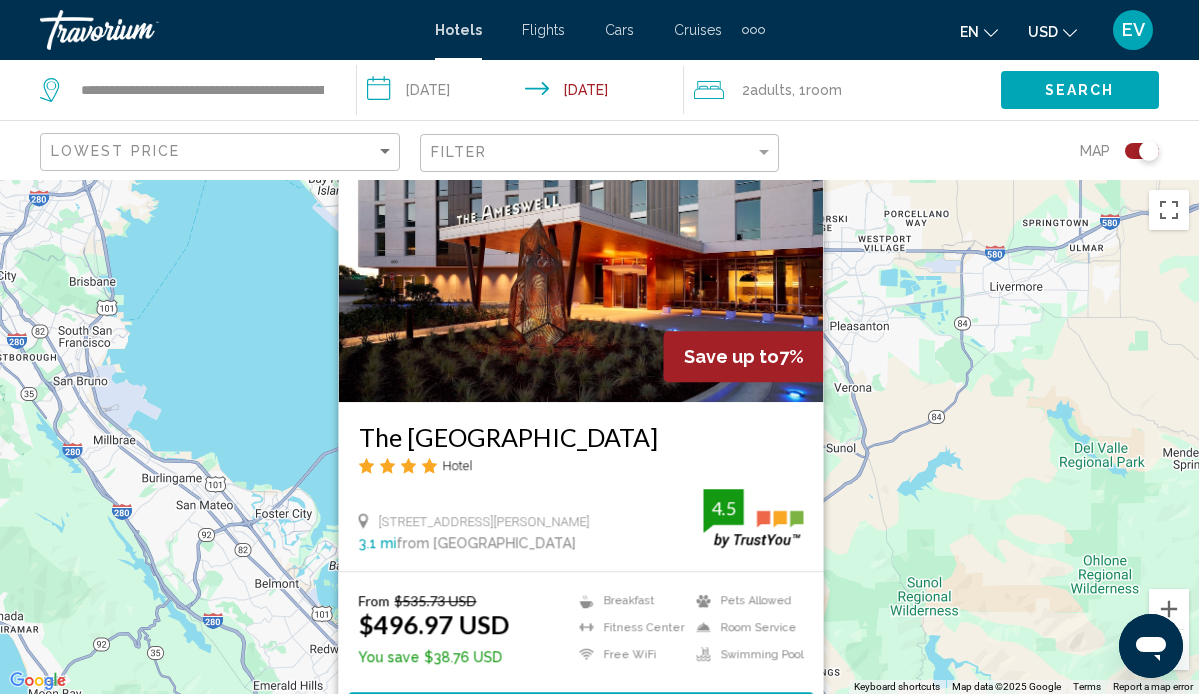 click on "From $535.73 USD $496.97 USD  You save  $38.76 USD
Breakfast
Fitness Center
Free WiFi
Pets Allowed
Room Service
Swimming Pool  4.5 Select Room" at bounding box center [580, 661] 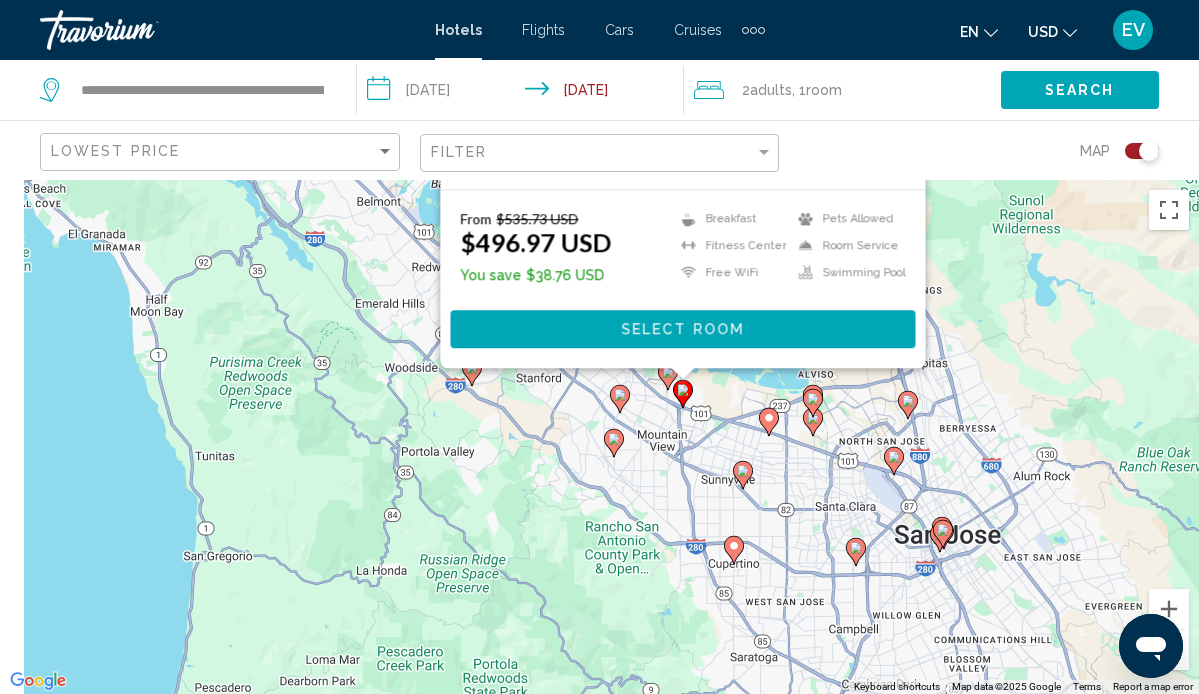 drag, startPoint x: 281, startPoint y: 594, endPoint x: 384, endPoint y: 208, distance: 399.50595 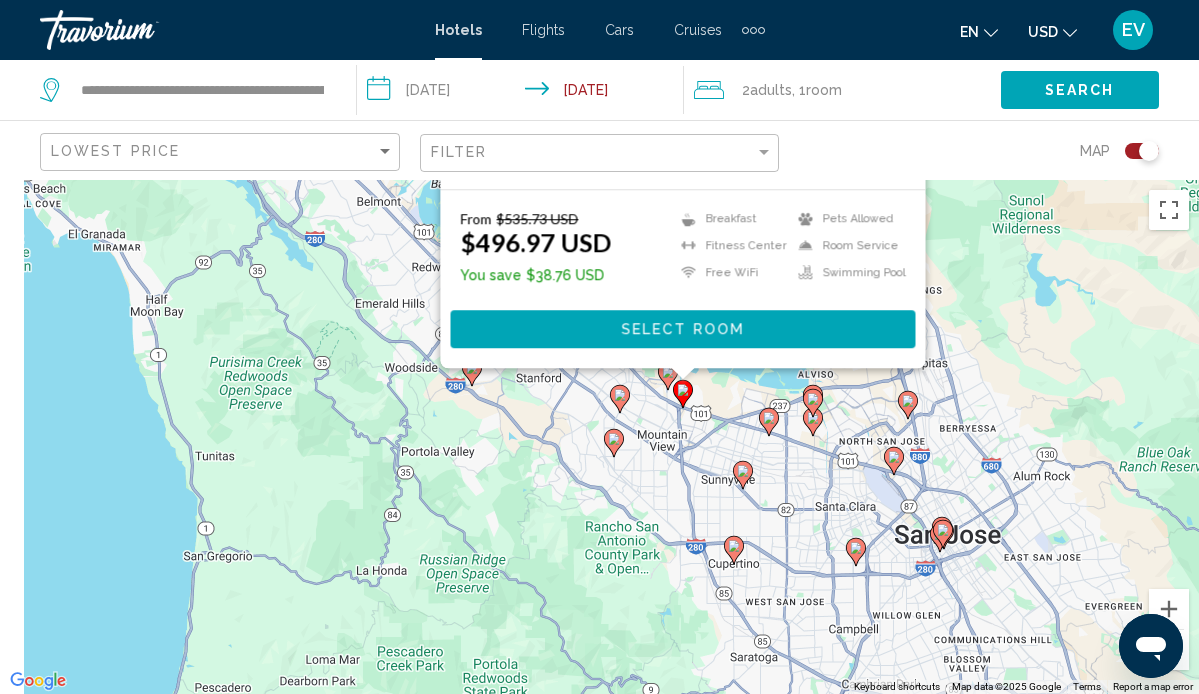 click on "To navigate, press the arrow keys. To activate drag with keyboard, press Alt + Enter. Once in keyboard drag state, use the arrow keys to move the marker. To complete the drag, press the Enter key. To cancel, press Escape. Save up to  7%   The Ameswell Hotel
Hotel
800 Moffett Blvd, Mountain View 3.1 mi  from Sunnyvale city center from hotel 4.5 From $535.73 USD $496.97 USD  You save  $38.76 USD
Breakfast
Fitness Center
Free WiFi
Pets Allowed
Room Service
Swimming Pool  4.5 Select Room" at bounding box center (599, 437) 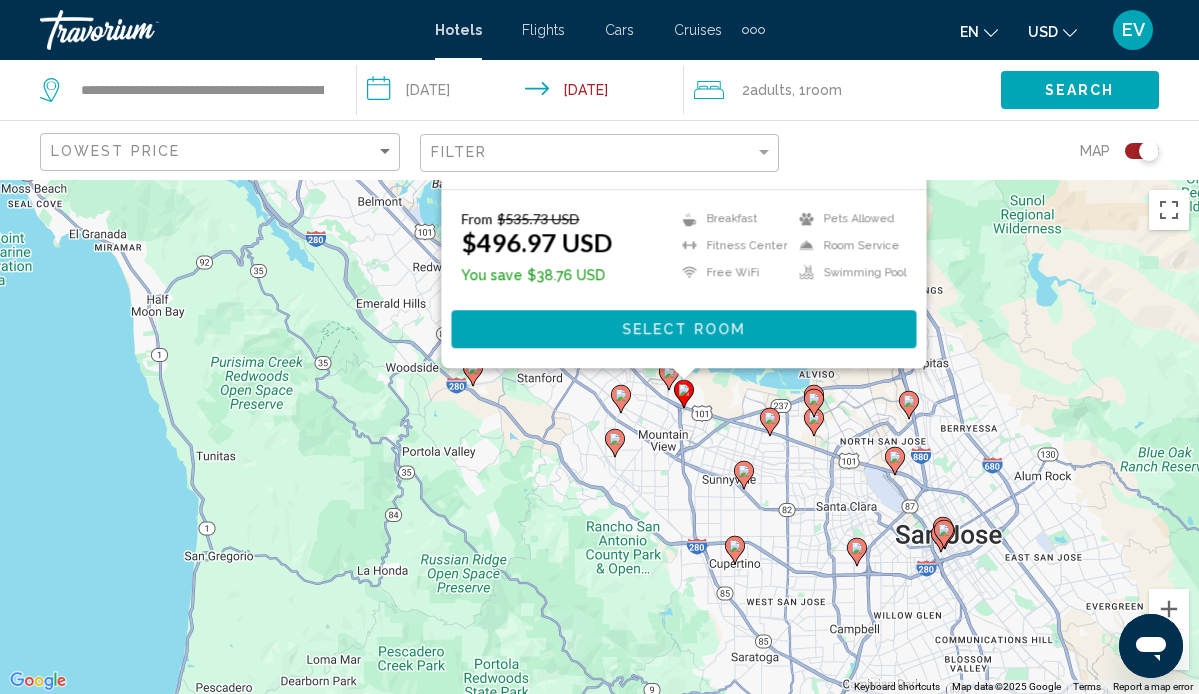 click 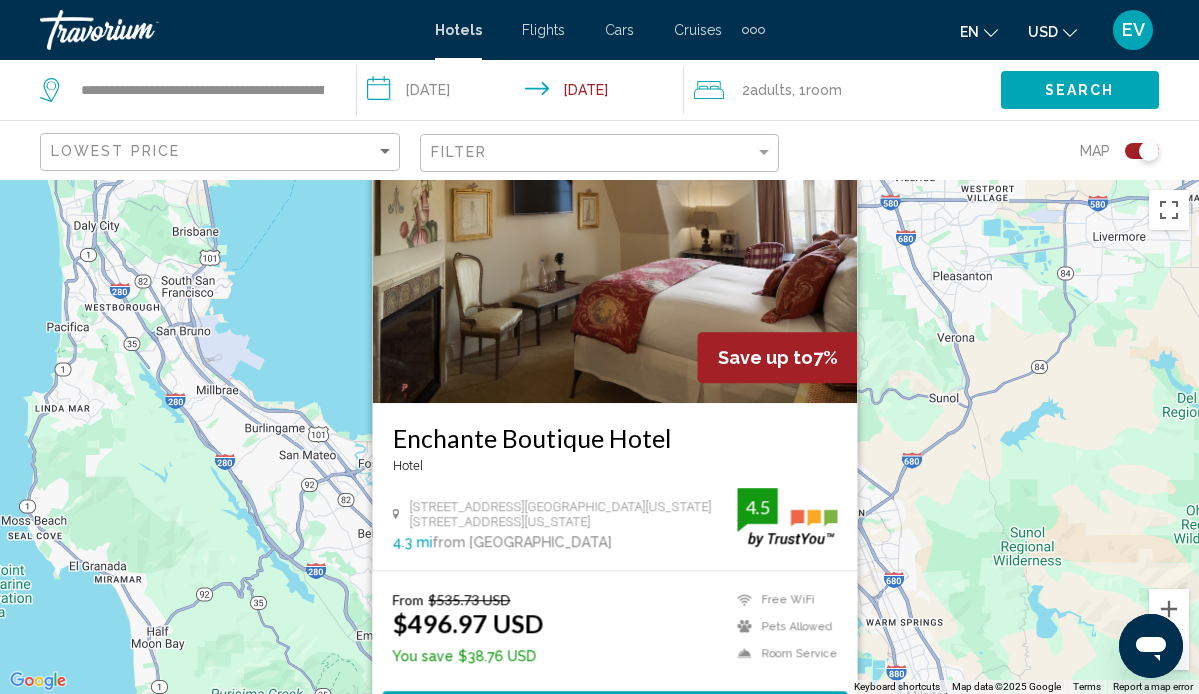 click on "Enchante Boutique Hotel" at bounding box center [614, 438] 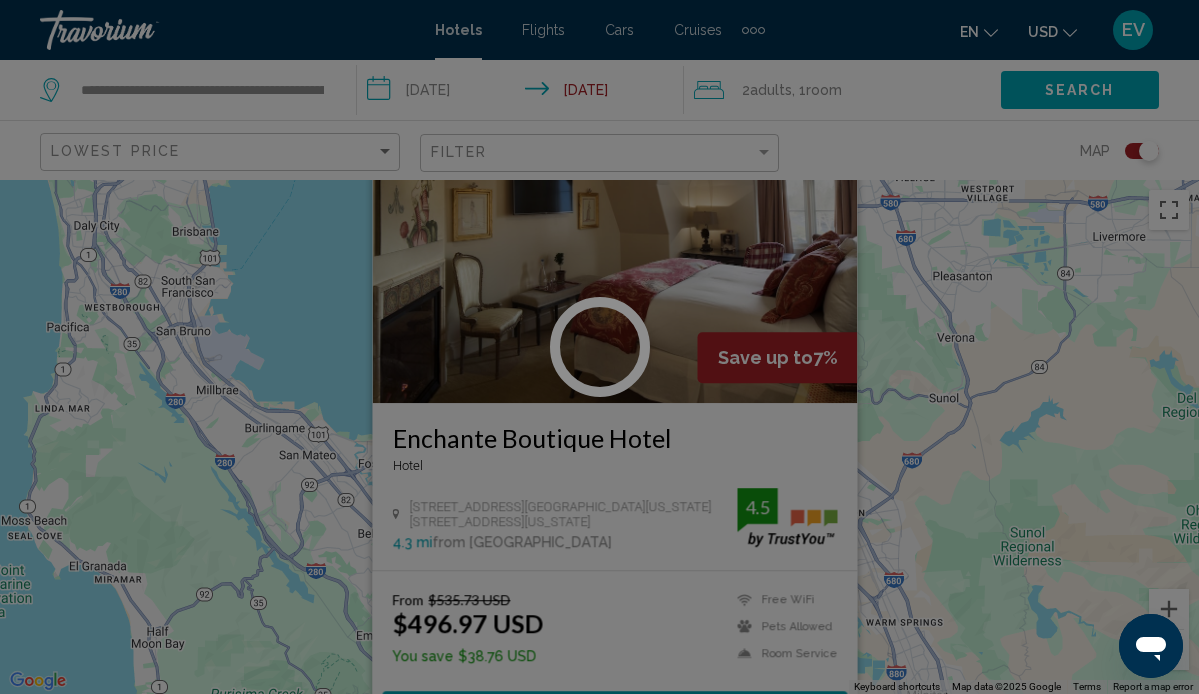 scroll, scrollTop: 188, scrollLeft: 0, axis: vertical 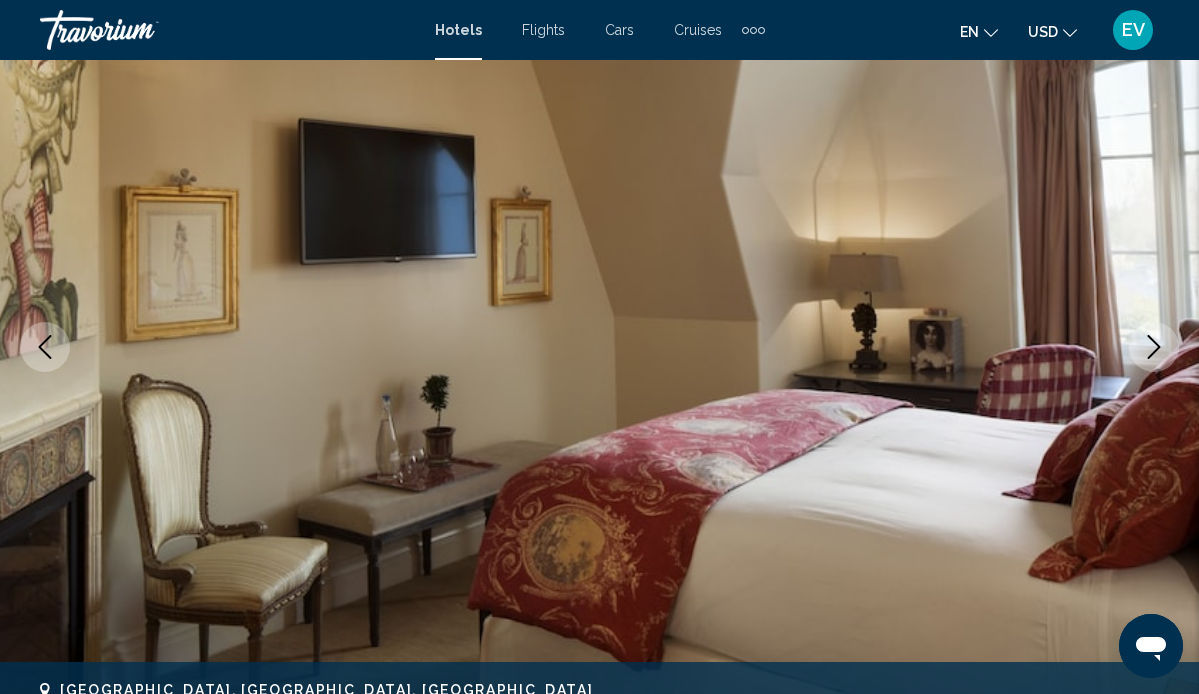 click 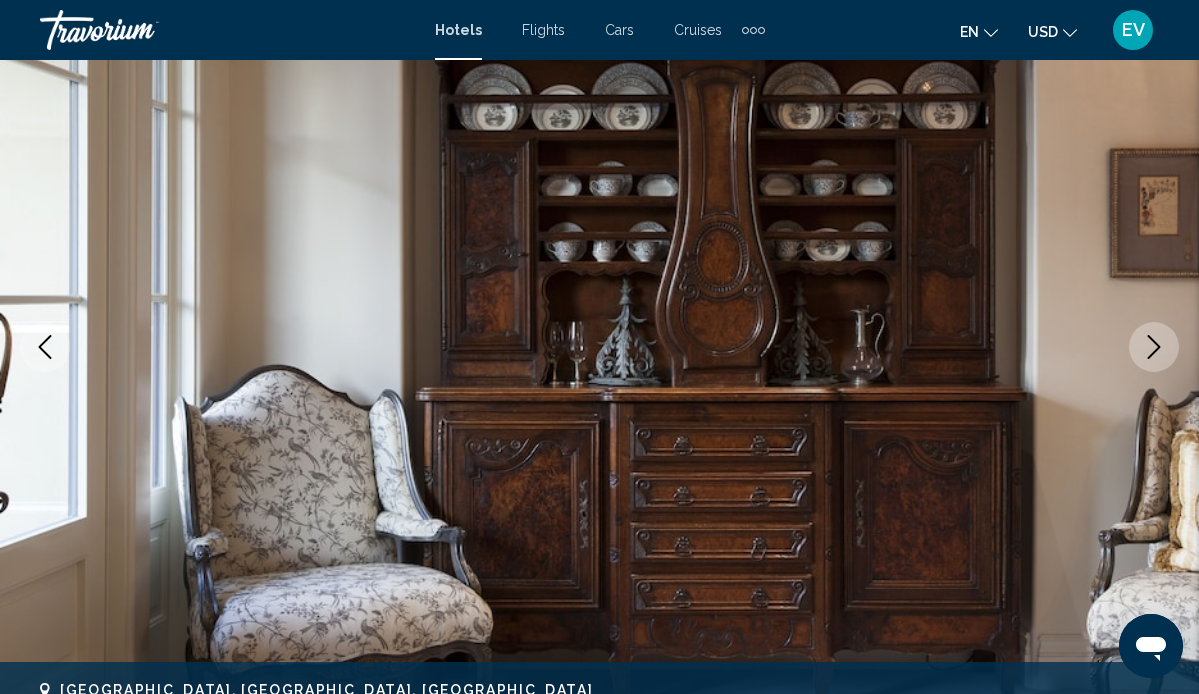 click 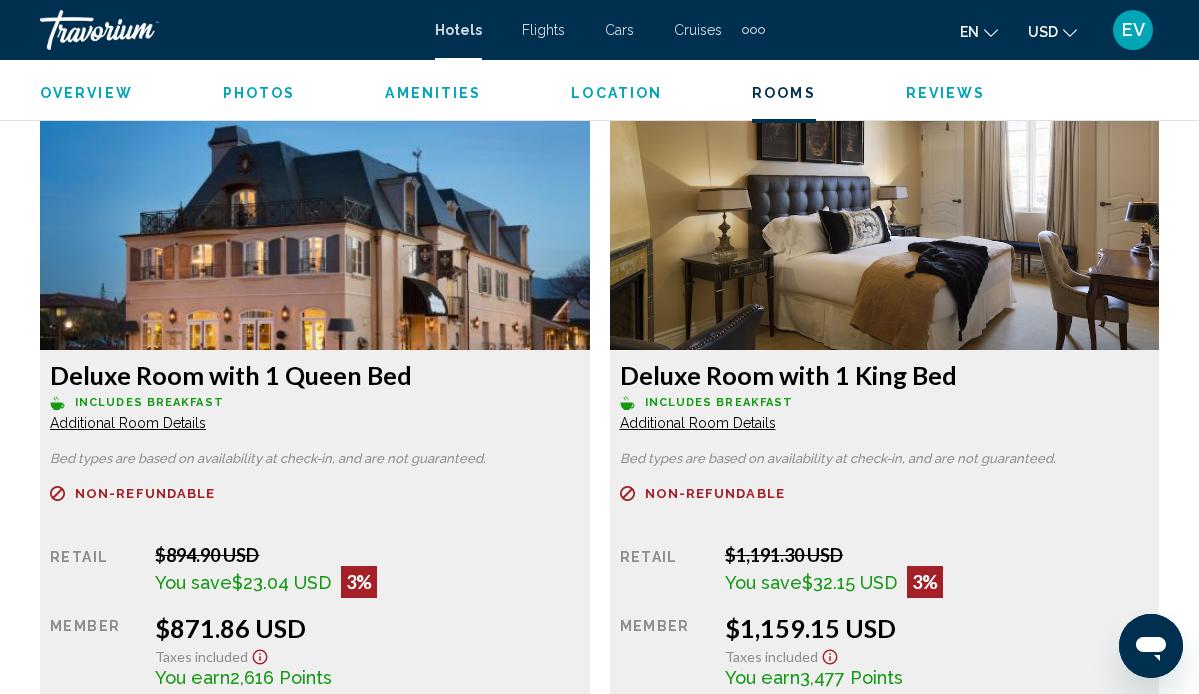scroll, scrollTop: 3067, scrollLeft: 0, axis: vertical 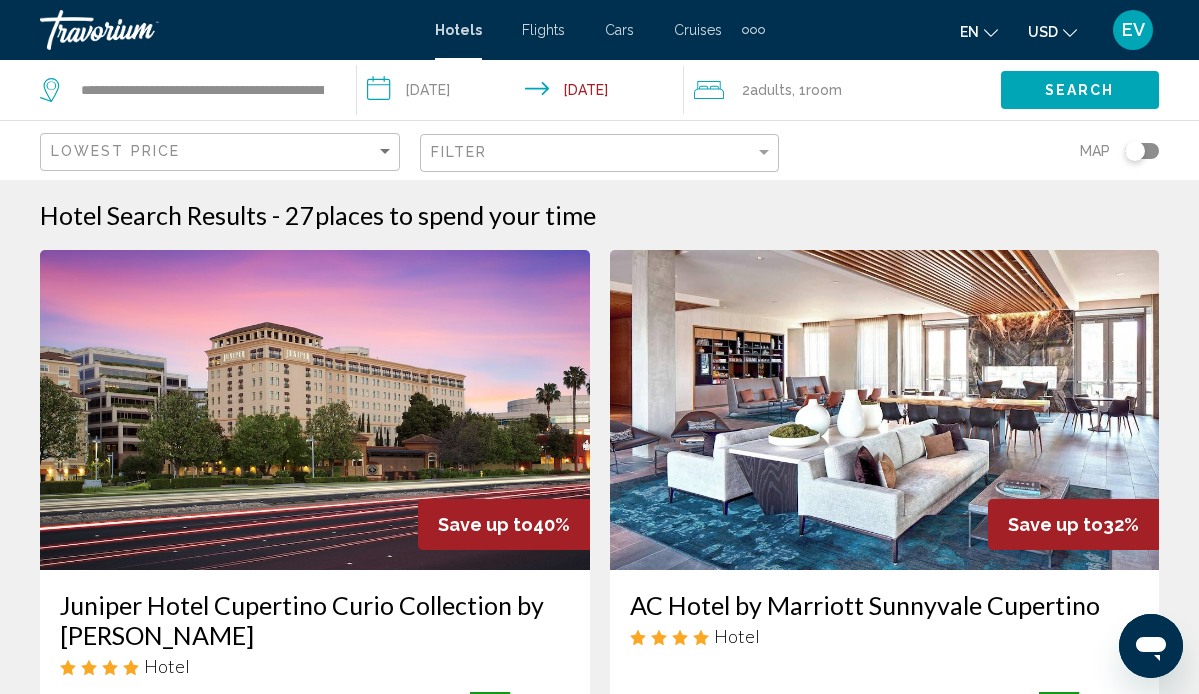 click 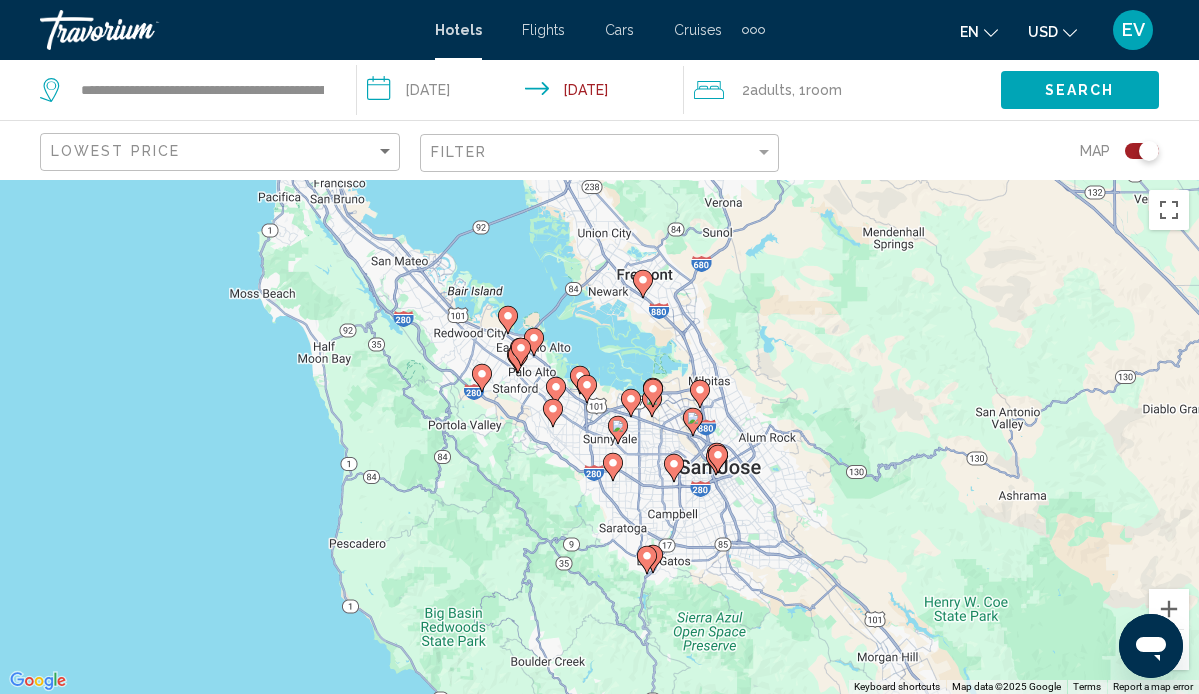 click 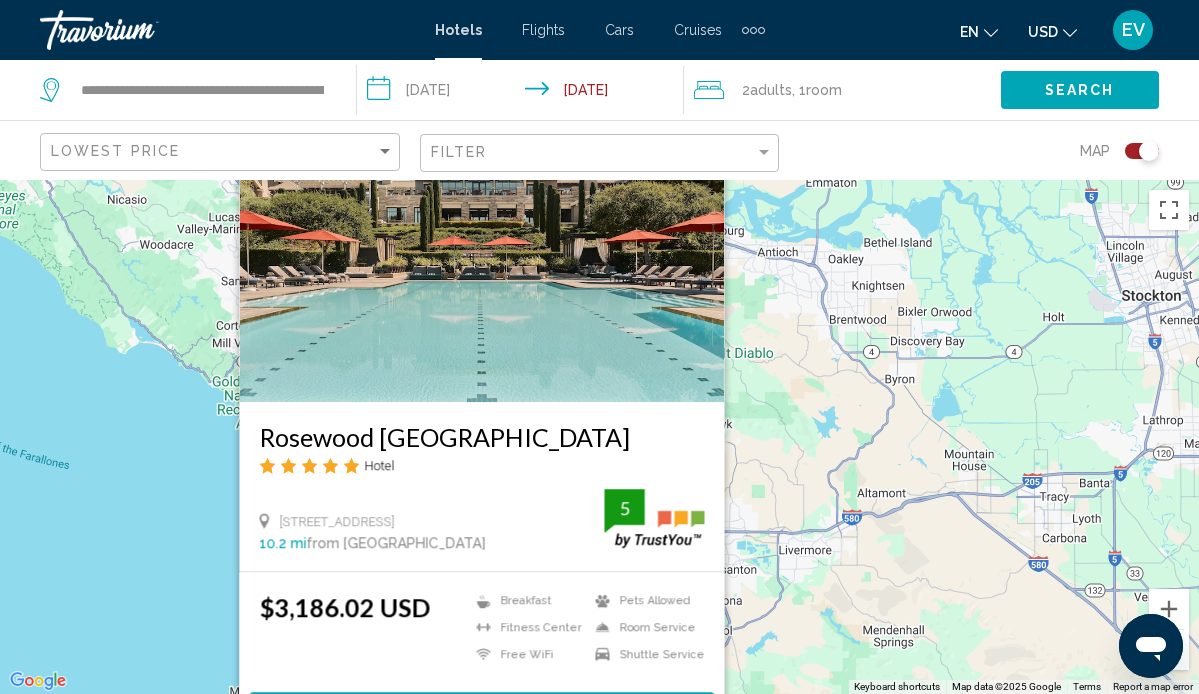 click on "To navigate, press the arrow keys. To activate drag with keyboard, press Alt + Enter. Once in keyboard drag state, use the arrow keys to move the marker. To complete the drag, press the Enter key. To cancel, press Escape.  Rosewood Sand Hill
Hotel
2825 Sand Hill Road, Menlo Park 10.2 mi  from Sunnyvale city center from hotel 5 $3,186.02 USD
Breakfast
Fitness Center
Free WiFi
Pets Allowed
Room Service
Shuttle Service  5 Select Room" at bounding box center [599, 437] 